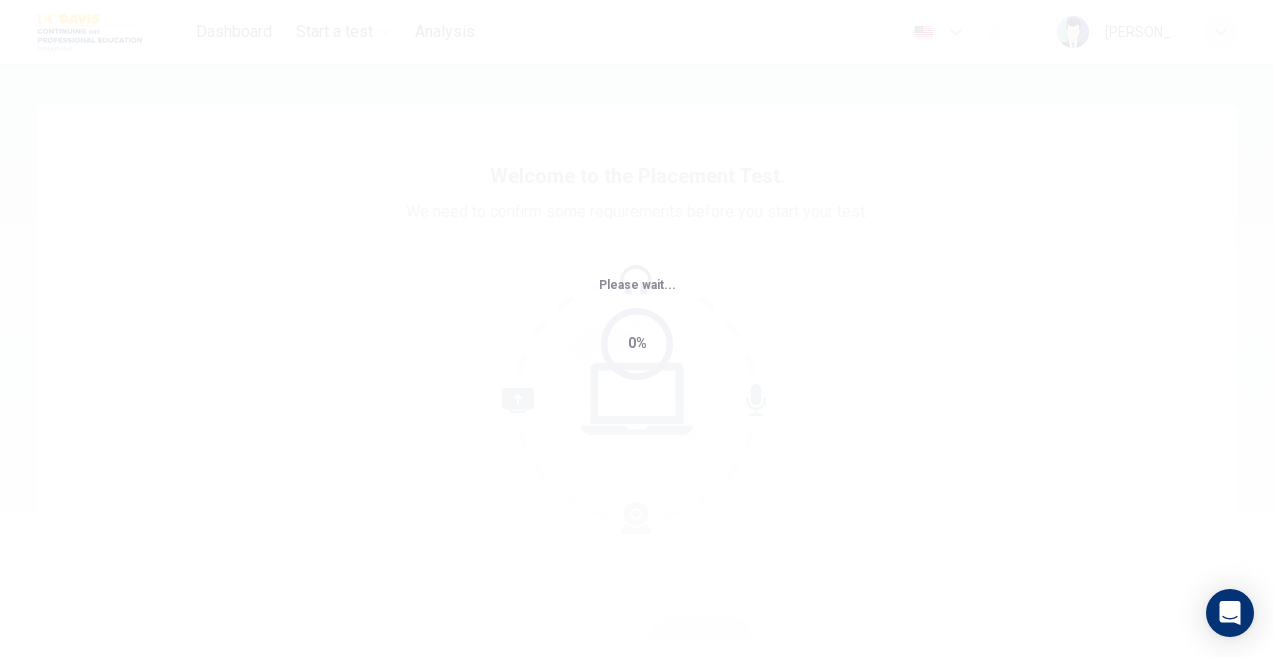 scroll, scrollTop: 0, scrollLeft: 0, axis: both 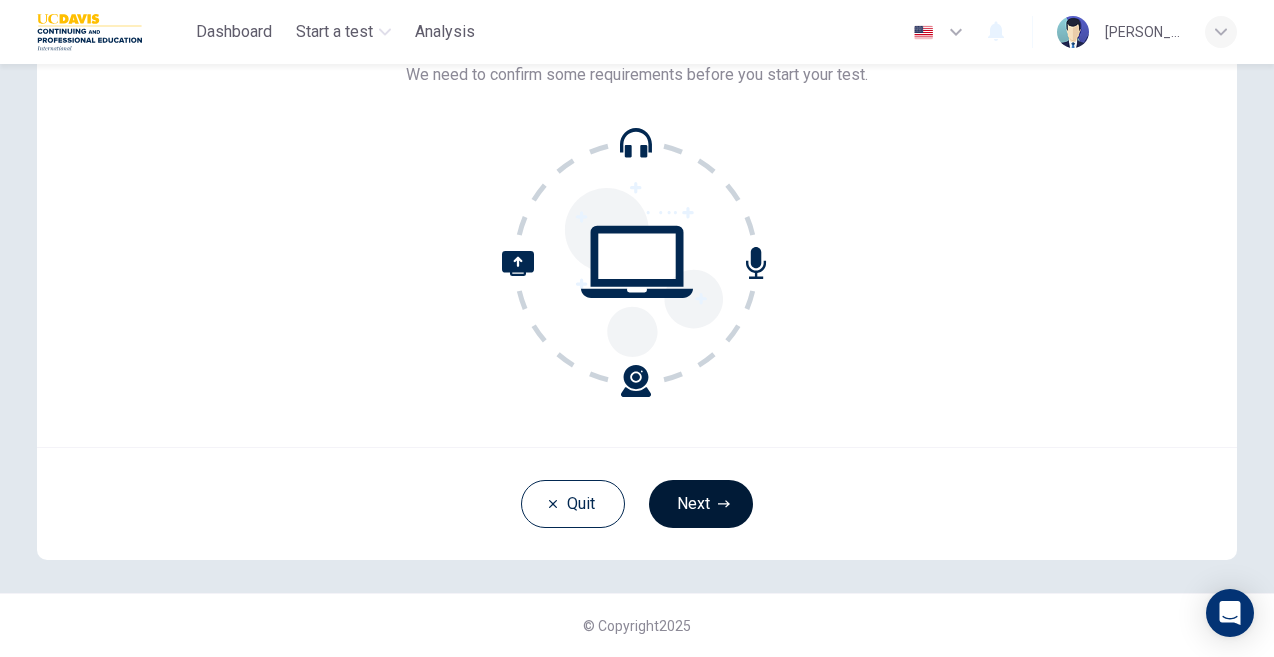 click on "Next" at bounding box center [701, 504] 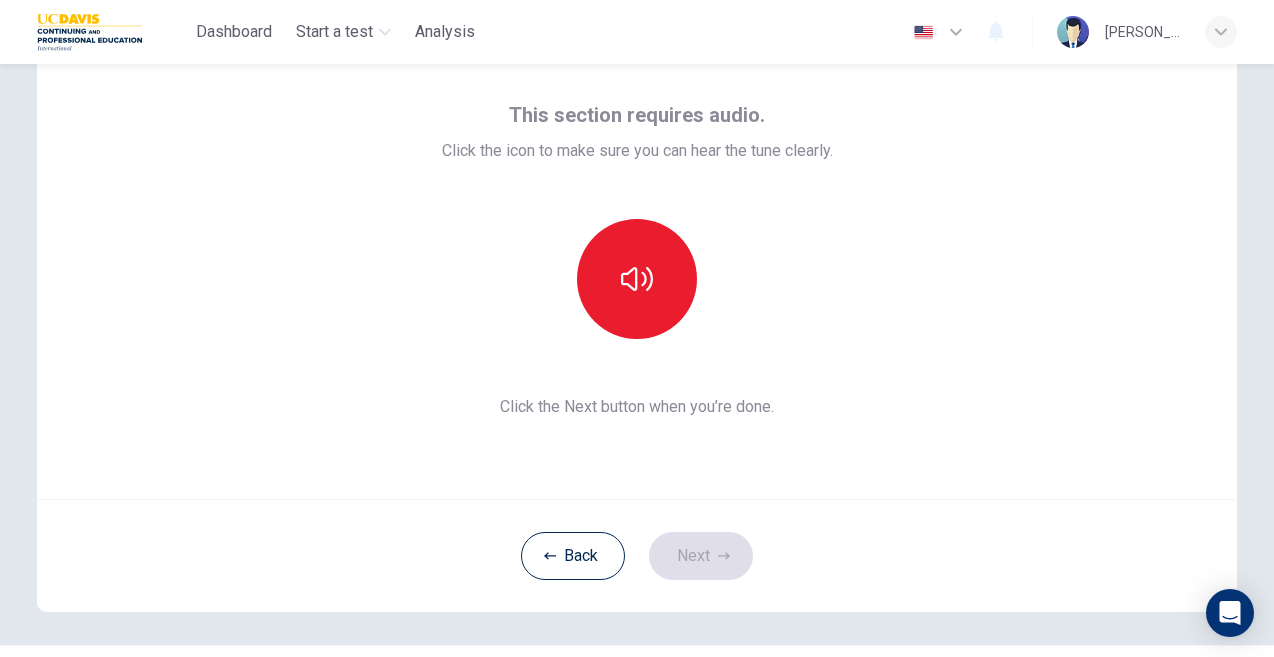scroll, scrollTop: 79, scrollLeft: 0, axis: vertical 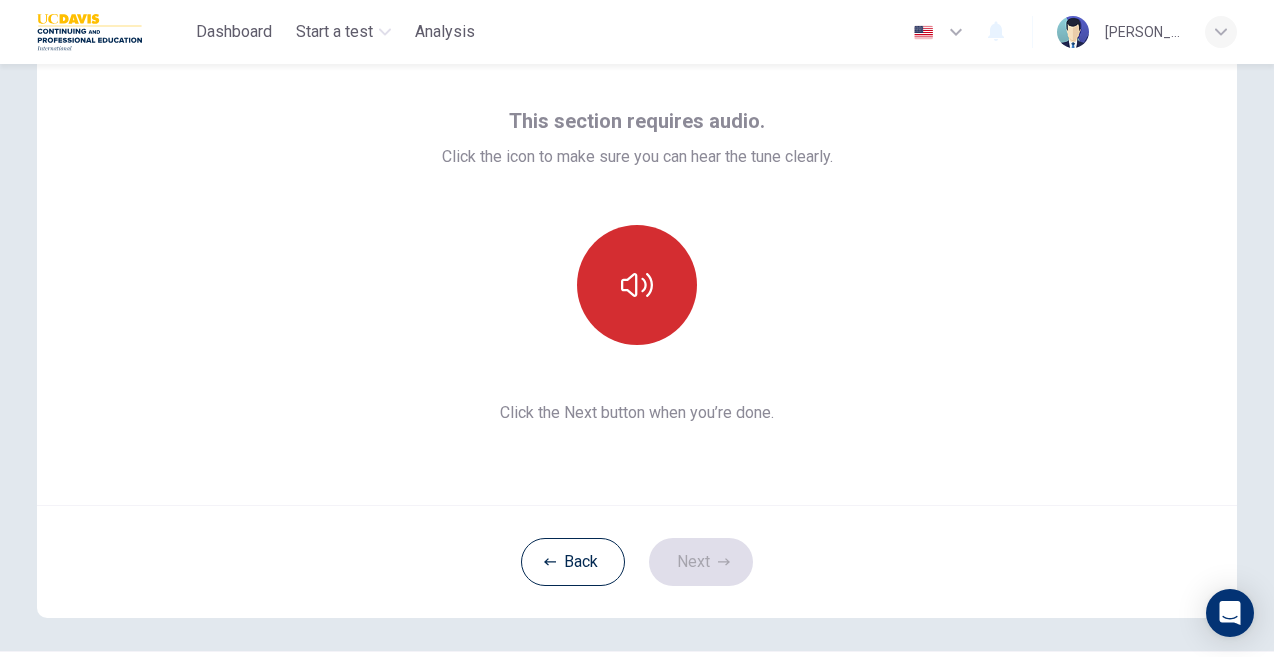 click at bounding box center (637, 285) 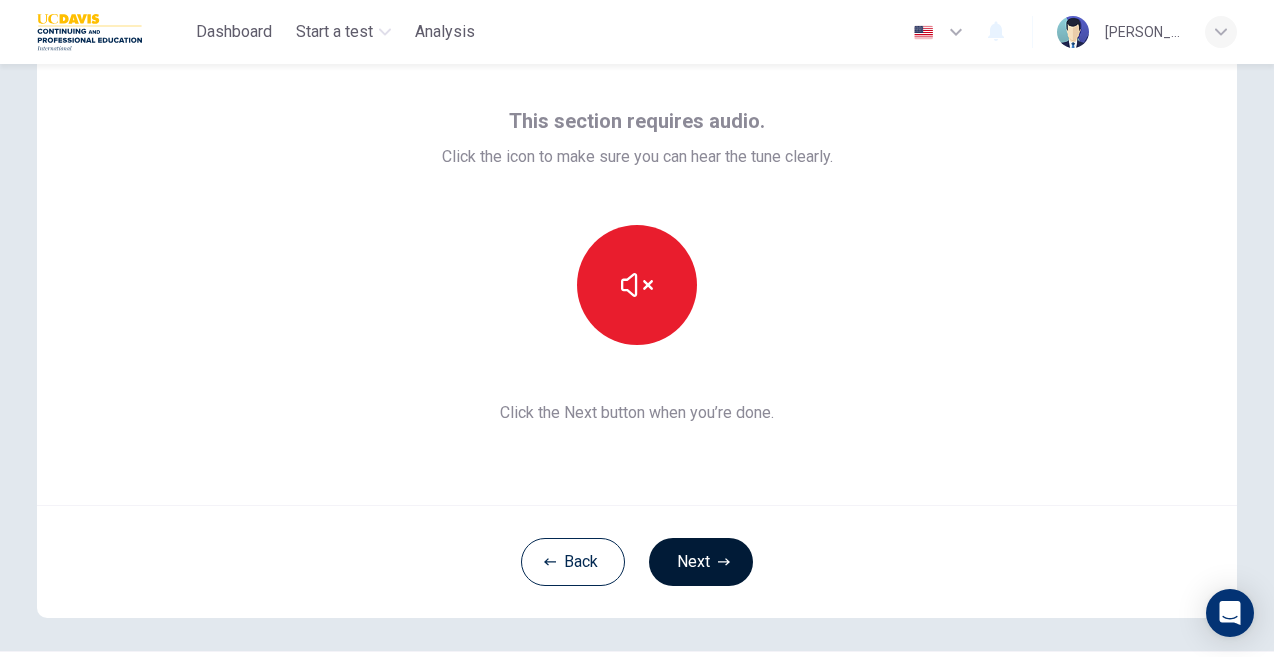click 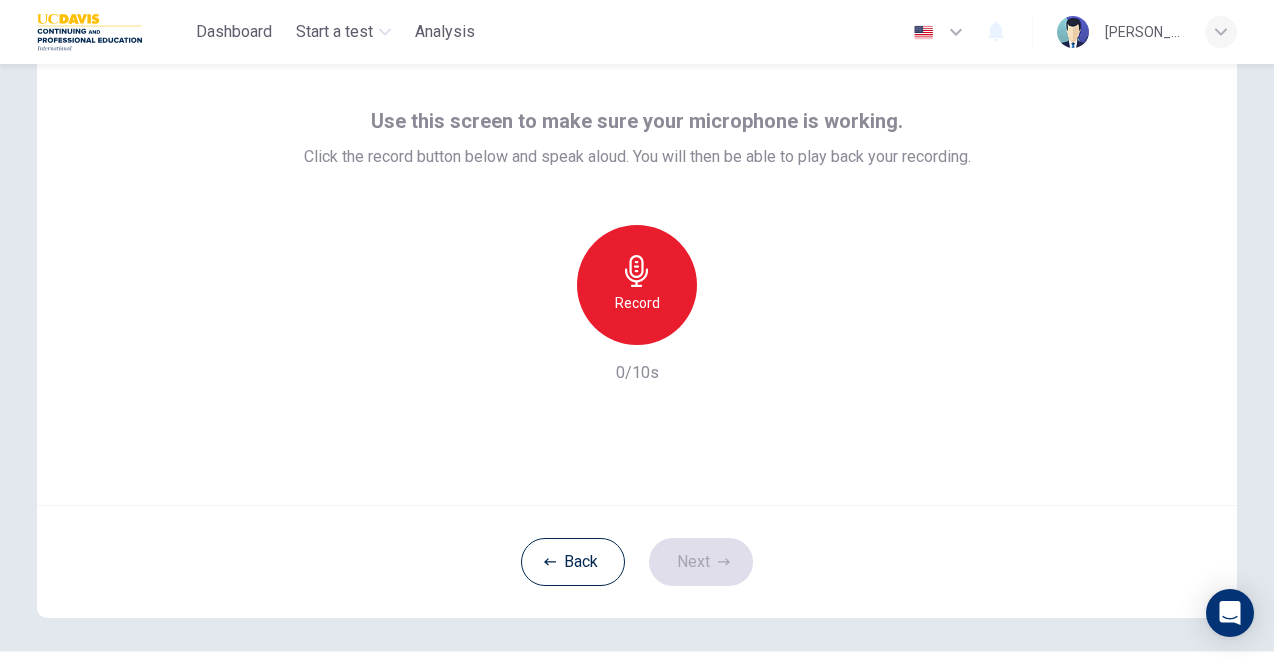 click on "Record" at bounding box center (637, 285) 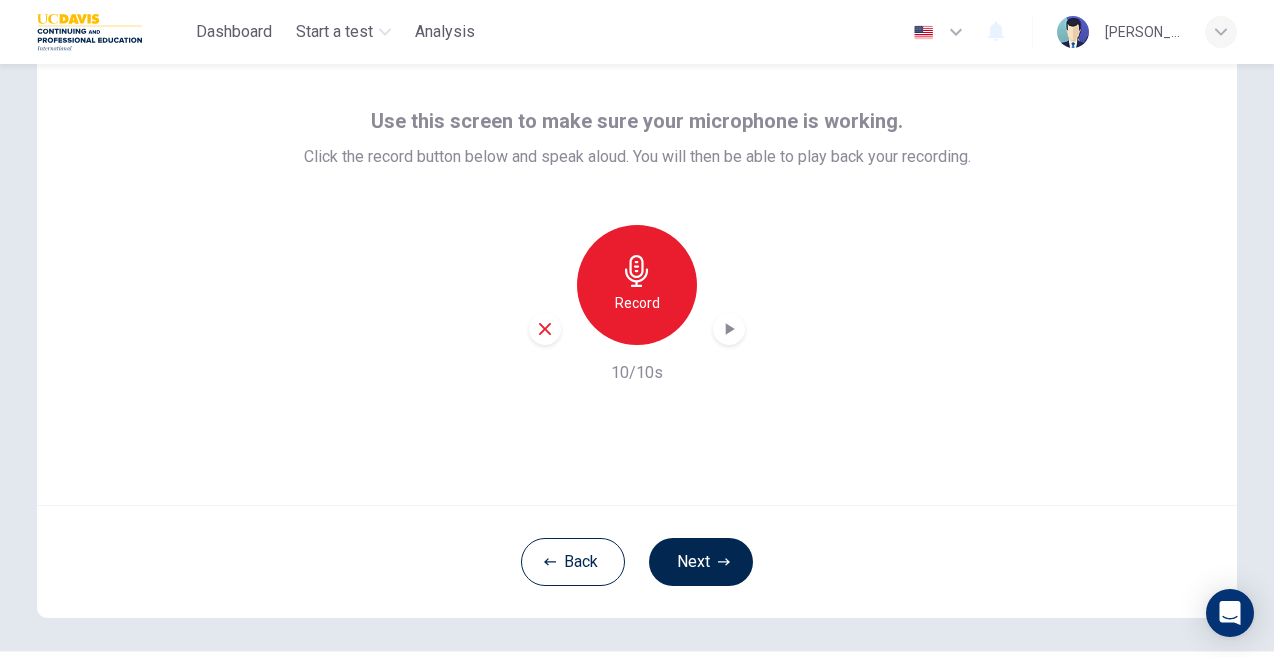 click 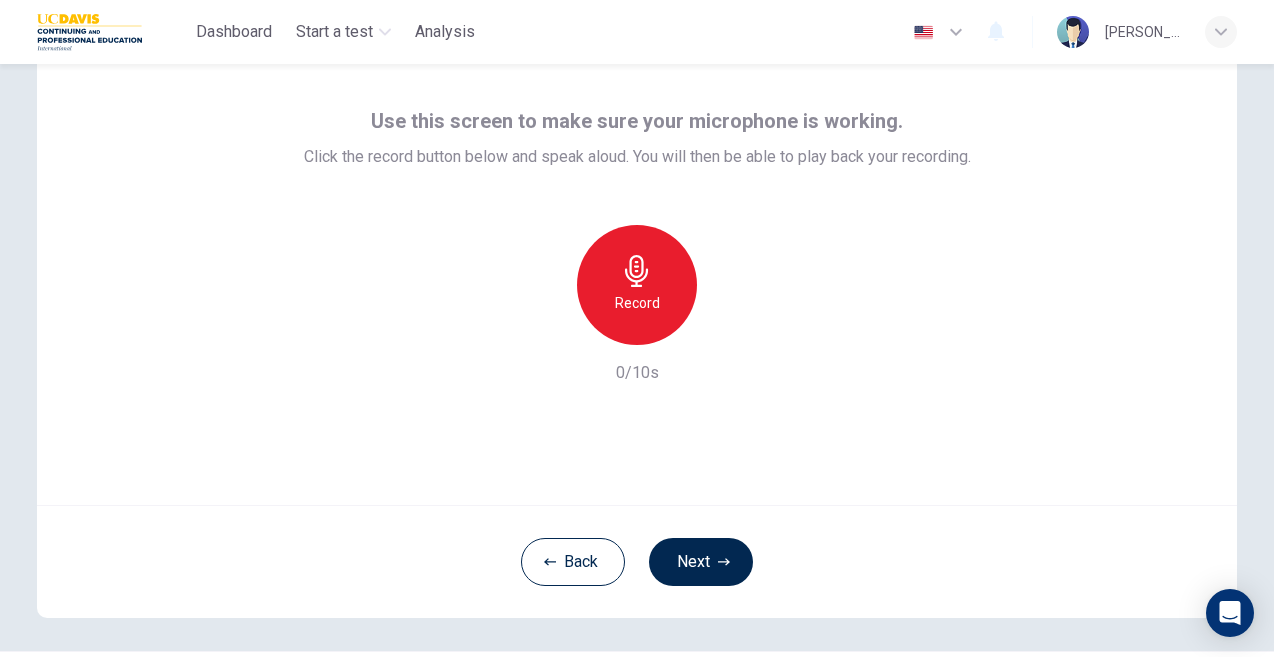 click on "Record" at bounding box center [637, 285] 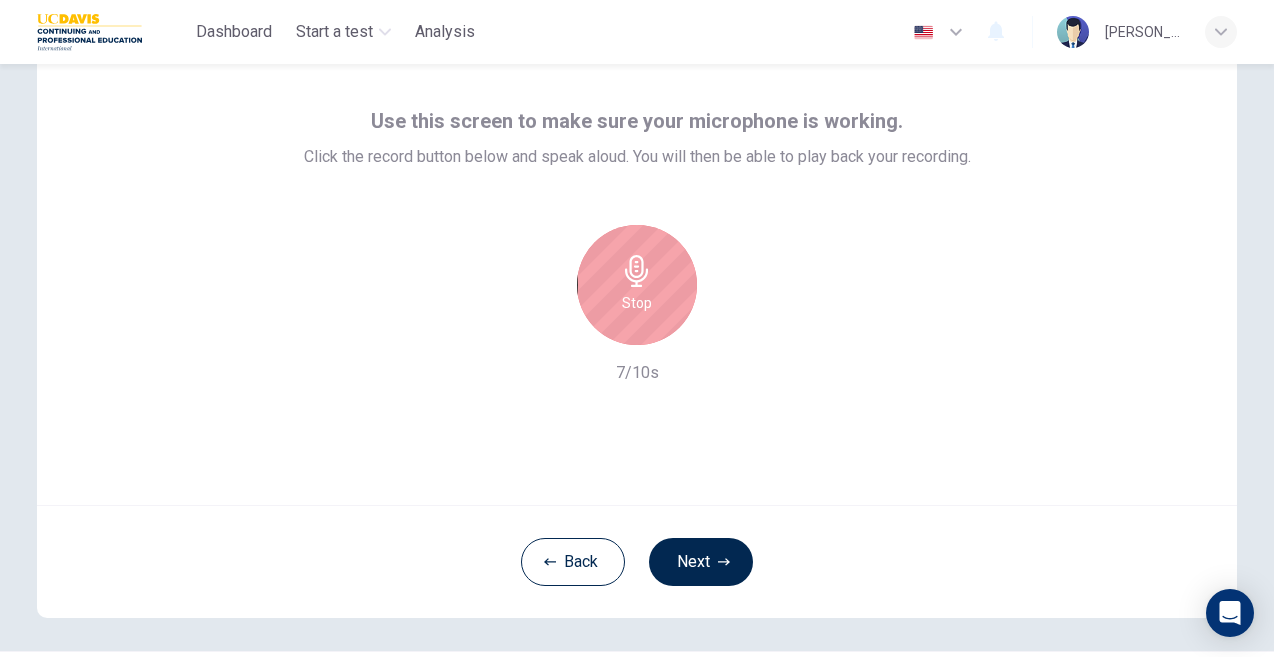click on "Stop" at bounding box center (637, 303) 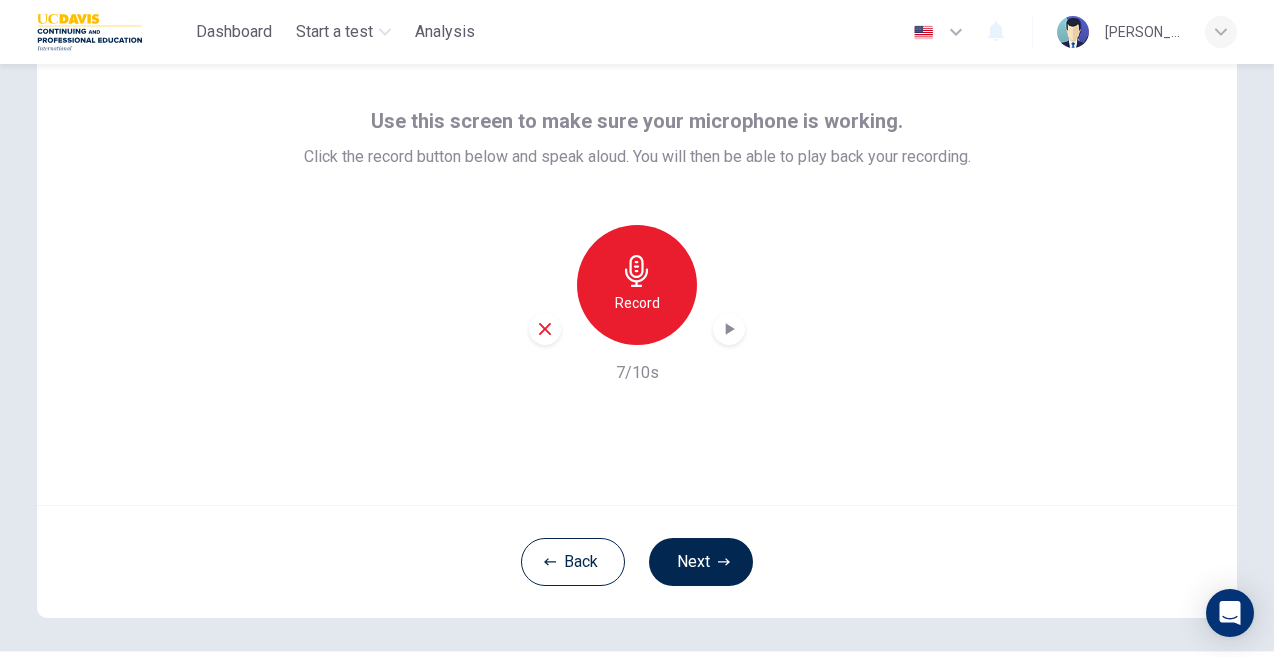 click 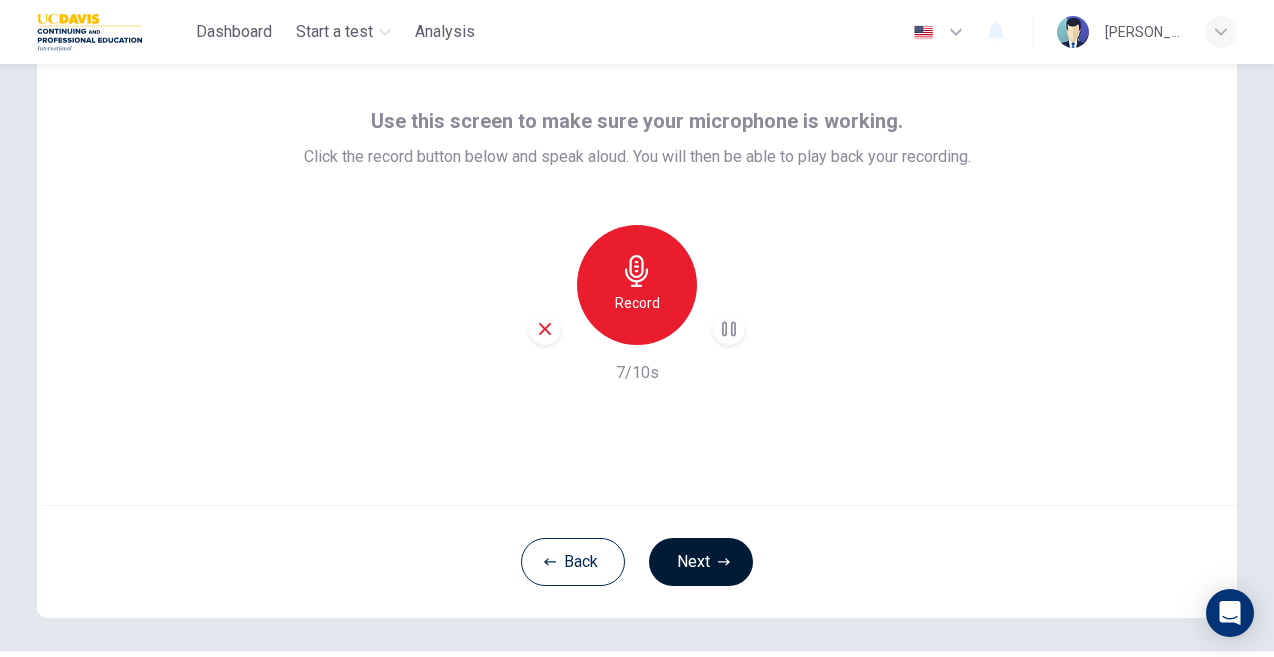 click on "Next" at bounding box center [701, 562] 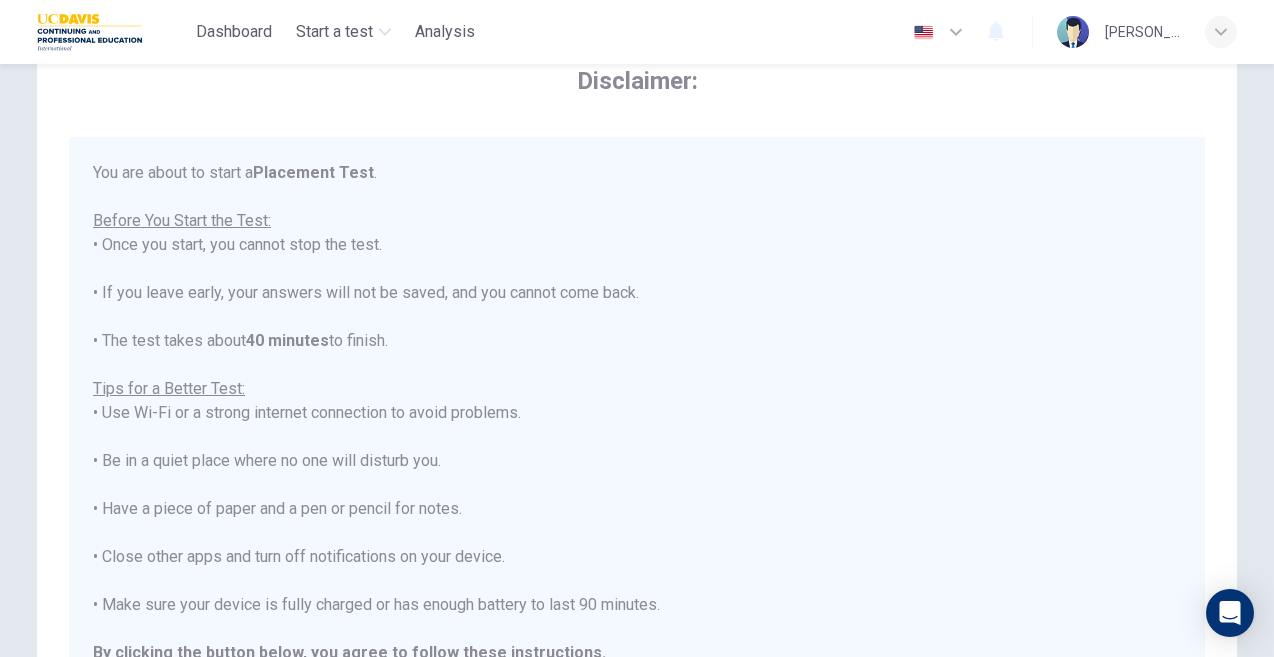 scroll, scrollTop: 23, scrollLeft: 0, axis: vertical 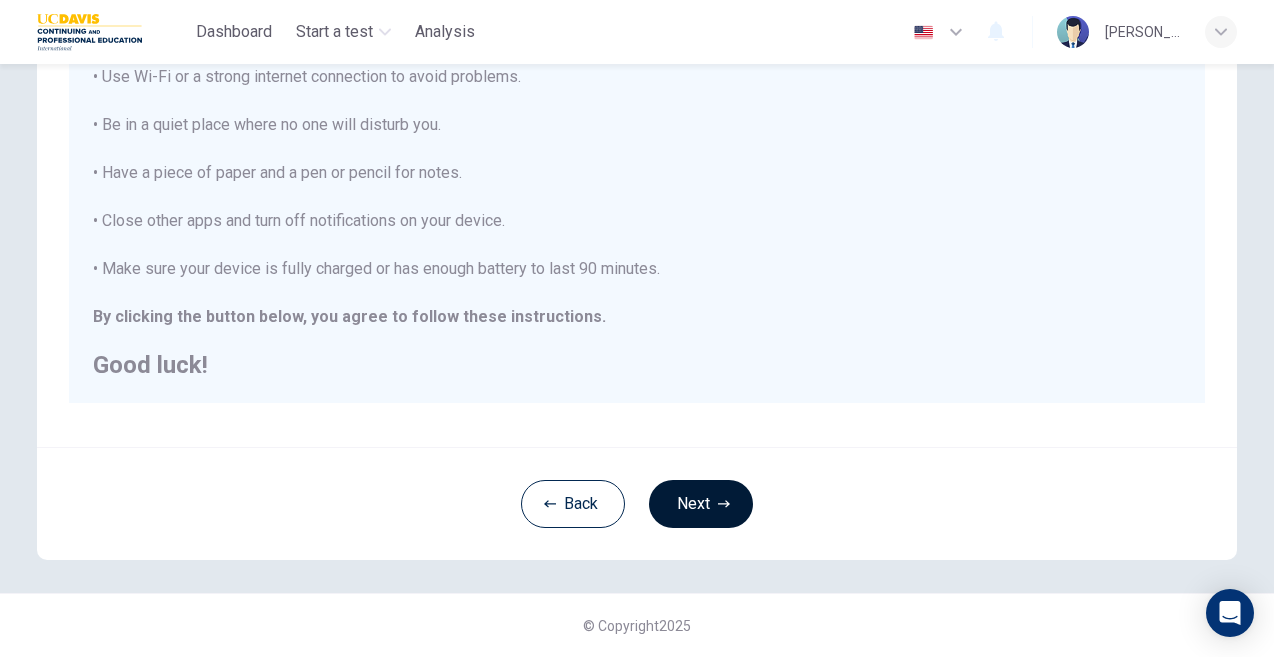 click on "Next" at bounding box center [701, 504] 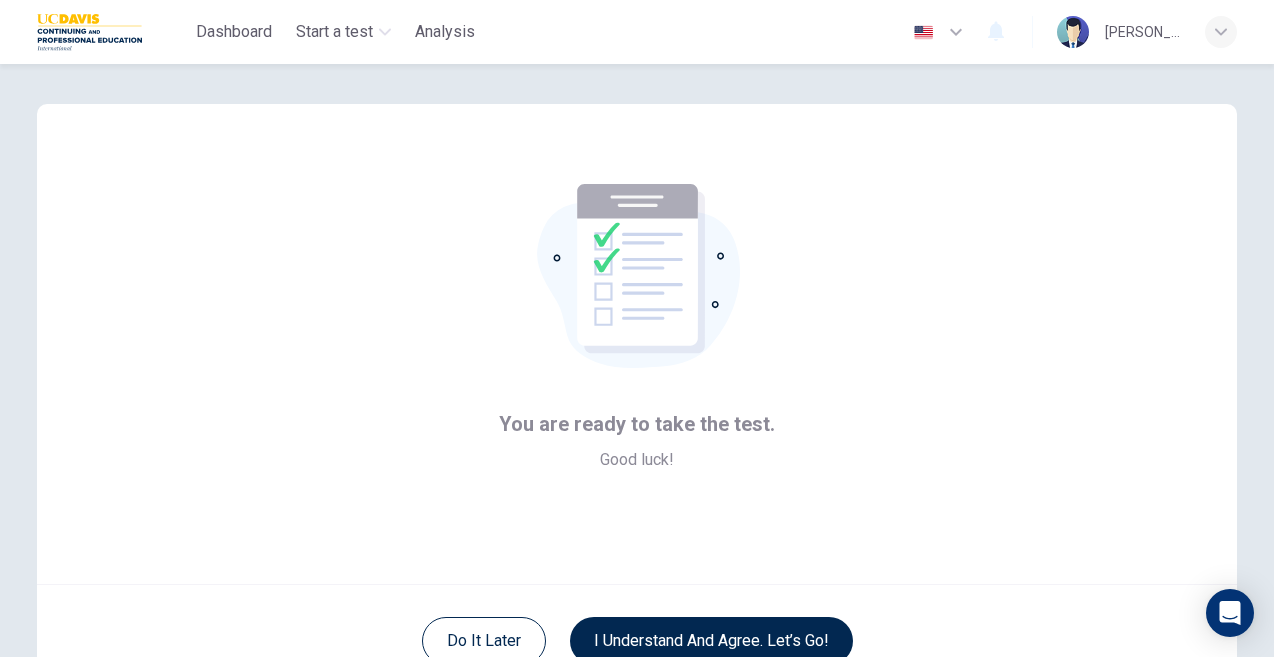 scroll, scrollTop: 137, scrollLeft: 0, axis: vertical 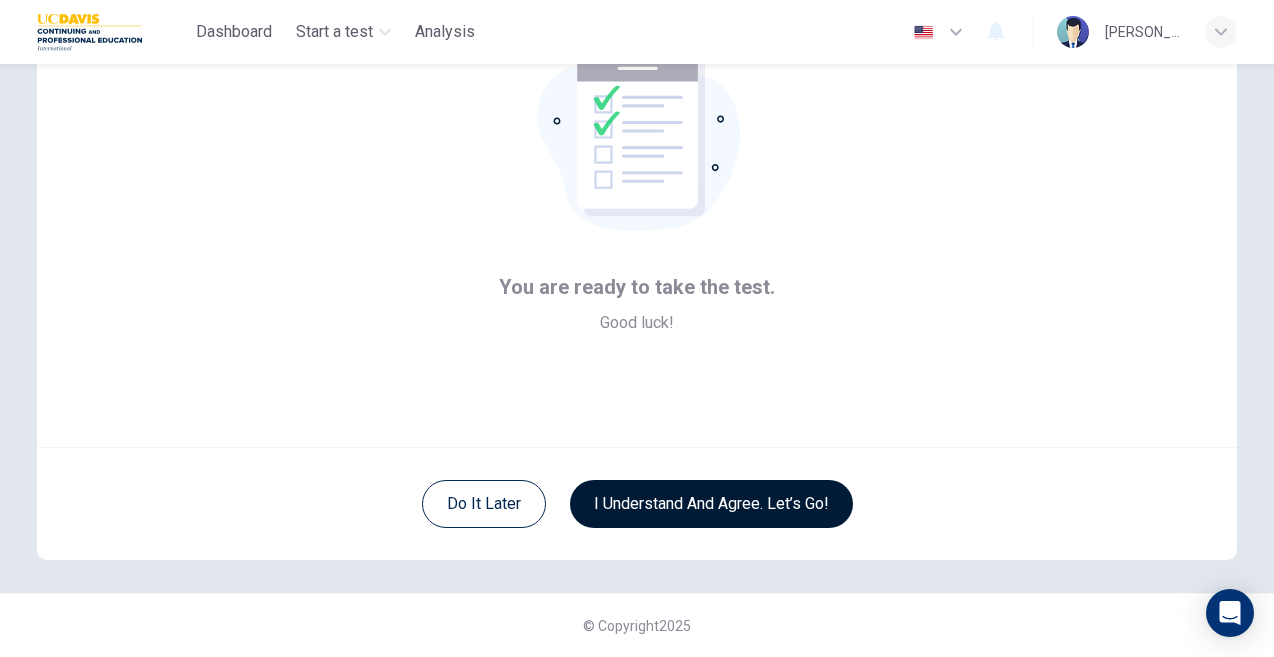 click on "I understand and agree. Let’s go!" at bounding box center [711, 504] 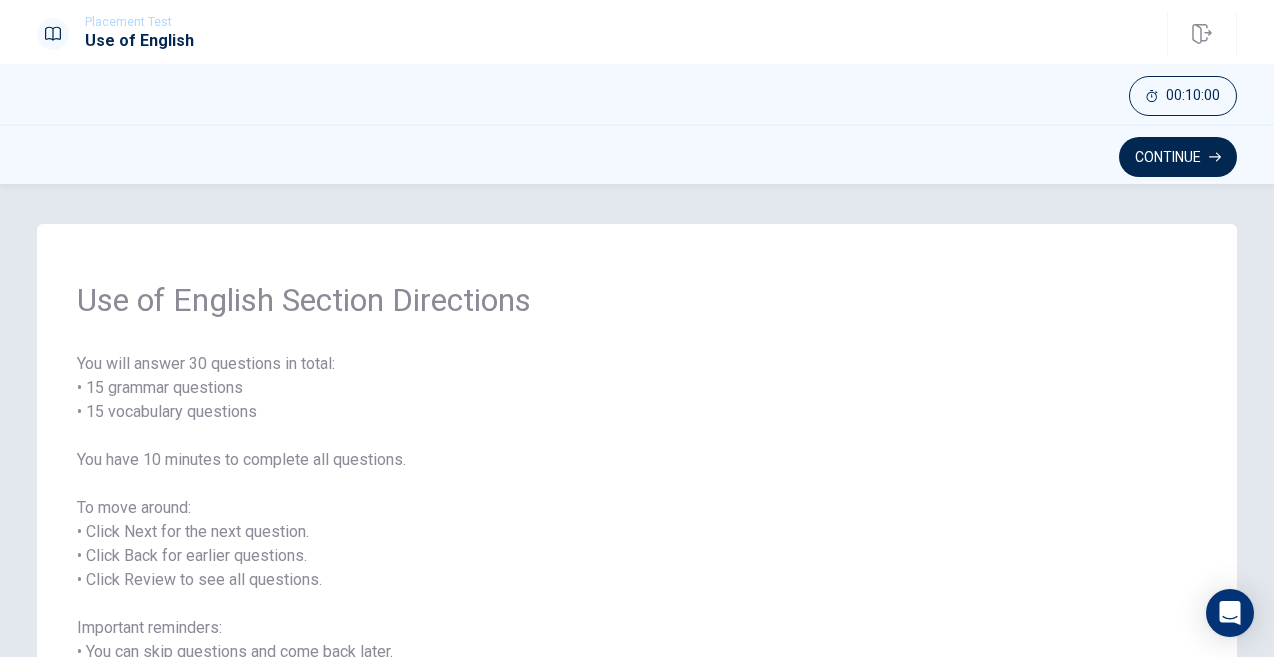 scroll, scrollTop: 239, scrollLeft: 0, axis: vertical 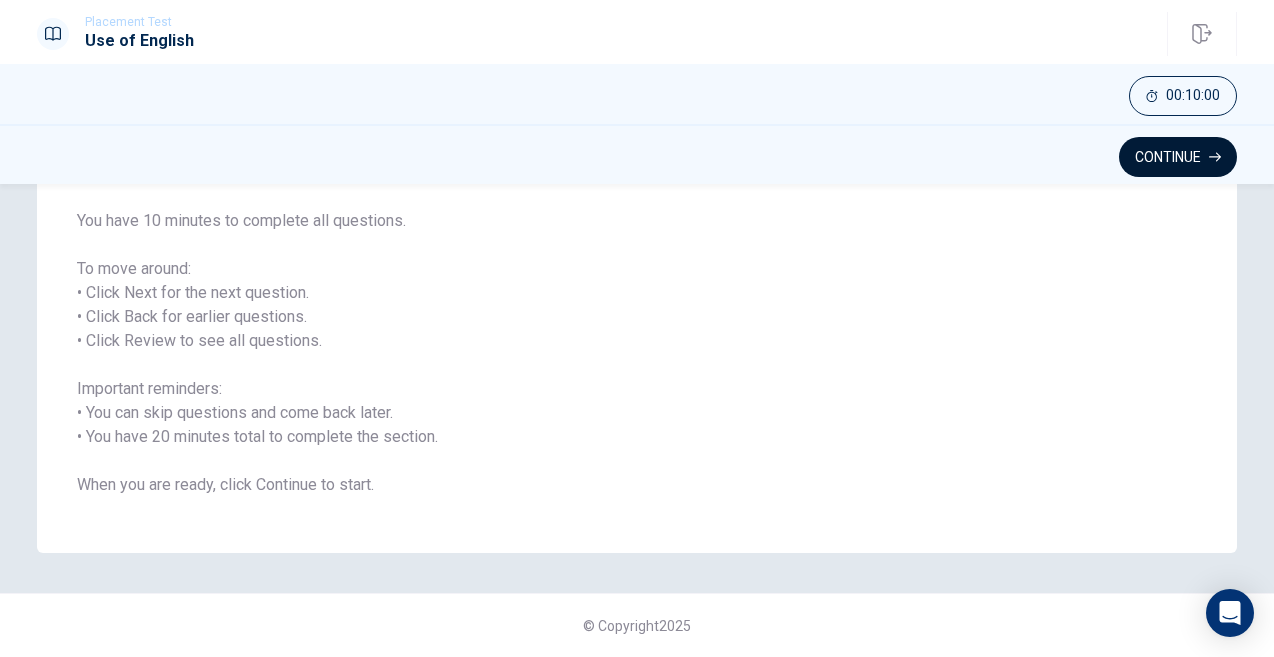 click on "Continue" at bounding box center (1178, 157) 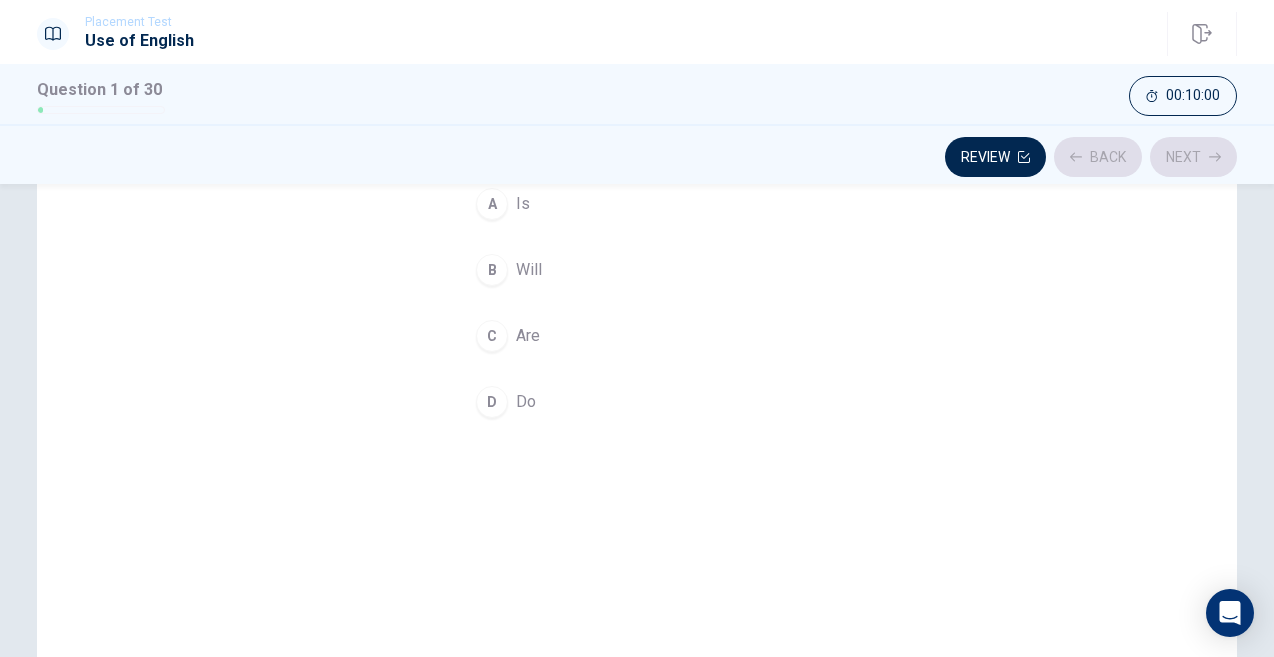 scroll, scrollTop: 0, scrollLeft: 0, axis: both 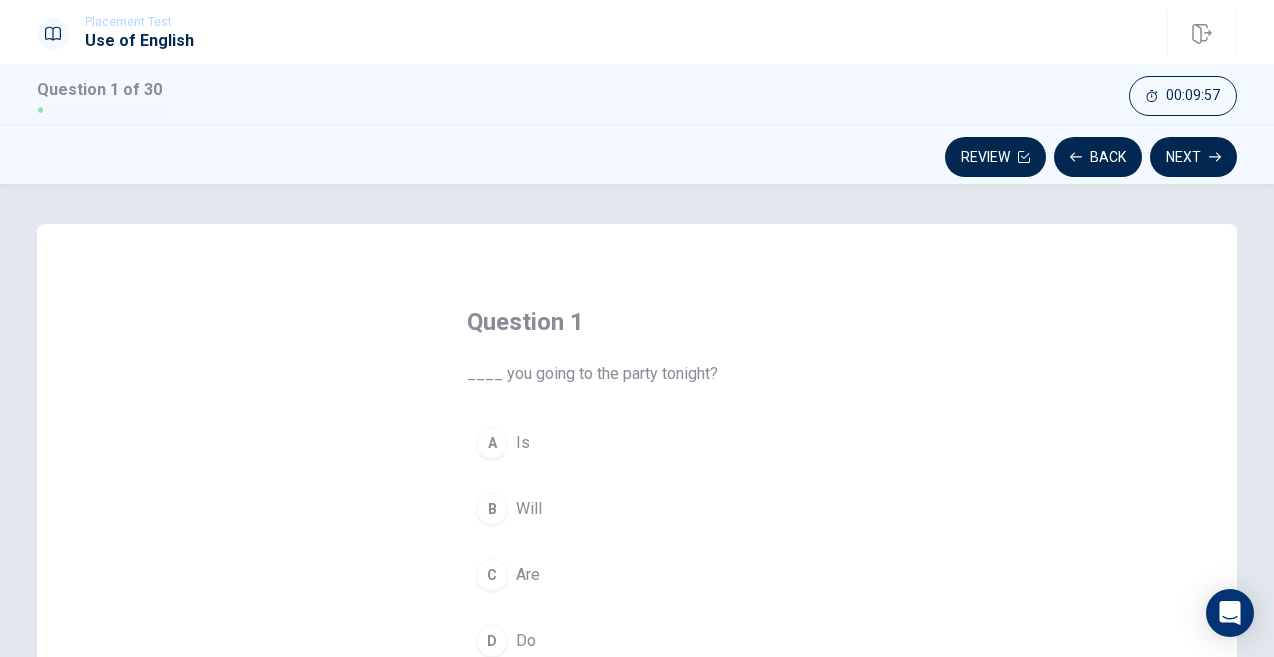 click on "C" at bounding box center (492, 575) 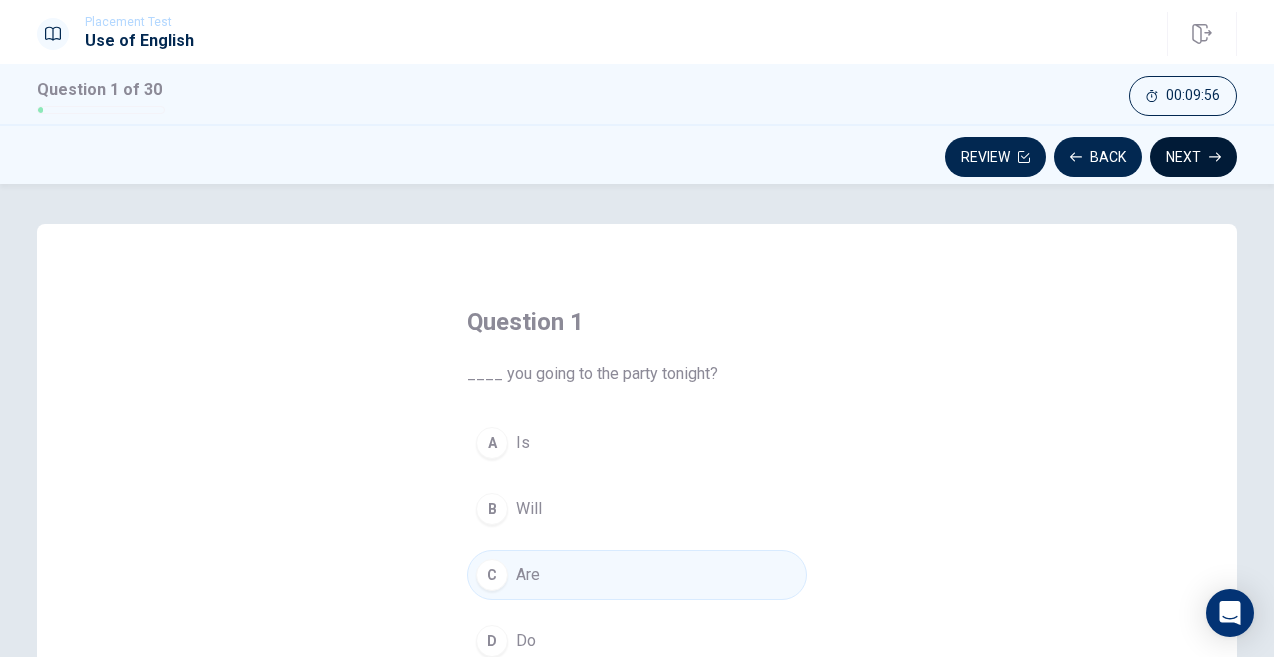click 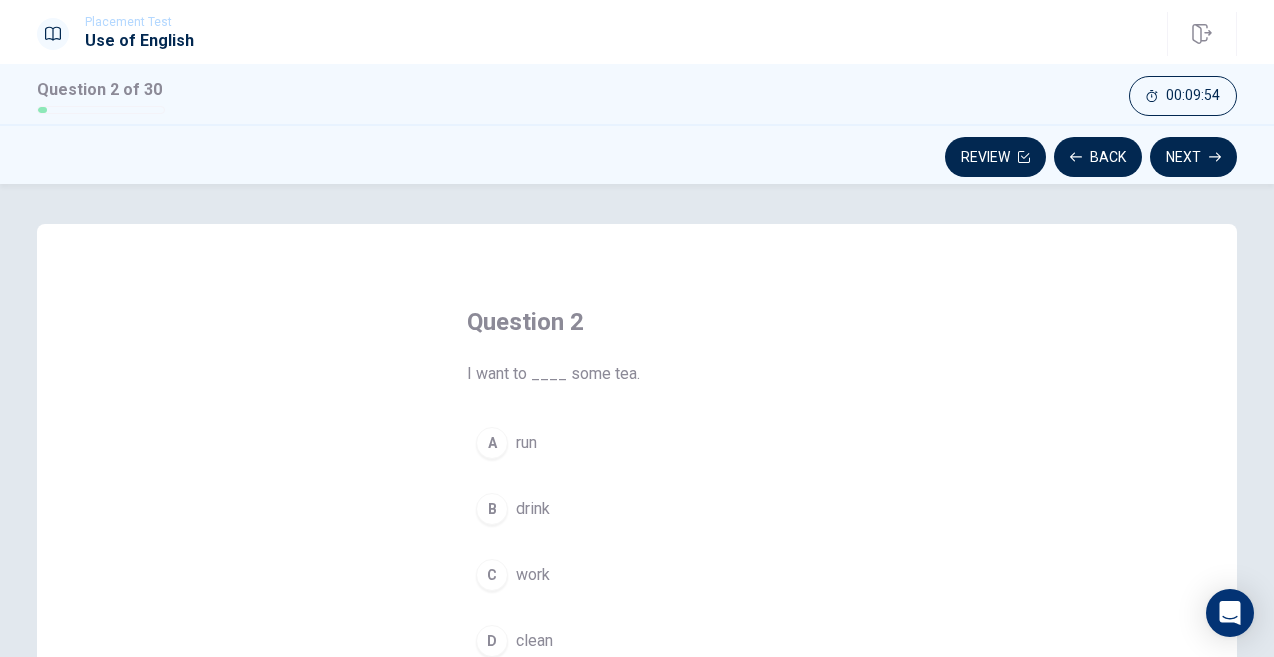 scroll, scrollTop: 123, scrollLeft: 0, axis: vertical 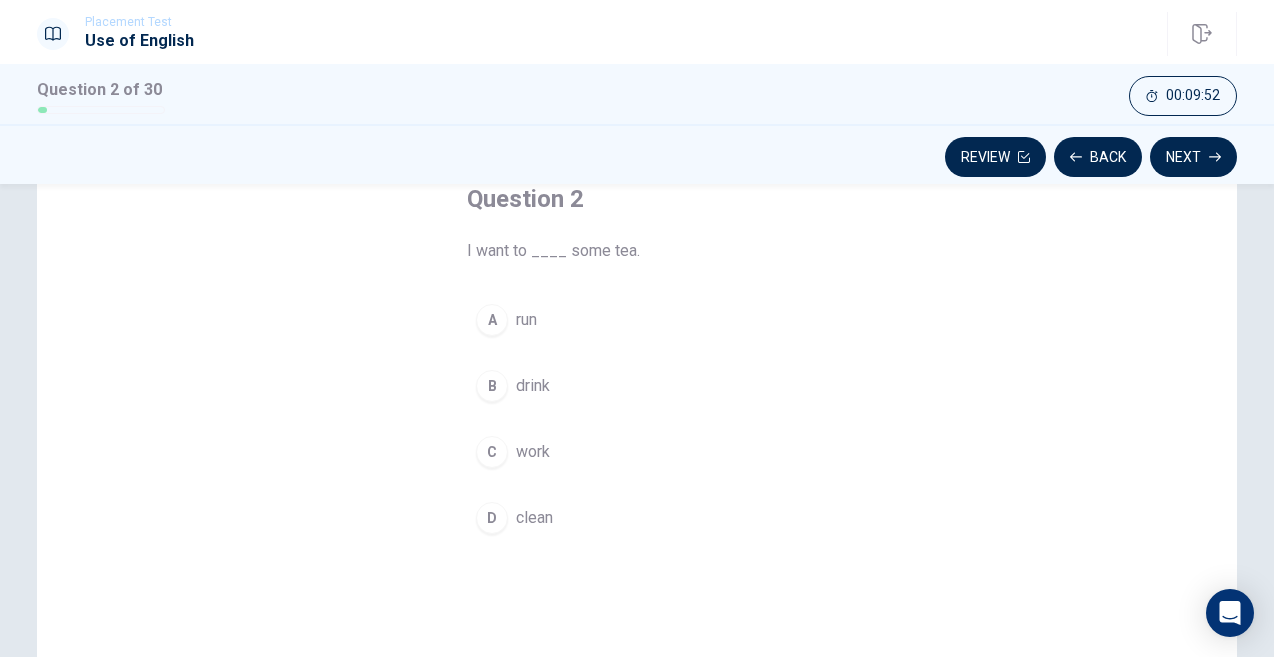 click on "B" at bounding box center (492, 386) 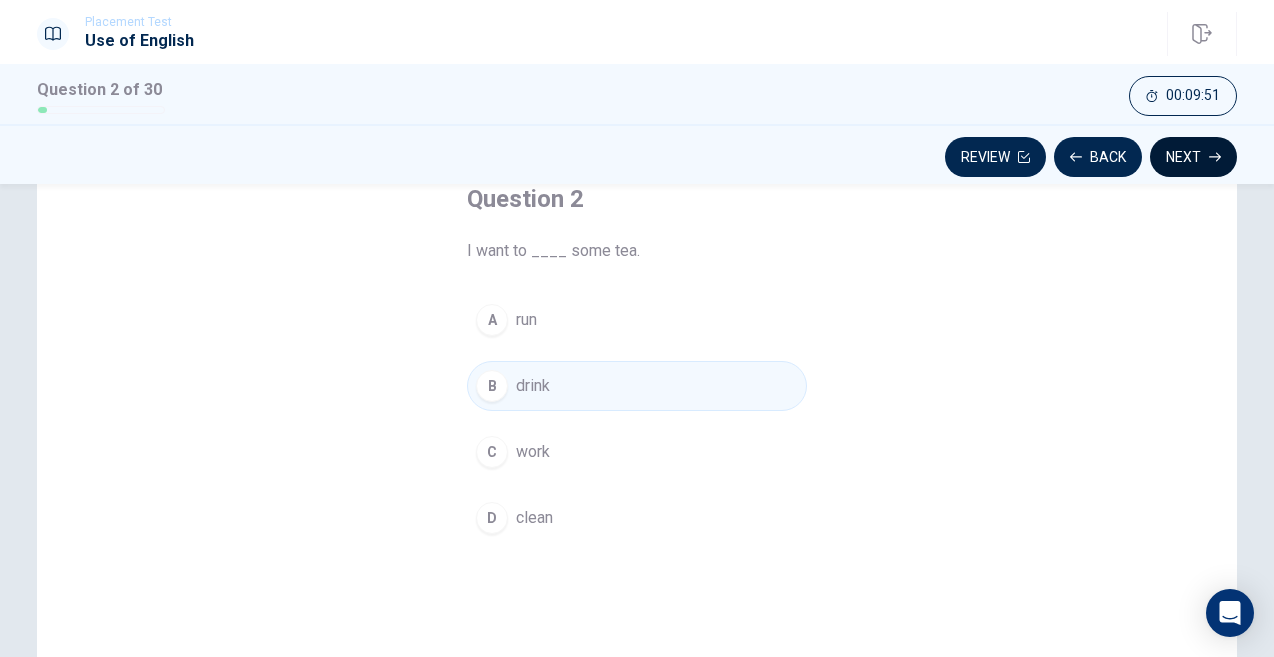 click on "Next" at bounding box center (1193, 157) 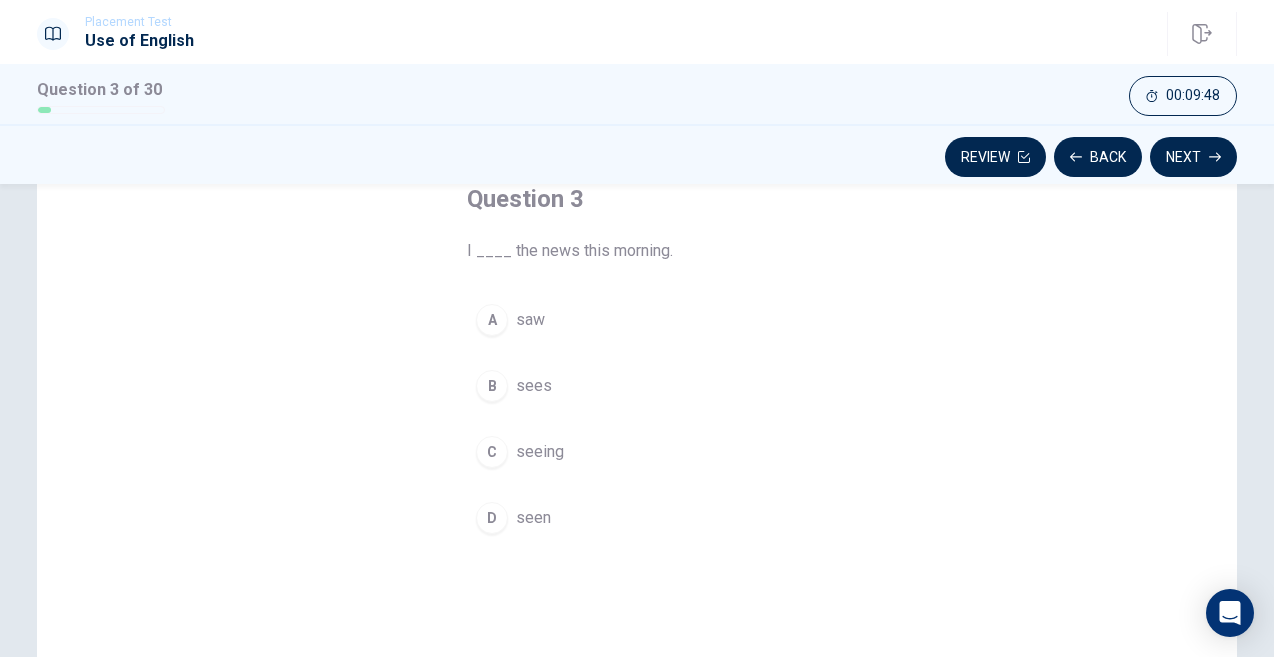 click on "A" at bounding box center (492, 320) 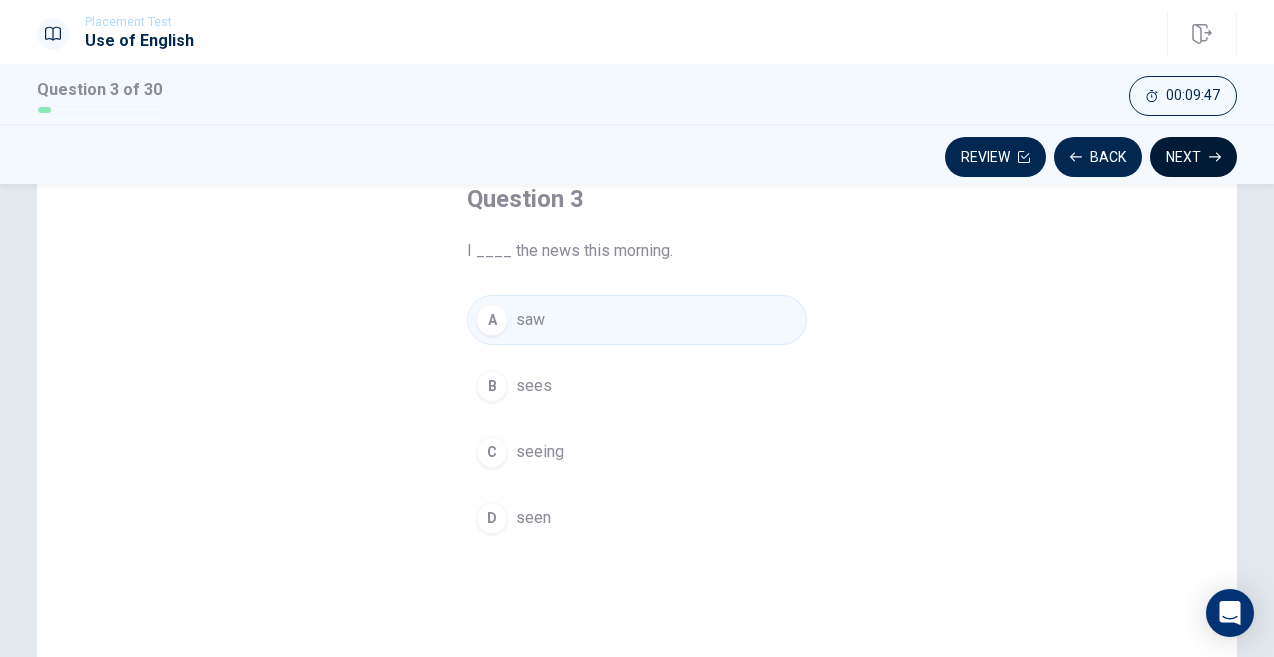 click on "Next" at bounding box center (1193, 157) 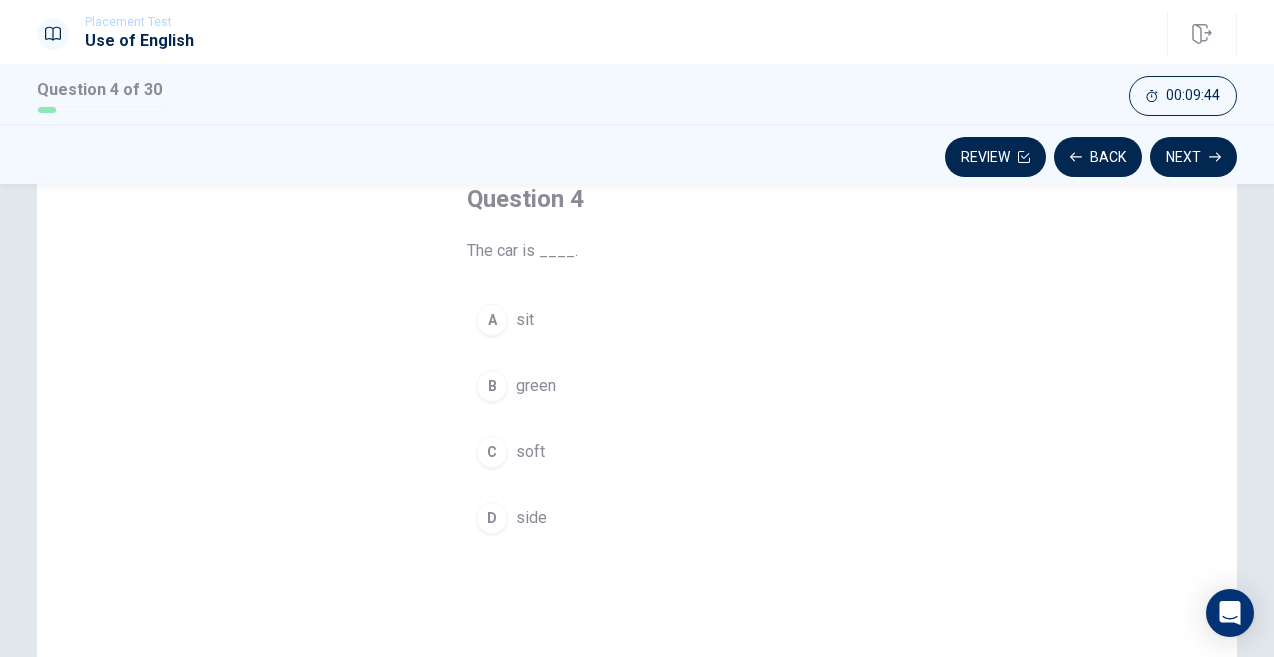 click on "B" at bounding box center (492, 386) 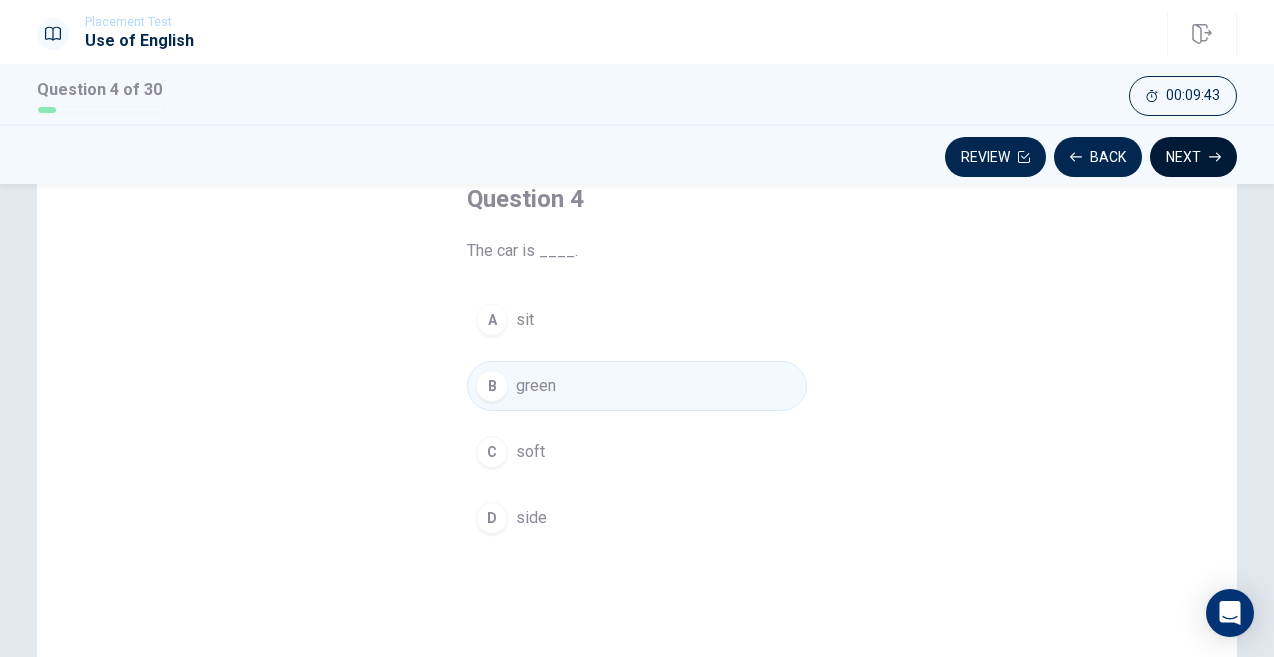 click on "Next" at bounding box center [1193, 157] 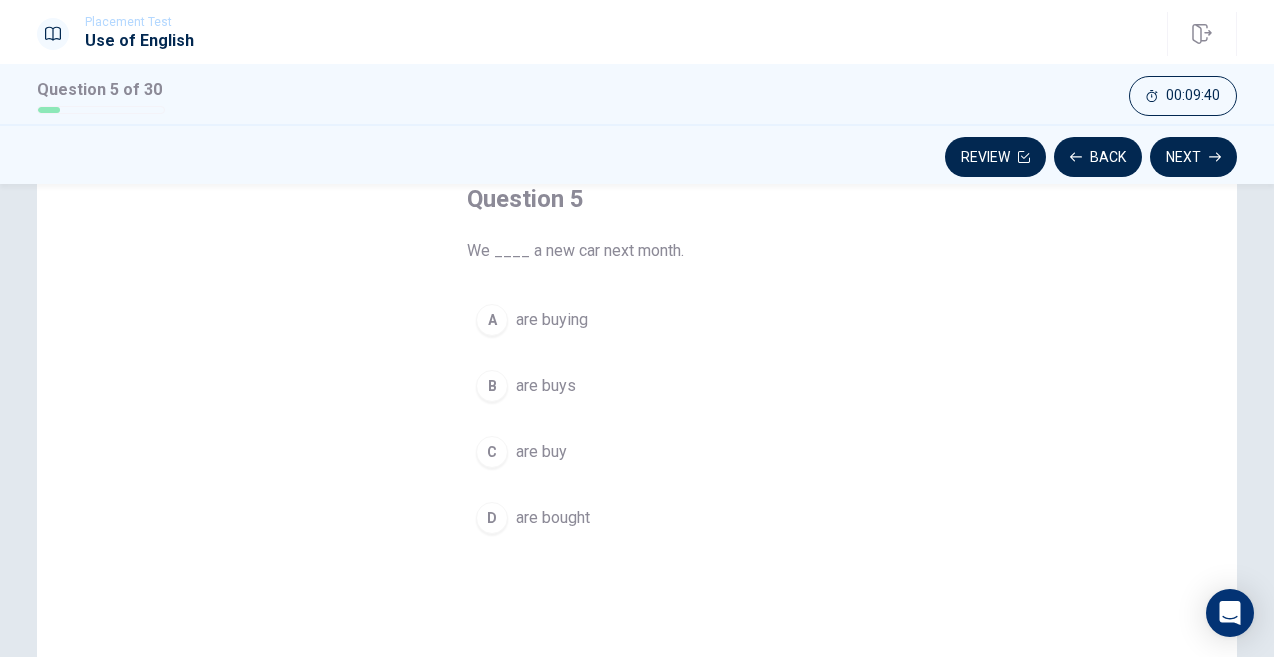 click on "A" at bounding box center (492, 320) 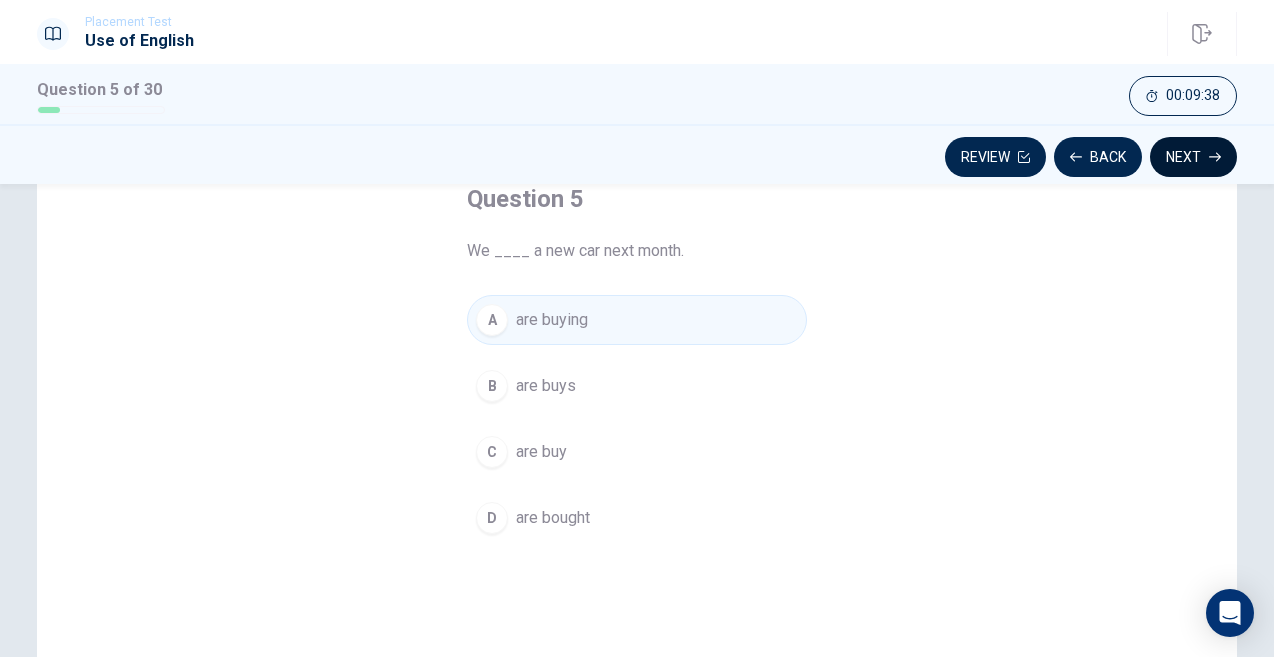 click on "Next" at bounding box center [1193, 157] 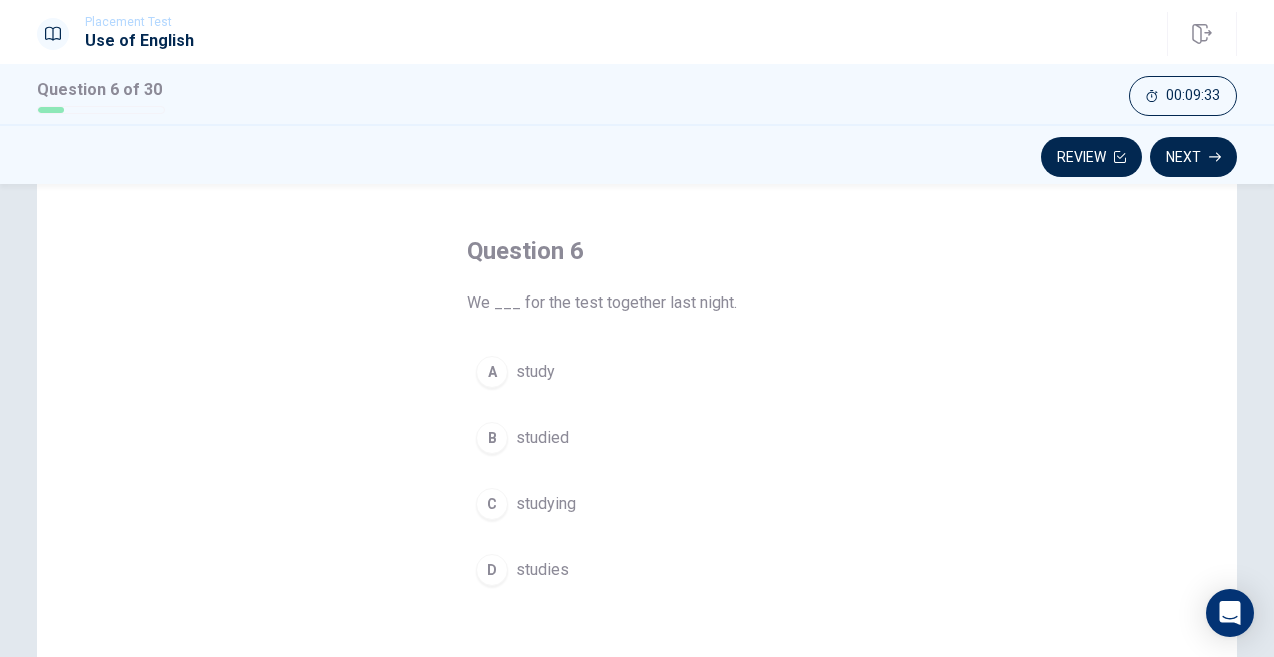 scroll, scrollTop: 92, scrollLeft: 0, axis: vertical 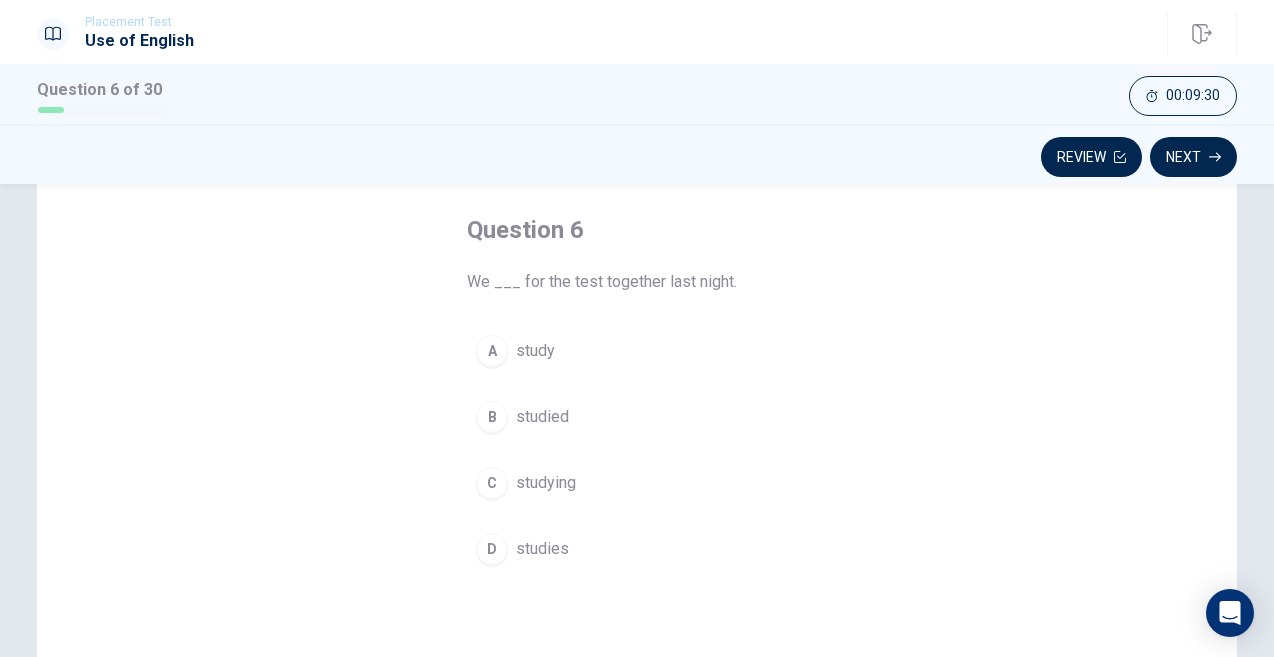 click on "B" at bounding box center [492, 417] 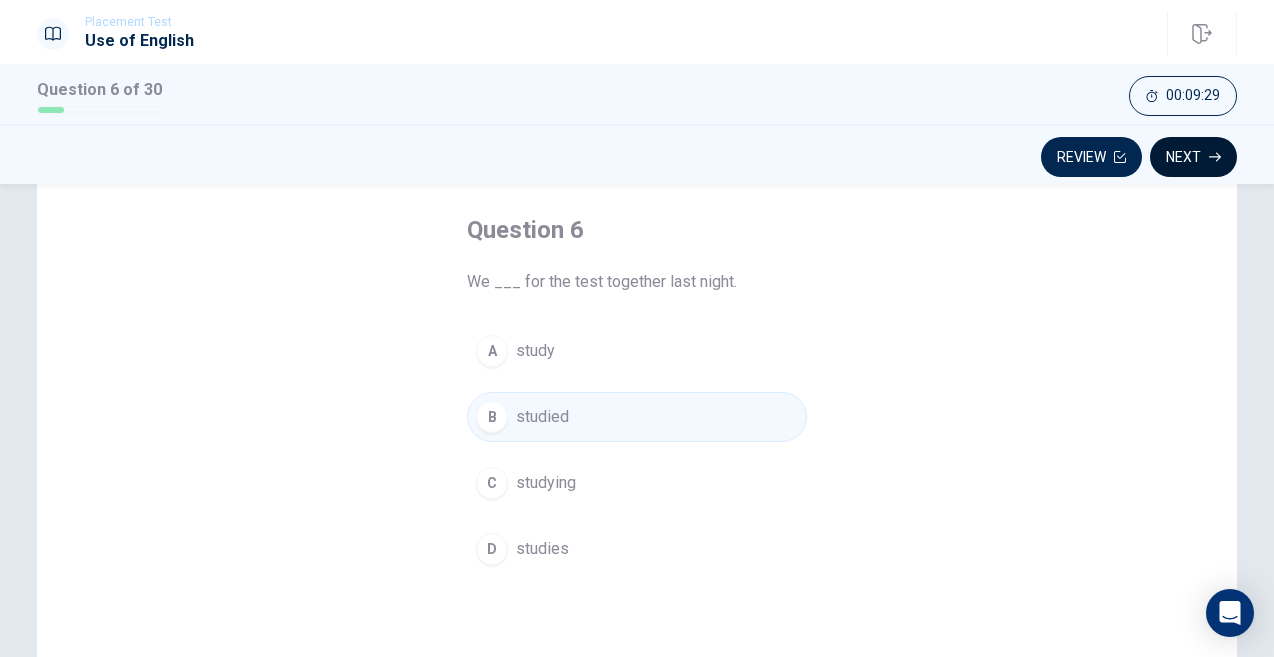 click on "Next" at bounding box center [1193, 157] 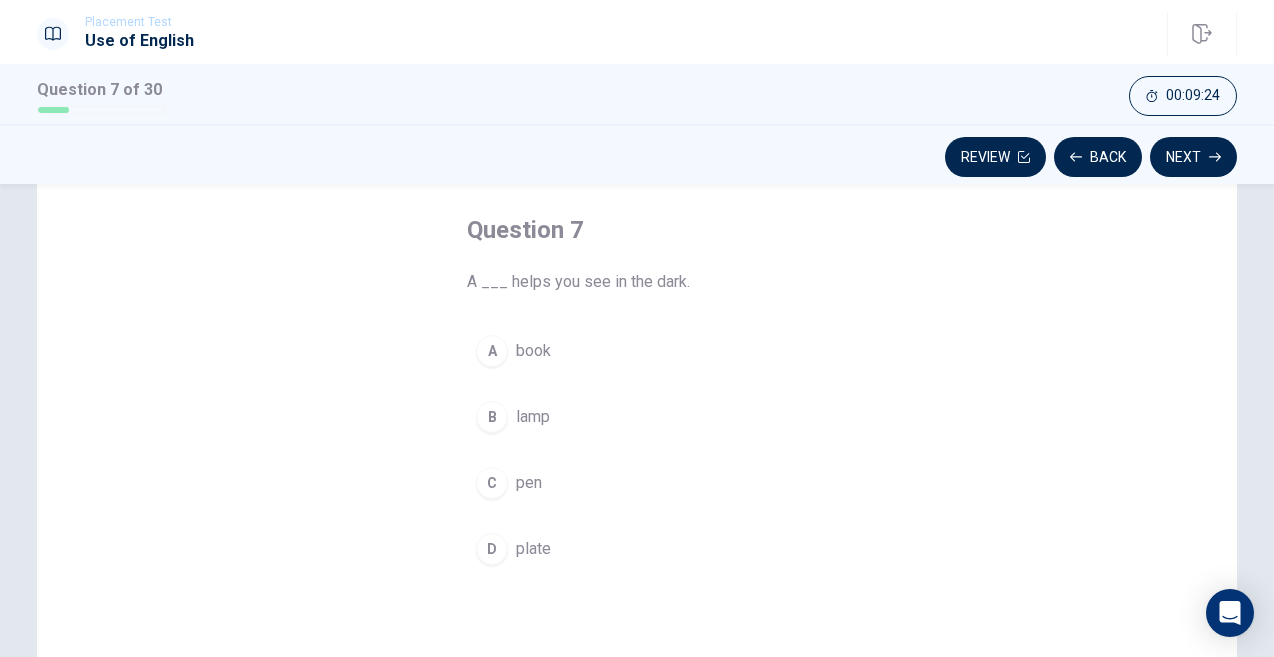 click on "B" at bounding box center [492, 417] 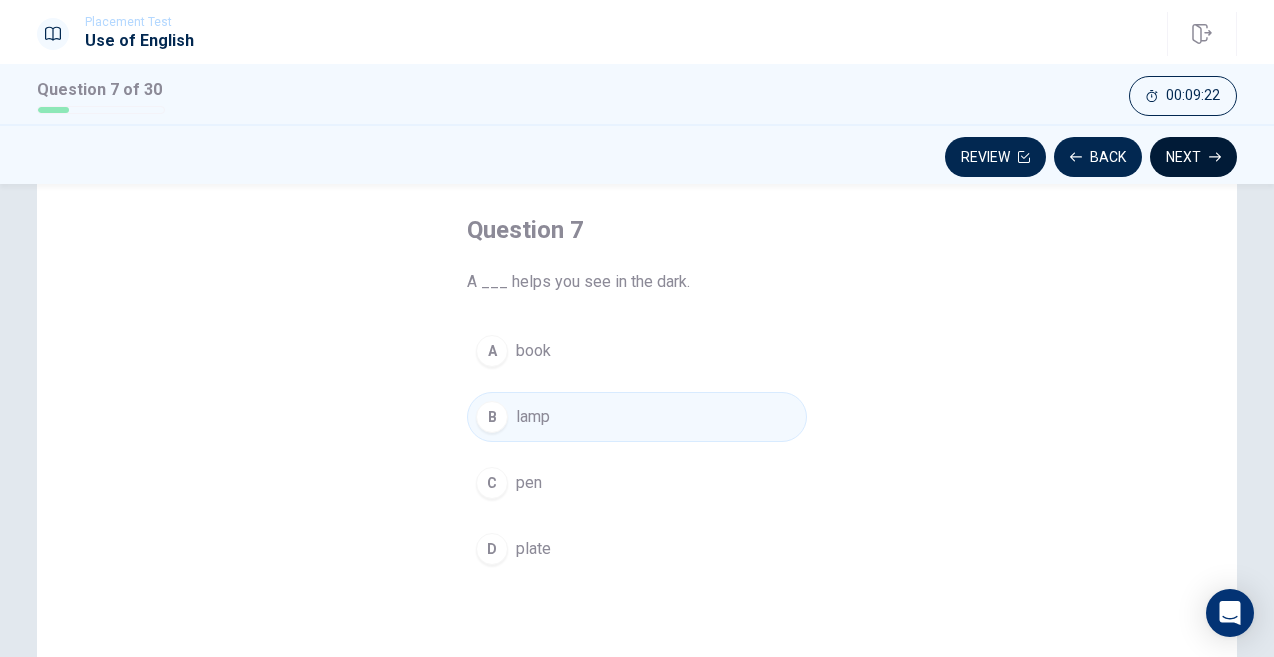 click on "Next" at bounding box center [1193, 157] 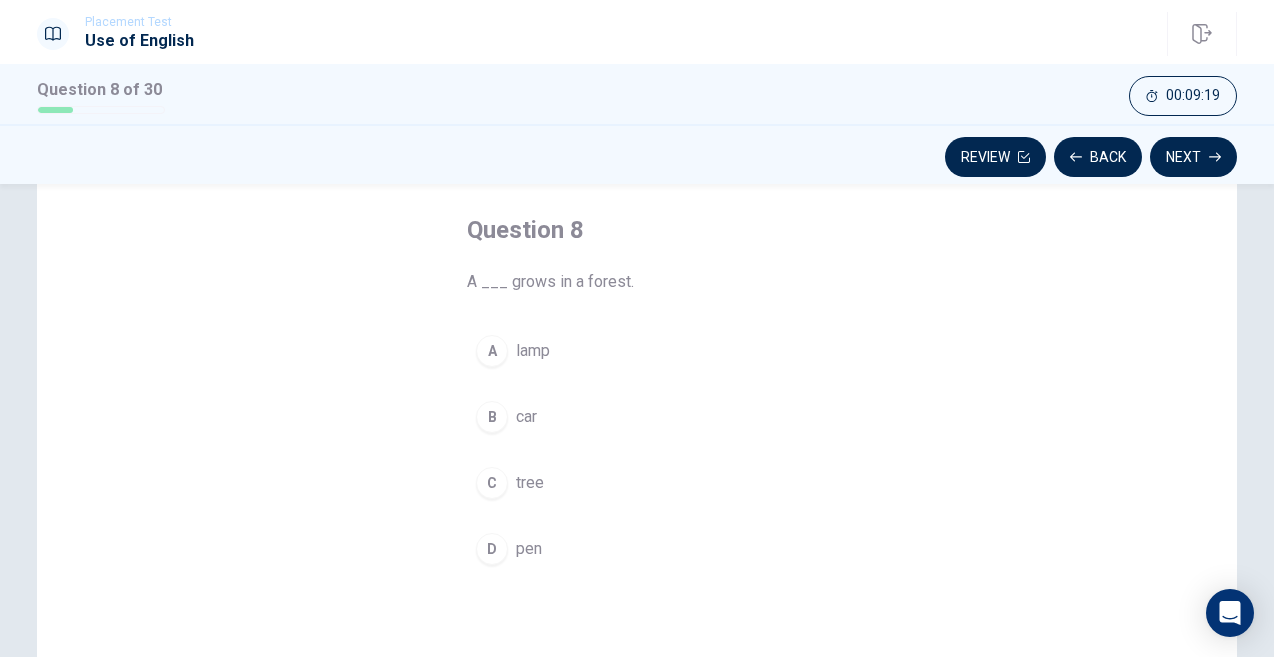 click on "C" at bounding box center (492, 483) 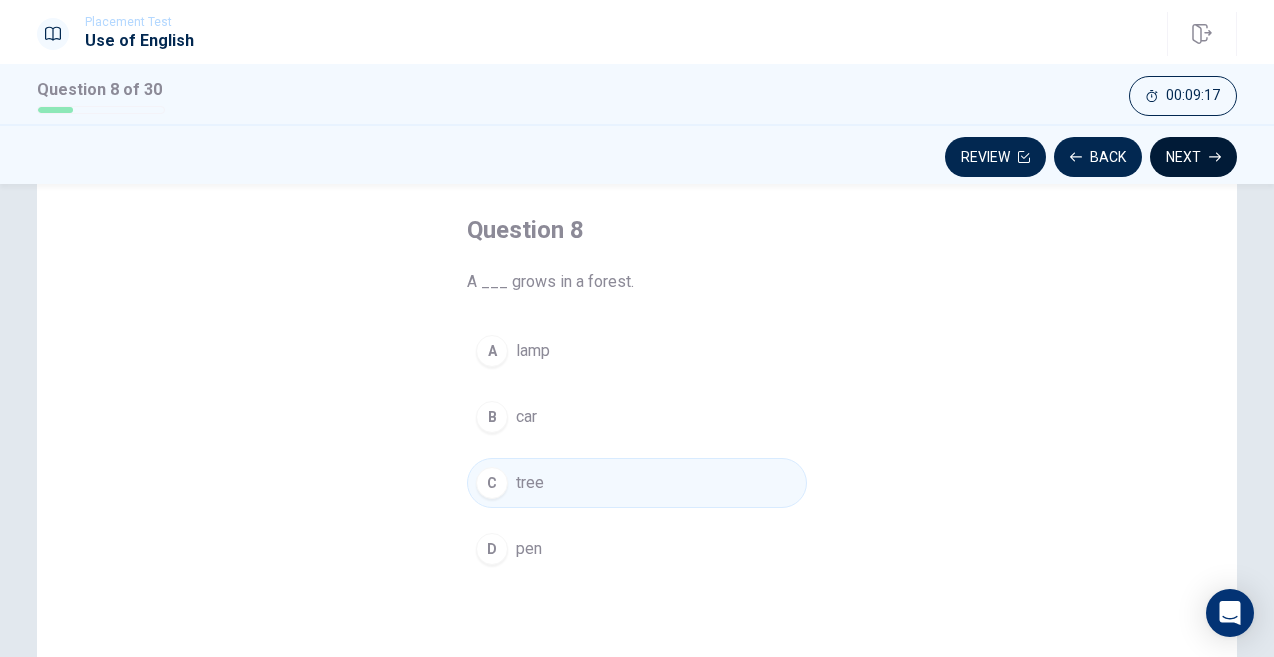 click on "Next" at bounding box center [1193, 157] 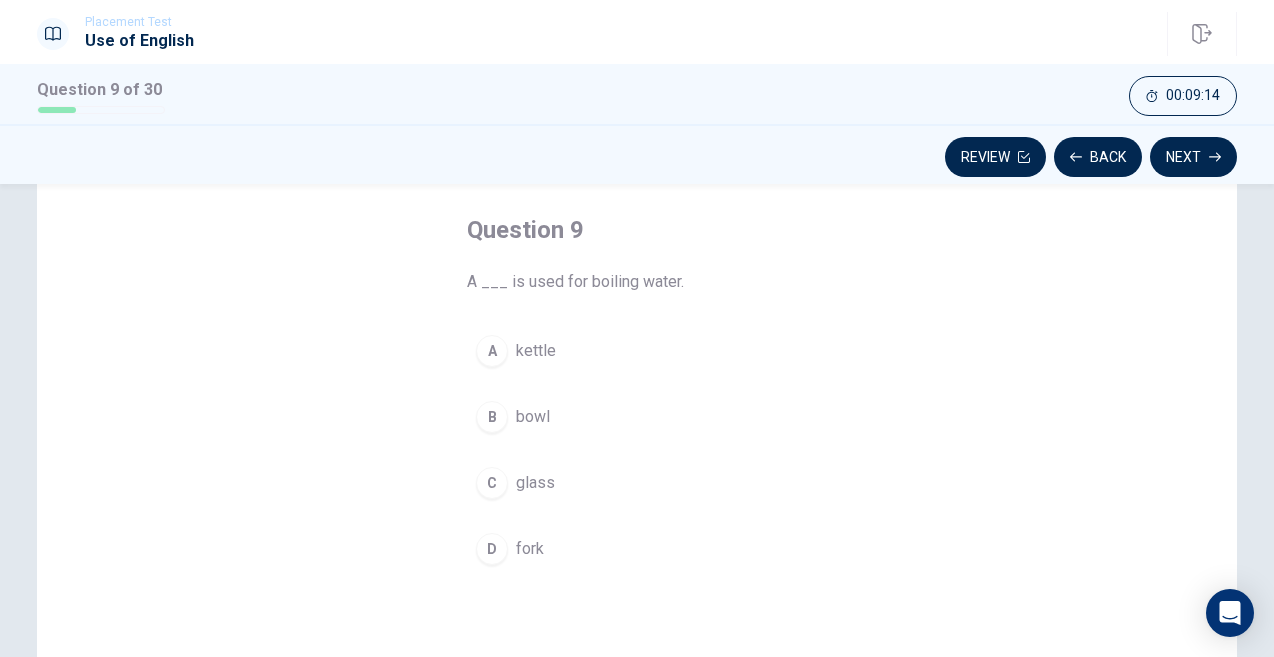 click on "A" at bounding box center (492, 351) 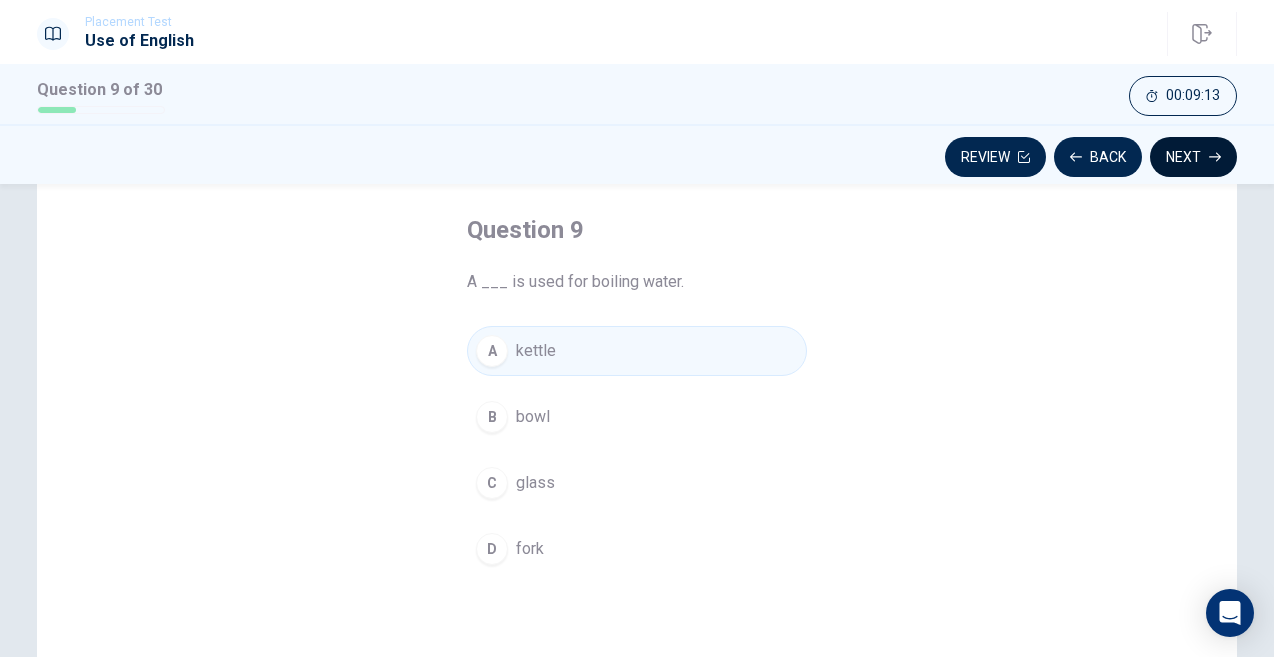 click on "Next" at bounding box center (1193, 157) 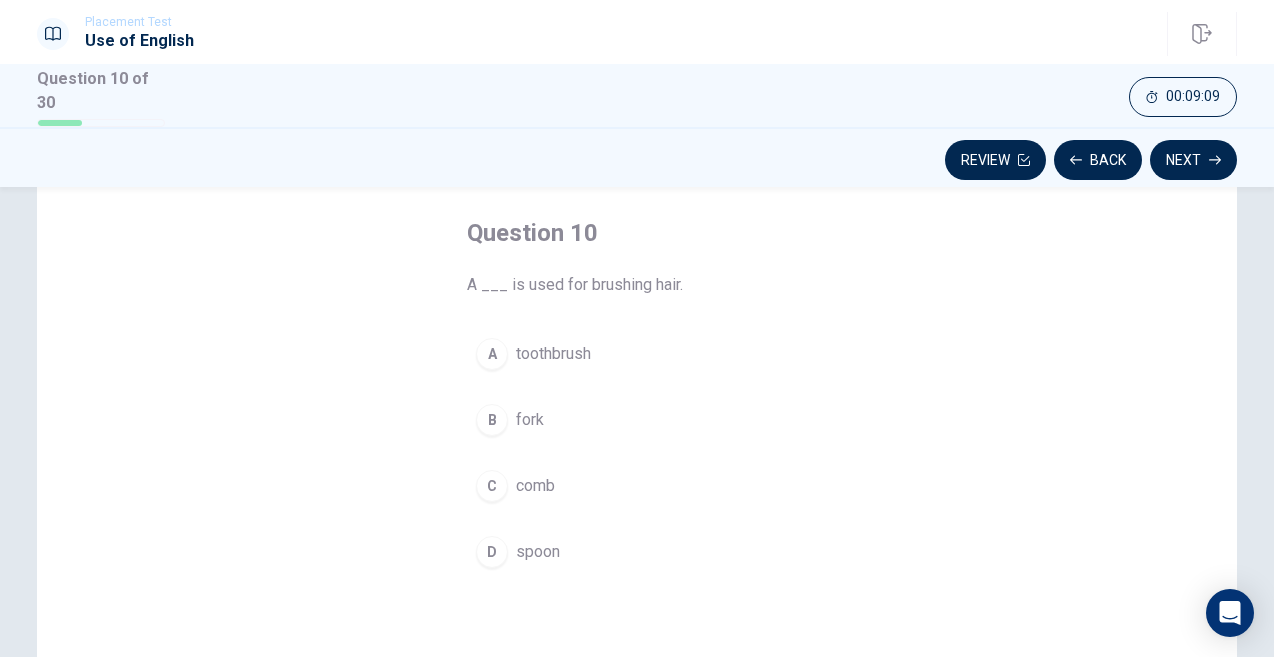click on "C" at bounding box center (492, 486) 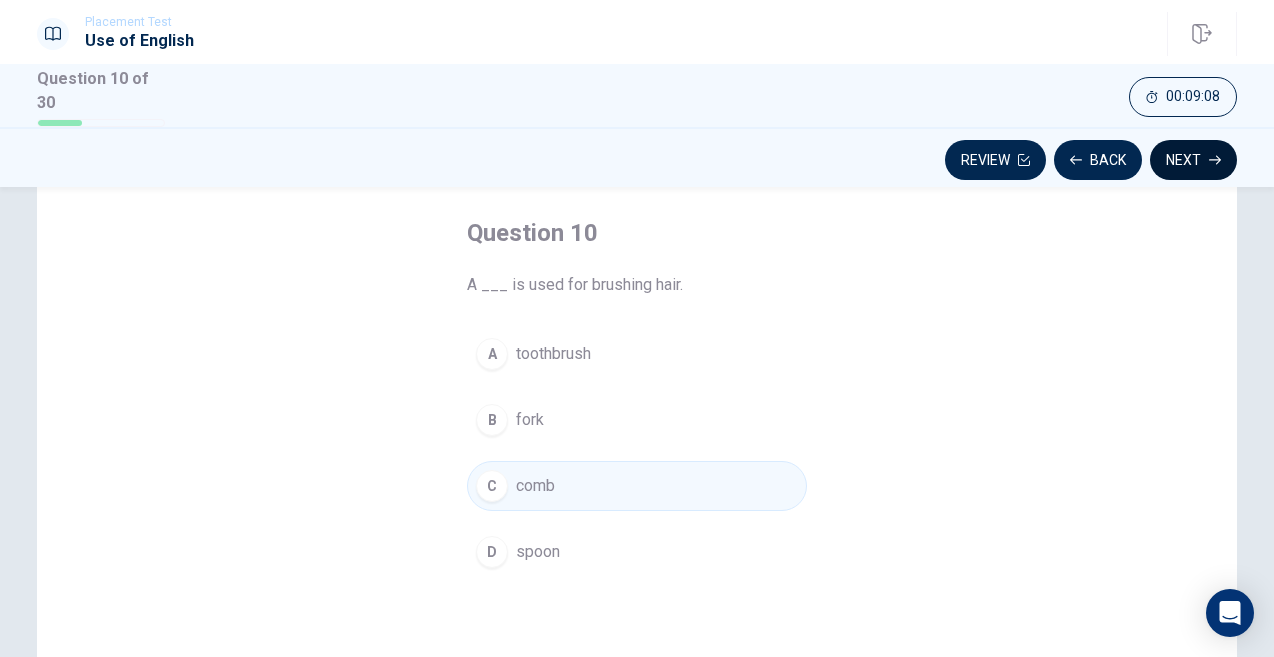 click on "Next" at bounding box center [1193, 160] 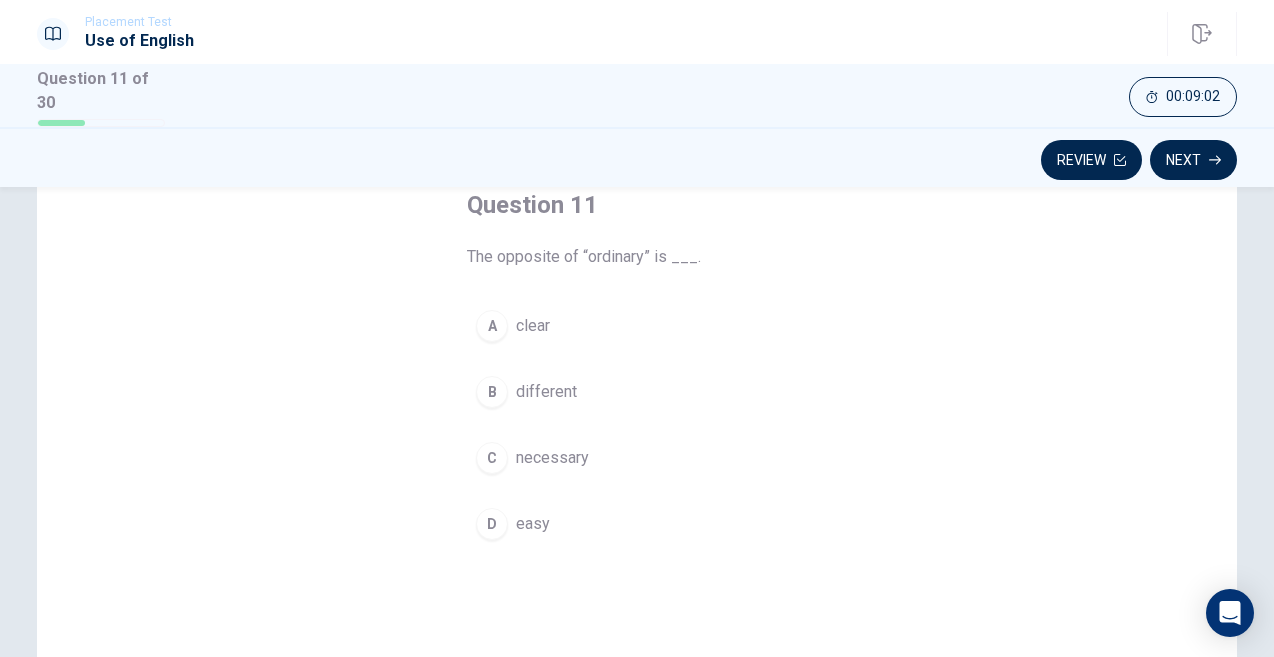 scroll, scrollTop: 121, scrollLeft: 0, axis: vertical 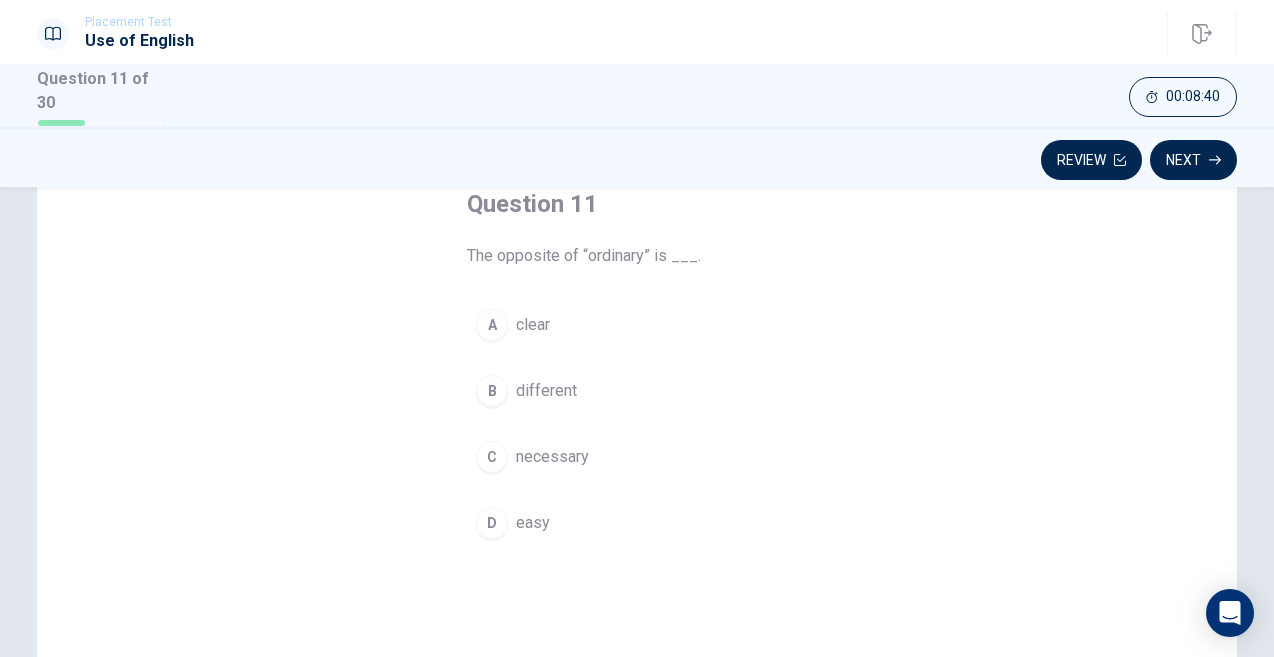 click on "B" at bounding box center [492, 391] 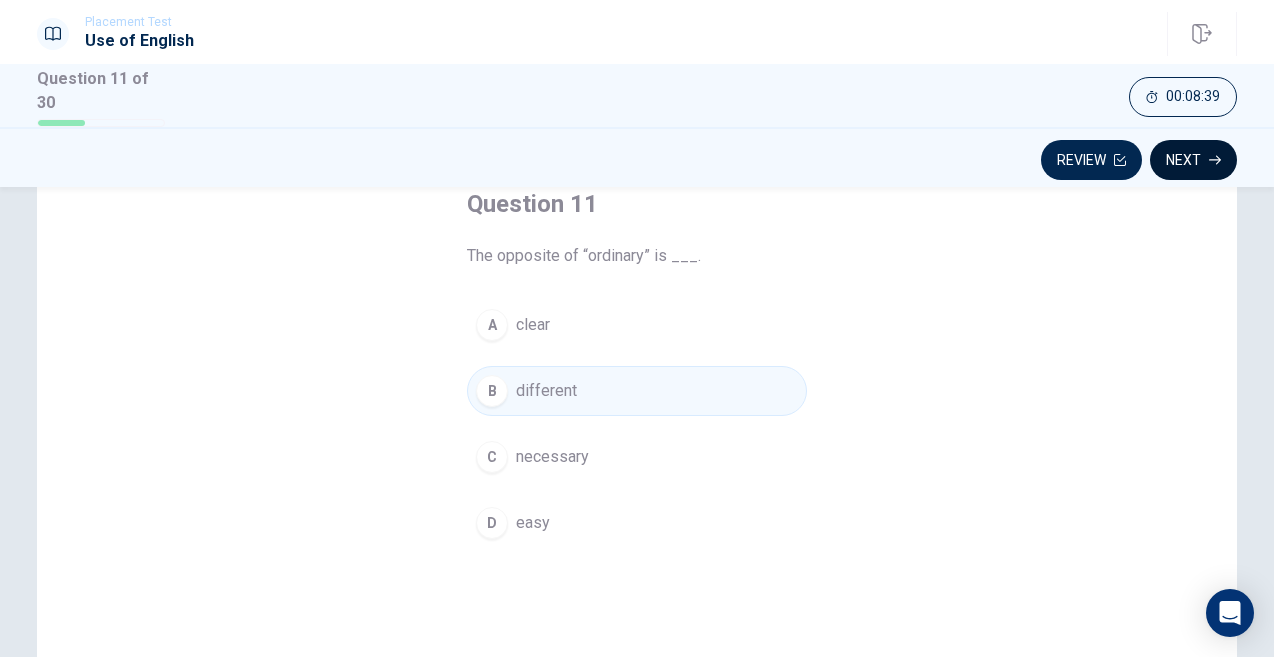 click on "Next" at bounding box center [1193, 160] 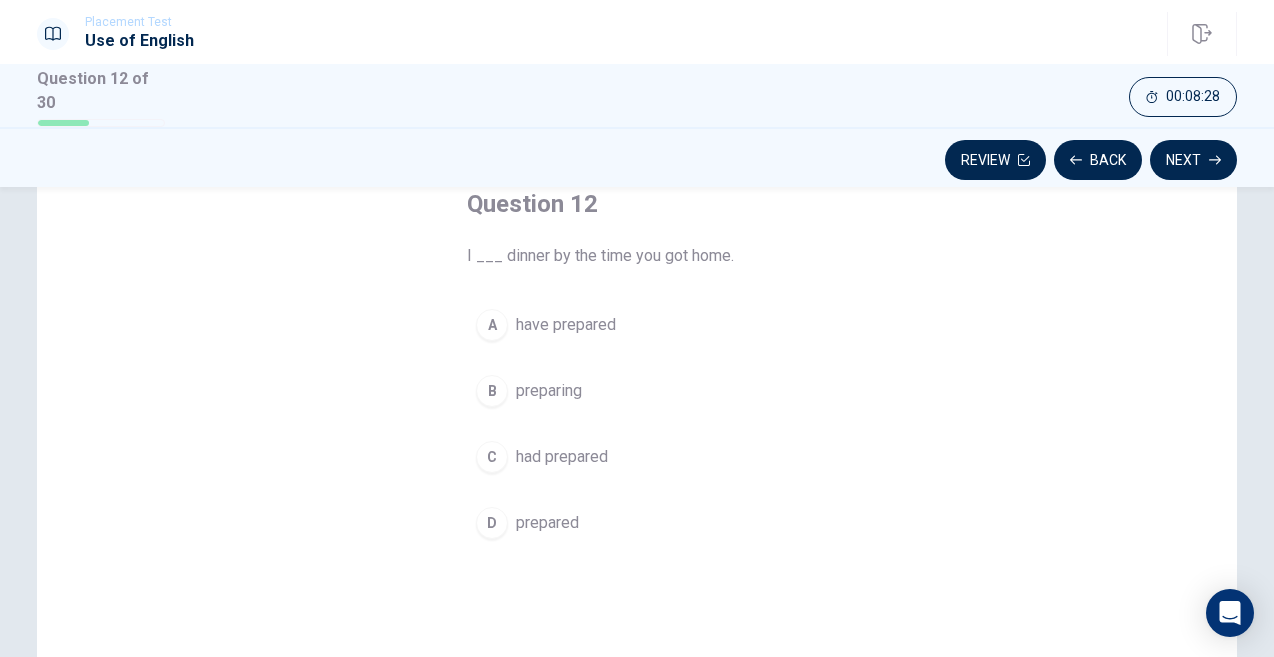 click on "A" at bounding box center (492, 325) 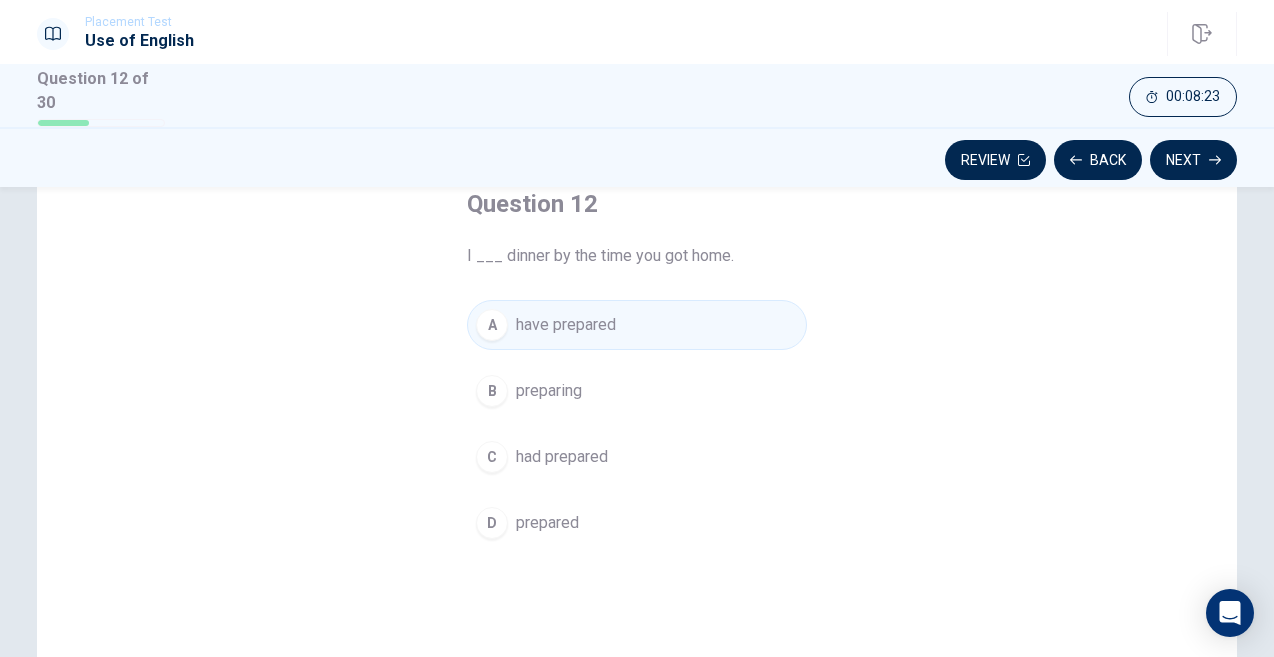 click on "had prepared" at bounding box center (562, 457) 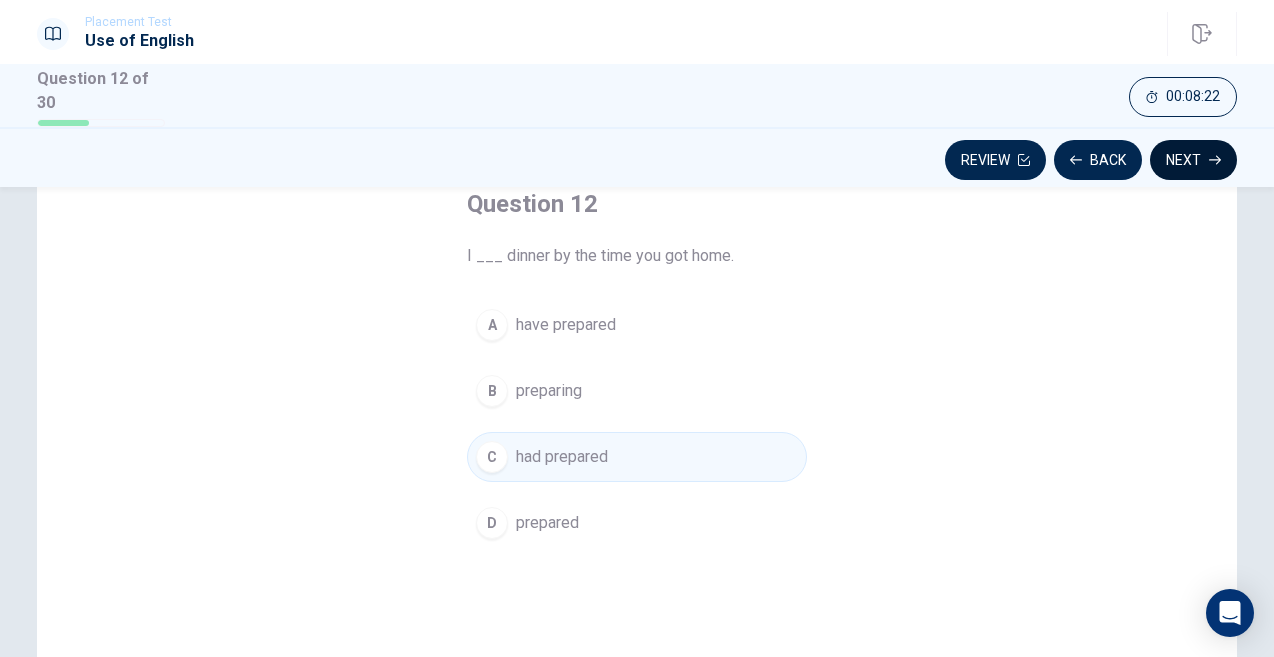 click on "Next" at bounding box center [1193, 160] 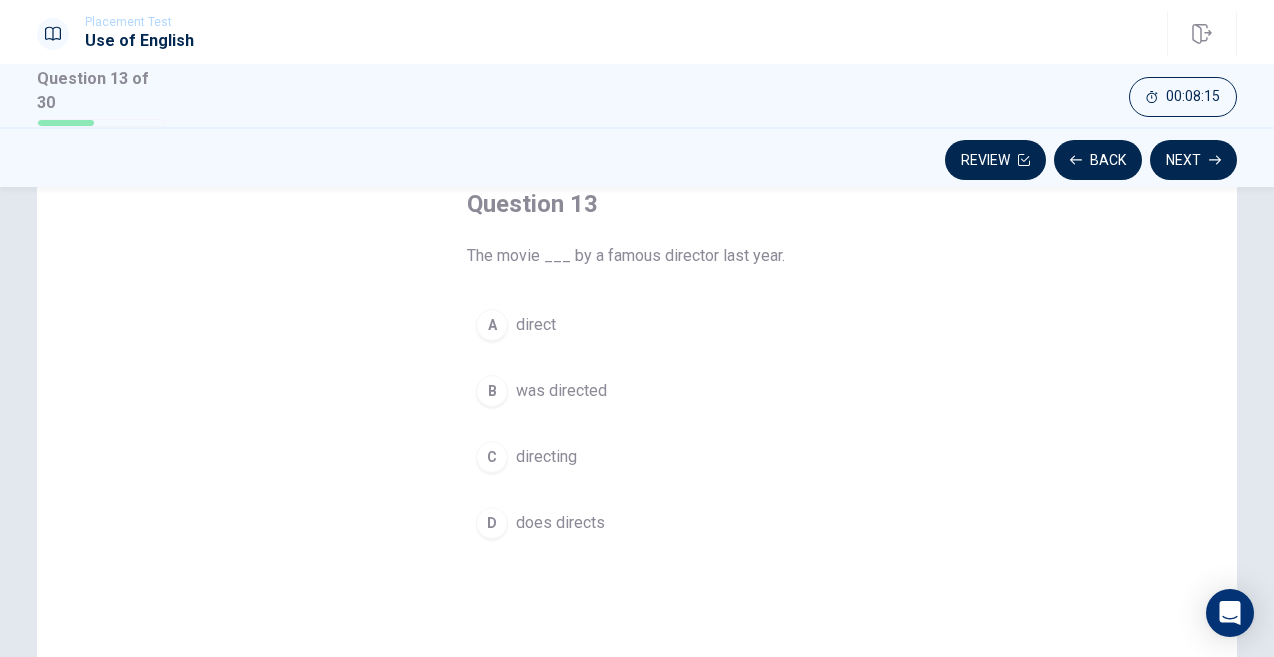 click on "B" at bounding box center [492, 391] 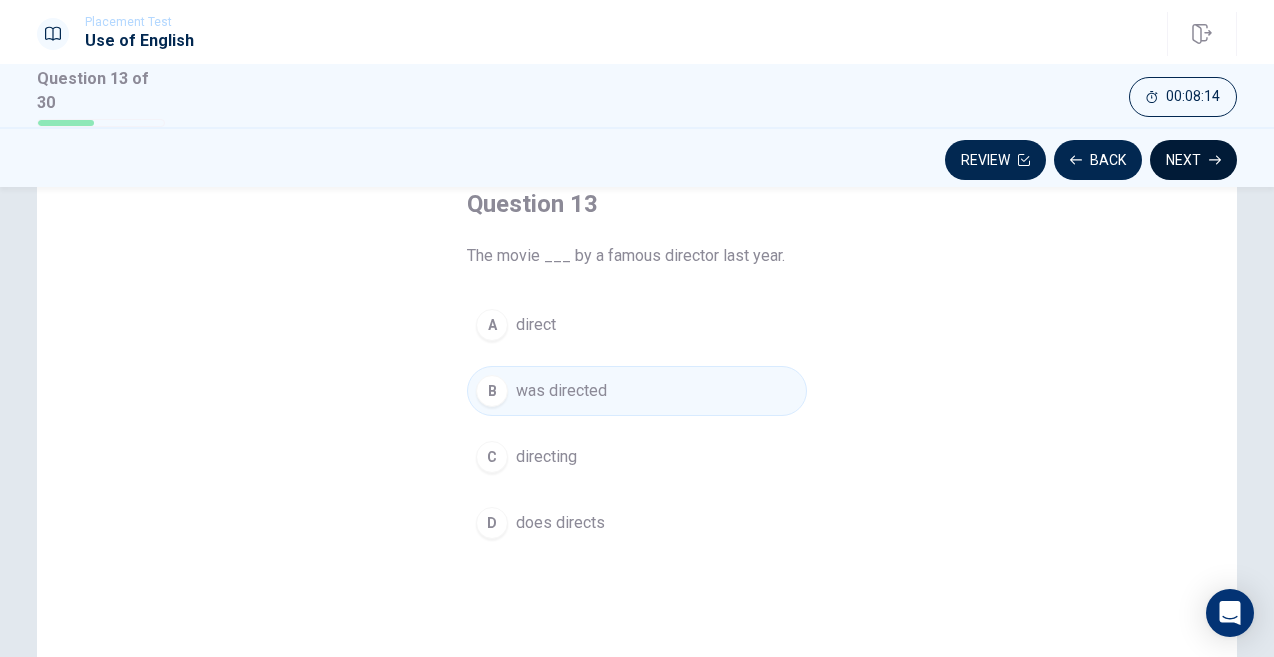 click on "Next" at bounding box center (1193, 160) 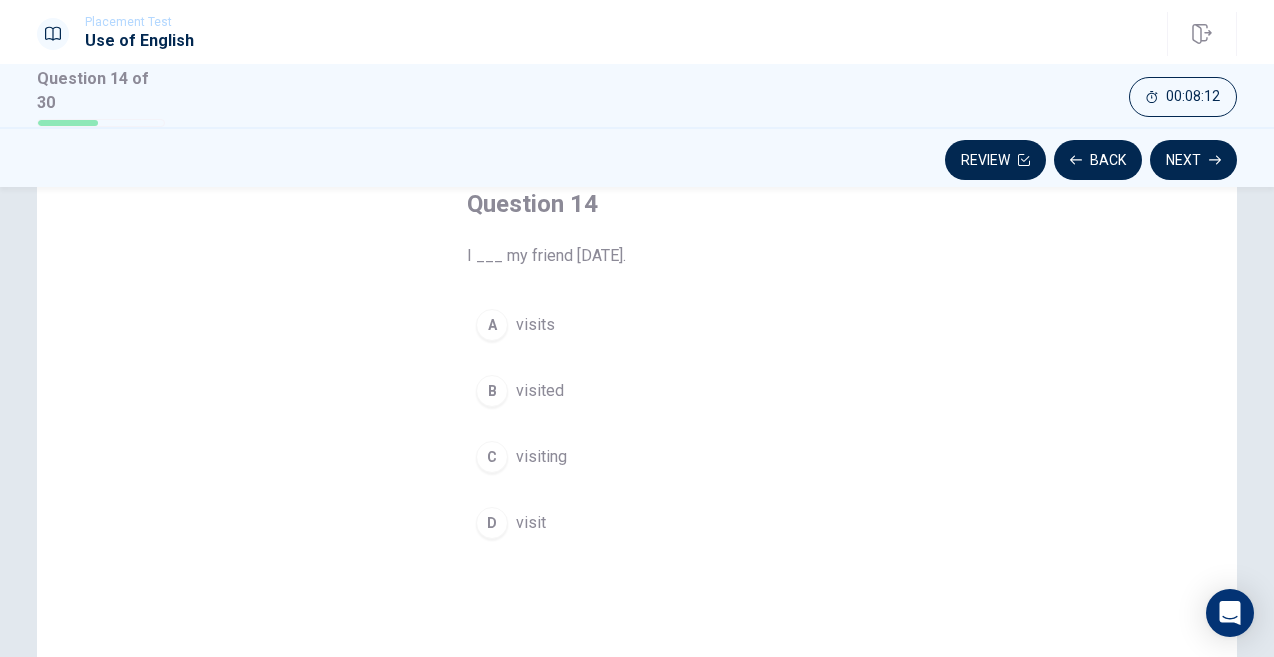 click on "B" at bounding box center (492, 391) 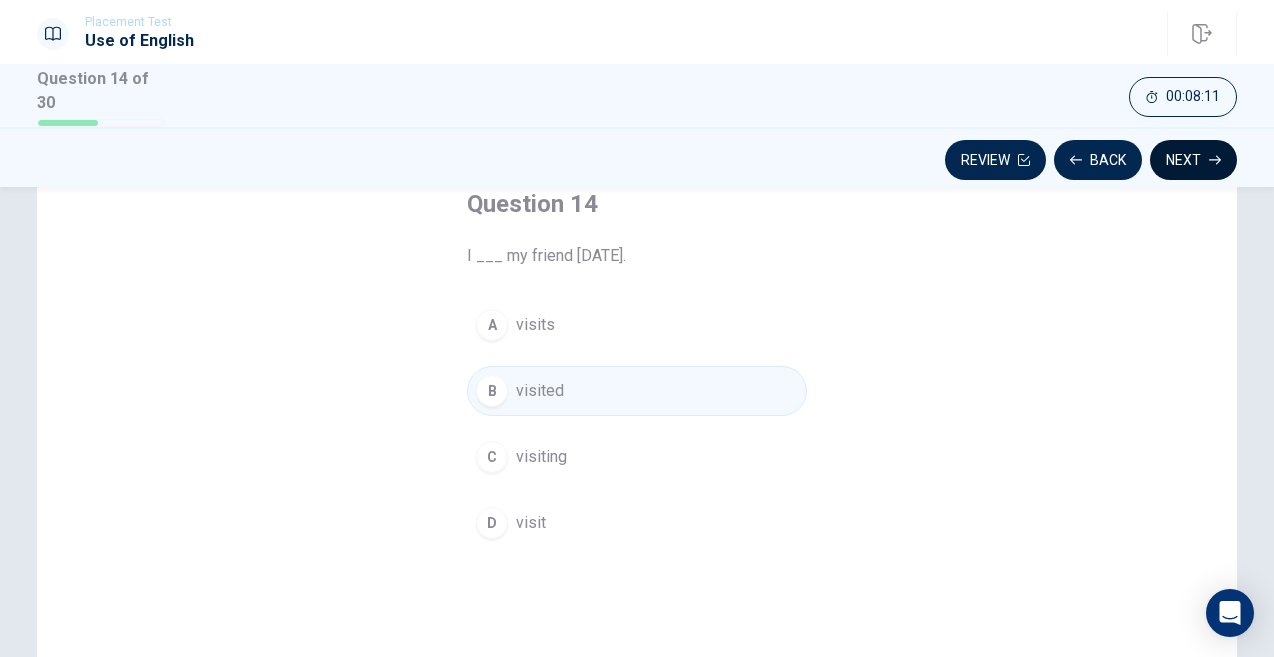 click 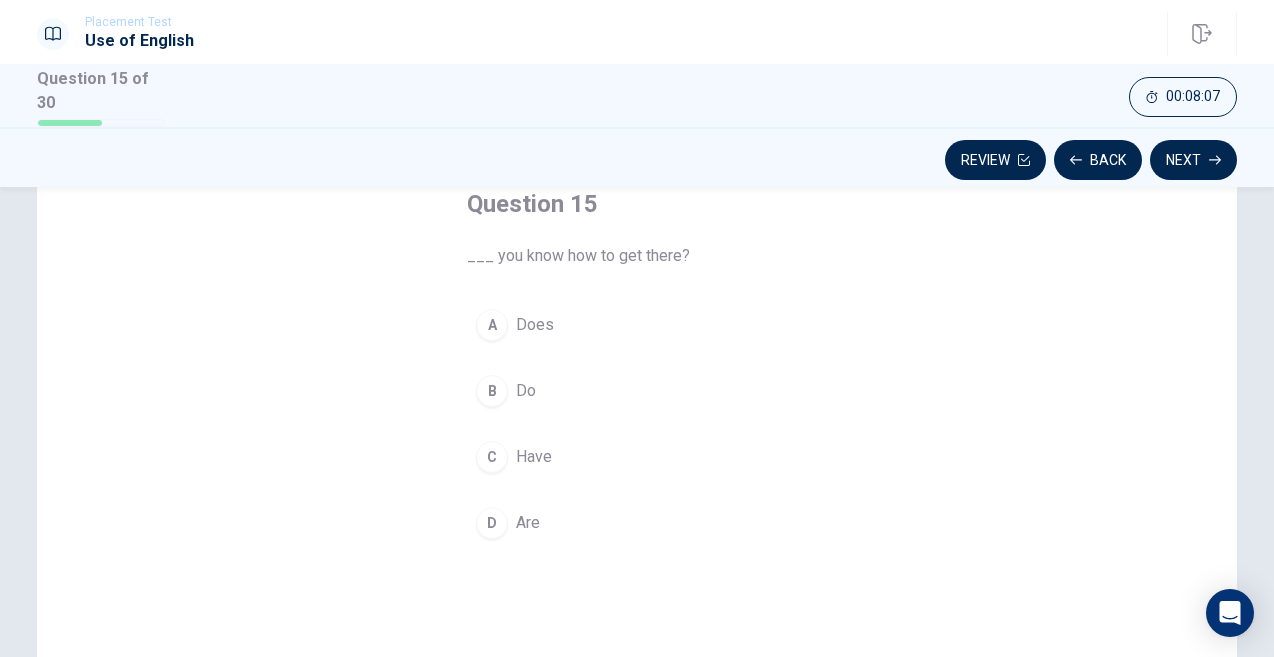 click on "B" at bounding box center (492, 391) 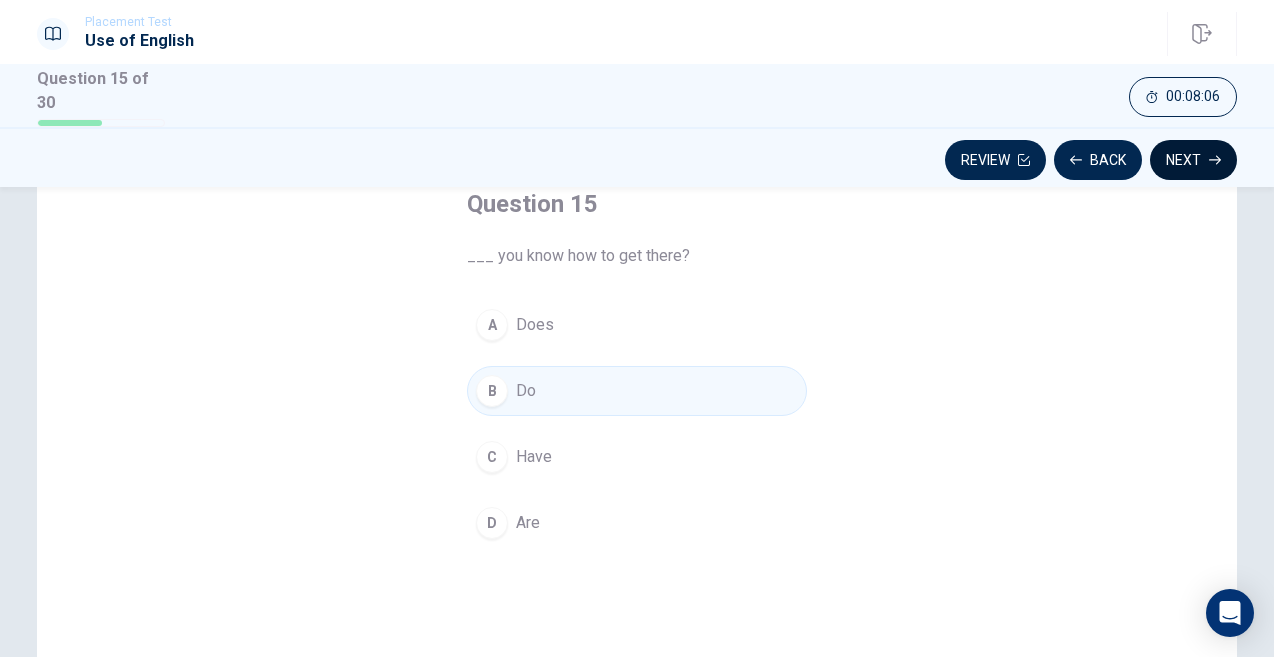 click on "Next" at bounding box center [1193, 160] 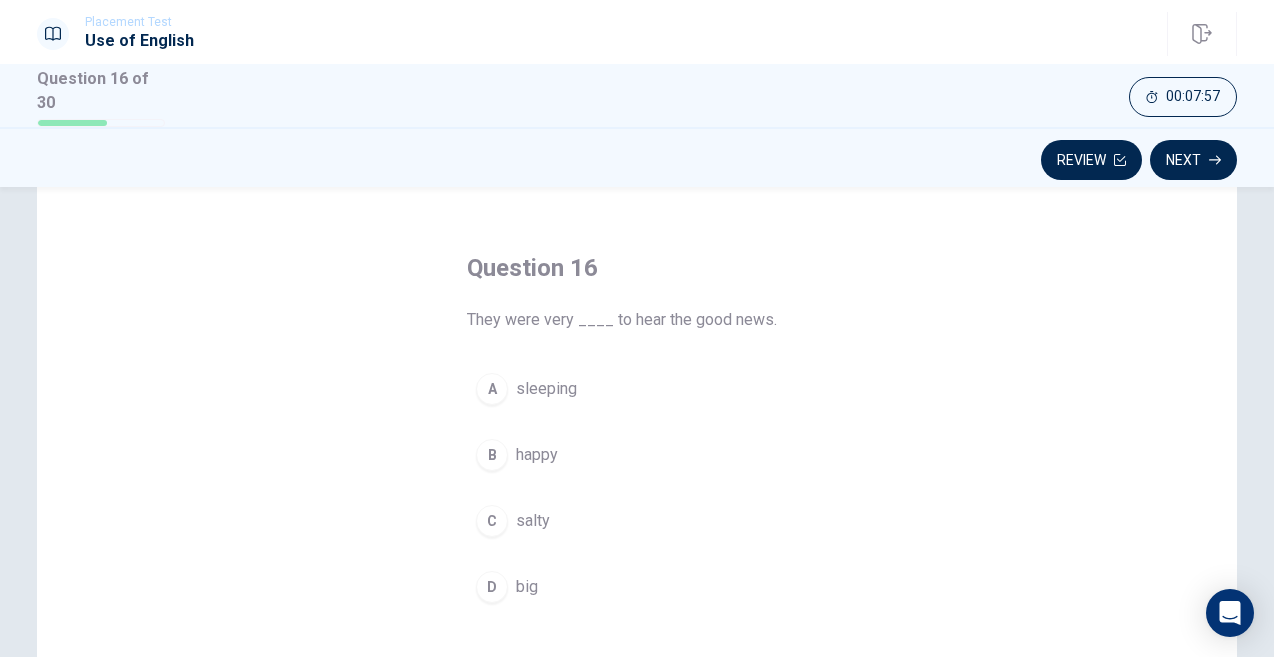 scroll, scrollTop: 64, scrollLeft: 0, axis: vertical 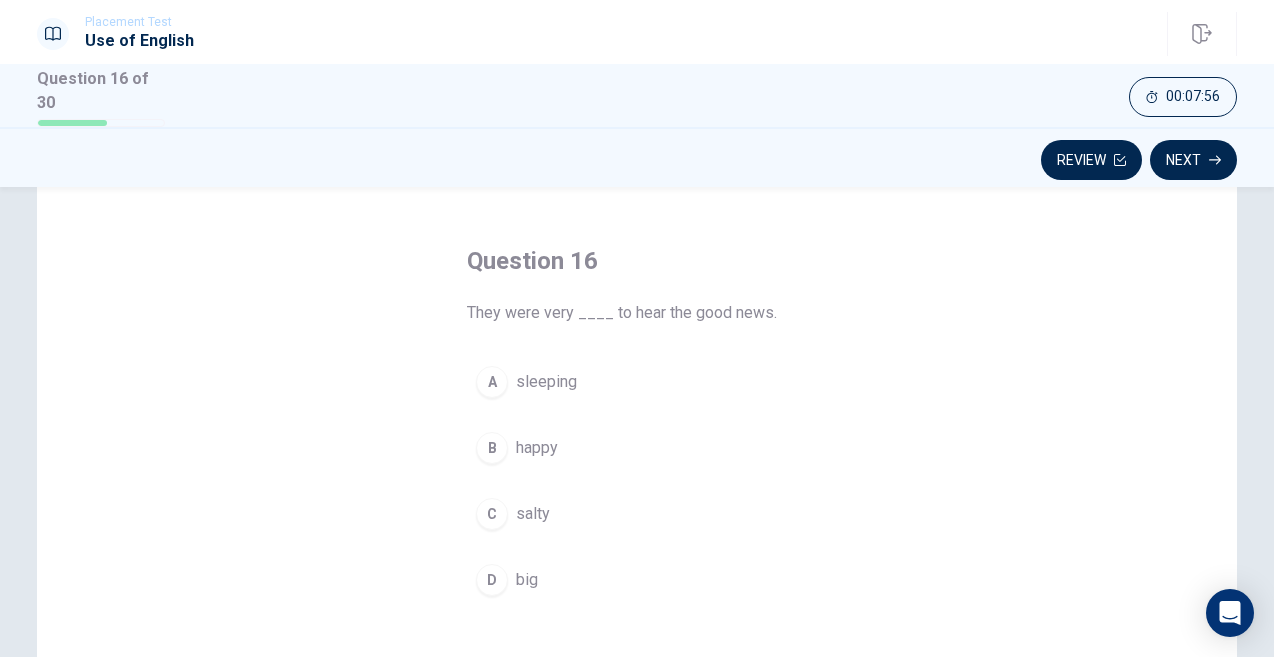 click on "B" at bounding box center [492, 448] 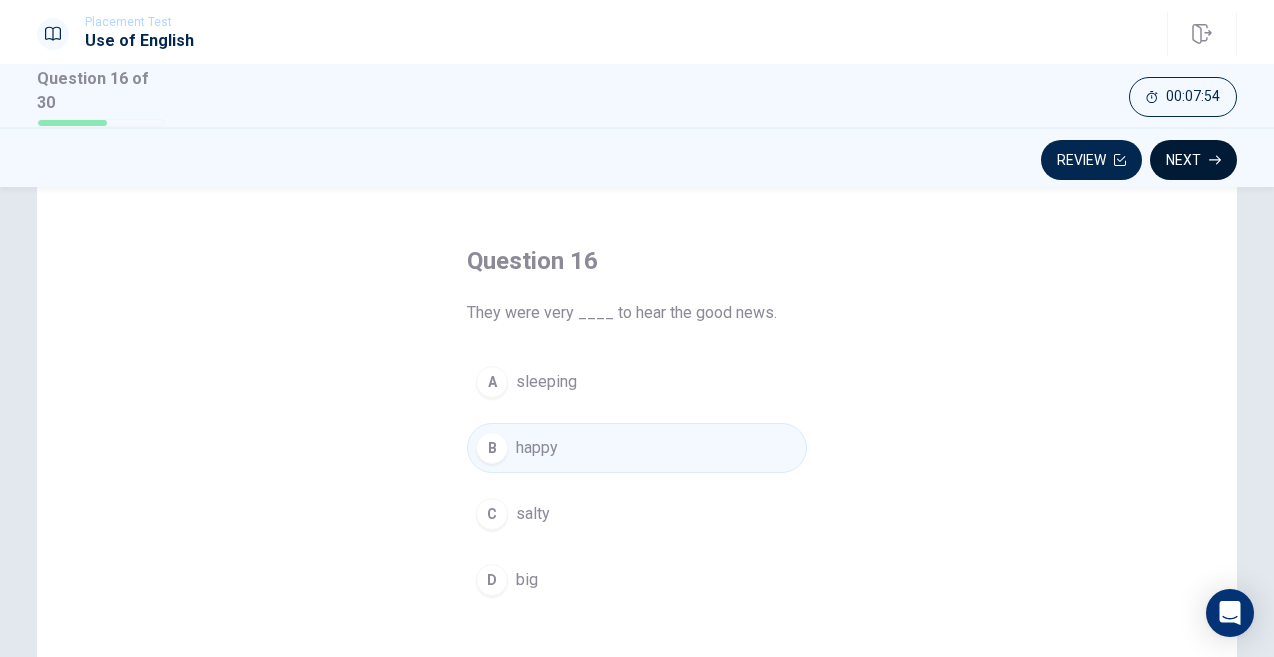 click on "Next" at bounding box center (1193, 160) 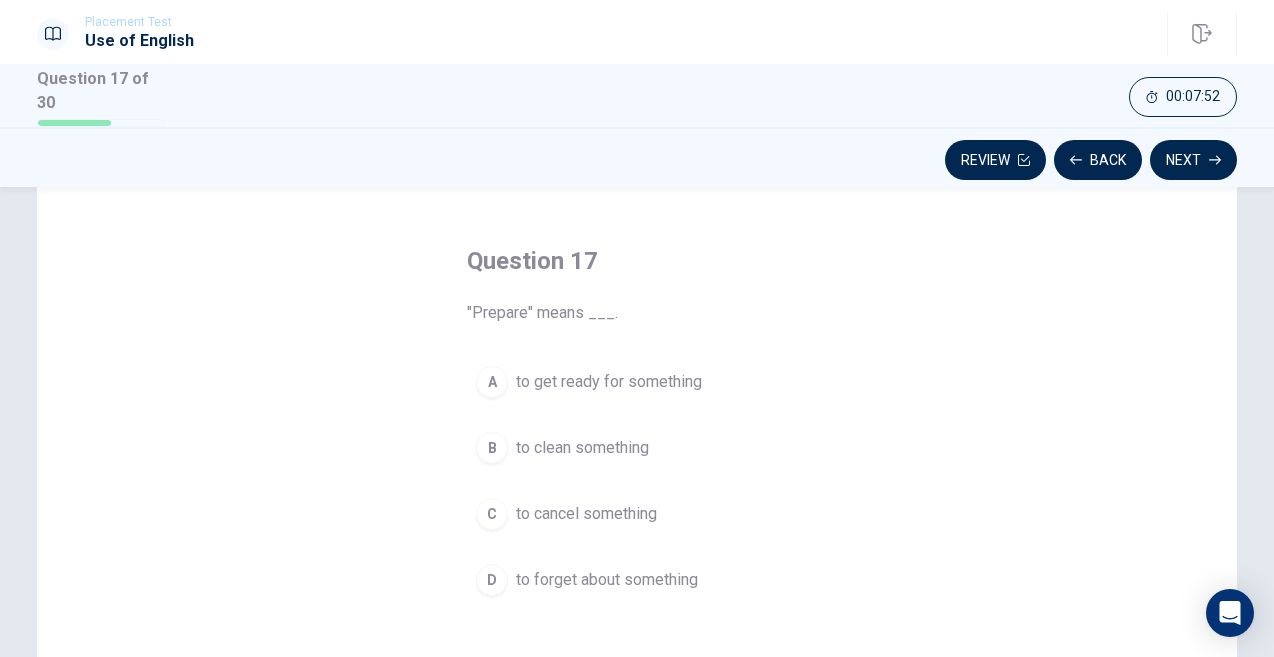click on "A" at bounding box center [492, 382] 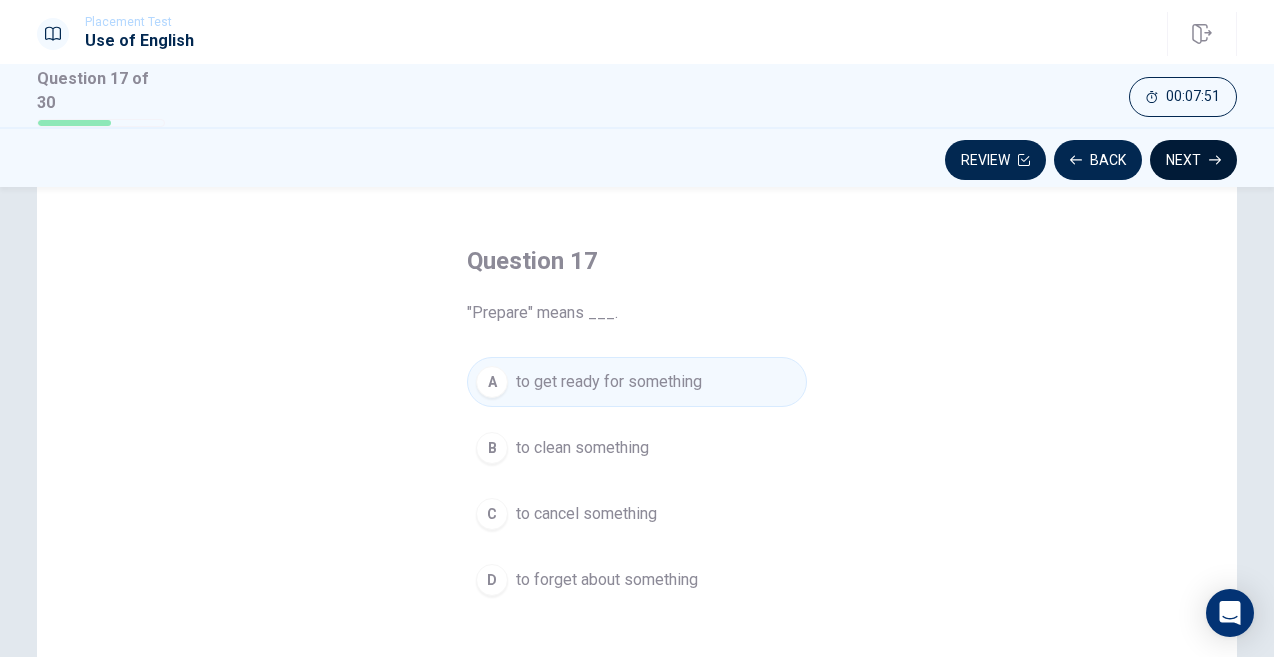 click on "Next" at bounding box center (1193, 160) 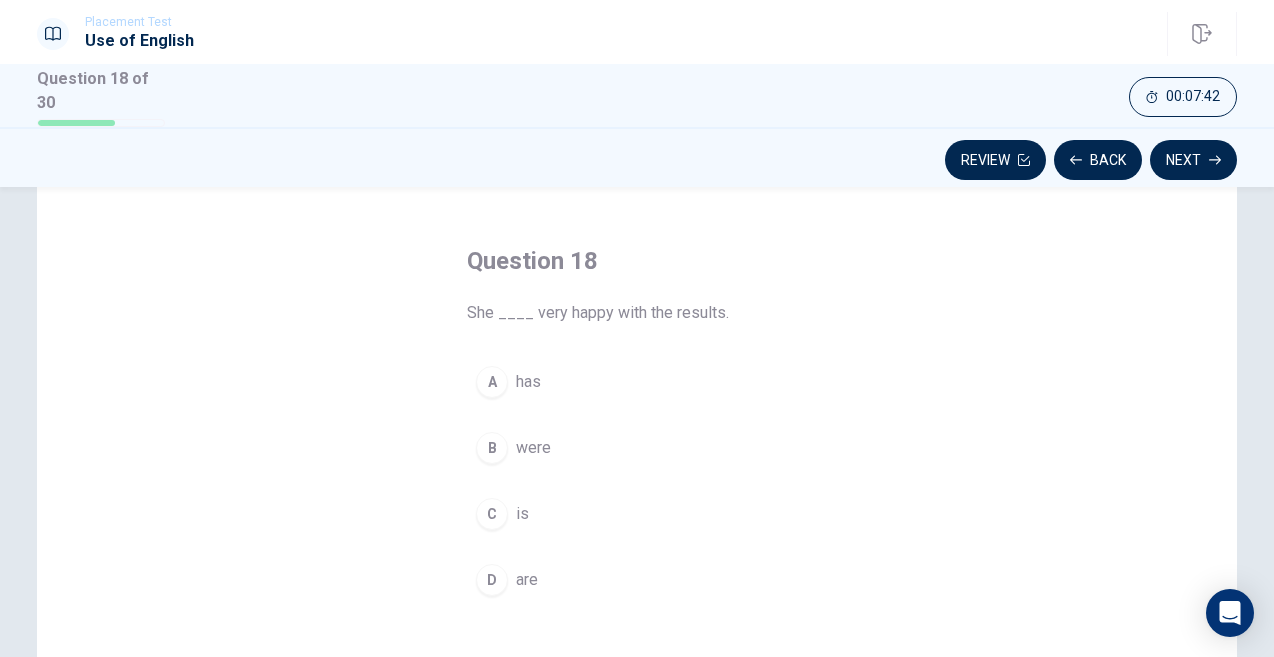 click on "C" at bounding box center [492, 514] 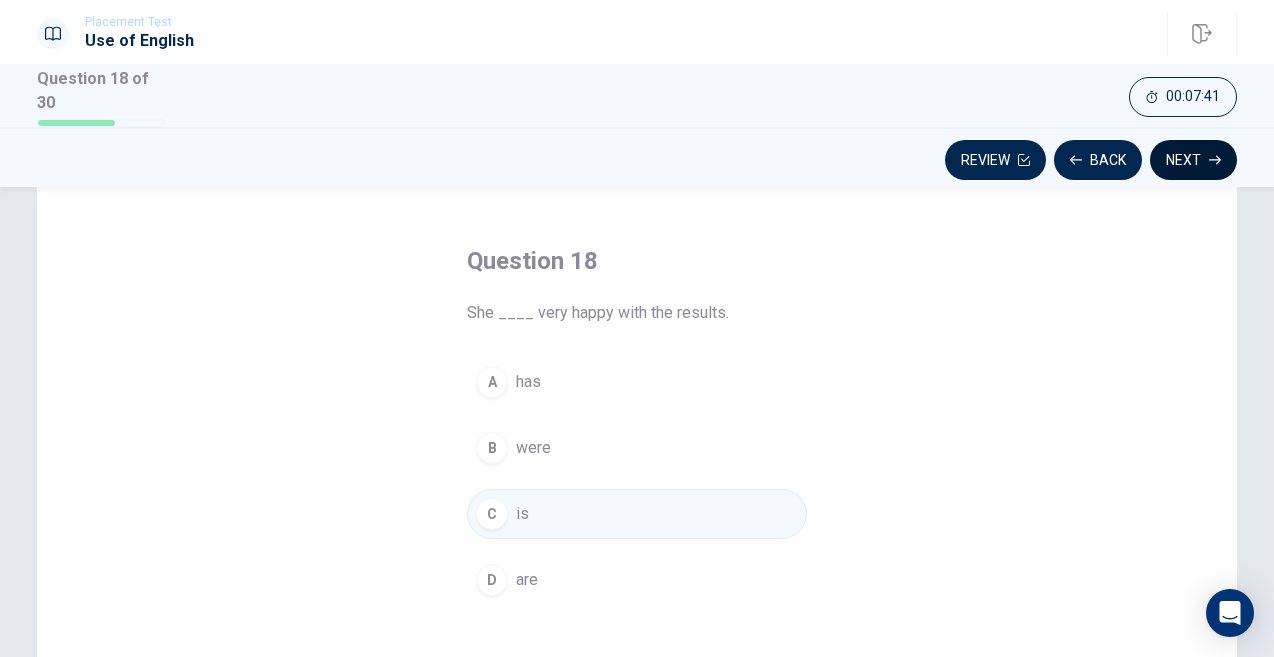click on "Next" at bounding box center (1193, 160) 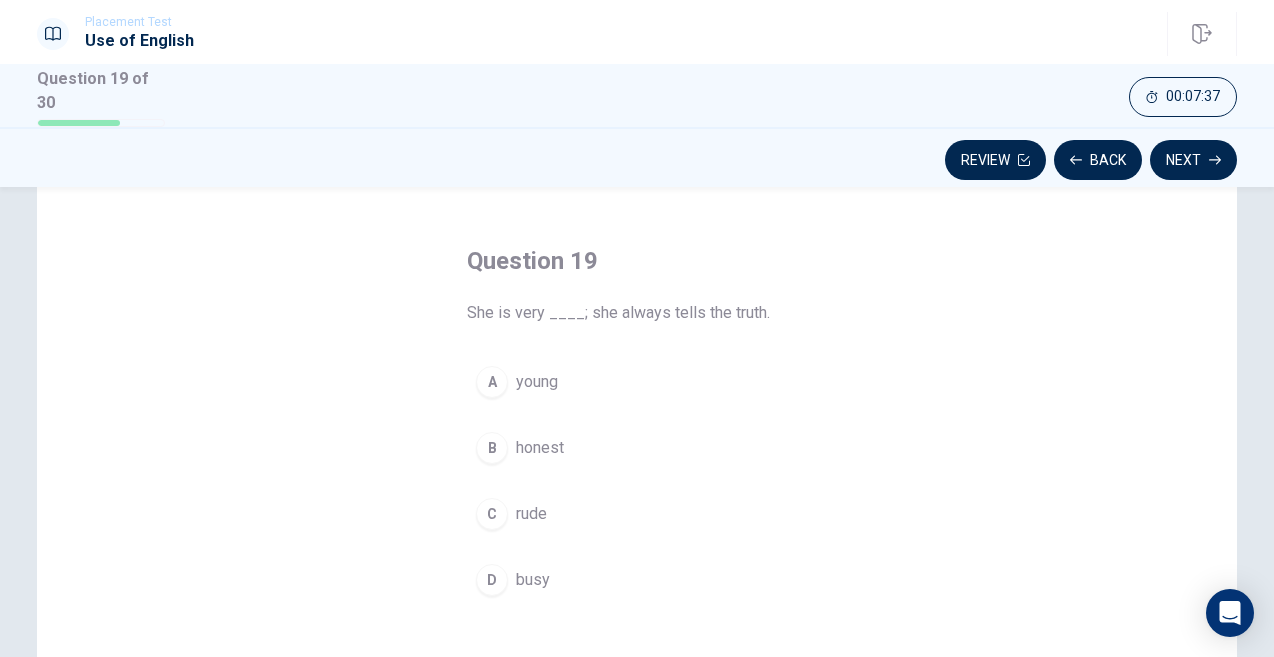 click on "B" at bounding box center [492, 448] 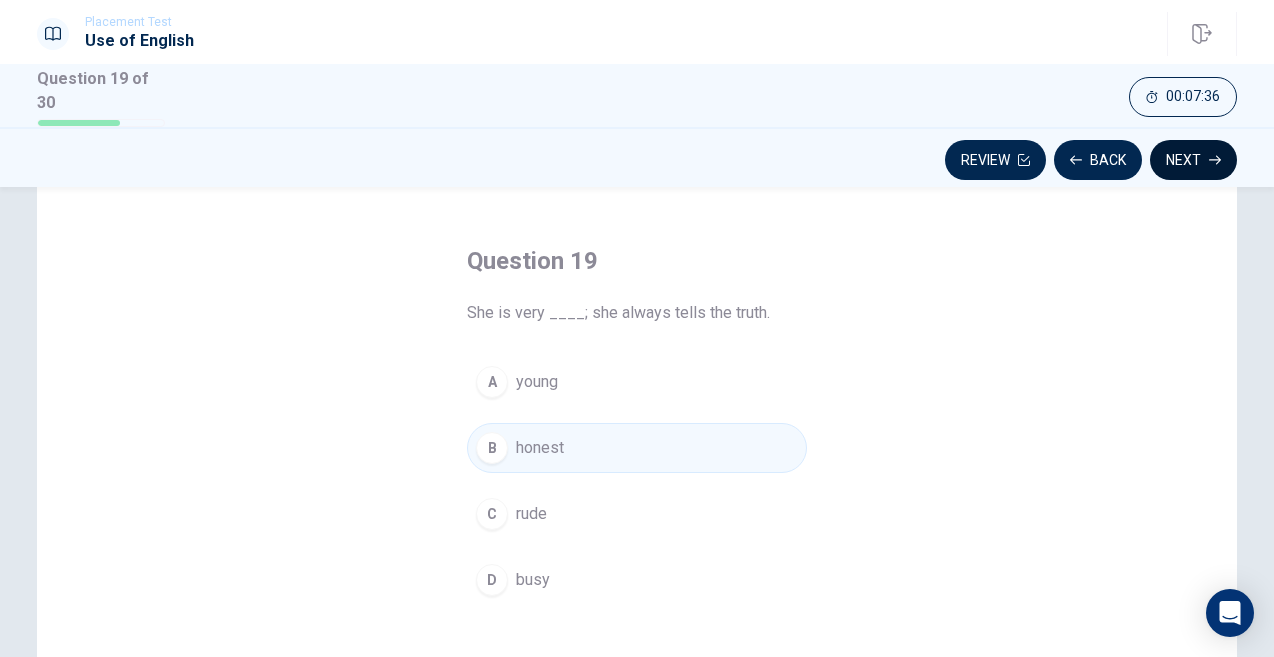 click on "Next" at bounding box center [1193, 160] 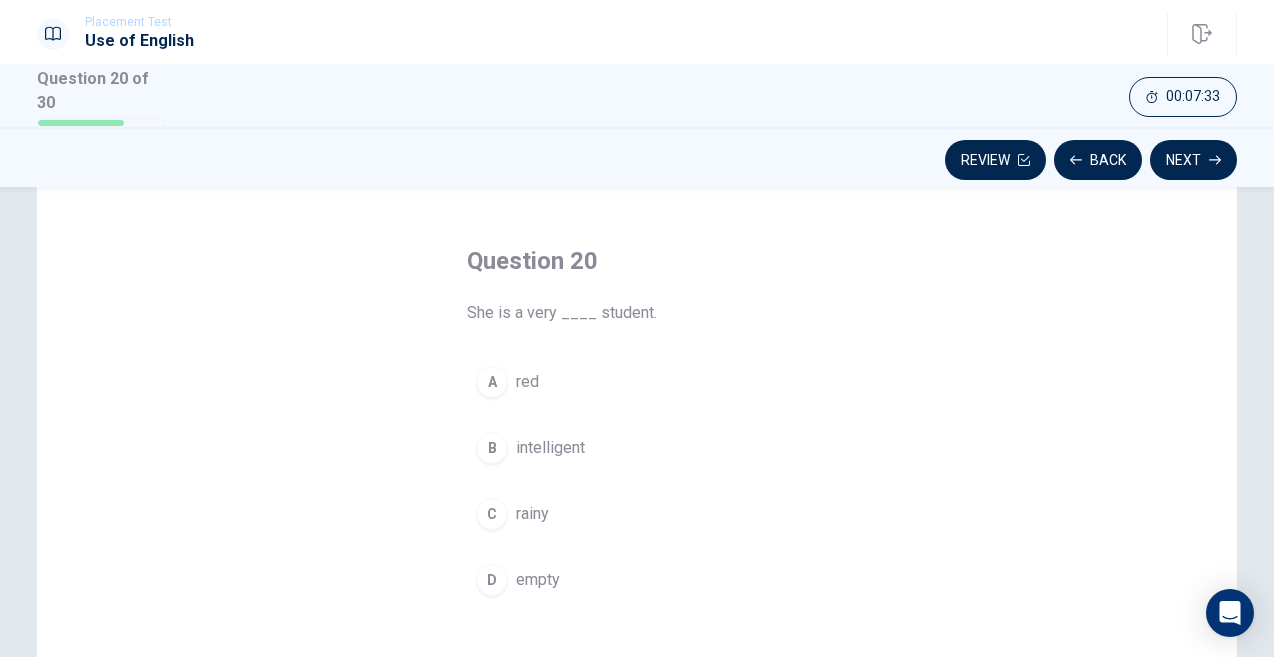 click on "B" at bounding box center [492, 448] 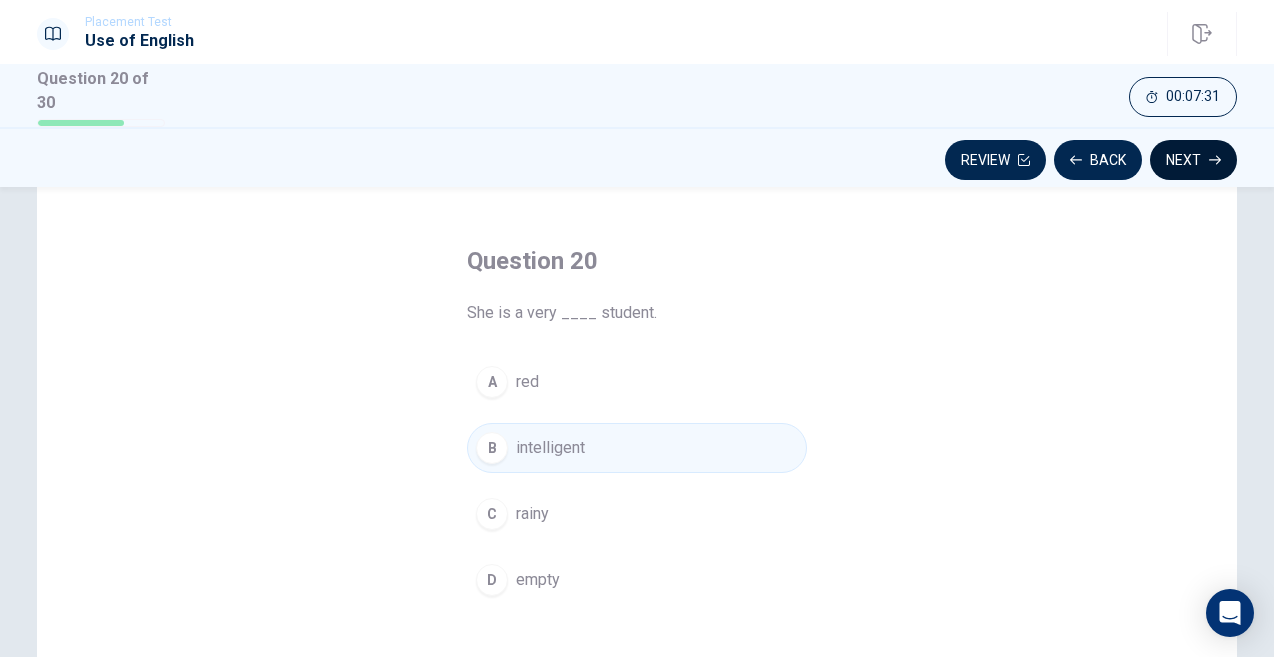 click on "Next" at bounding box center (1193, 160) 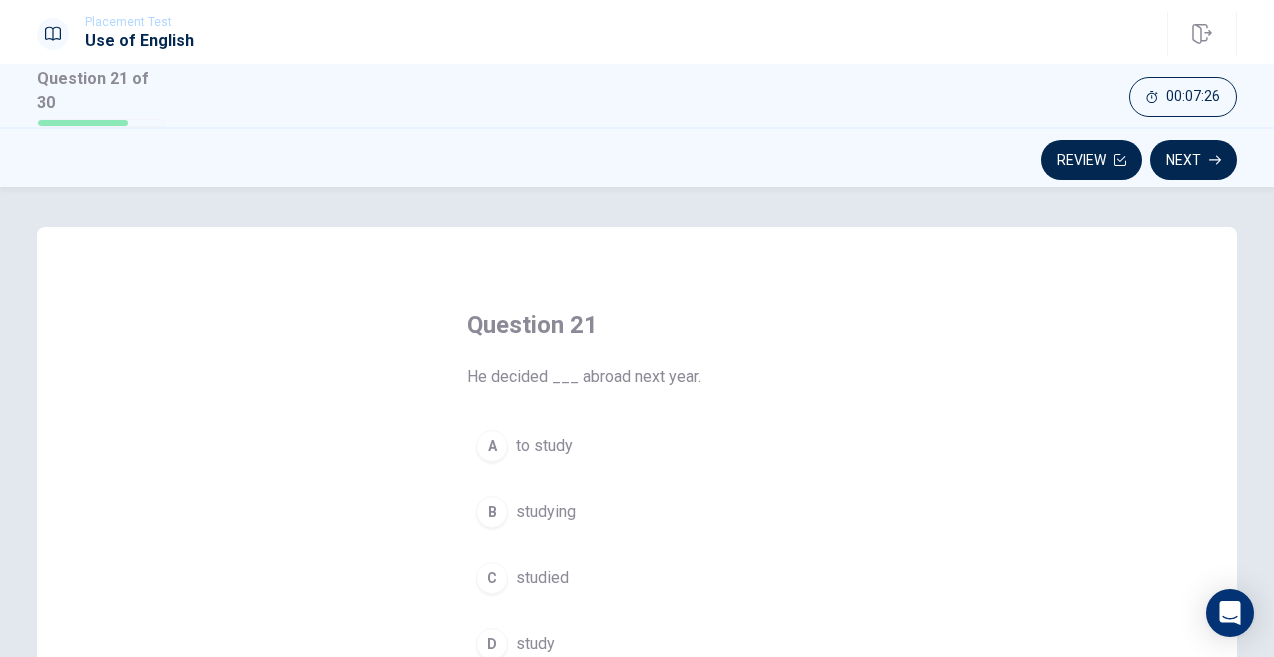 scroll, scrollTop: 49, scrollLeft: 0, axis: vertical 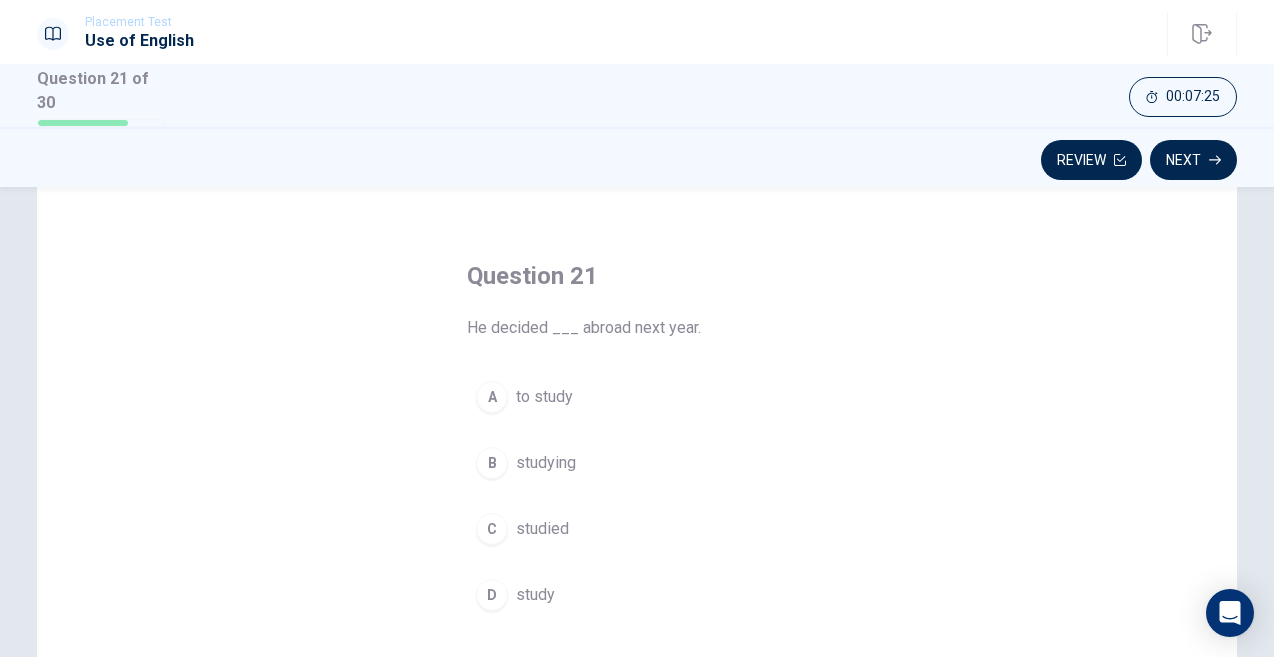 click on "A" at bounding box center [492, 397] 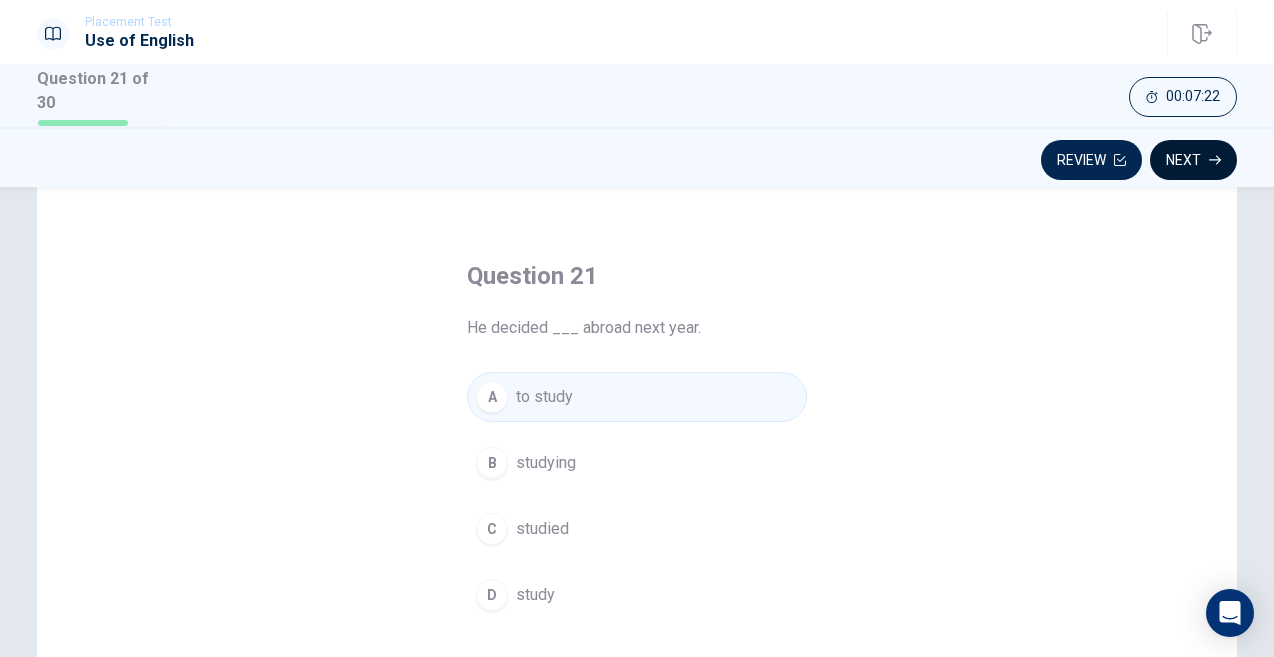click 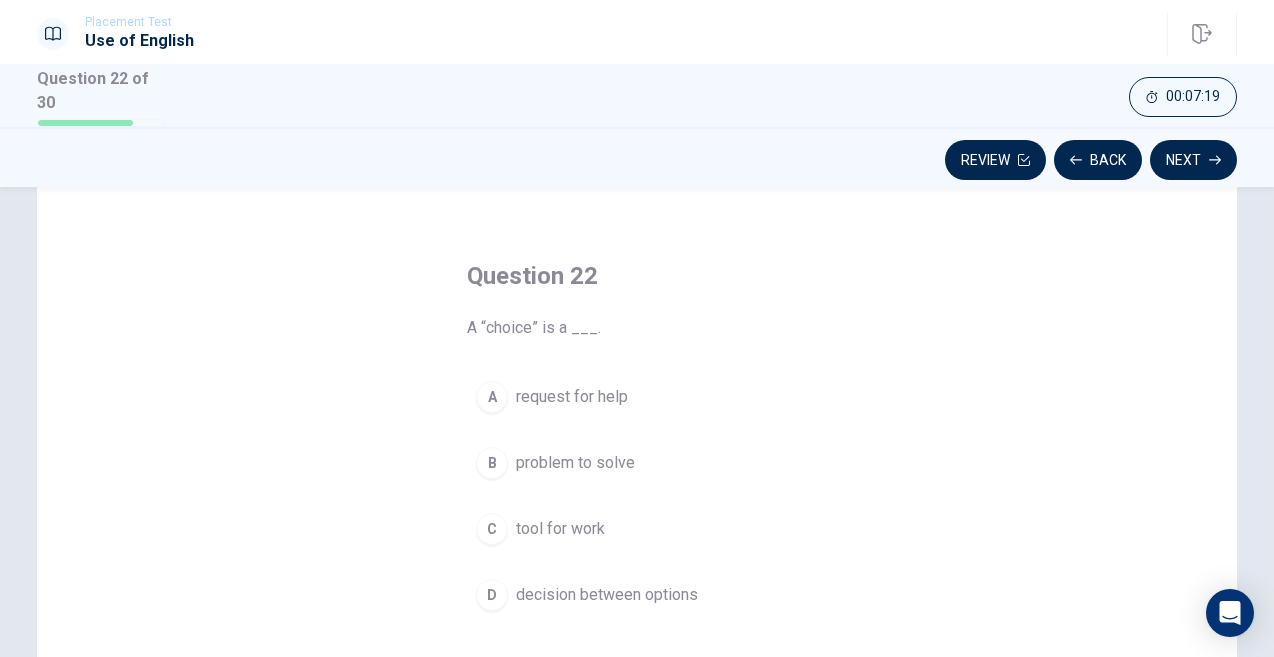 click on "D" at bounding box center (492, 595) 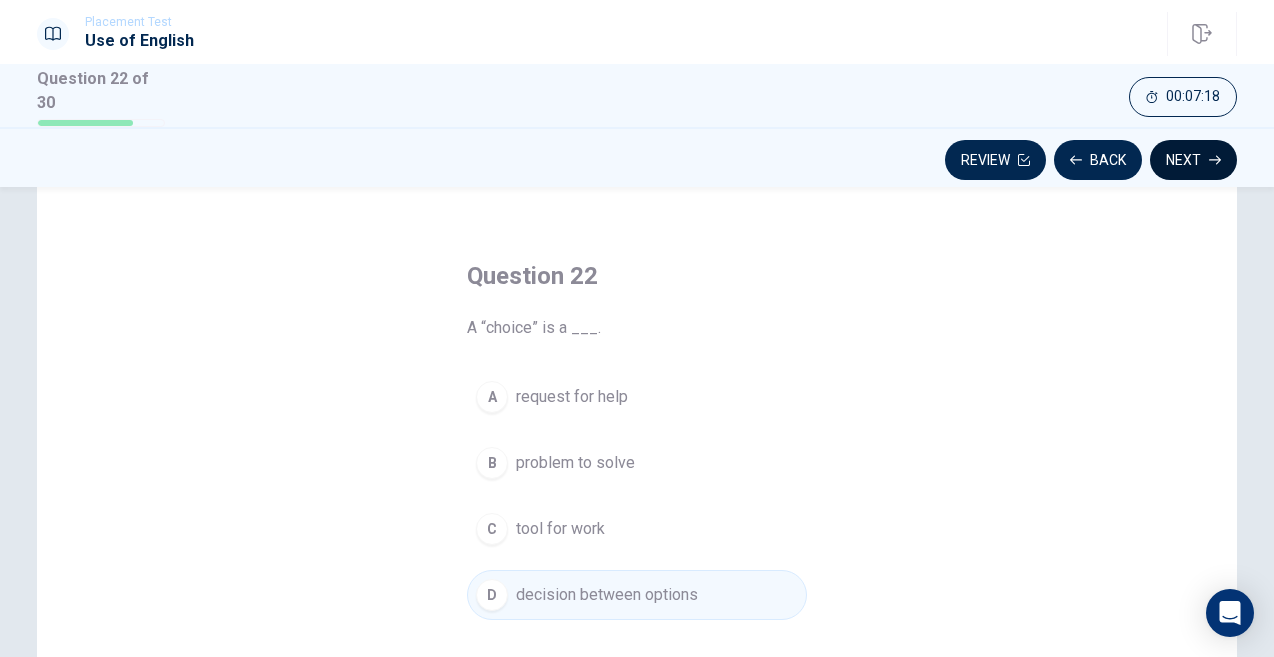 click on "Next" at bounding box center [1193, 160] 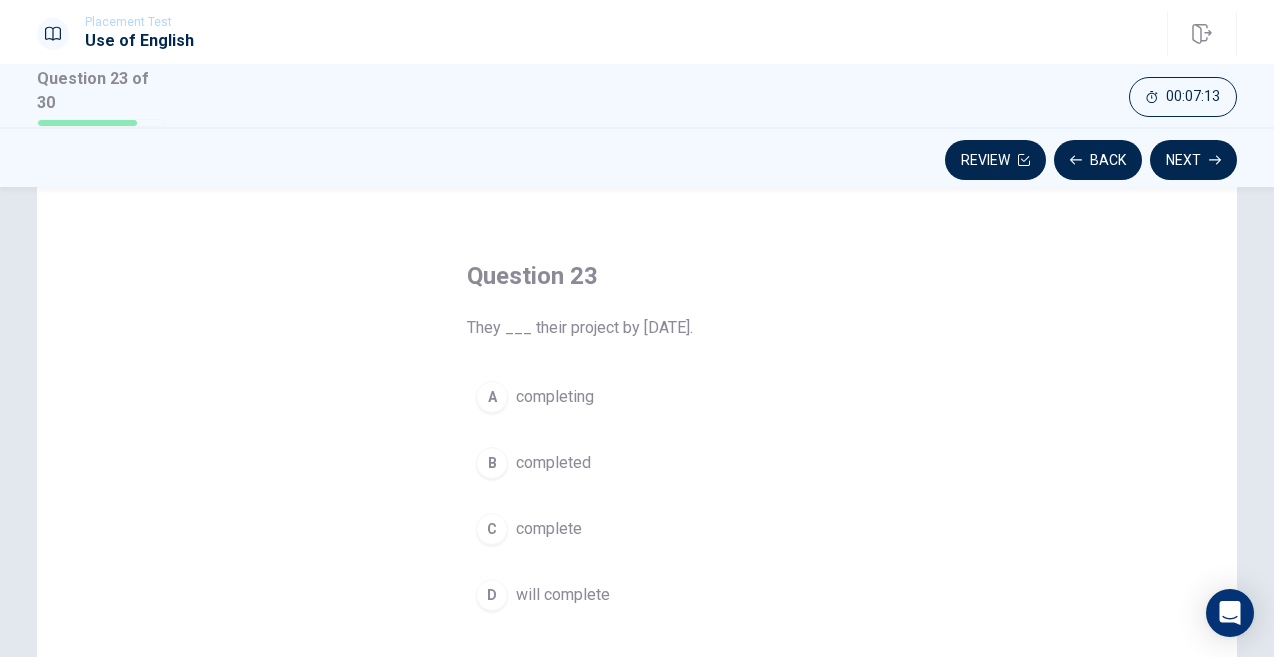click on "D" at bounding box center [492, 595] 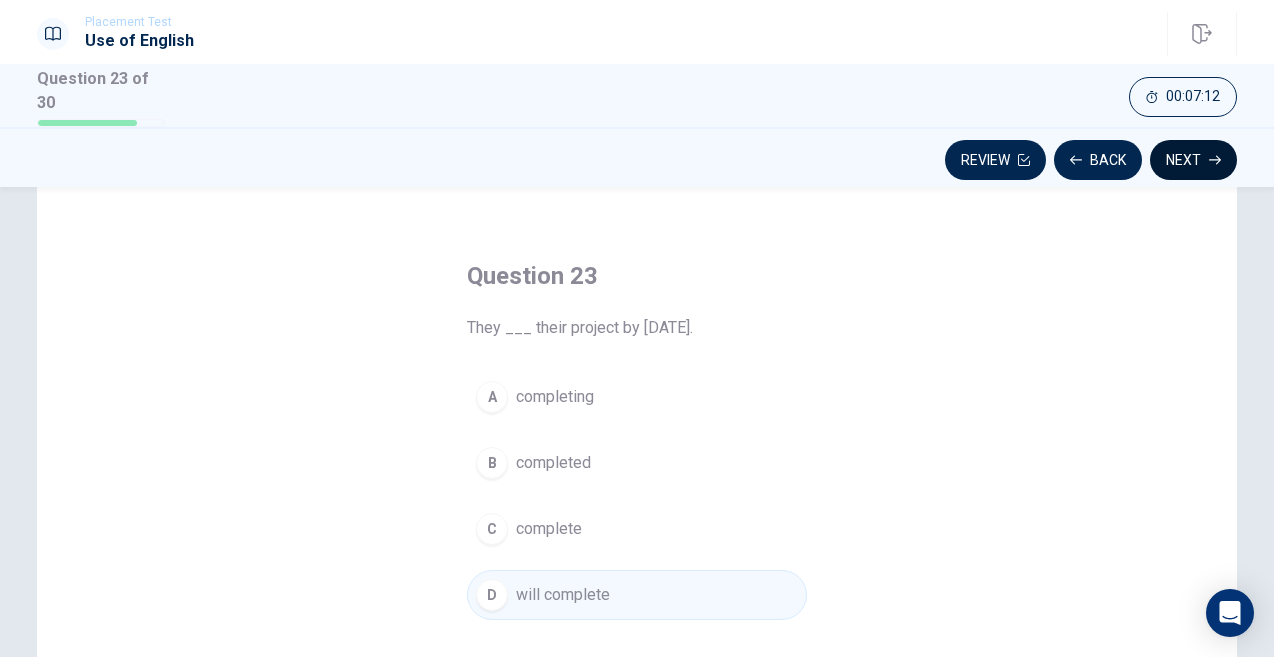 click on "Next" at bounding box center [1193, 160] 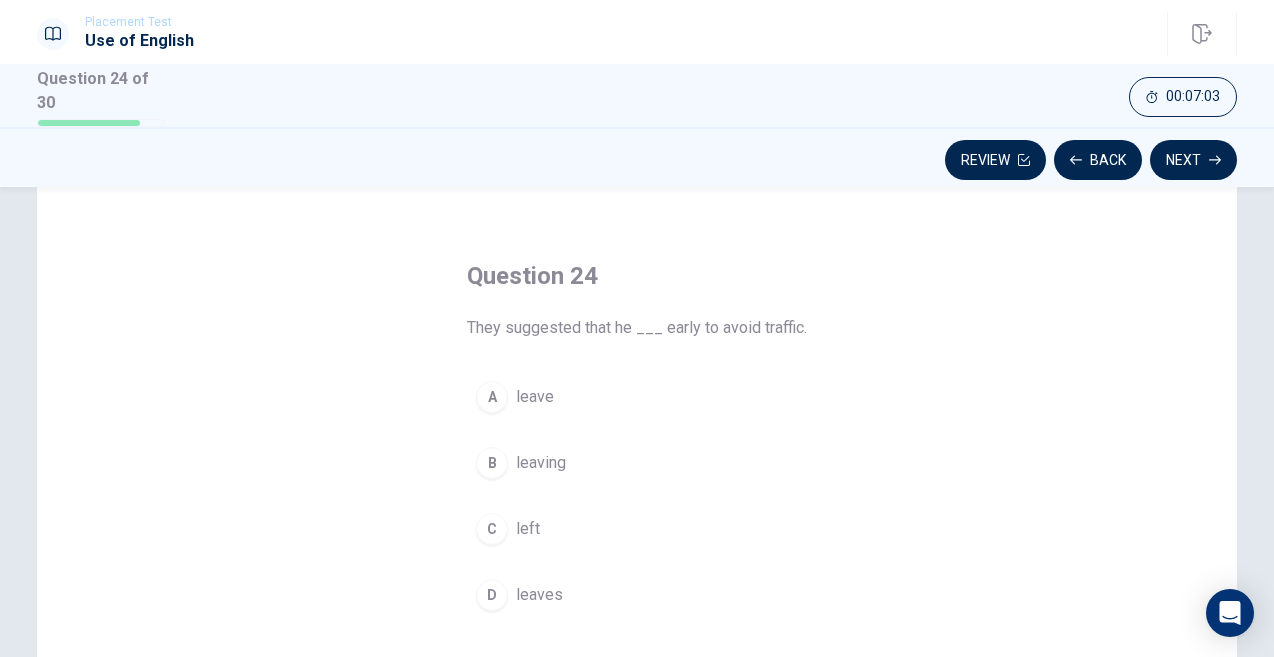 click on "A" at bounding box center (492, 397) 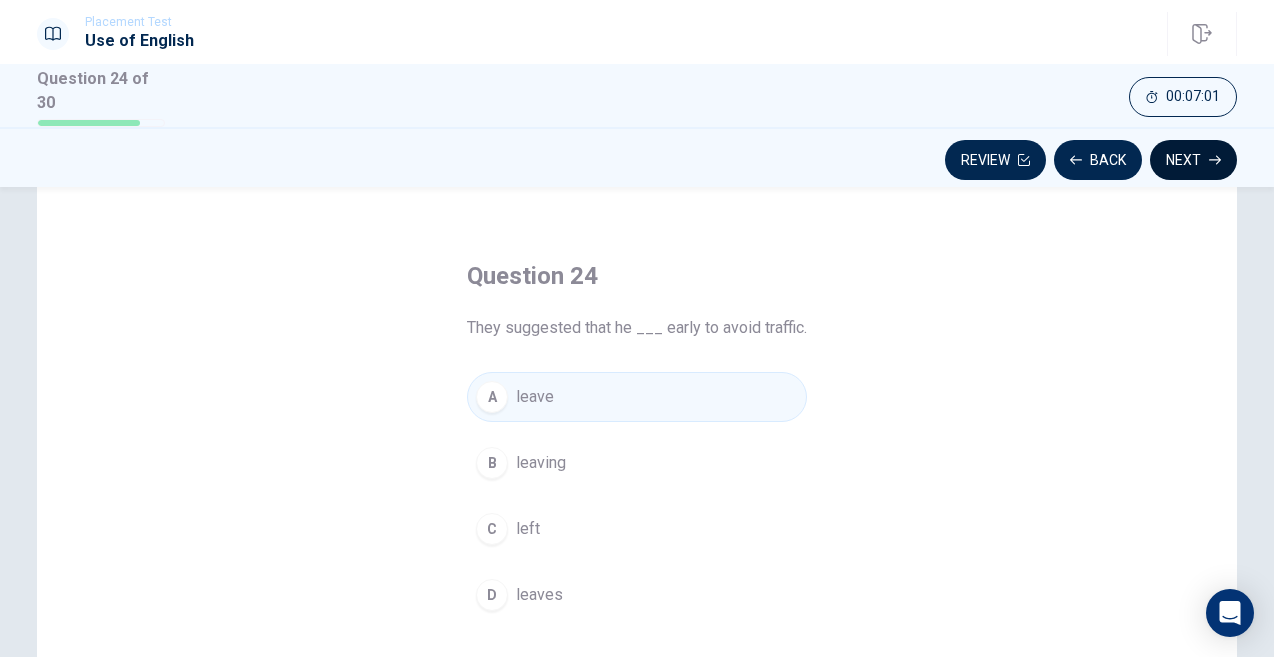click on "Next" at bounding box center [1193, 160] 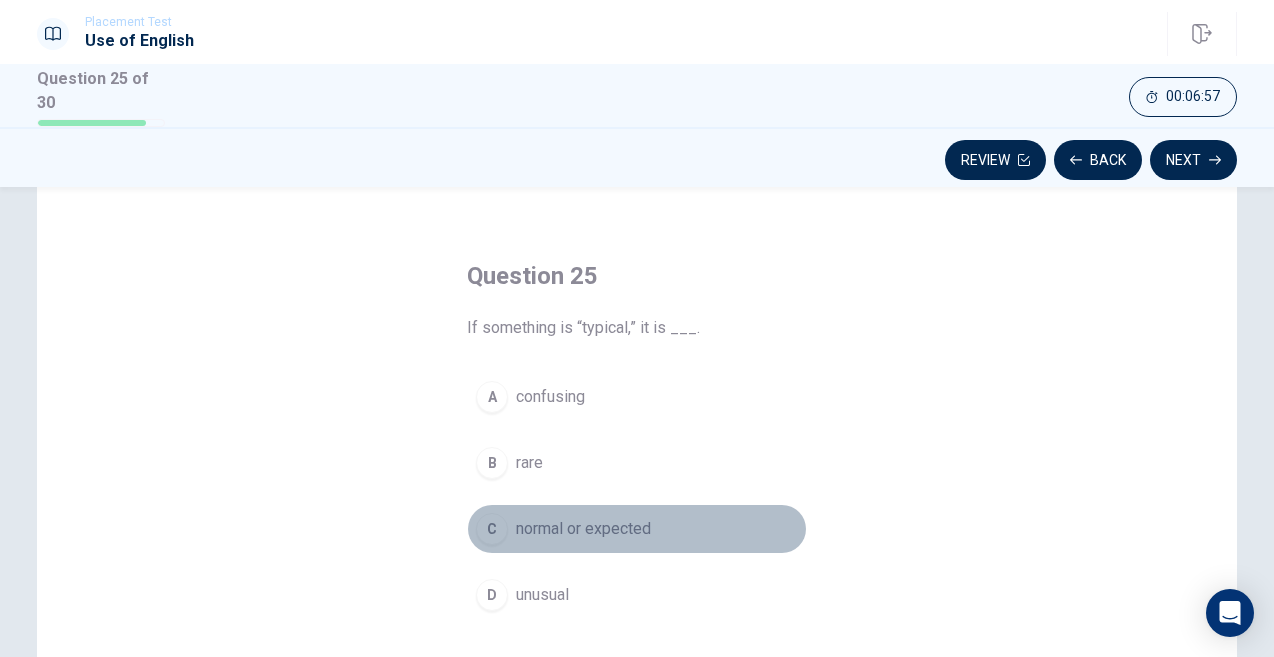 click on "C" at bounding box center (492, 529) 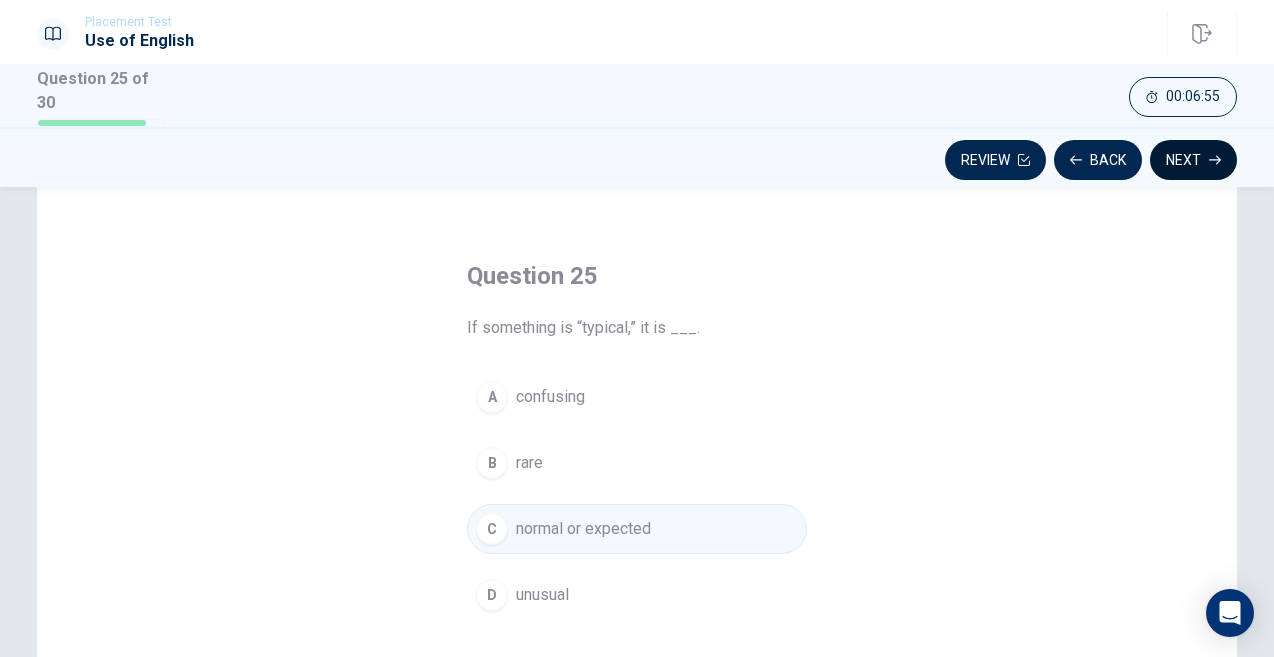 click on "Next" at bounding box center [1193, 160] 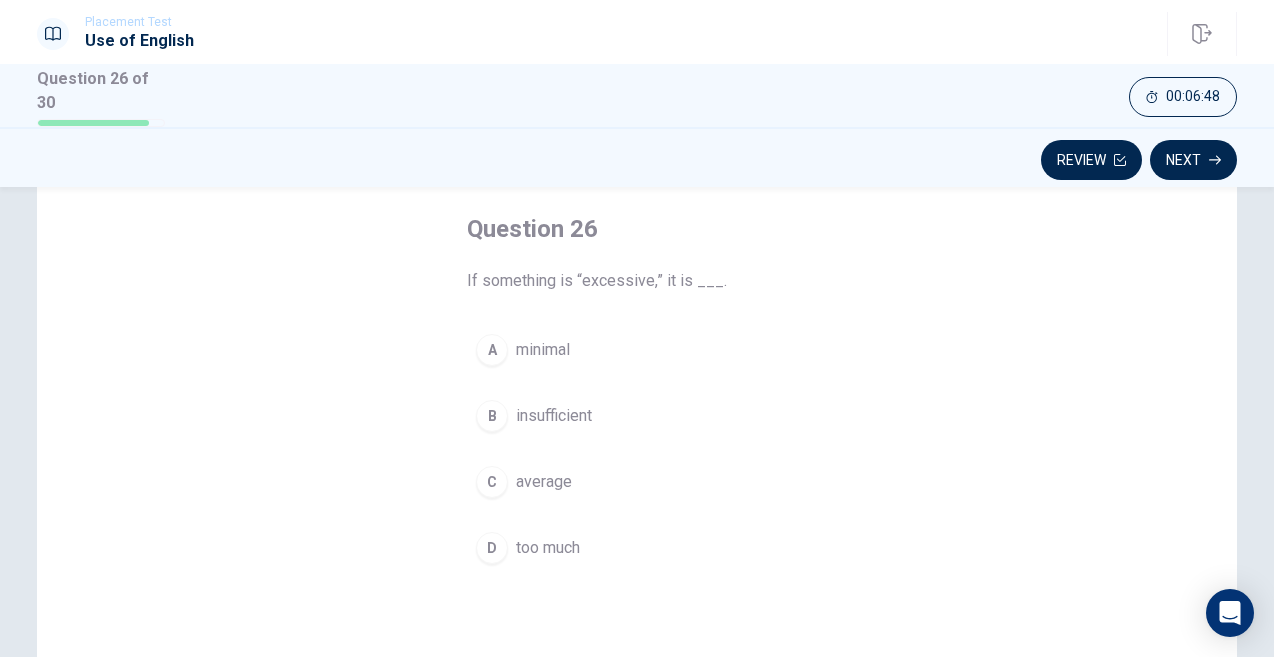 scroll, scrollTop: 135, scrollLeft: 0, axis: vertical 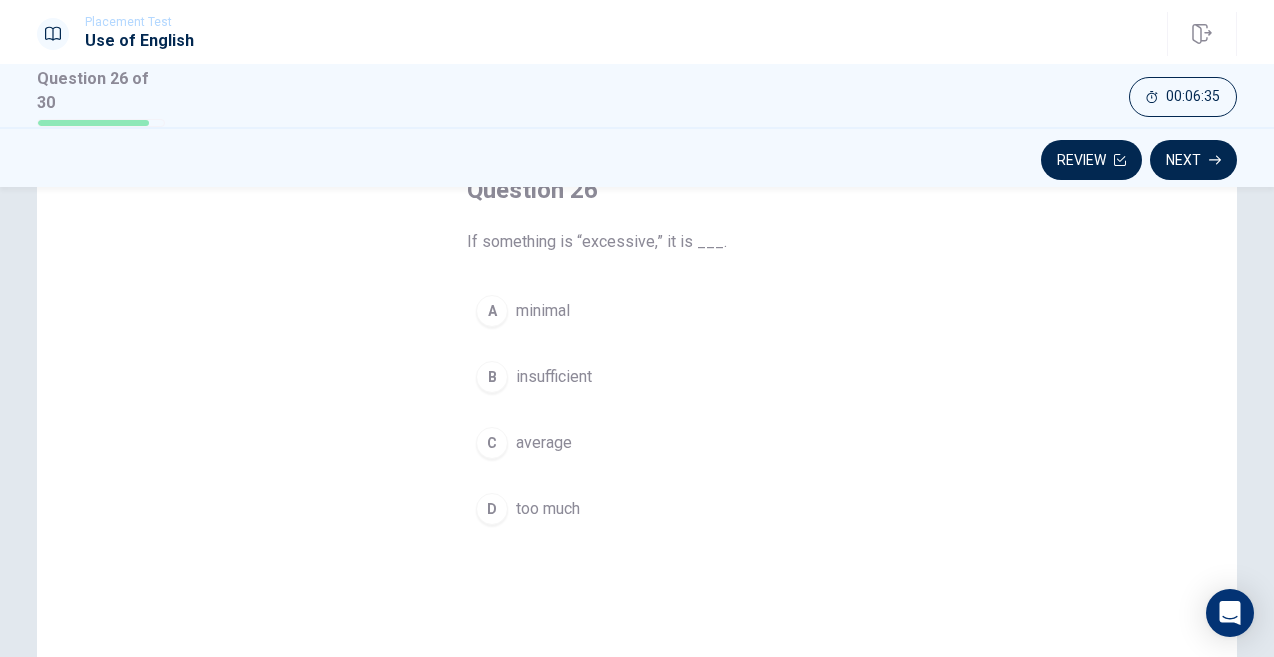 click on "D" at bounding box center [492, 509] 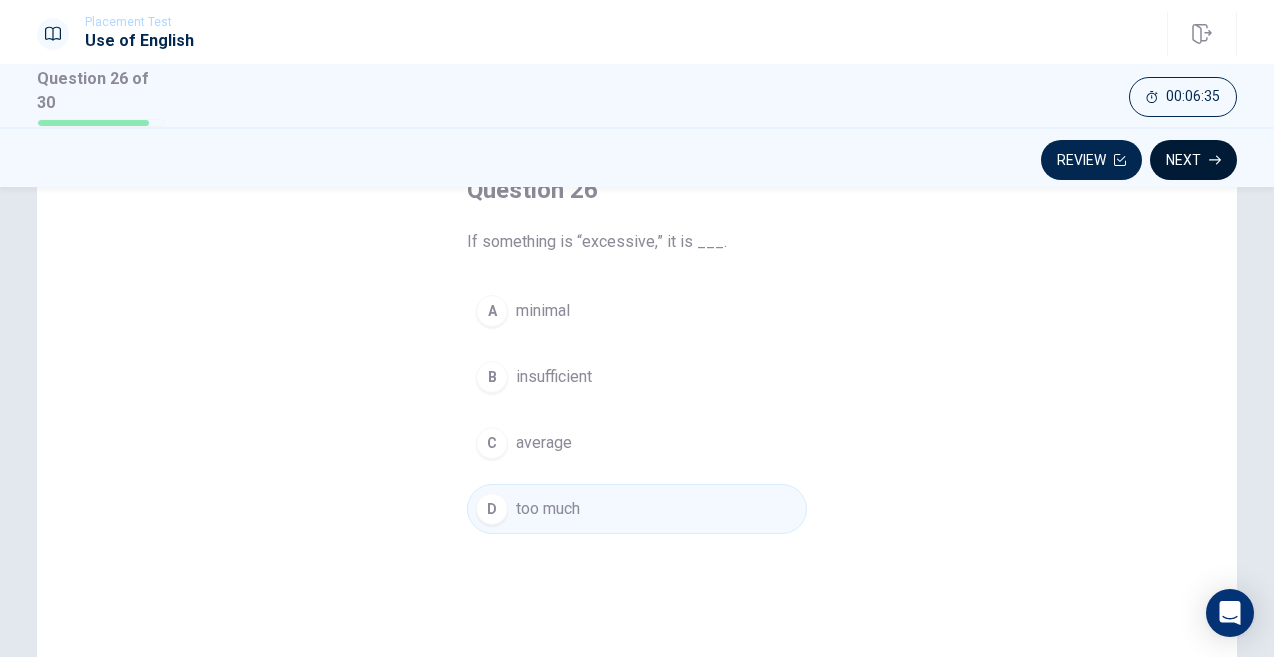 click on "Next" at bounding box center [1193, 160] 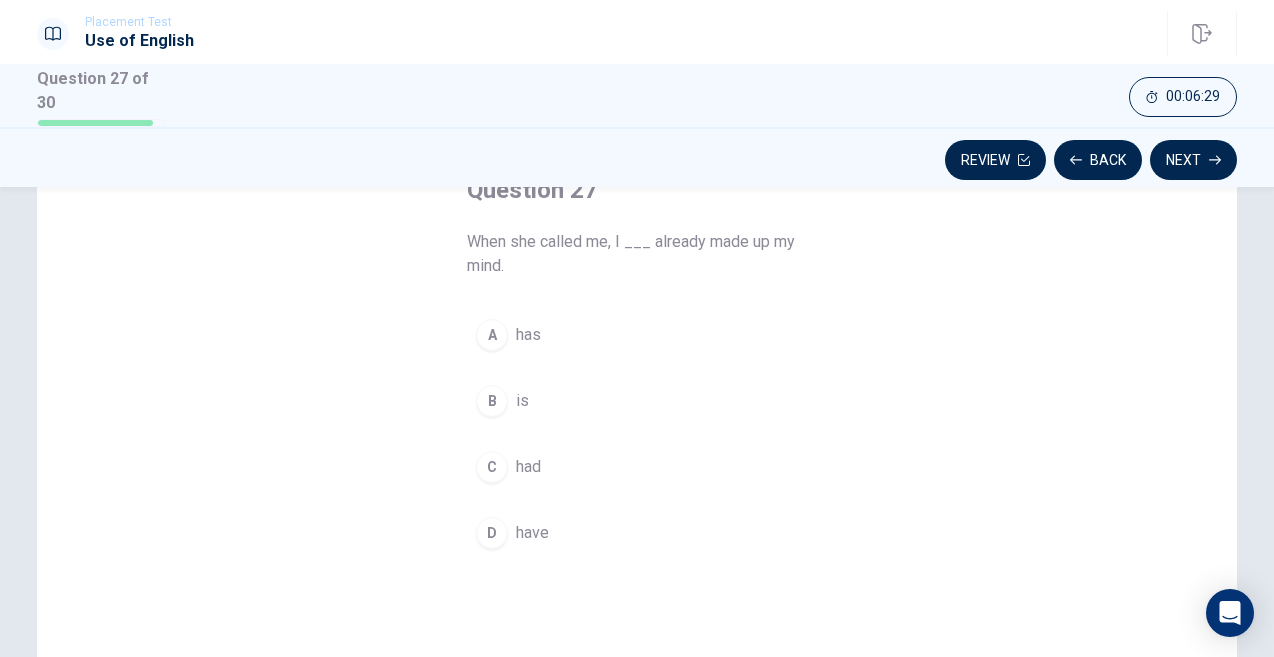 click on "C" at bounding box center (492, 467) 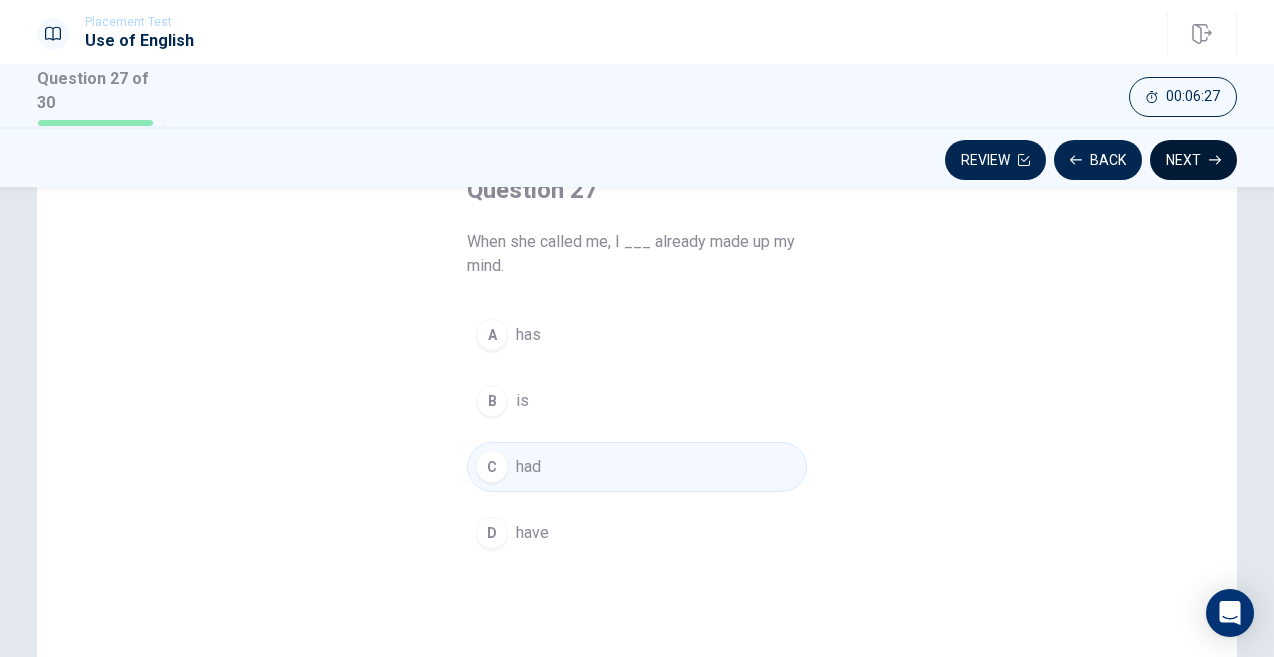 click on "Next" at bounding box center [1193, 160] 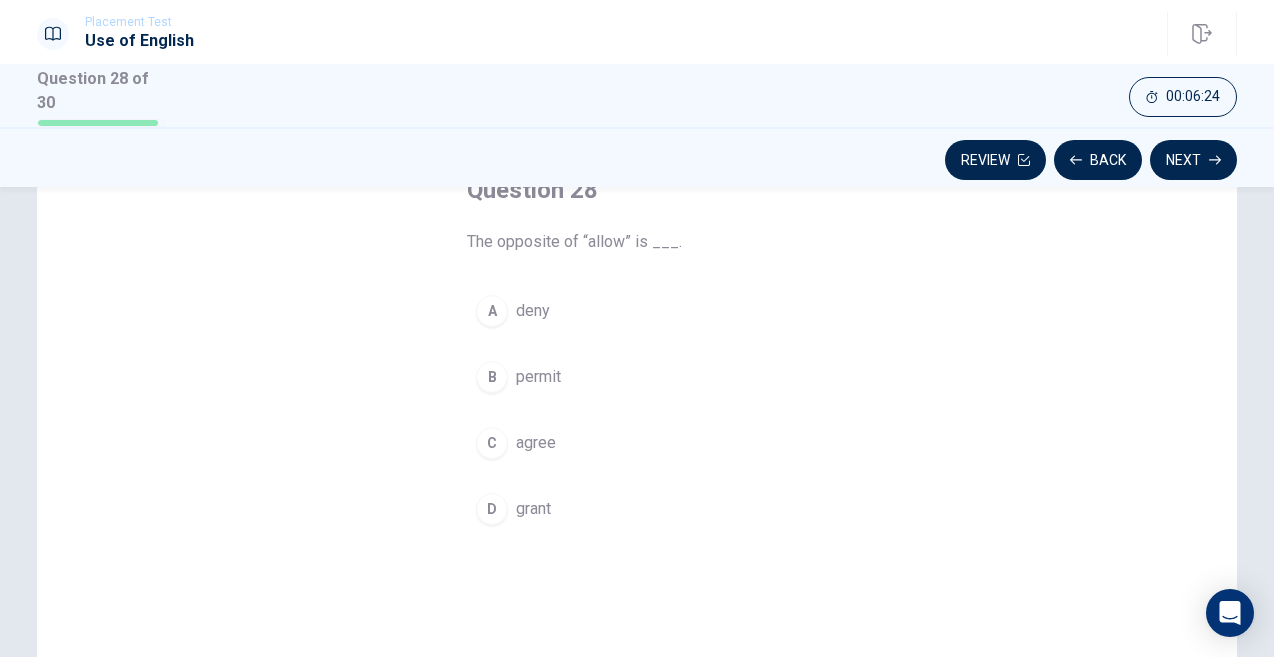 click on "A" at bounding box center (492, 311) 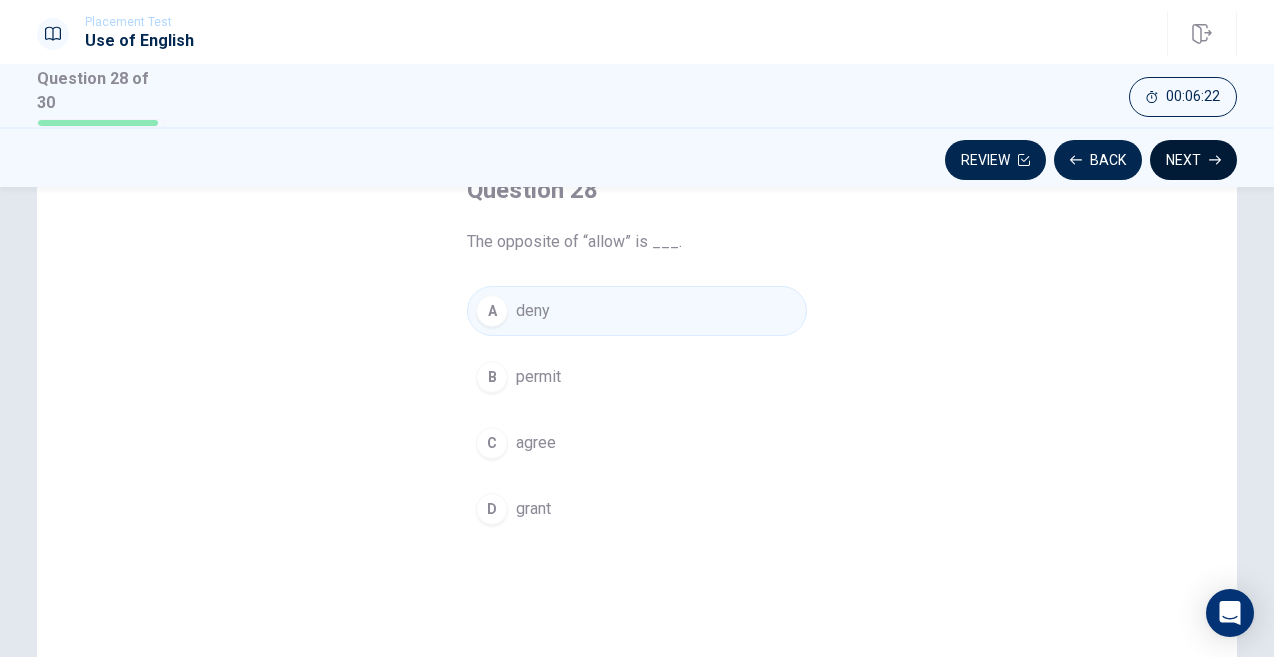 click on "Next" at bounding box center (1193, 160) 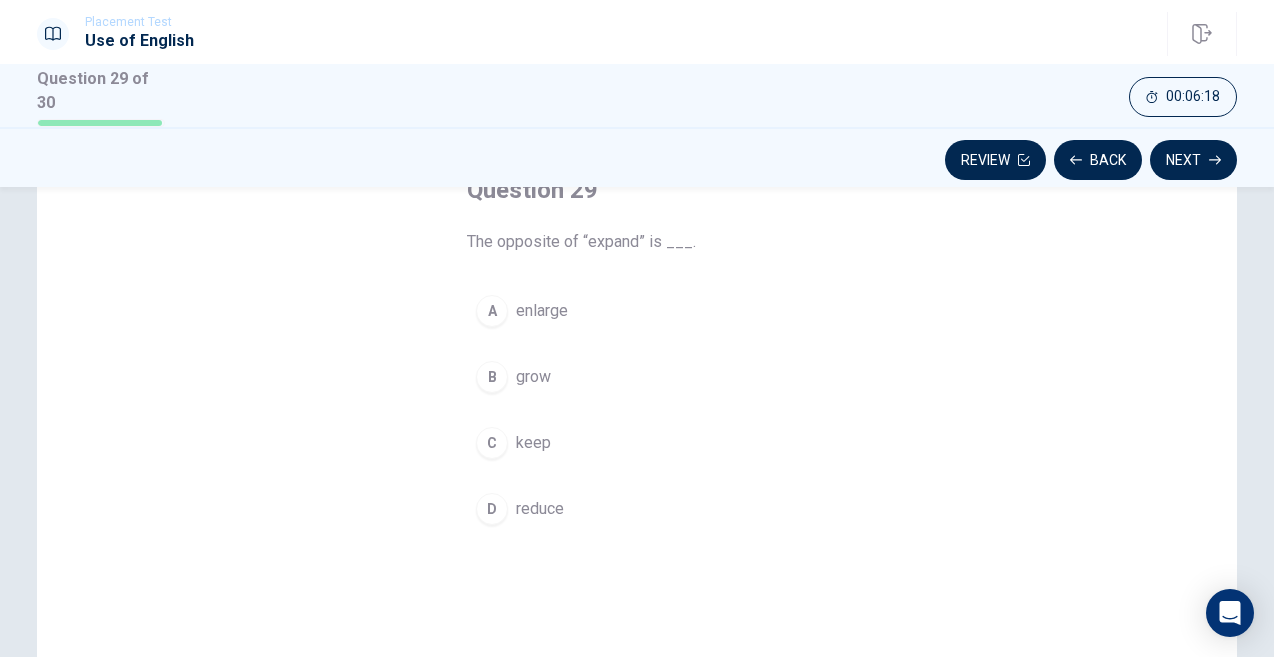 click on "D" at bounding box center [492, 509] 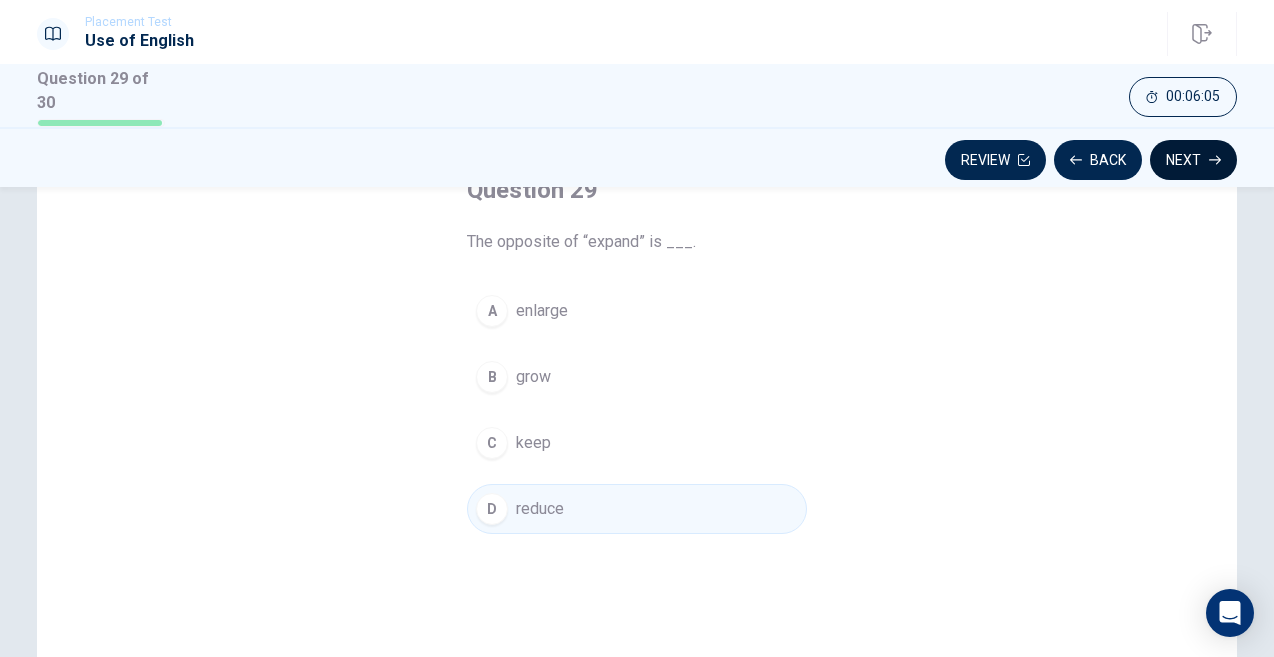 click on "Next" at bounding box center [1193, 160] 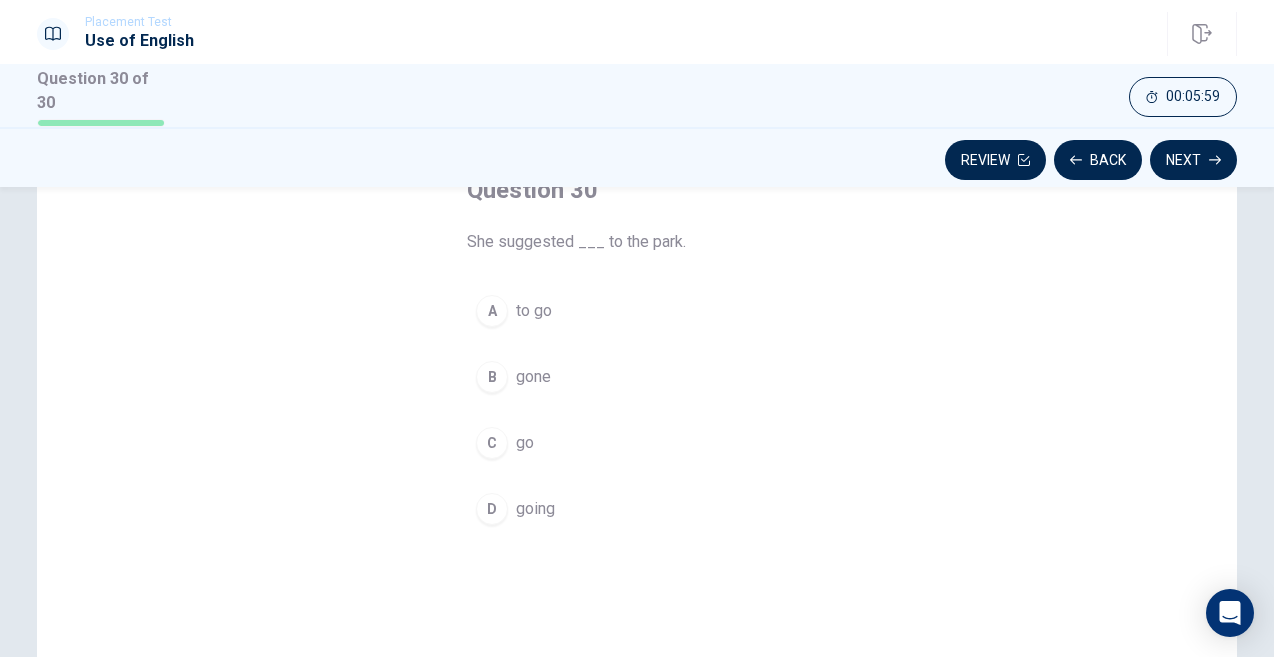 click on "A" at bounding box center [492, 311] 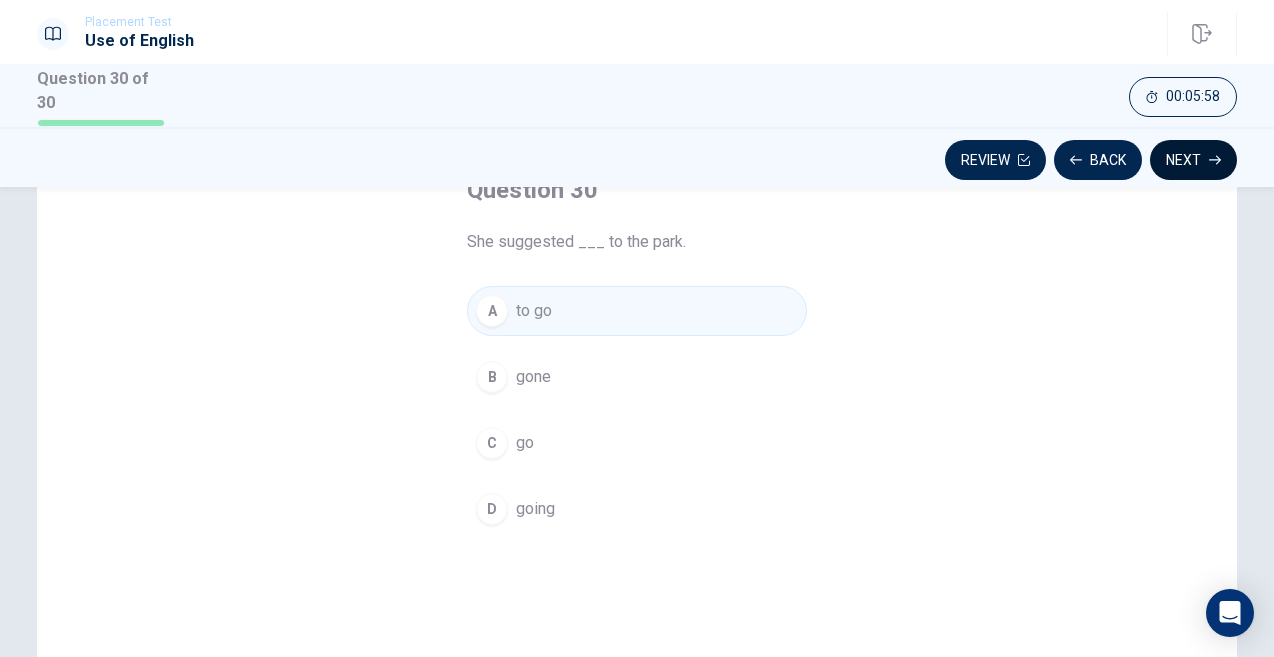 click on "Next" at bounding box center [1193, 160] 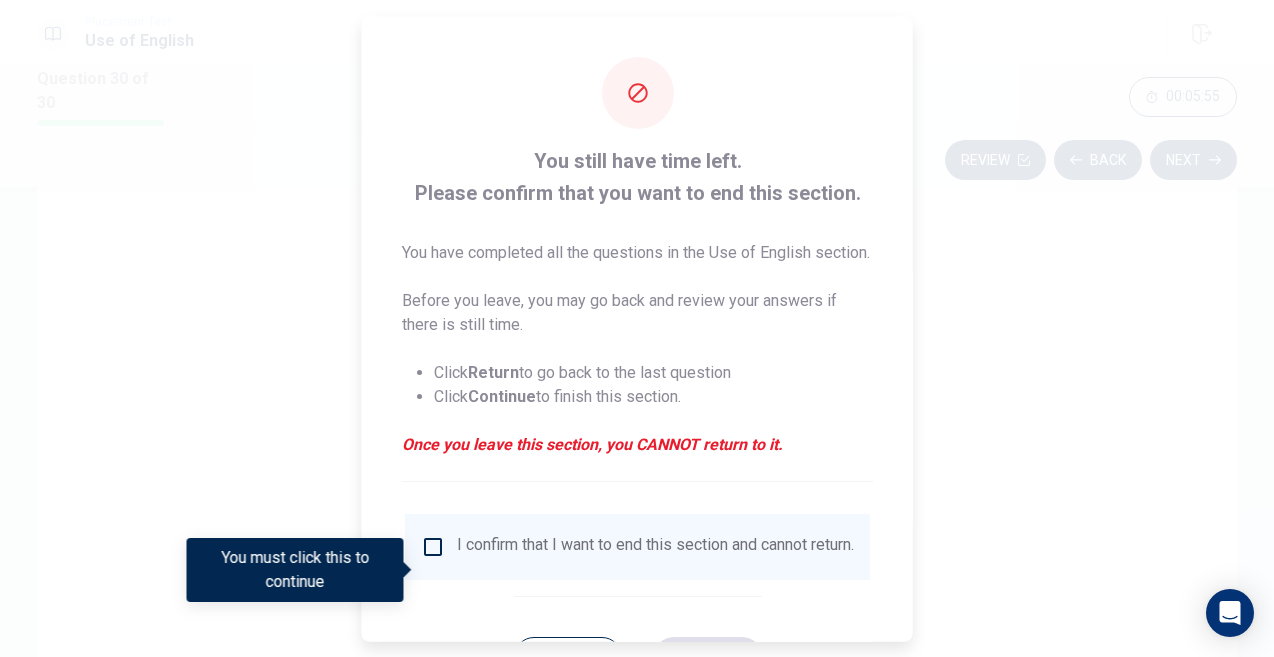 click at bounding box center [433, 546] 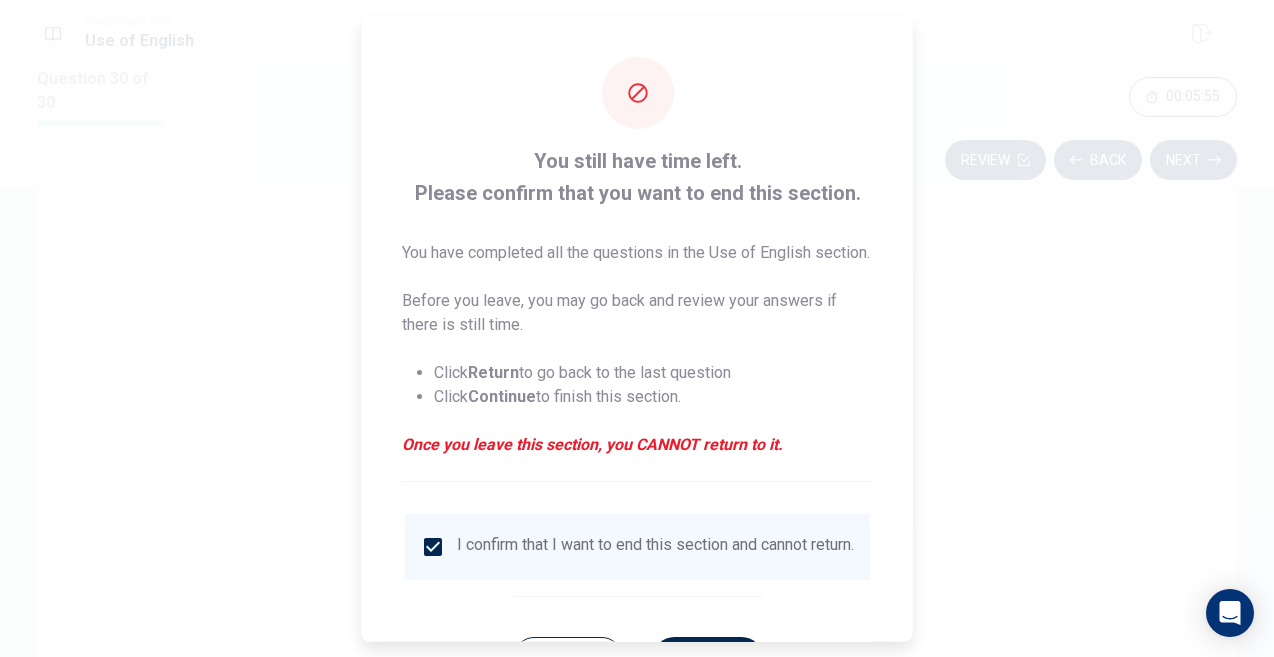 scroll, scrollTop: 113, scrollLeft: 0, axis: vertical 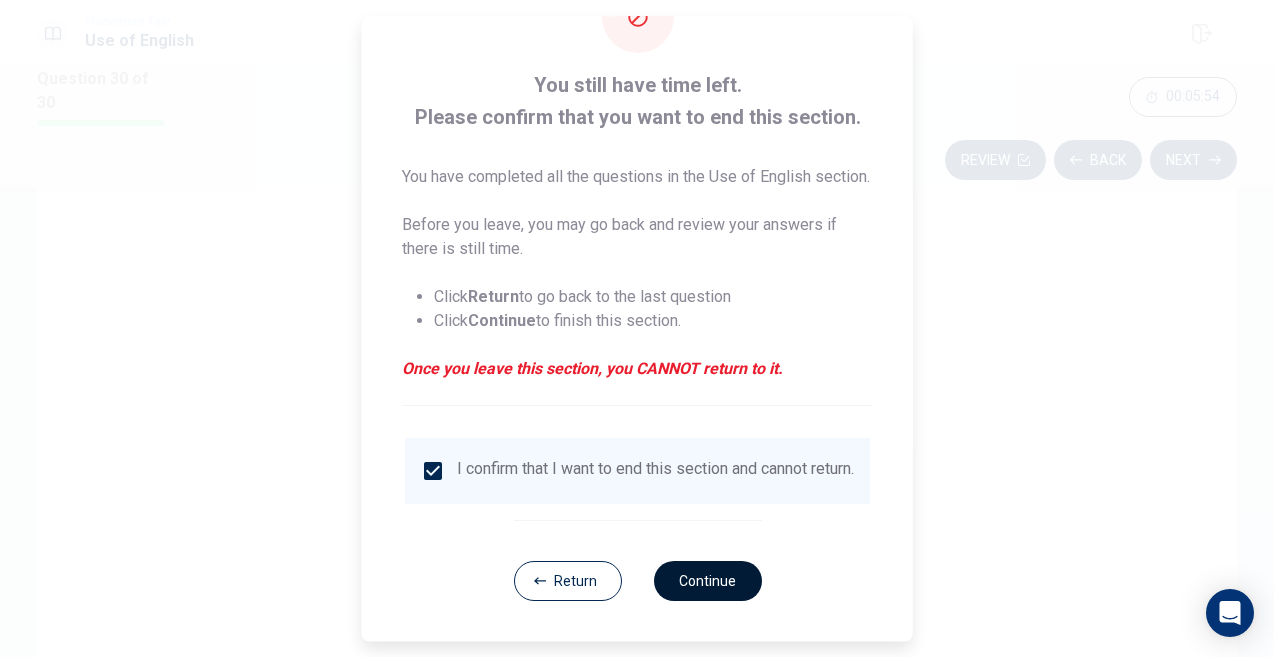 click on "Continue" at bounding box center (707, 581) 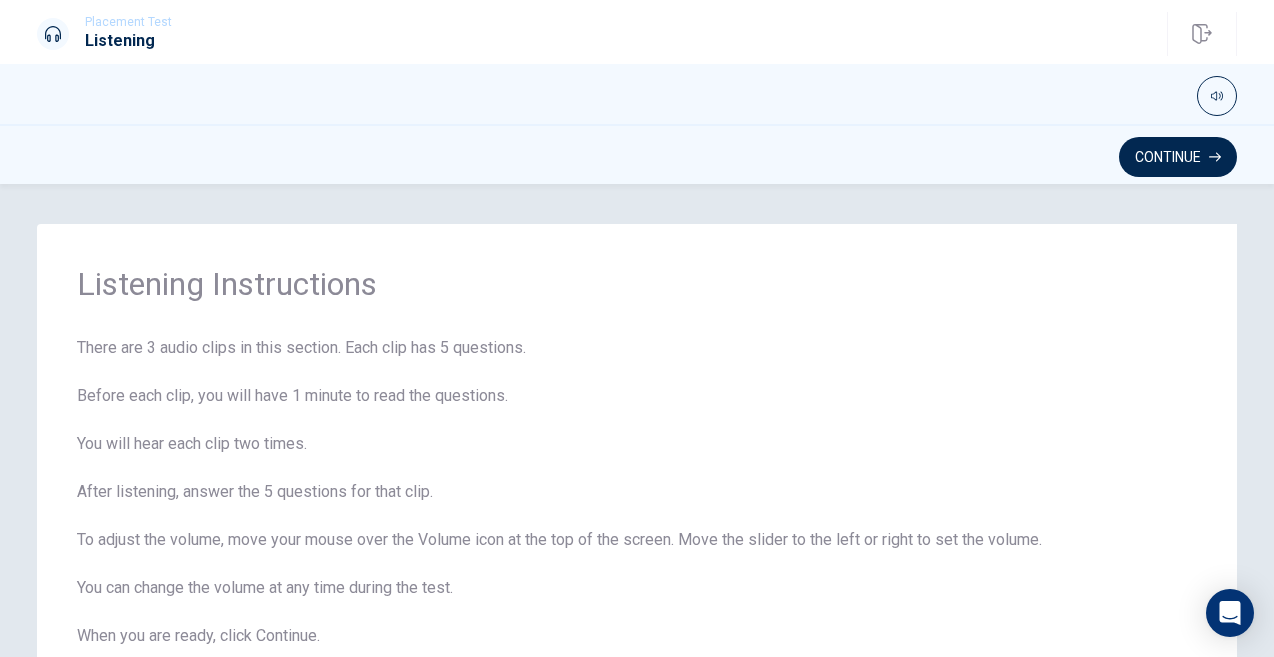 scroll, scrollTop: 135, scrollLeft: 0, axis: vertical 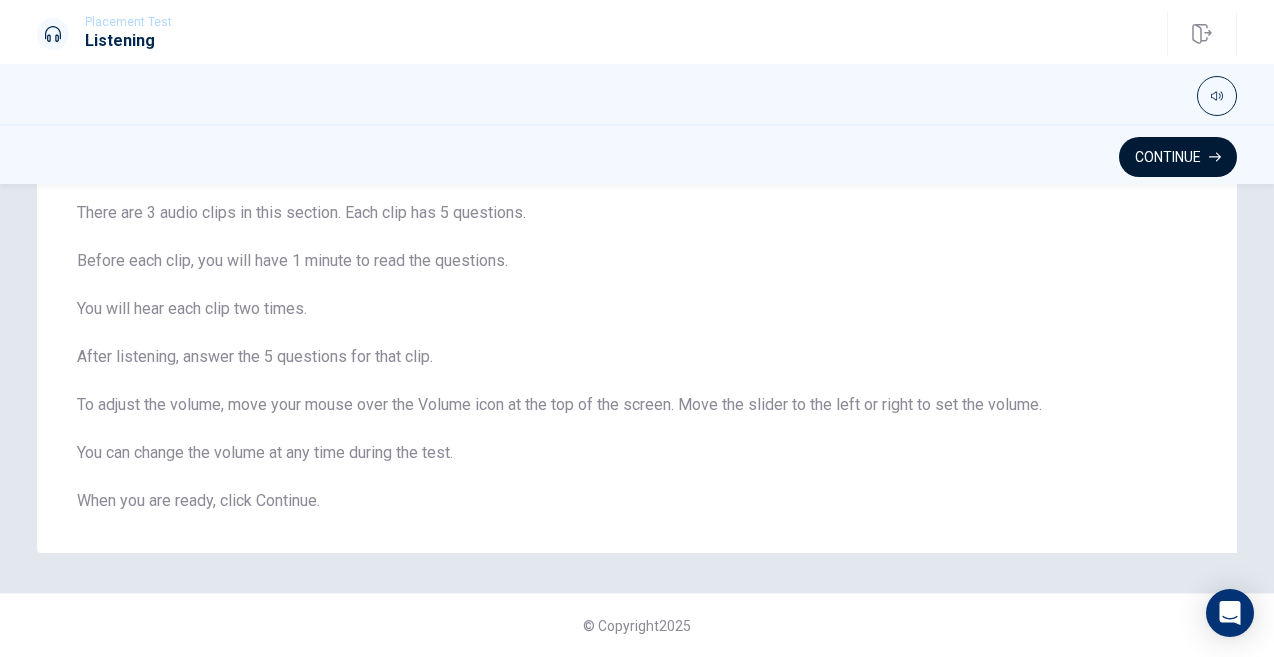 click on "Continue" at bounding box center [1178, 157] 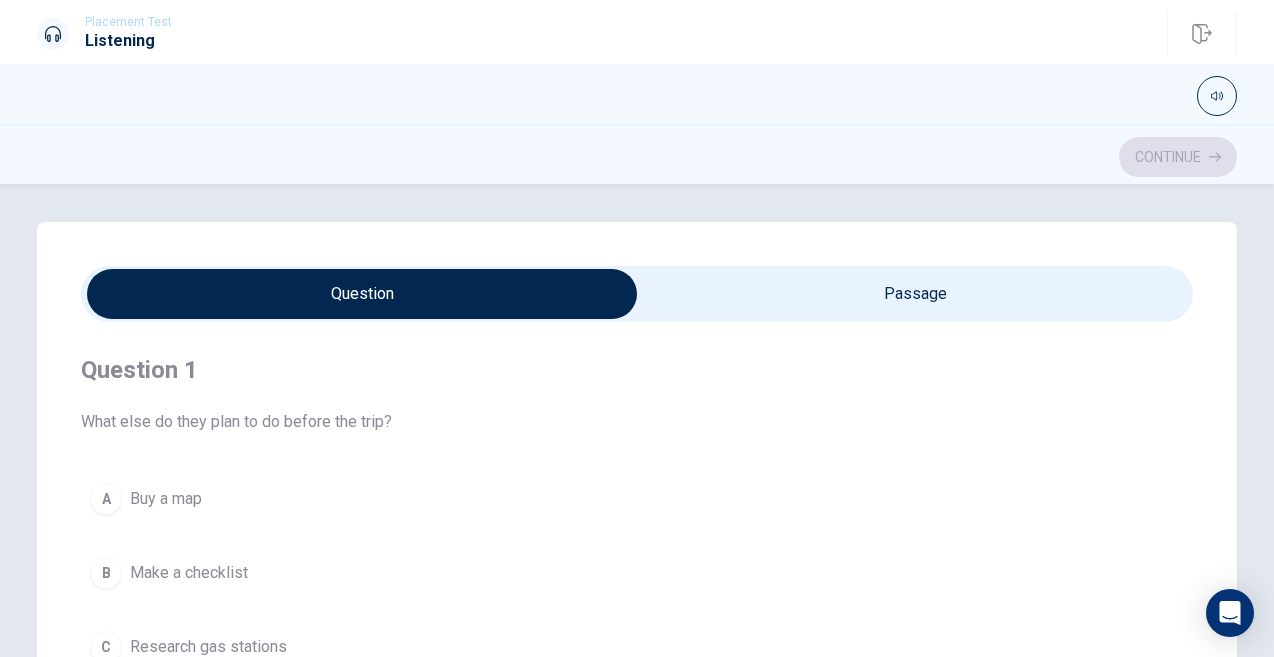 scroll, scrollTop: 0, scrollLeft: 0, axis: both 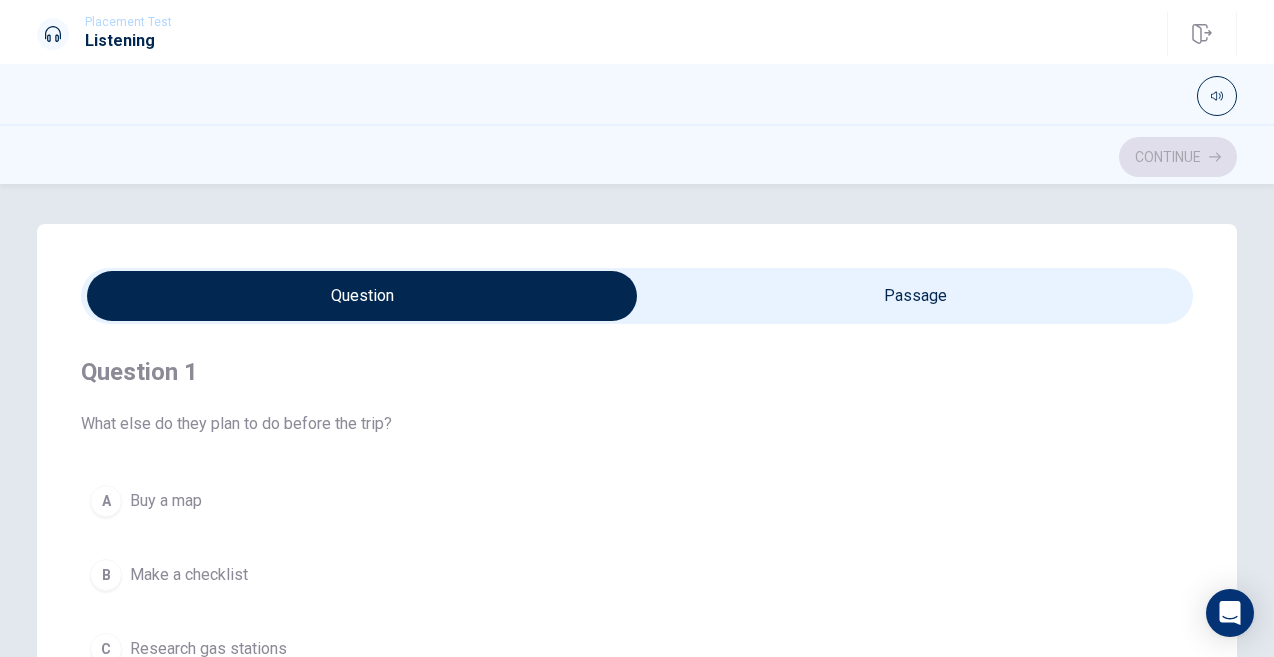 click at bounding box center (362, 296) 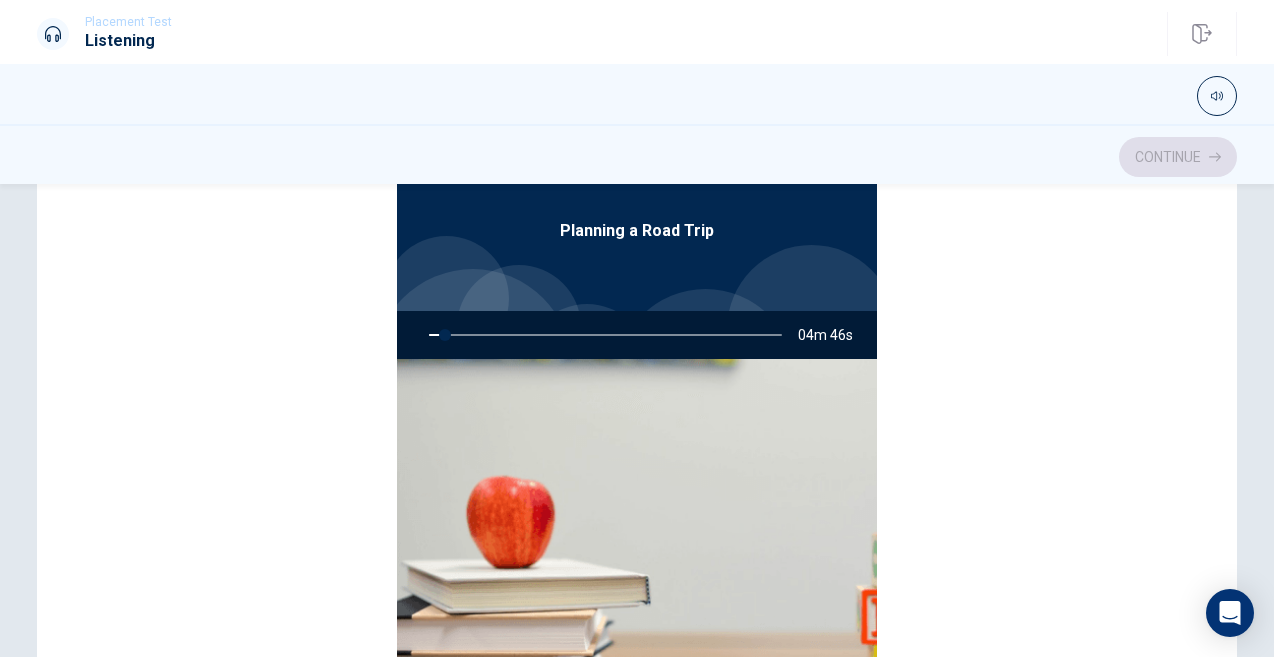 scroll, scrollTop: 326, scrollLeft: 0, axis: vertical 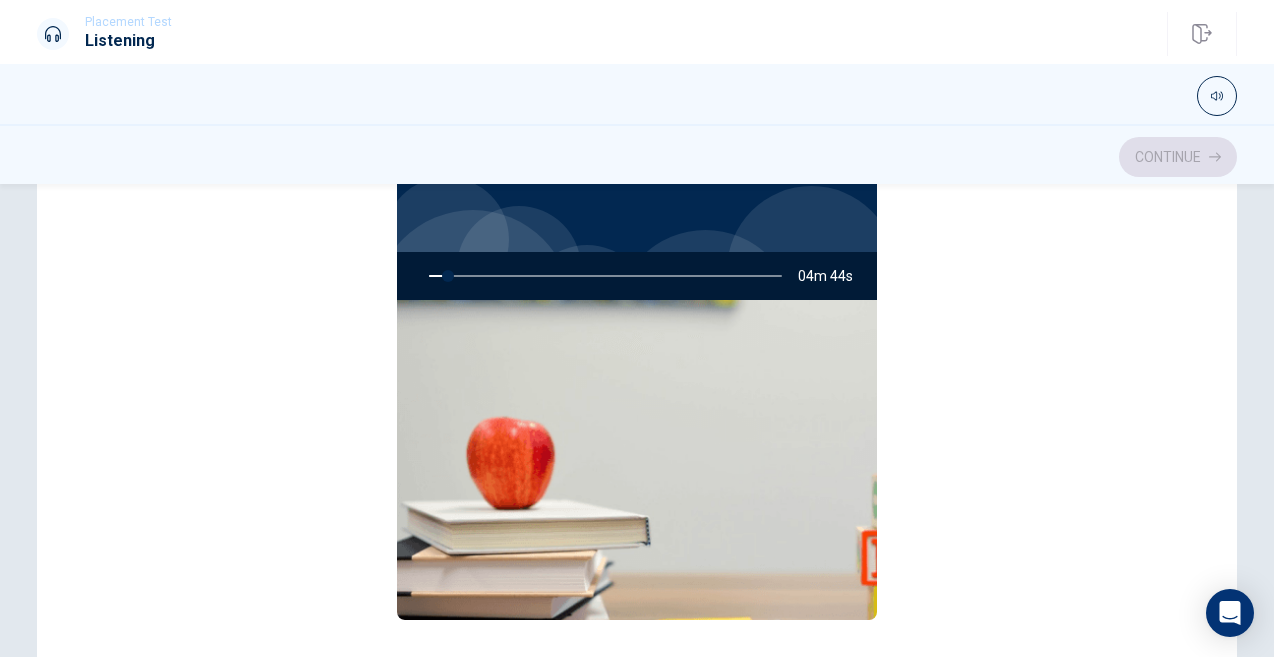 type on "5" 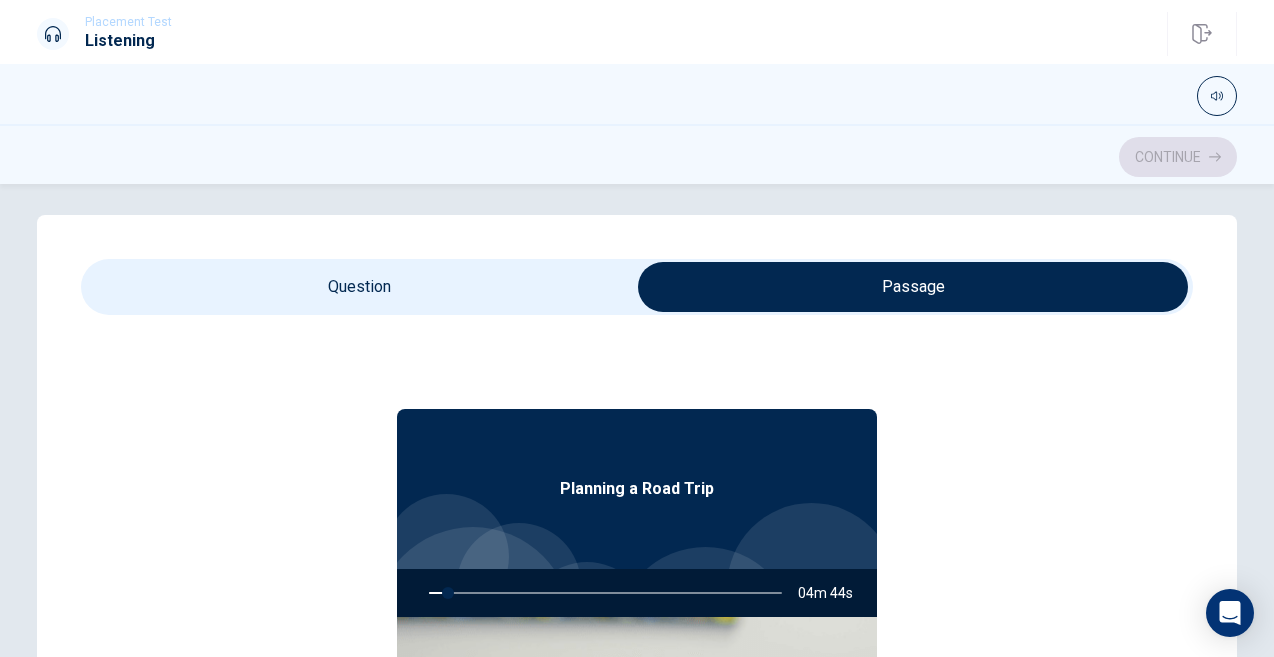 scroll, scrollTop: 0, scrollLeft: 0, axis: both 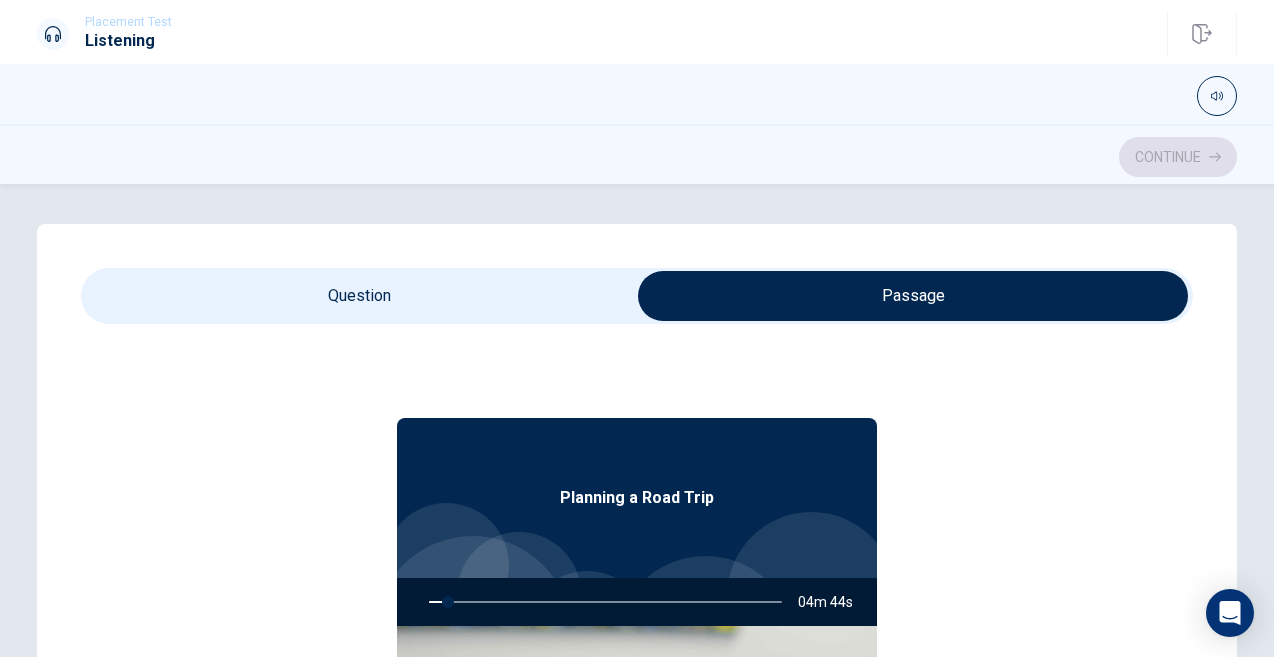 click at bounding box center [913, 296] 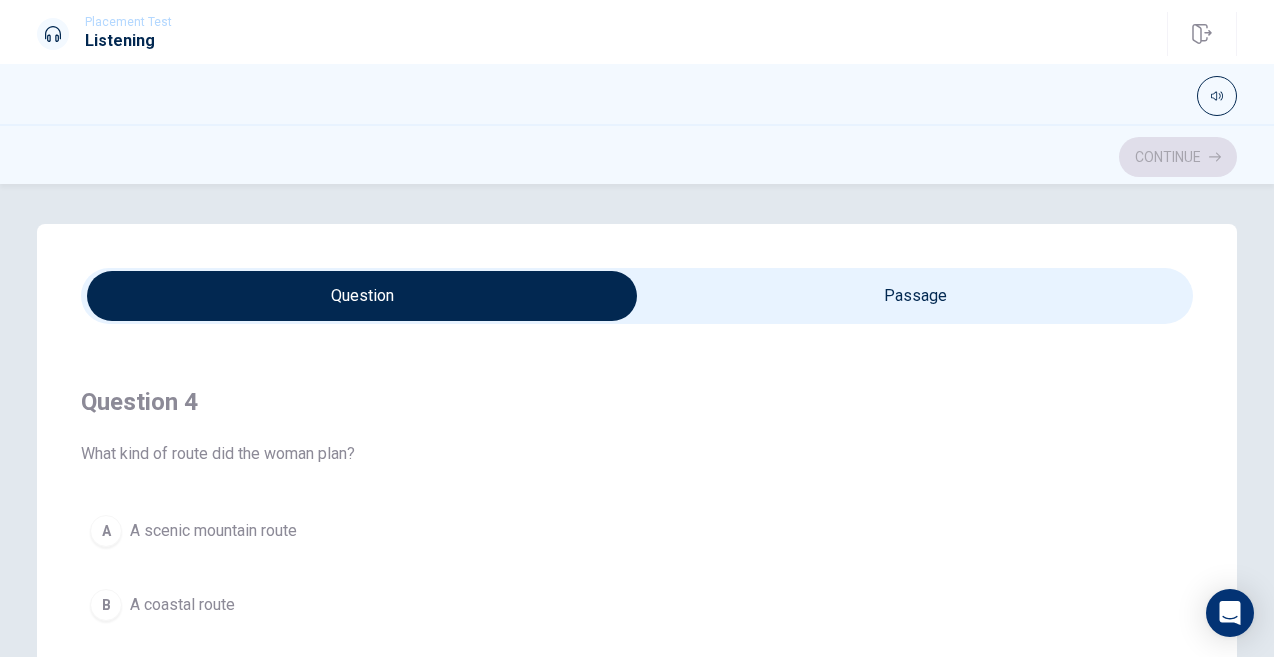 scroll, scrollTop: 1620, scrollLeft: 0, axis: vertical 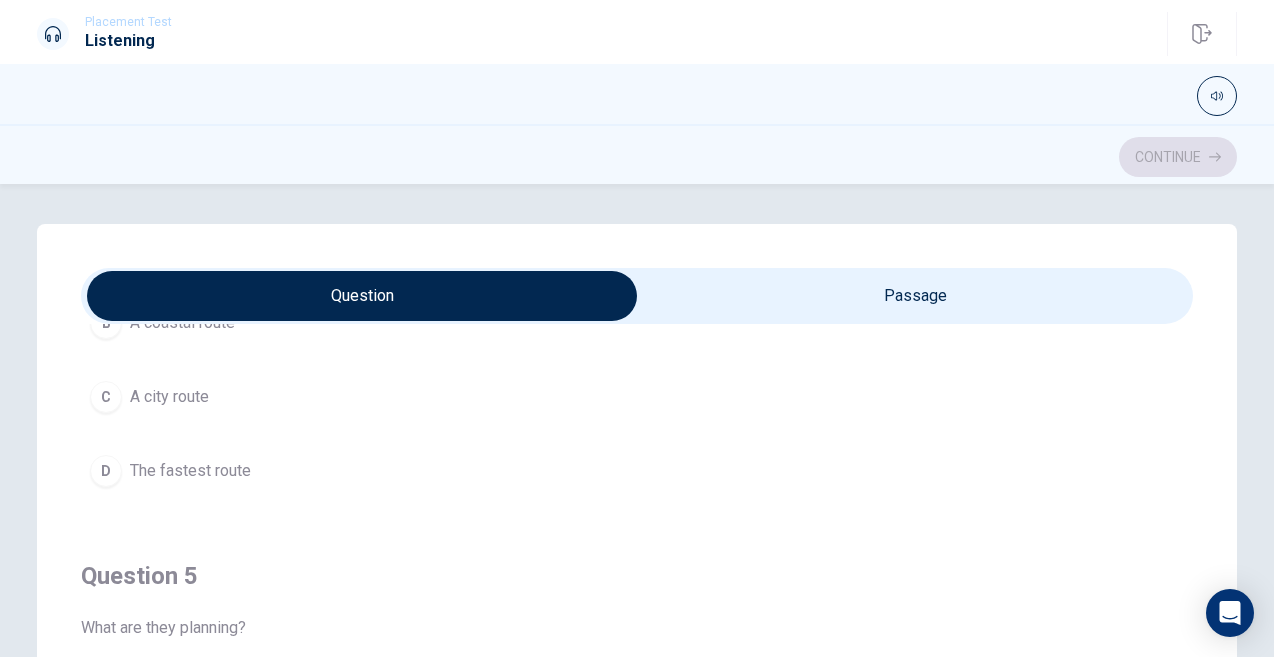click at bounding box center [362, 296] 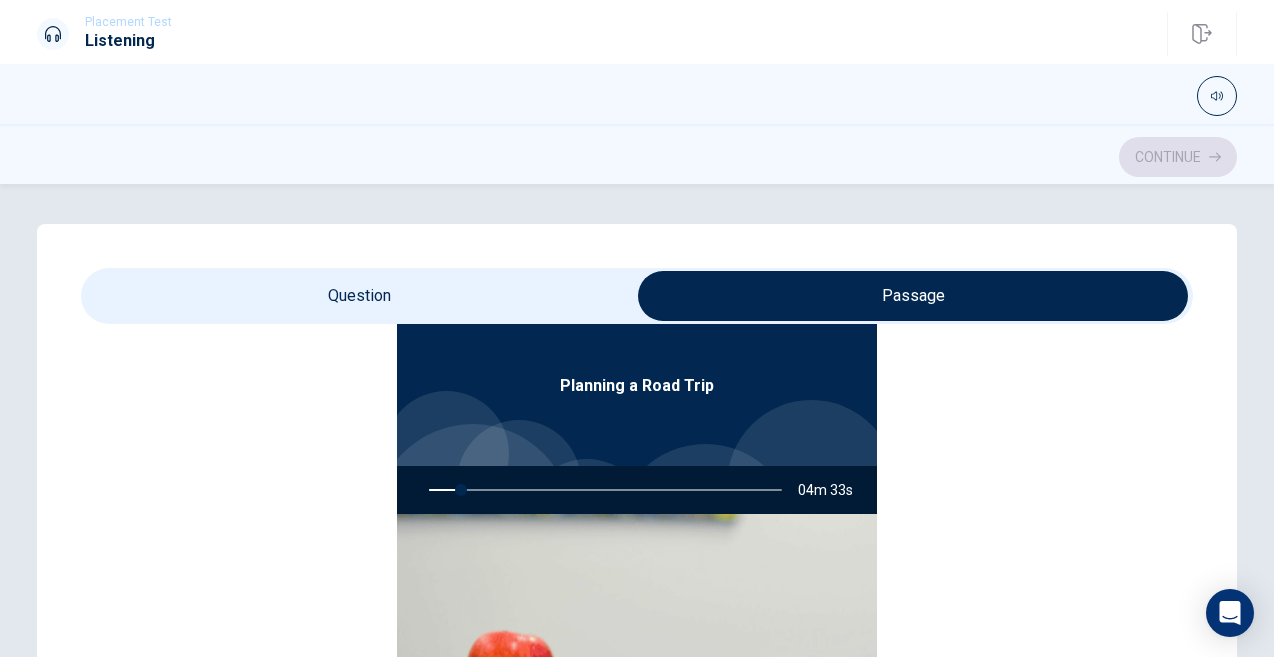 scroll, scrollTop: 112, scrollLeft: 0, axis: vertical 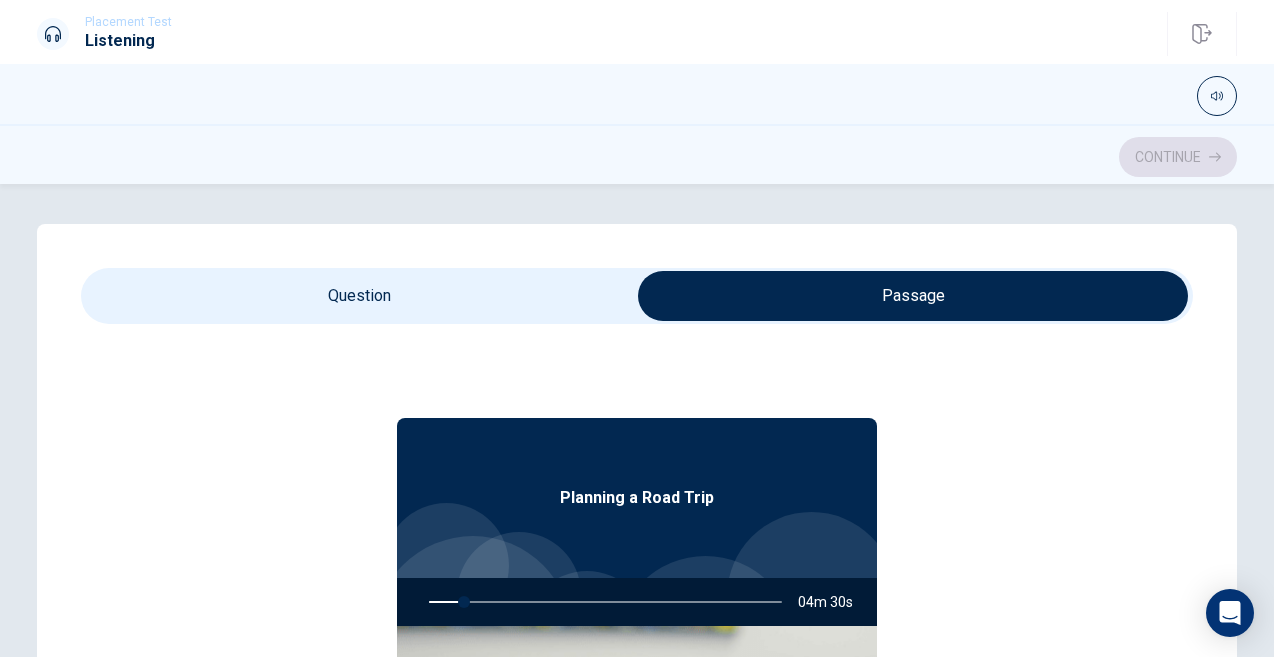 type on "10" 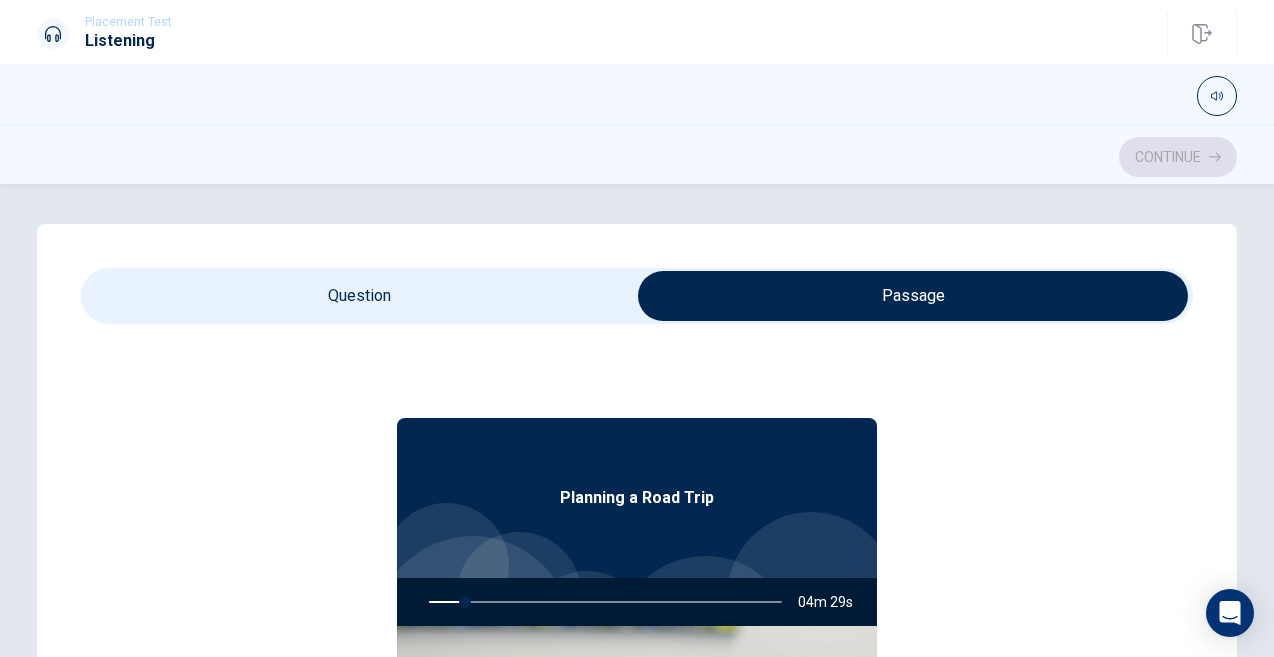 click at bounding box center (913, 296) 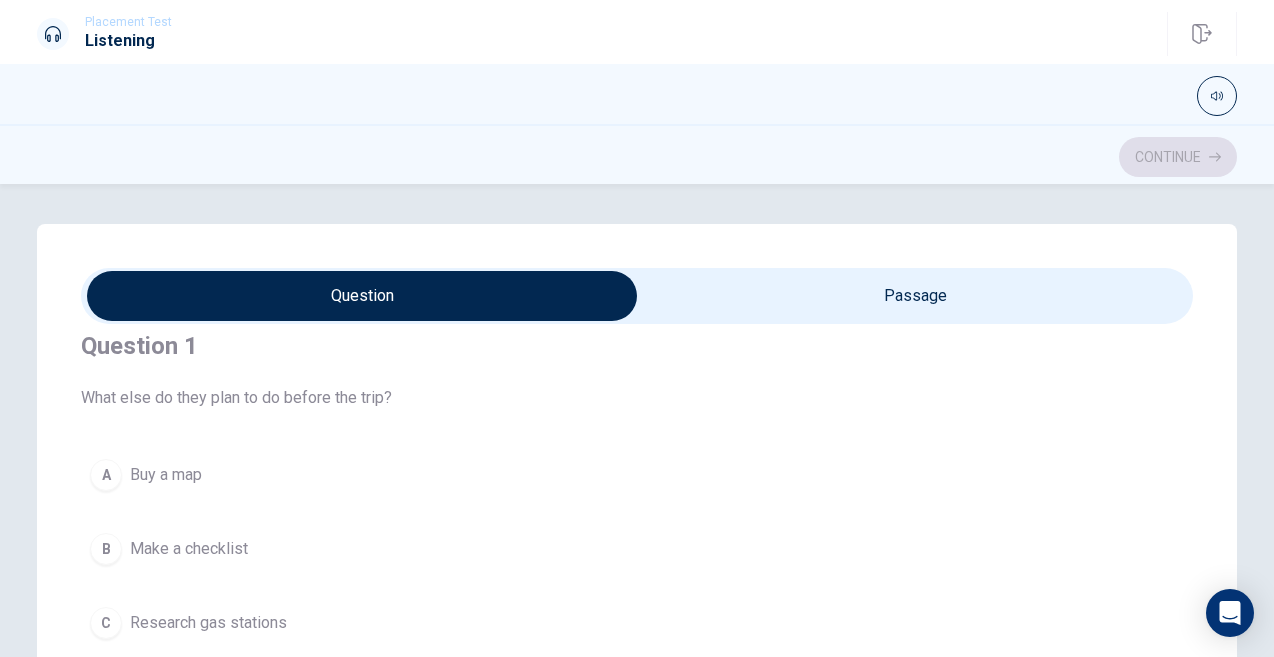 scroll, scrollTop: 0, scrollLeft: 0, axis: both 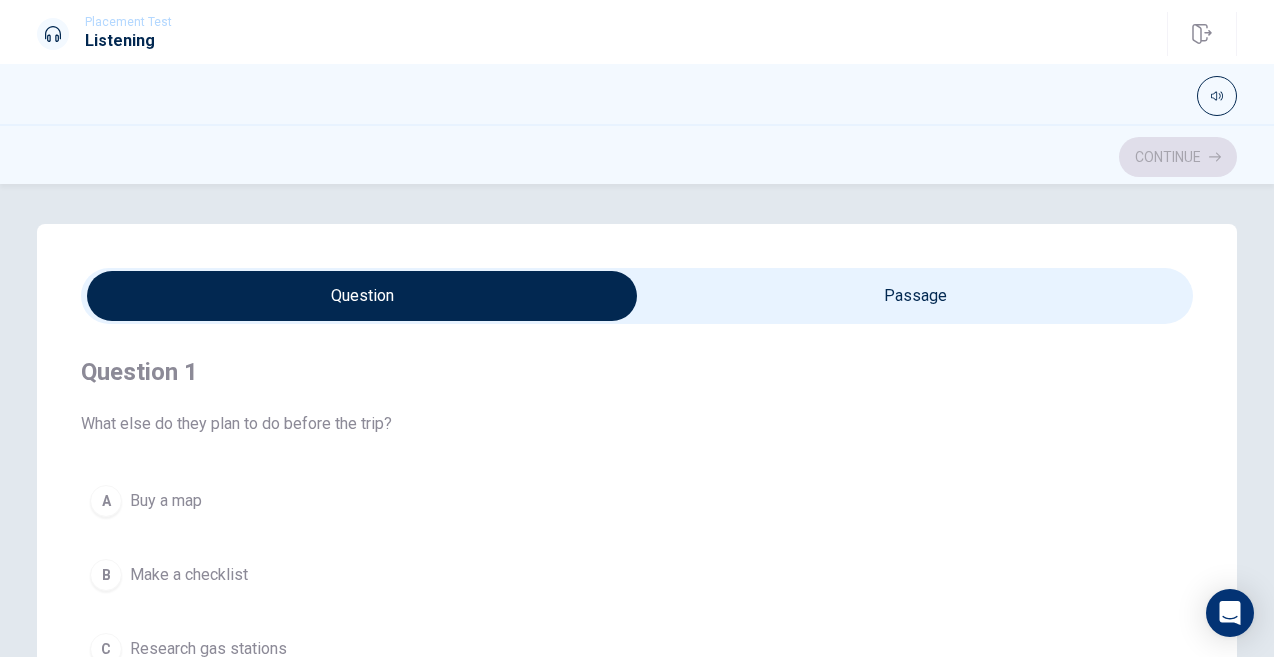 type on "14" 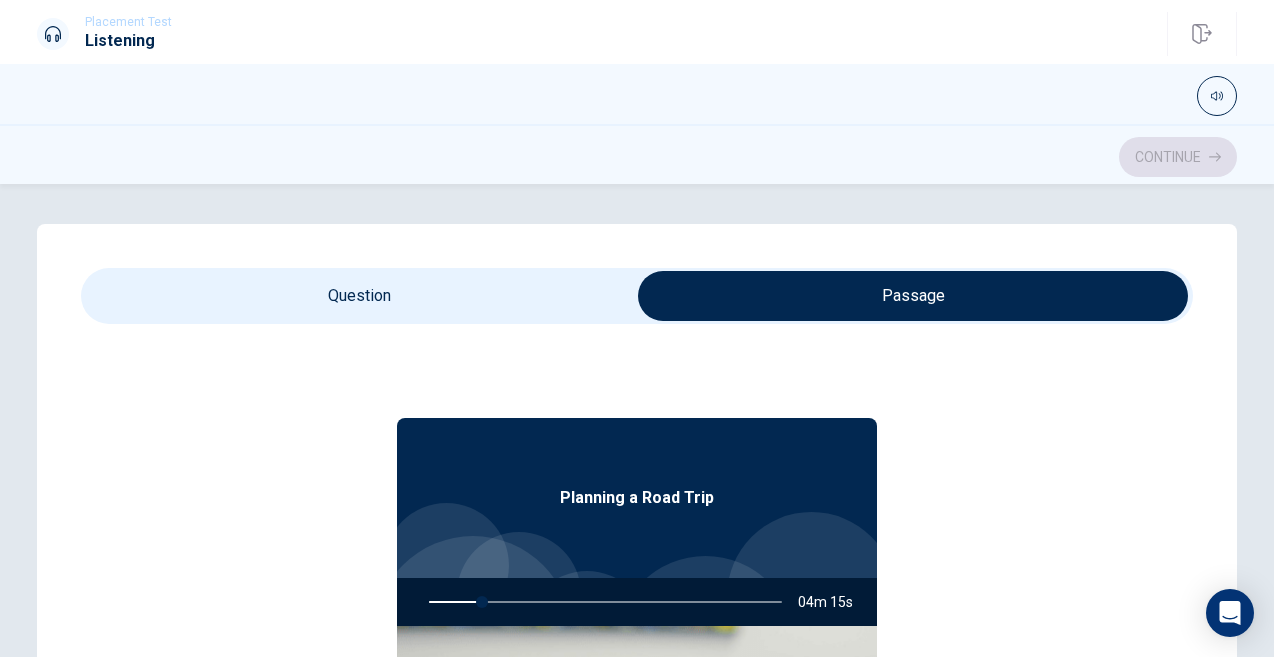 type on "15" 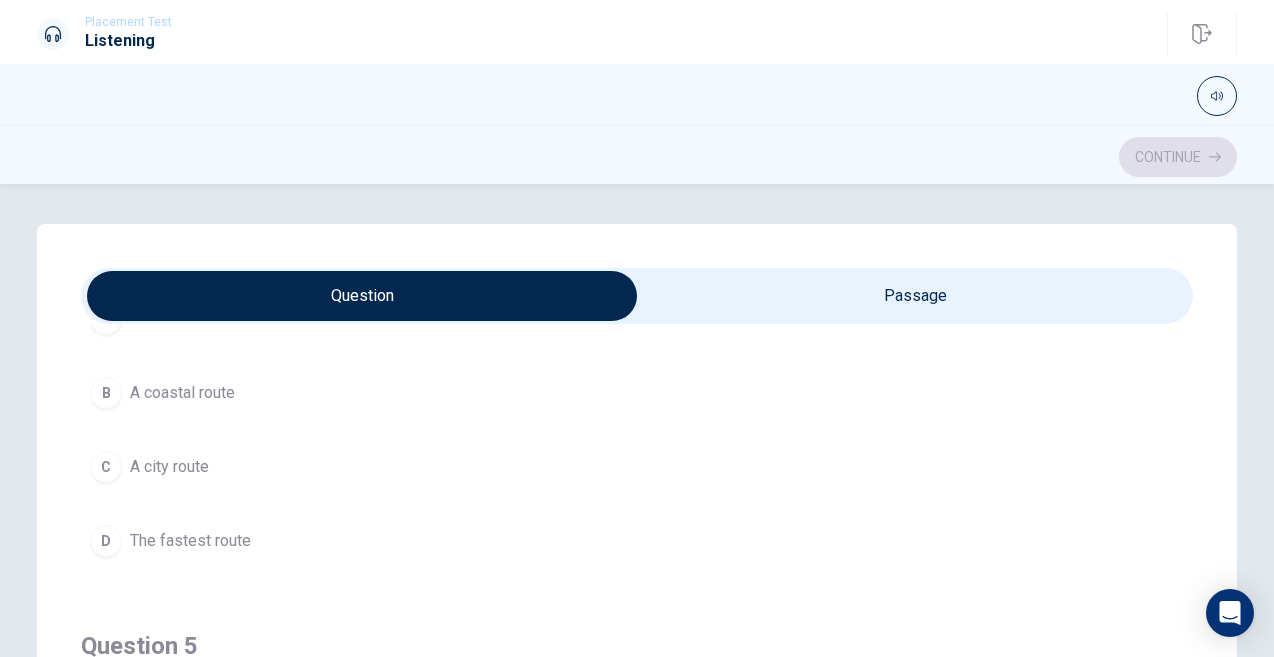 scroll, scrollTop: 1620, scrollLeft: 0, axis: vertical 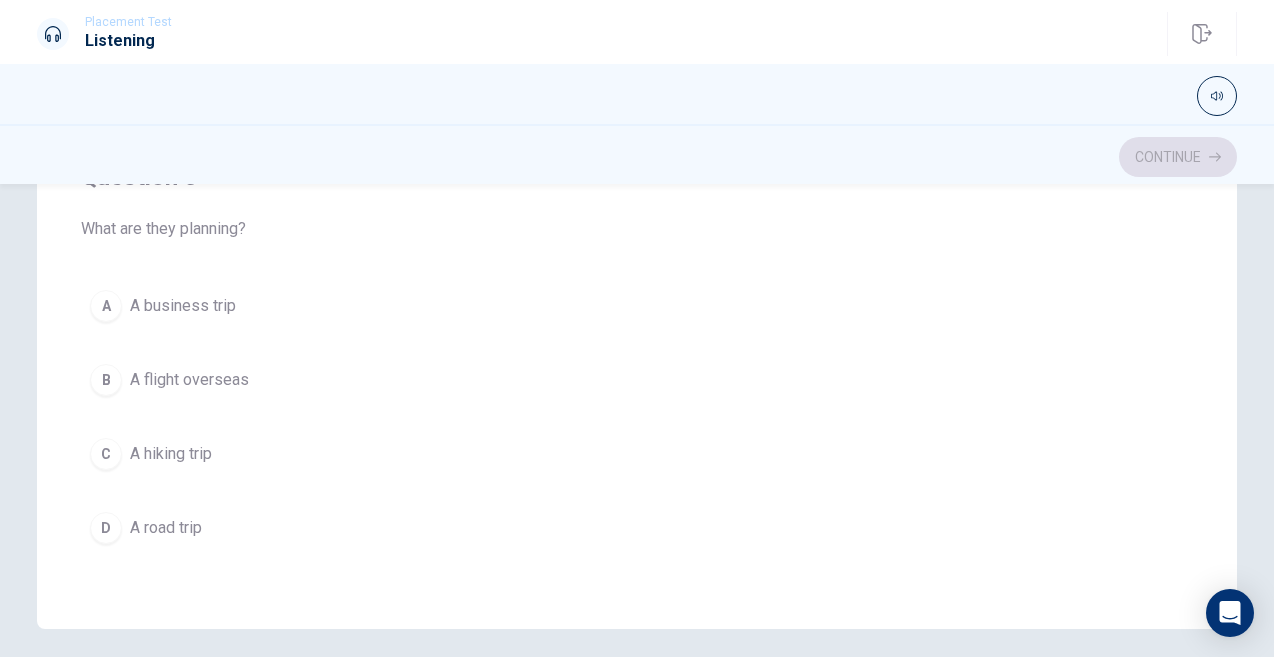 click on "D" at bounding box center (106, 528) 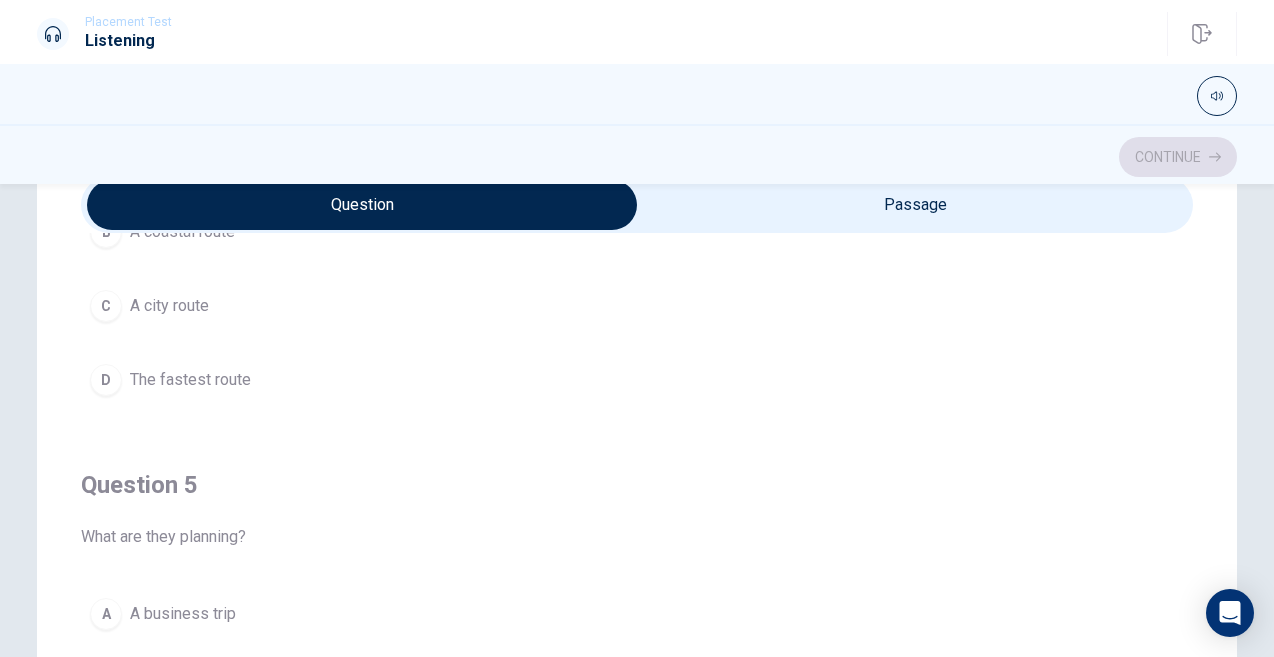 scroll, scrollTop: 0, scrollLeft: 0, axis: both 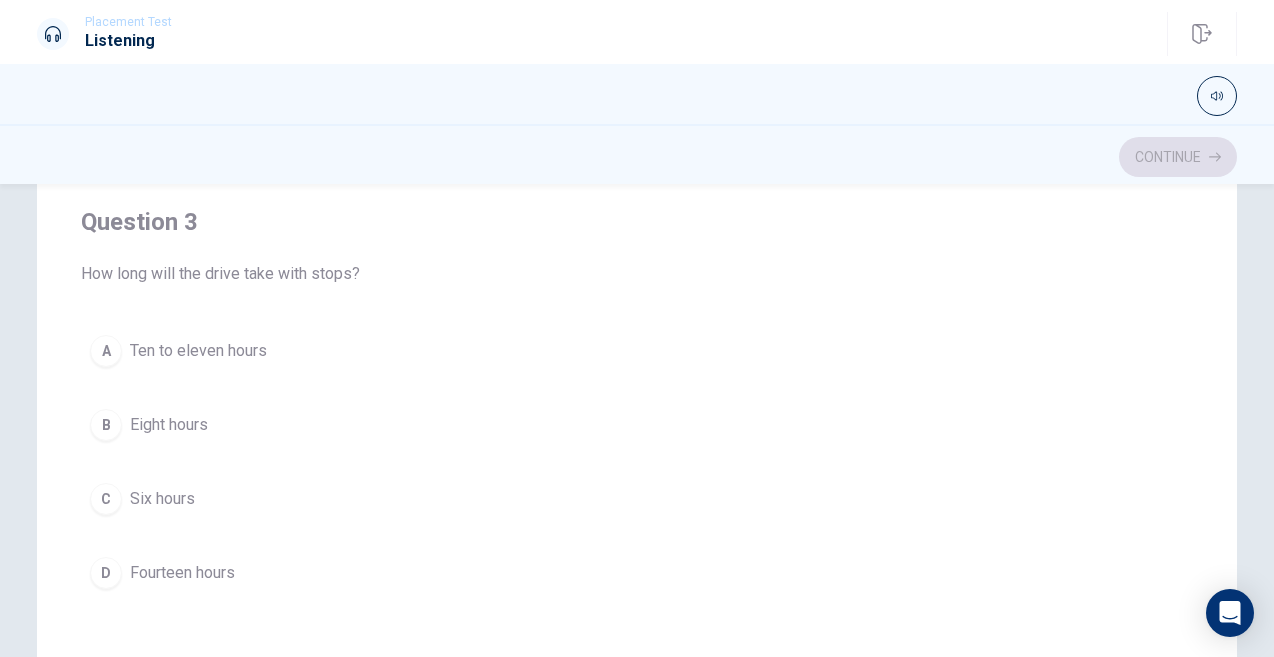 click on "Ten to eleven hours" at bounding box center [198, 351] 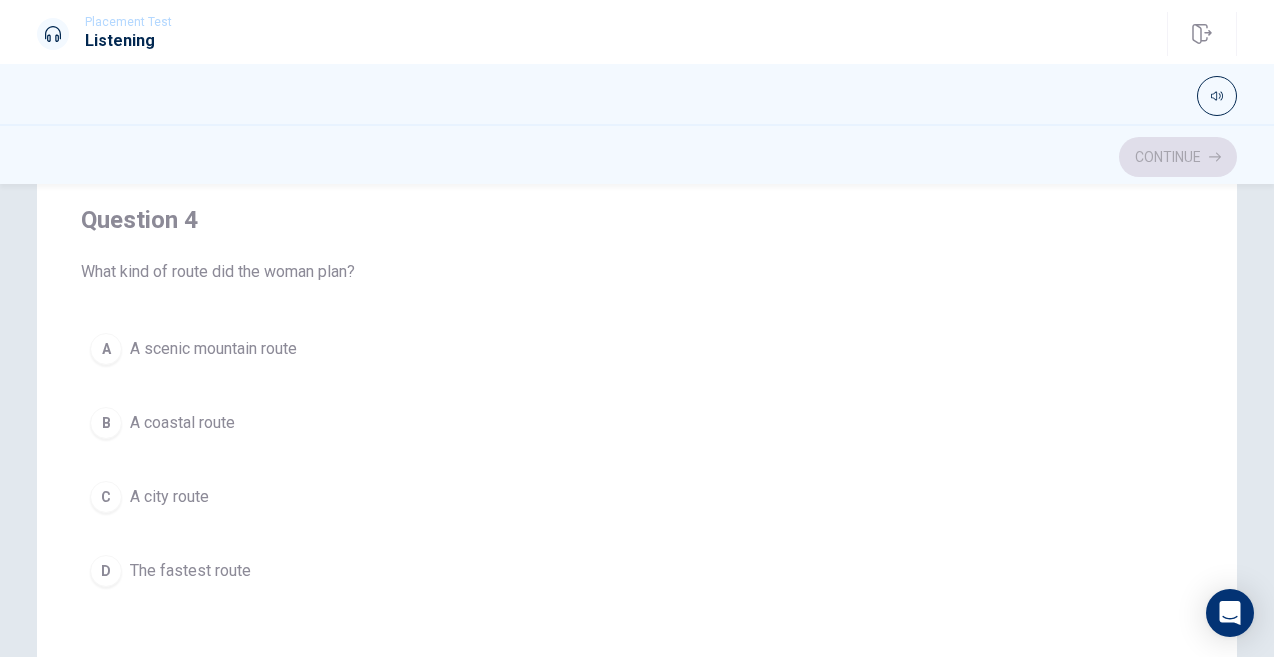 scroll, scrollTop: 1335, scrollLeft: 0, axis: vertical 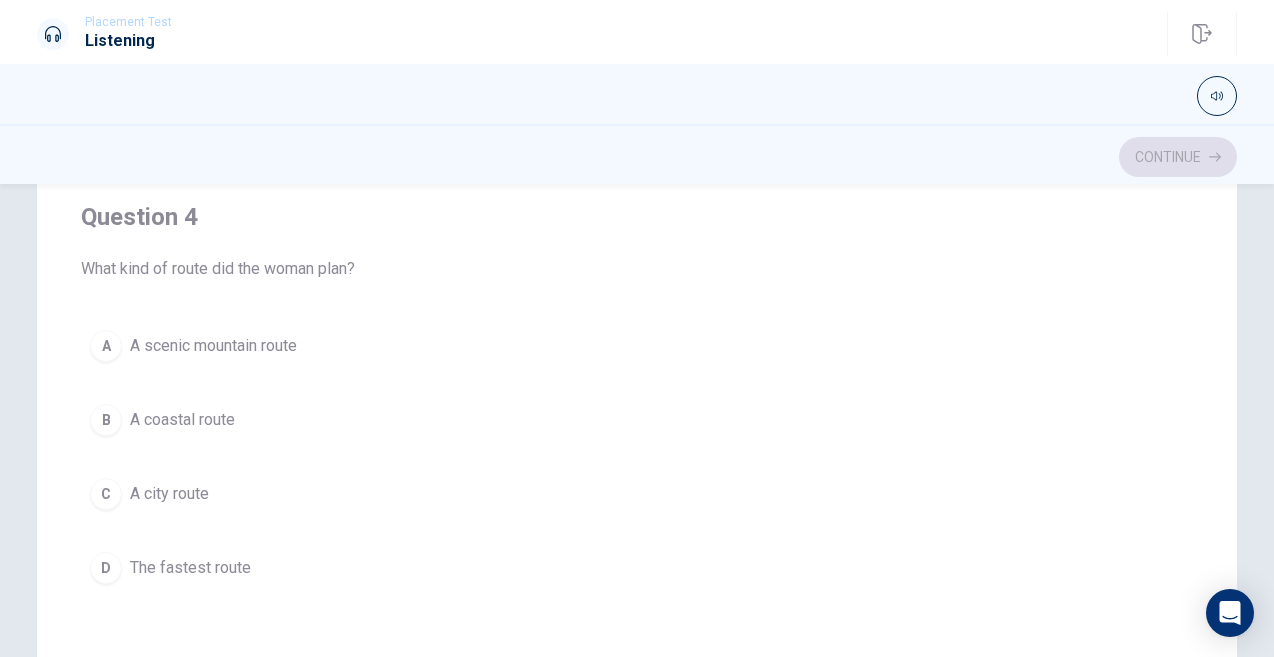 click on "A scenic mountain route" at bounding box center (213, 346) 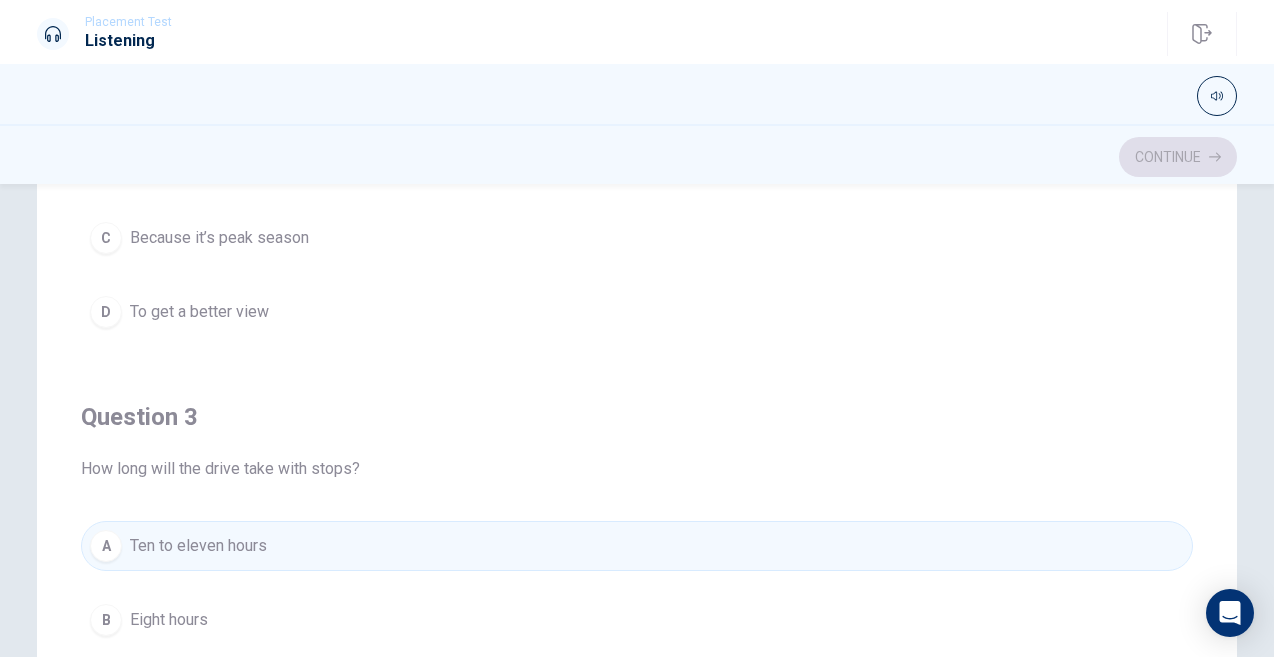scroll, scrollTop: 578, scrollLeft: 0, axis: vertical 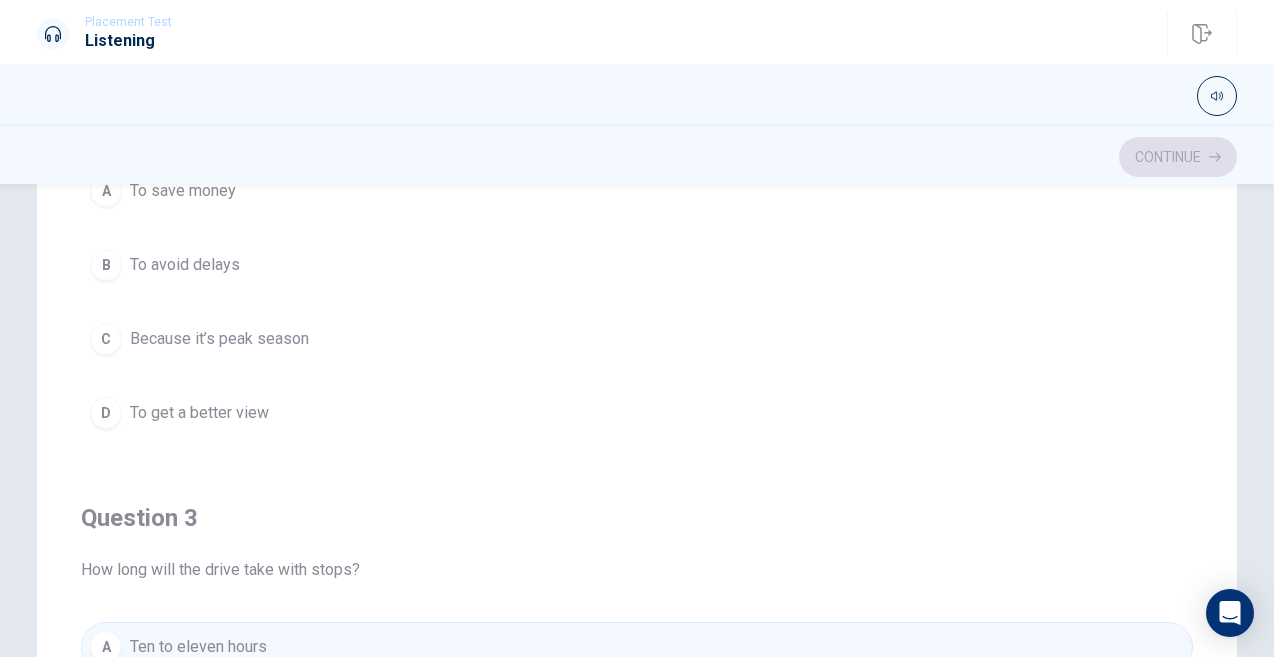 click on "C Because it’s peak season" at bounding box center (637, 339) 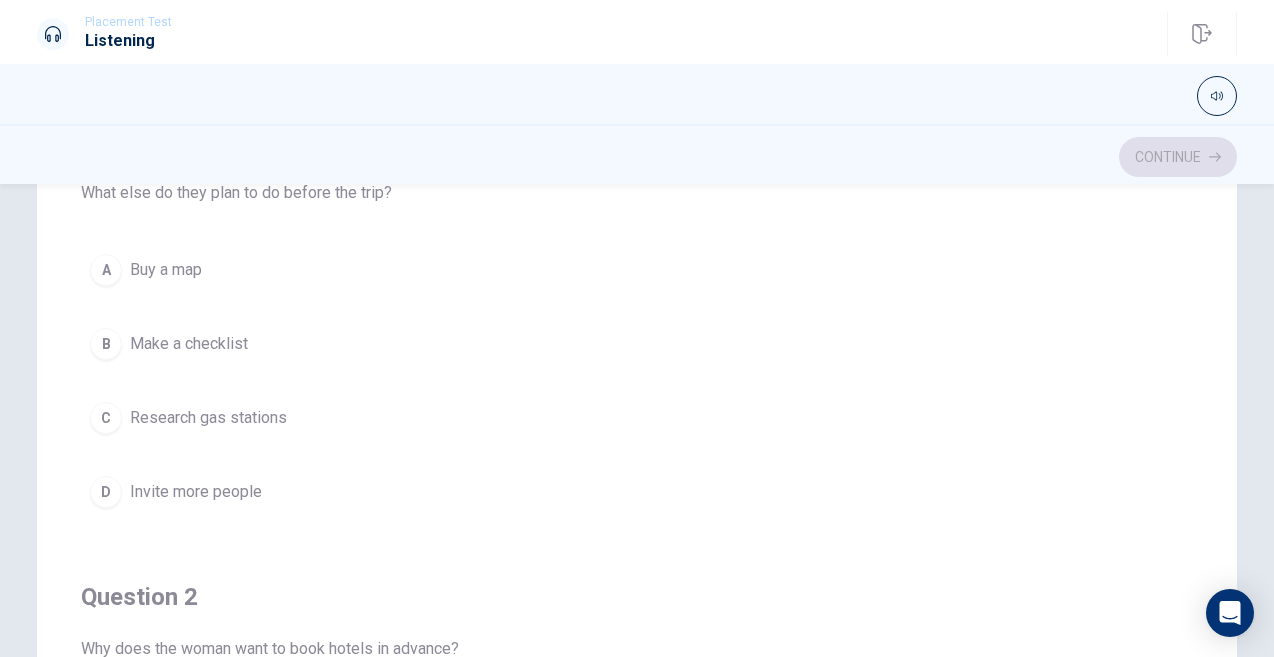 scroll, scrollTop: 0, scrollLeft: 0, axis: both 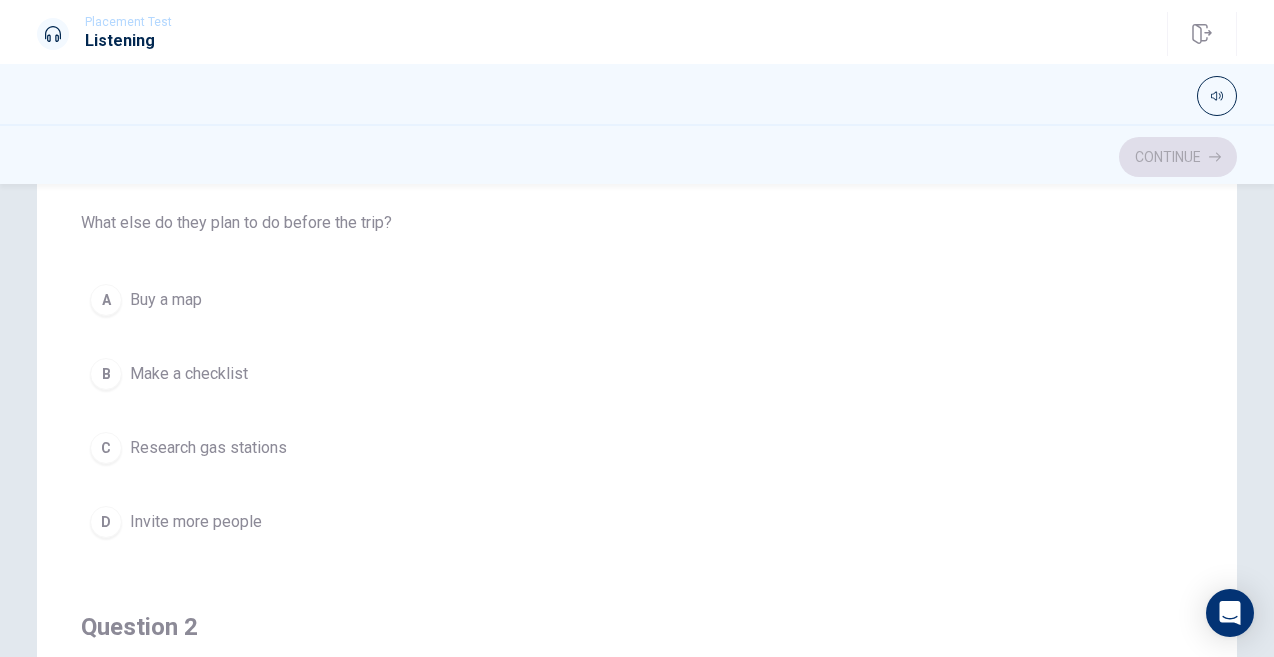 click on "Make a checklist" at bounding box center [189, 374] 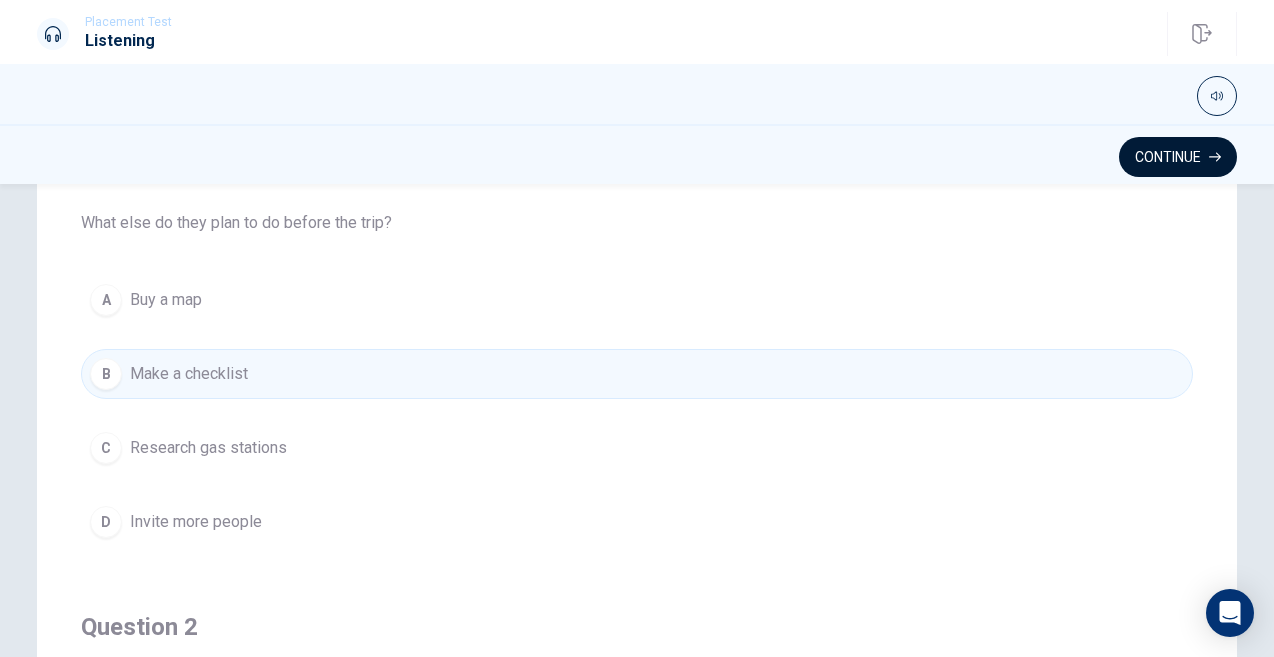 click on "Continue" at bounding box center (1178, 157) 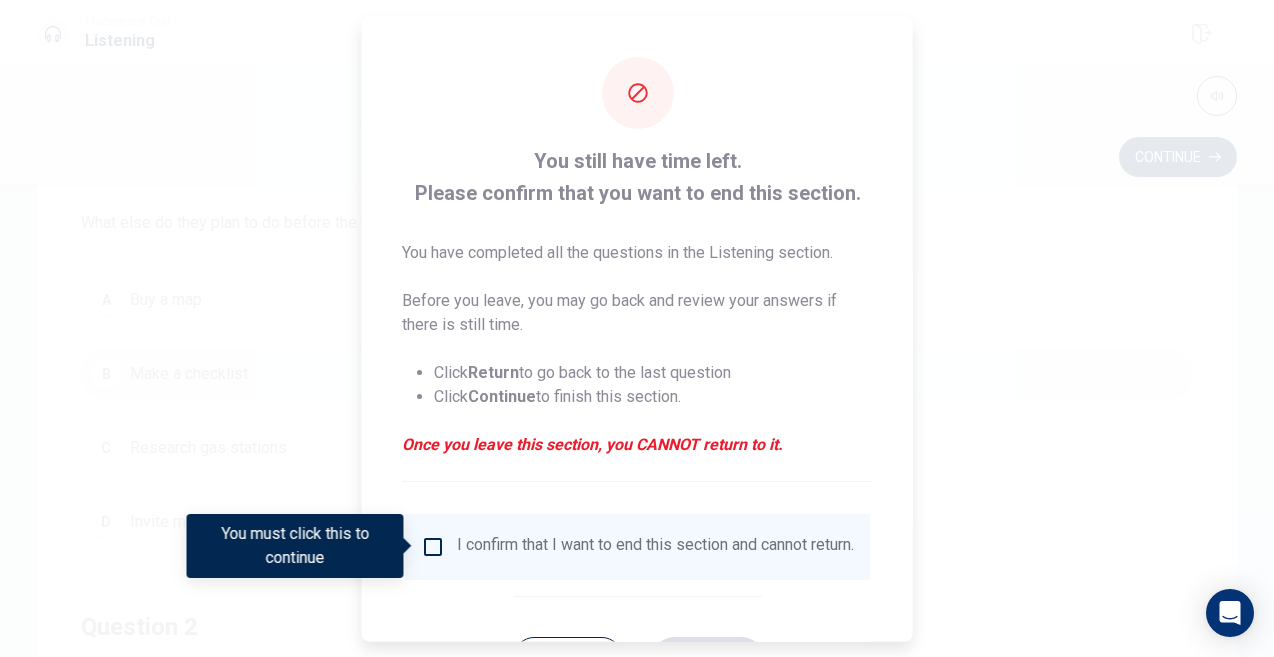 click at bounding box center [433, 546] 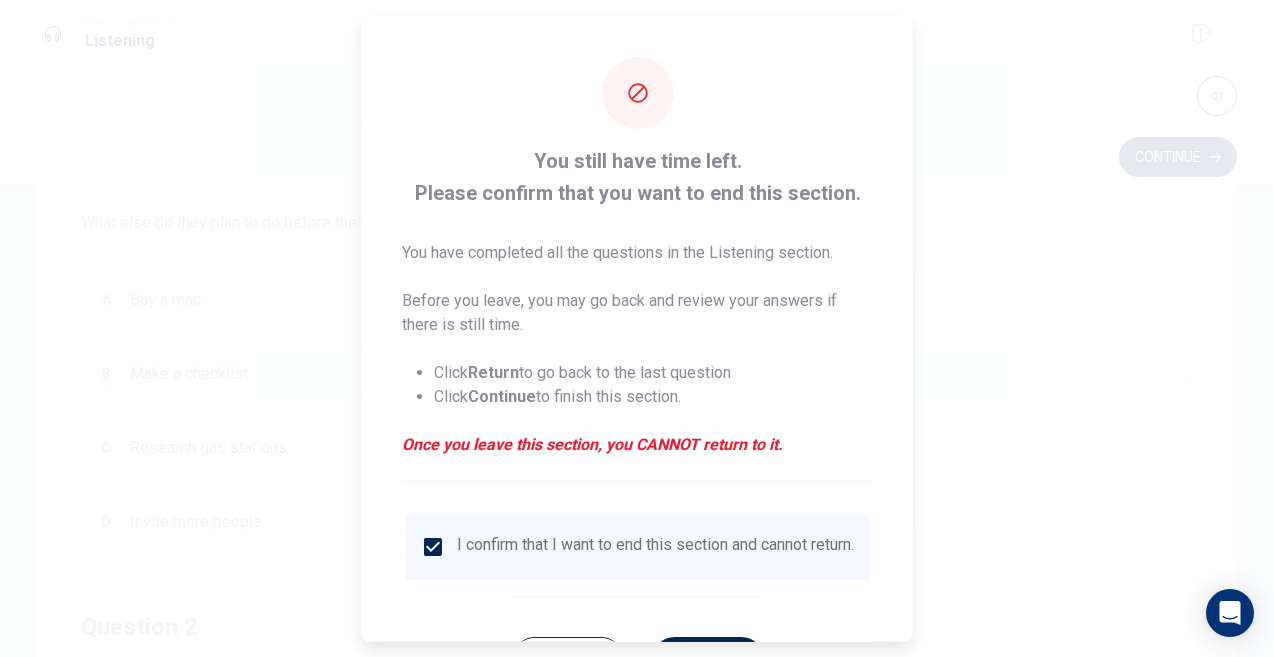 scroll, scrollTop: 89, scrollLeft: 0, axis: vertical 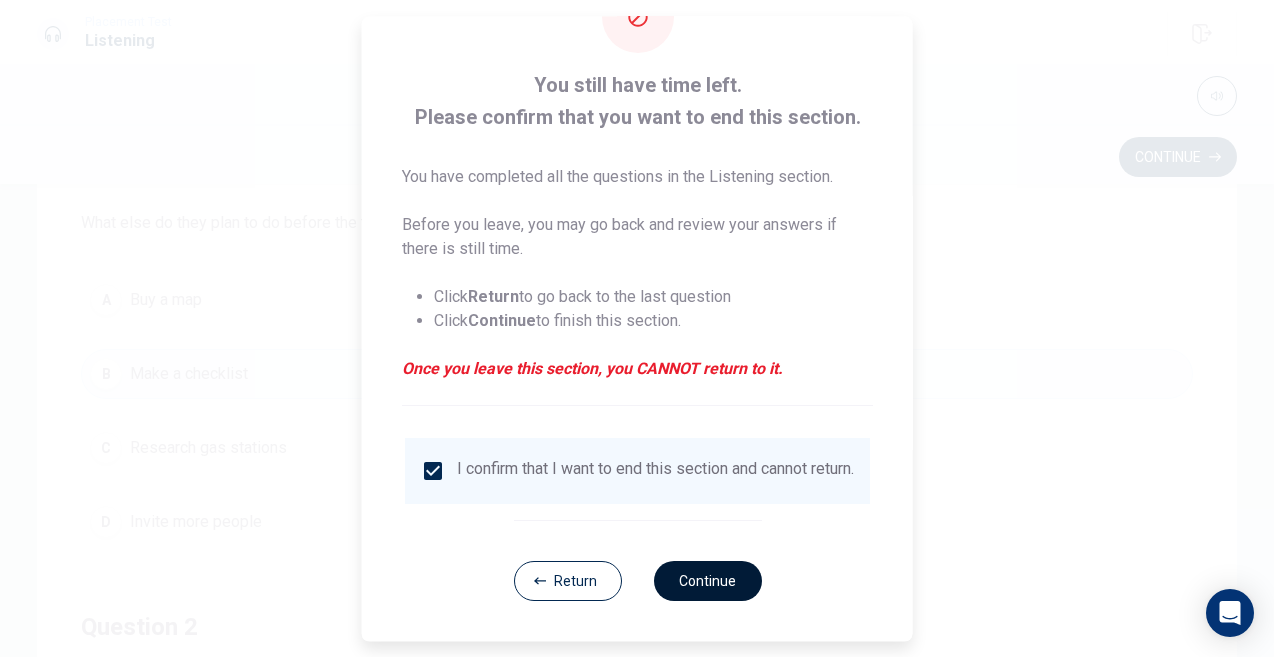 click on "Continue" at bounding box center (707, 581) 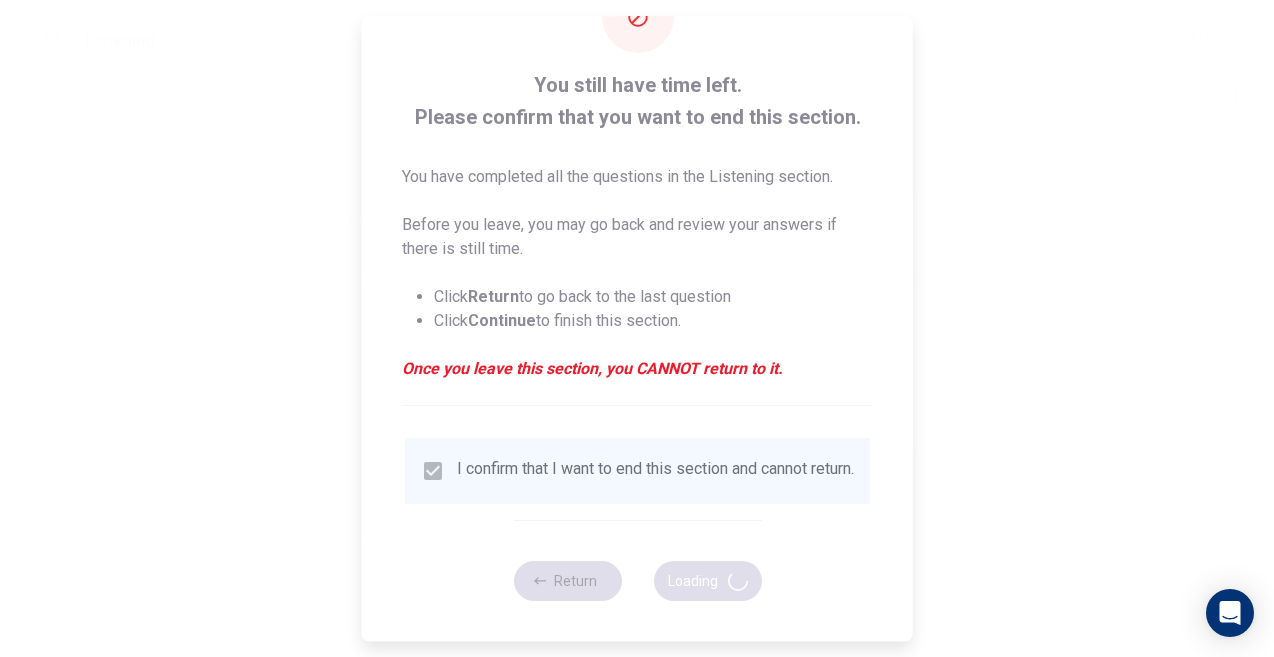 scroll, scrollTop: 0, scrollLeft: 0, axis: both 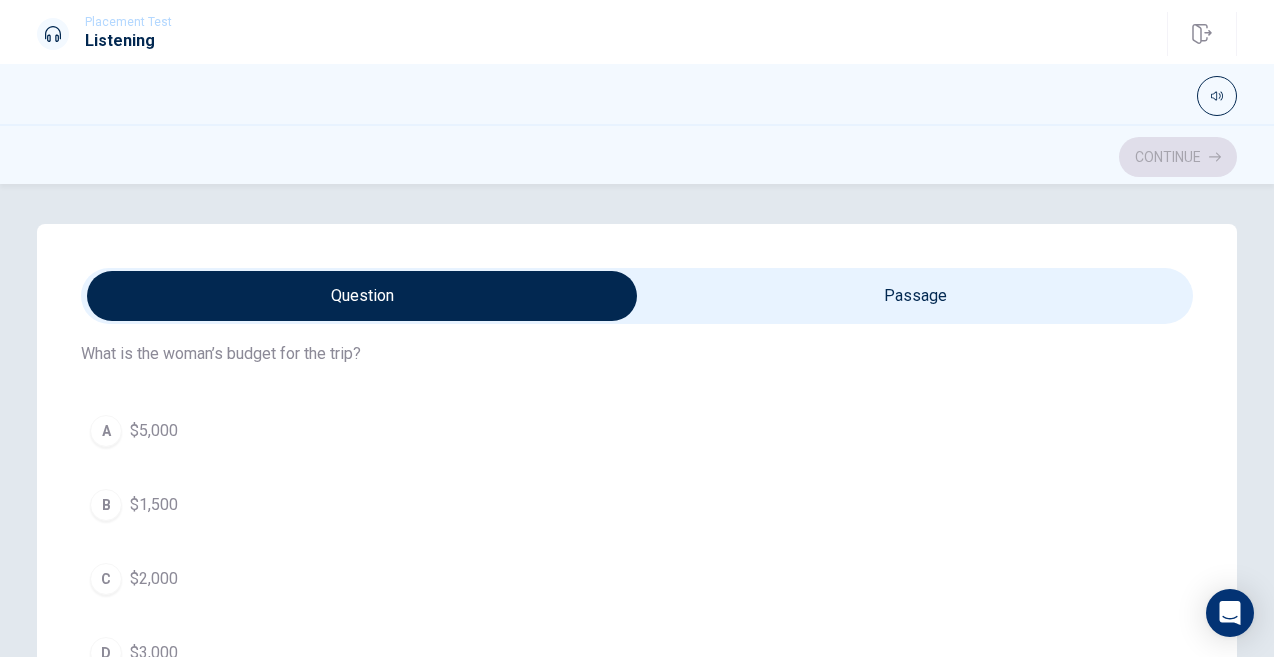 click at bounding box center [362, 296] 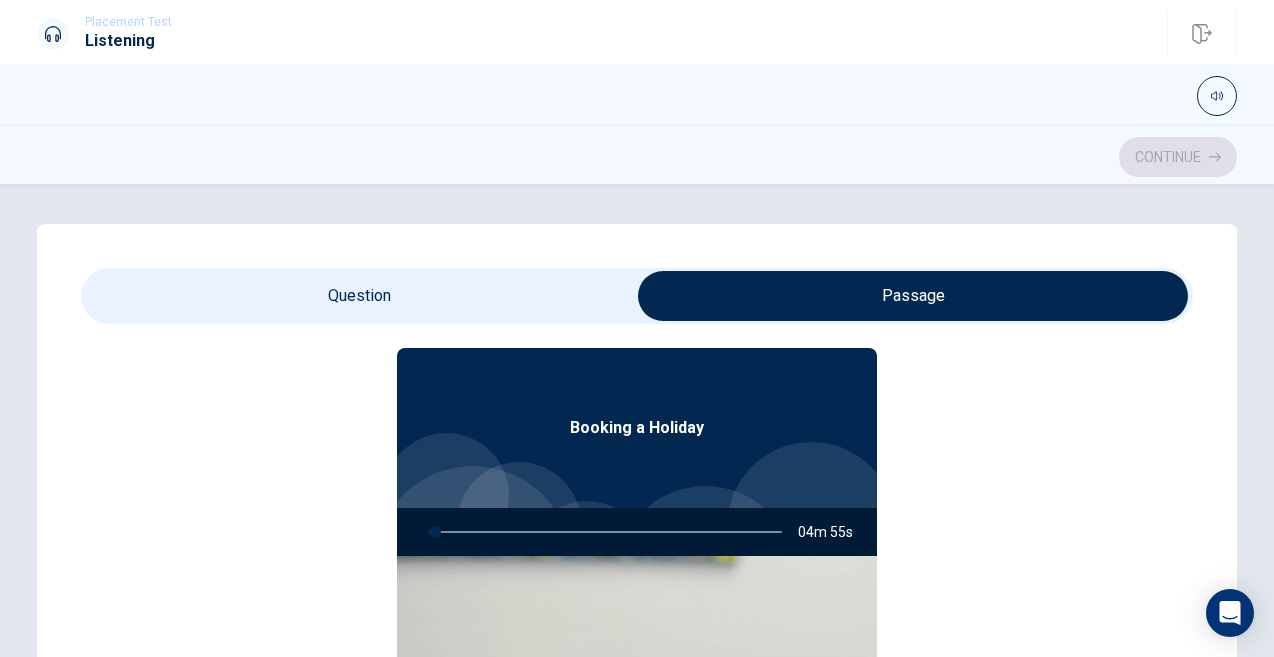 click at bounding box center [601, 532] 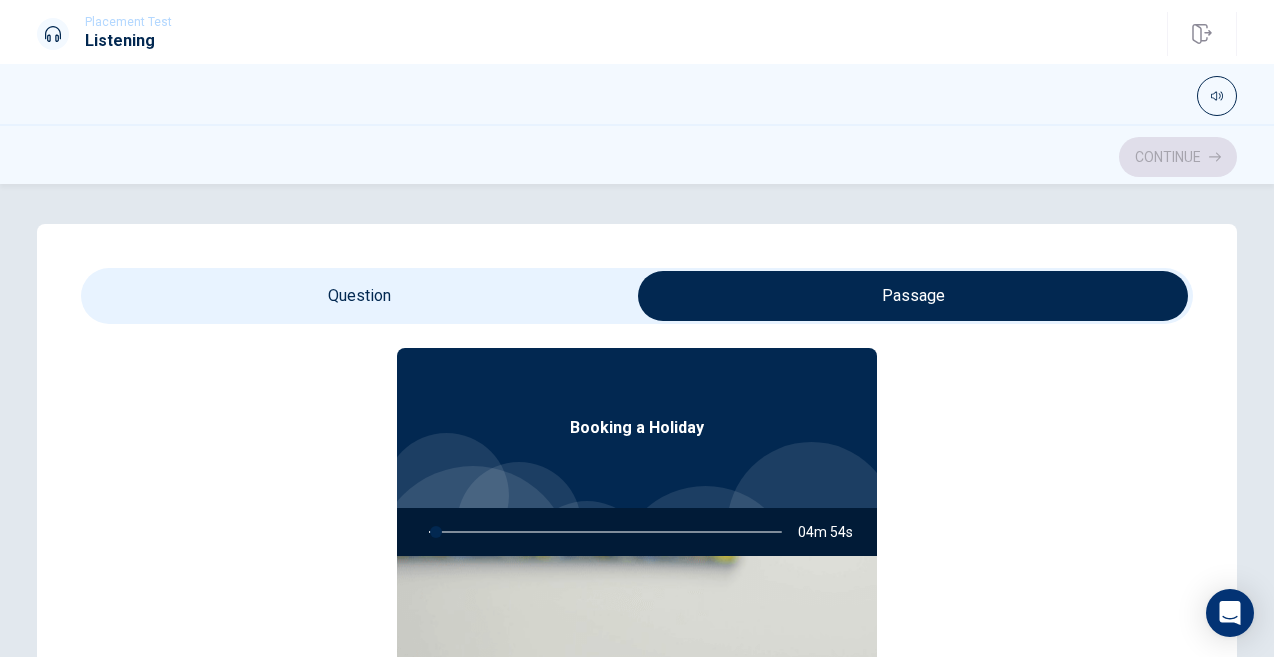 drag, startPoint x: 437, startPoint y: 533, endPoint x: 448, endPoint y: 534, distance: 11.045361 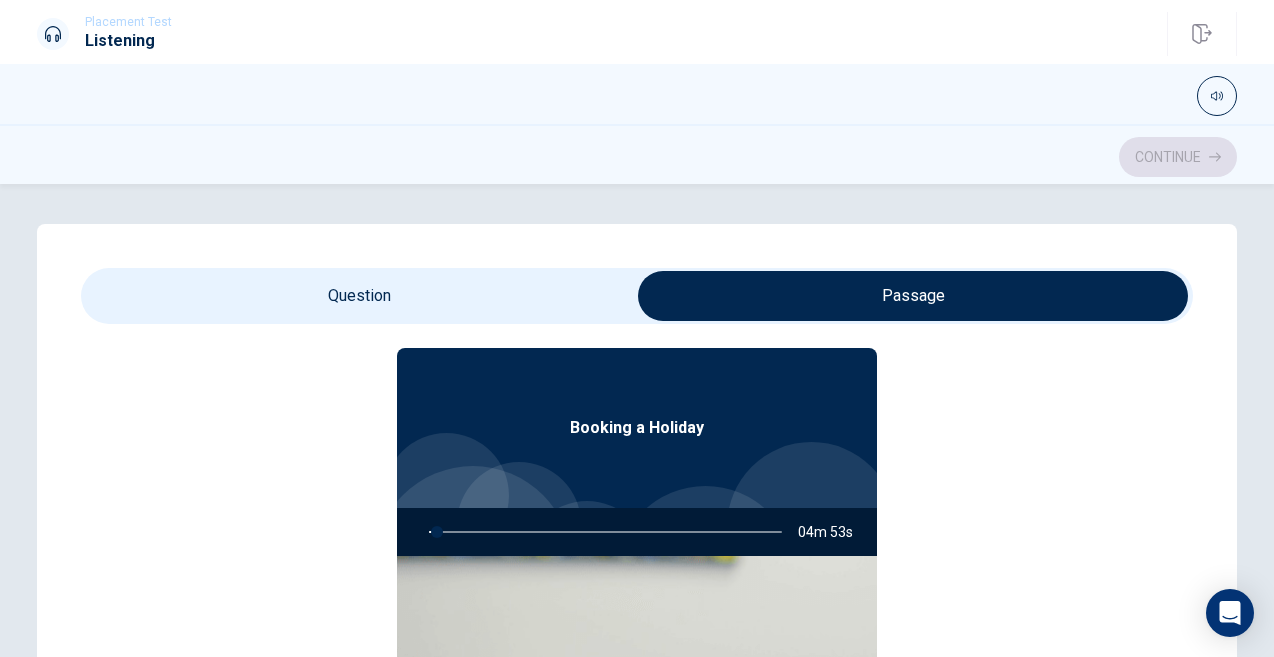 scroll, scrollTop: 112, scrollLeft: 0, axis: vertical 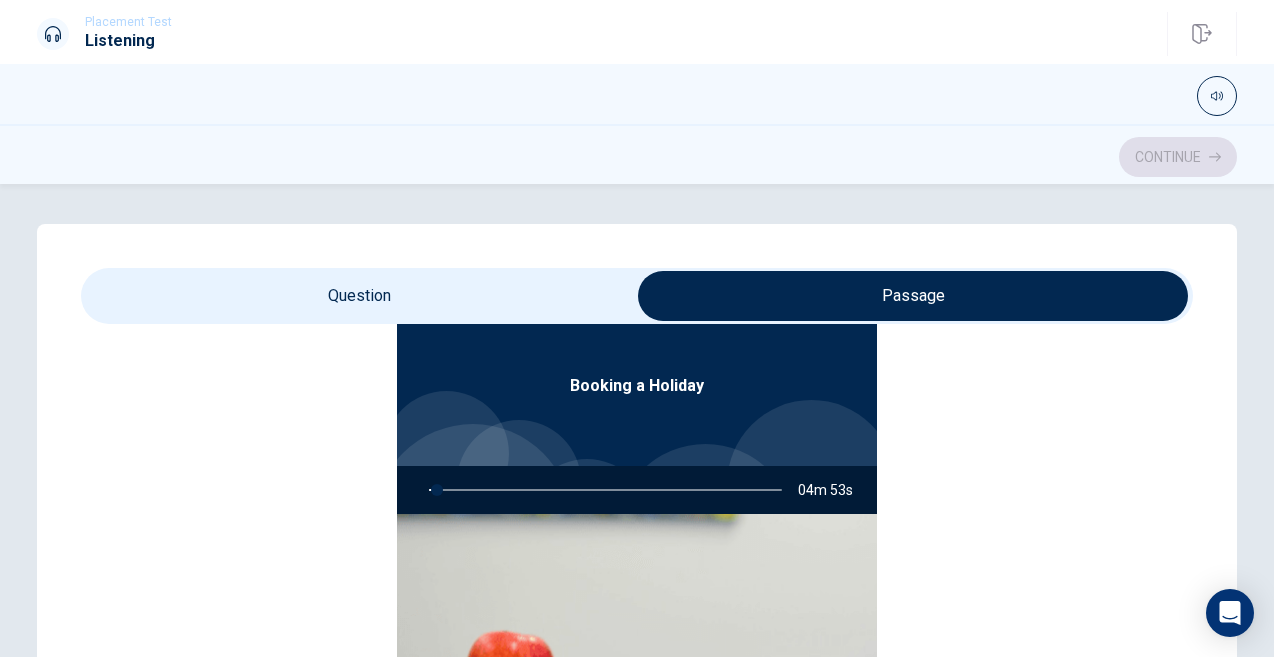 type on "3" 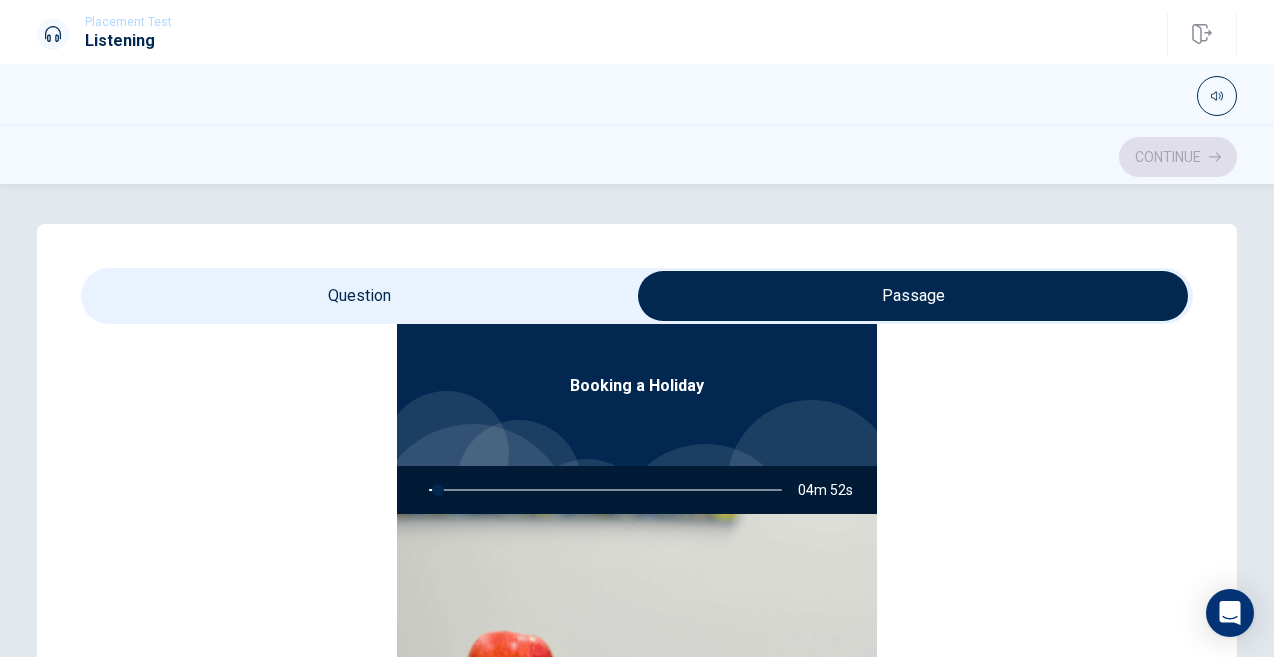 click at bounding box center (913, 296) 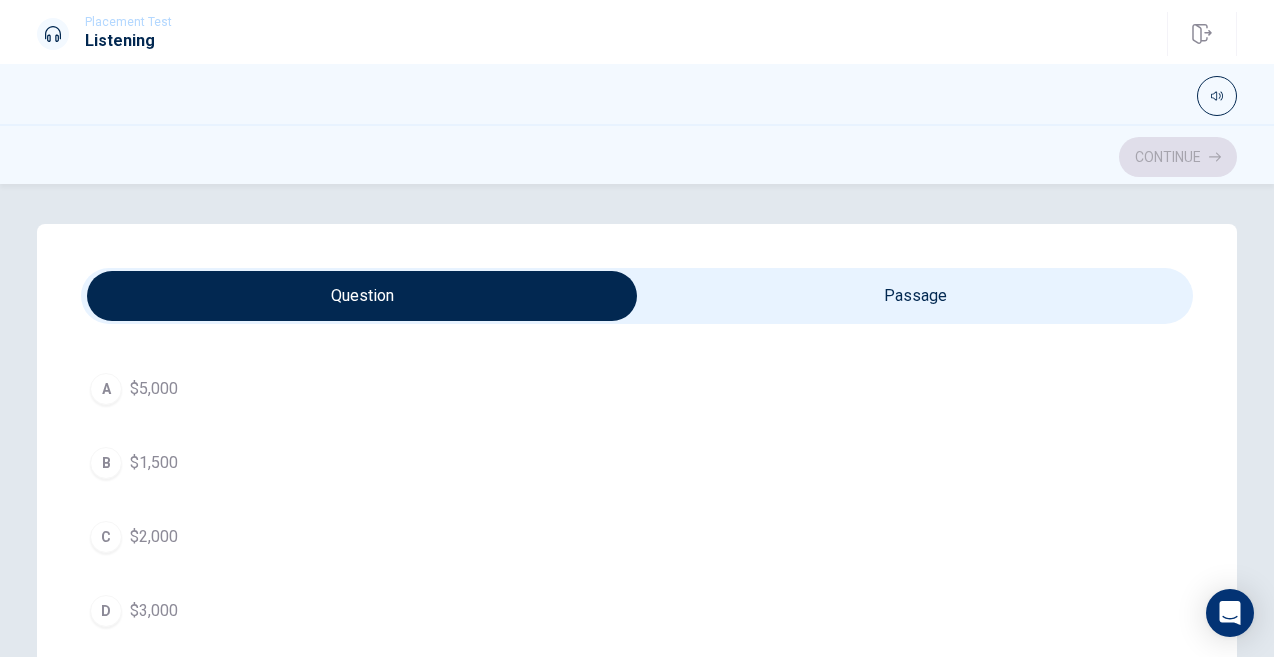 scroll, scrollTop: 0, scrollLeft: 0, axis: both 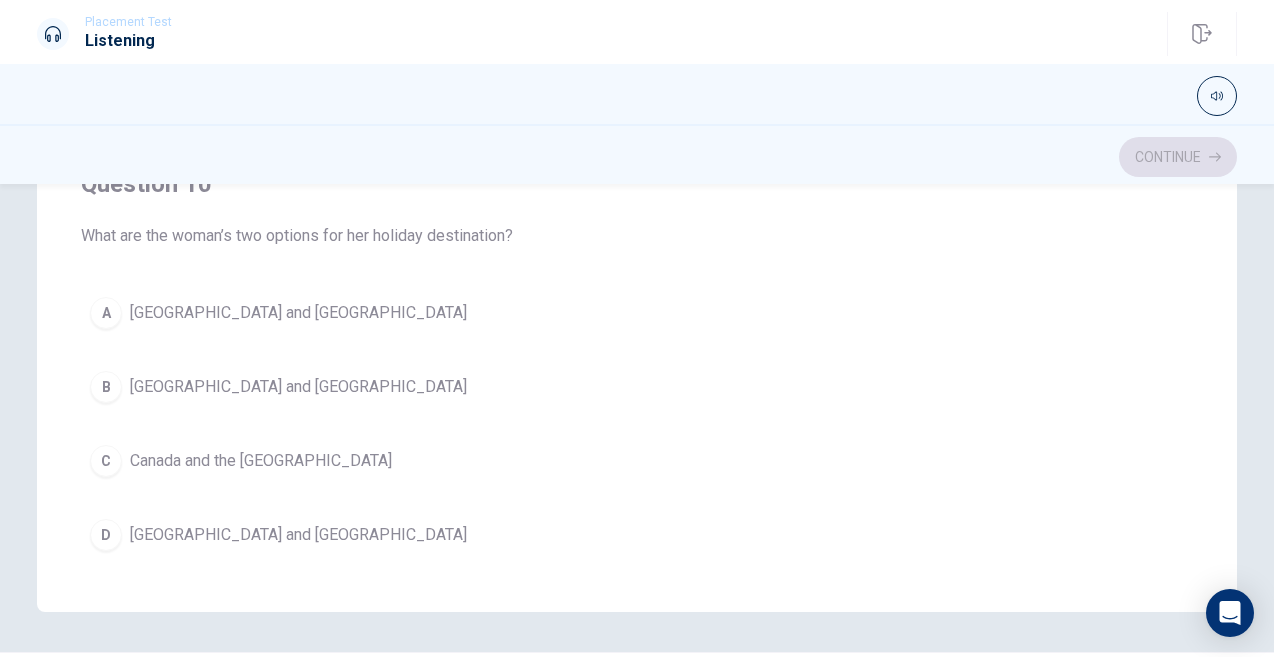 click on "[GEOGRAPHIC_DATA] and [GEOGRAPHIC_DATA]" at bounding box center (298, 387) 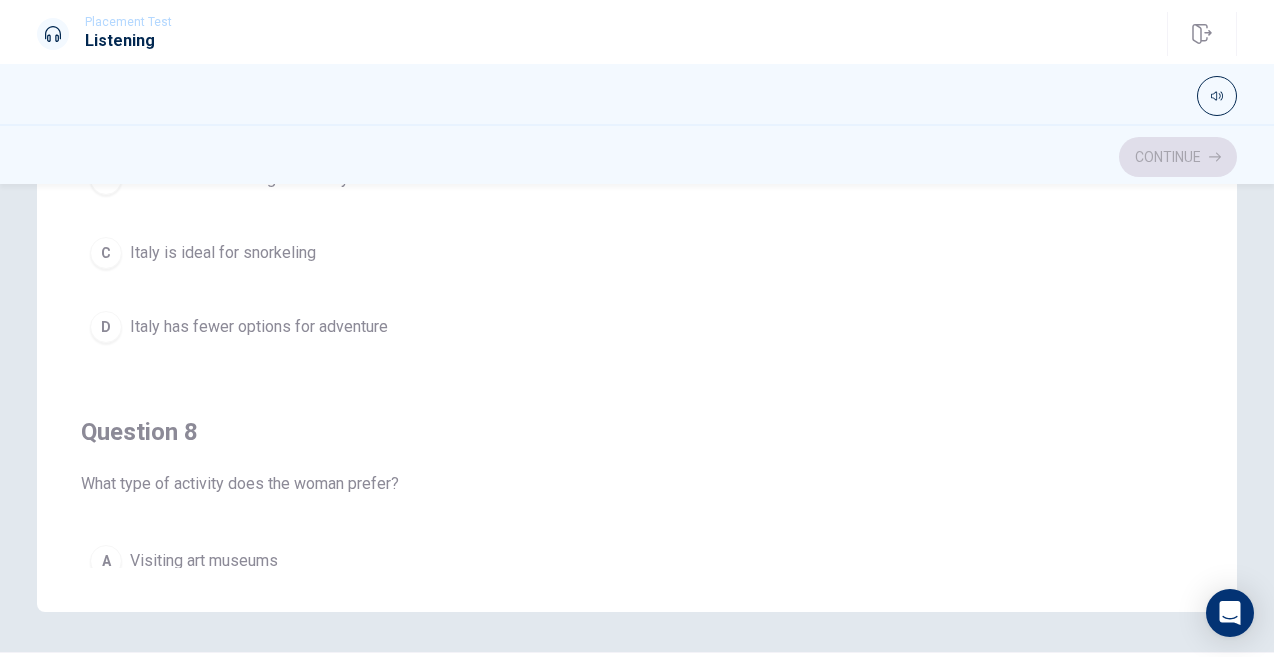 scroll, scrollTop: 0, scrollLeft: 0, axis: both 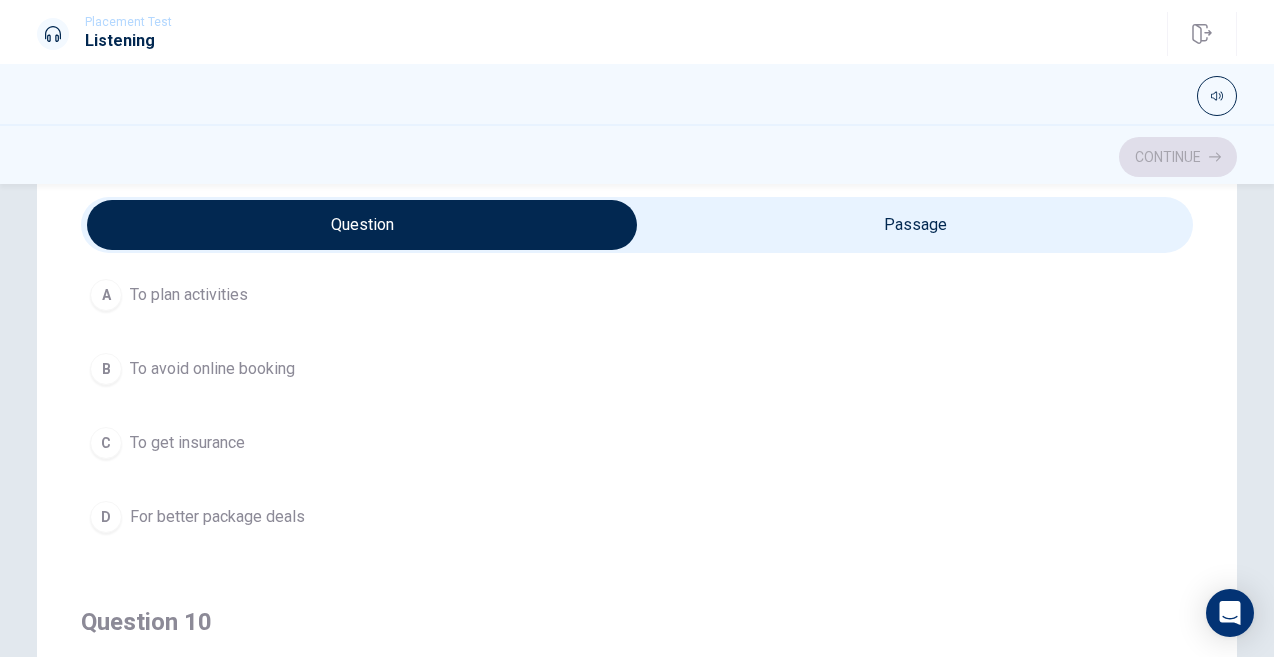 click on "For better package deals" at bounding box center [217, 517] 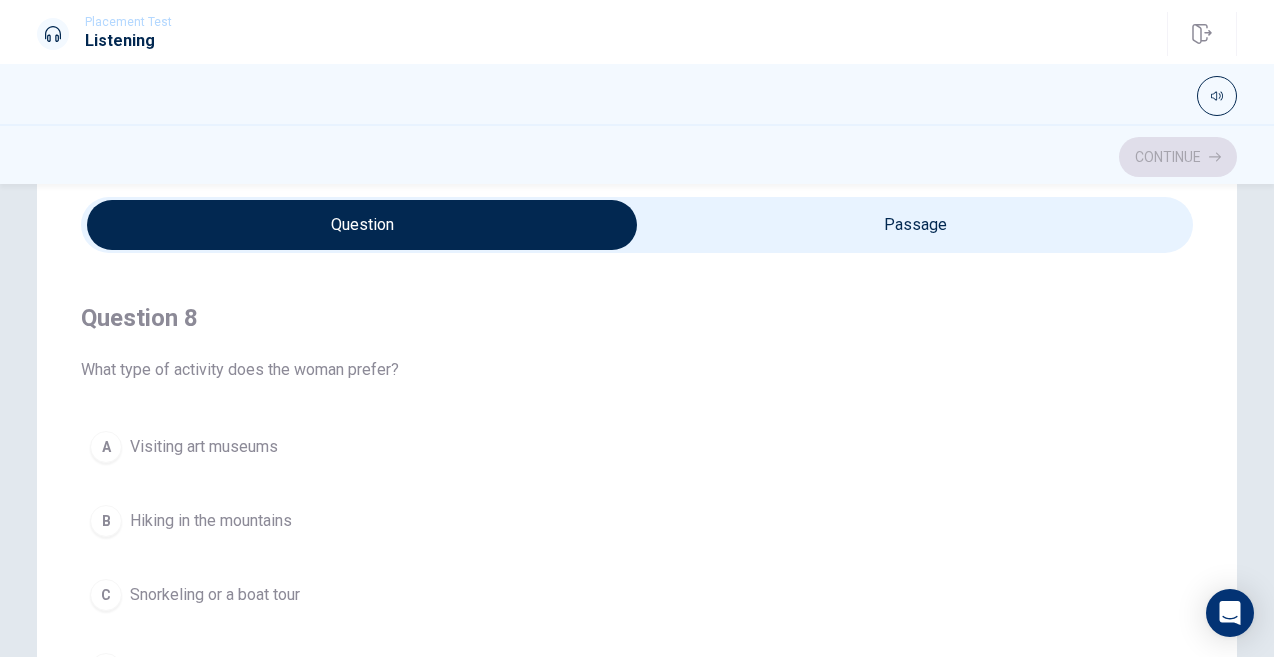 scroll, scrollTop: 1015, scrollLeft: 0, axis: vertical 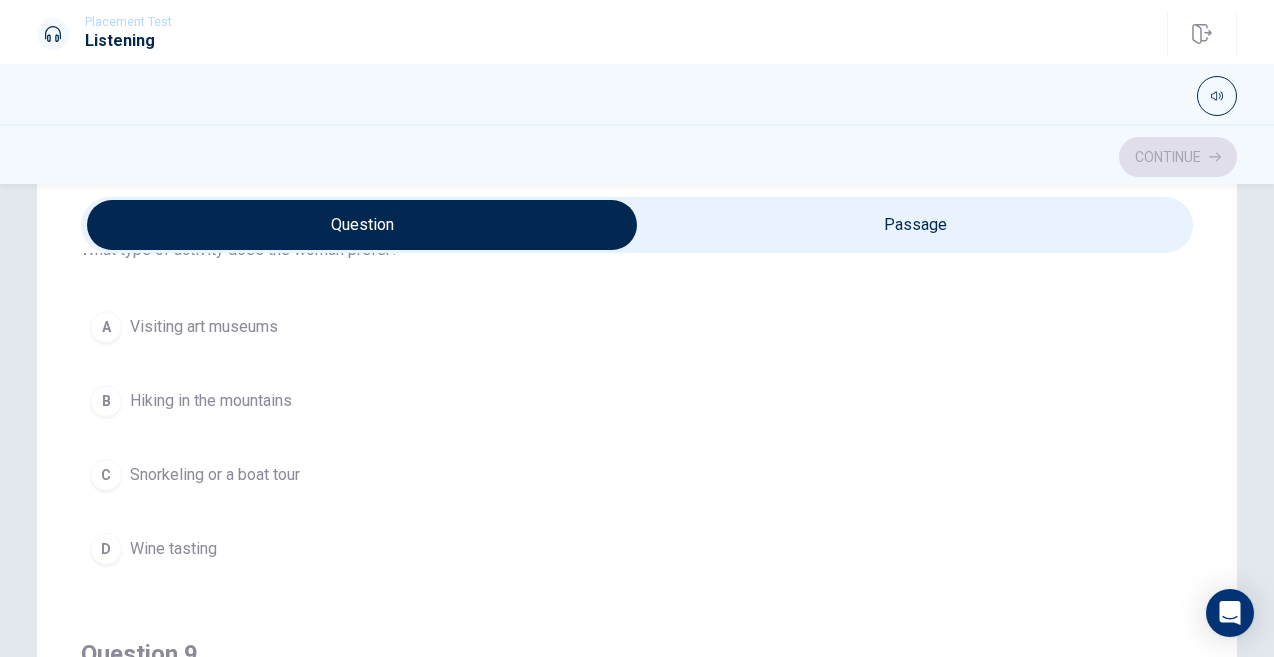 click on "Snorkeling or a boat tour" at bounding box center (215, 475) 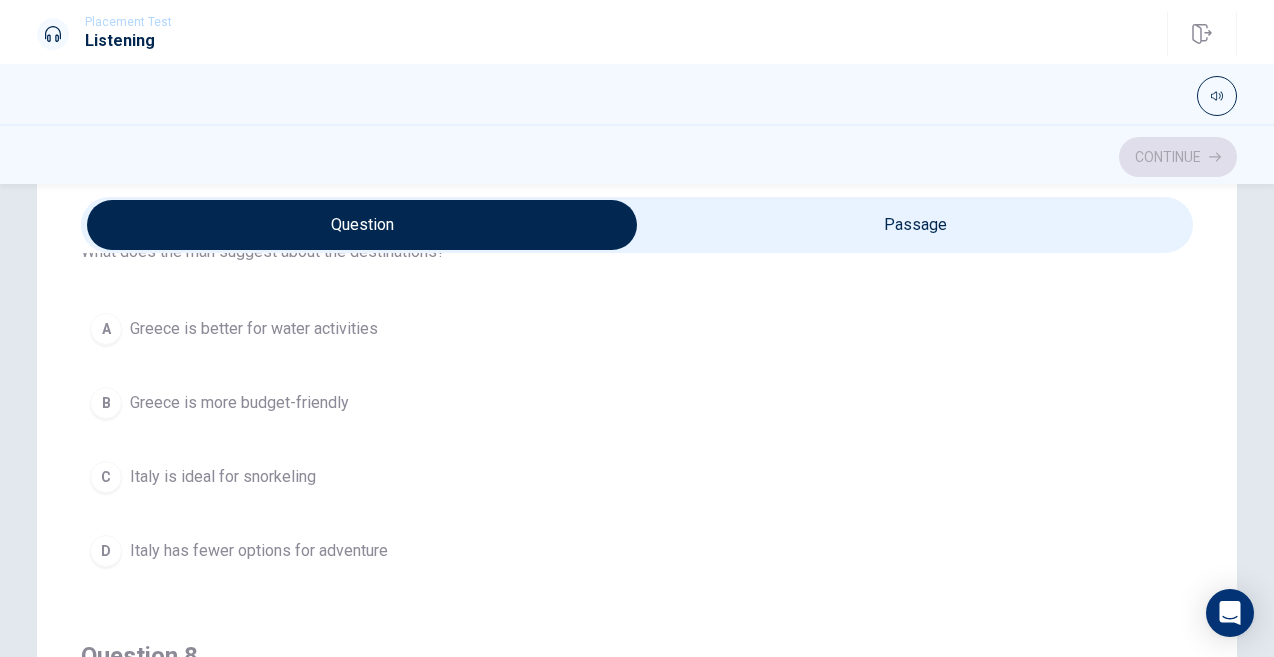 scroll, scrollTop: 554, scrollLeft: 0, axis: vertical 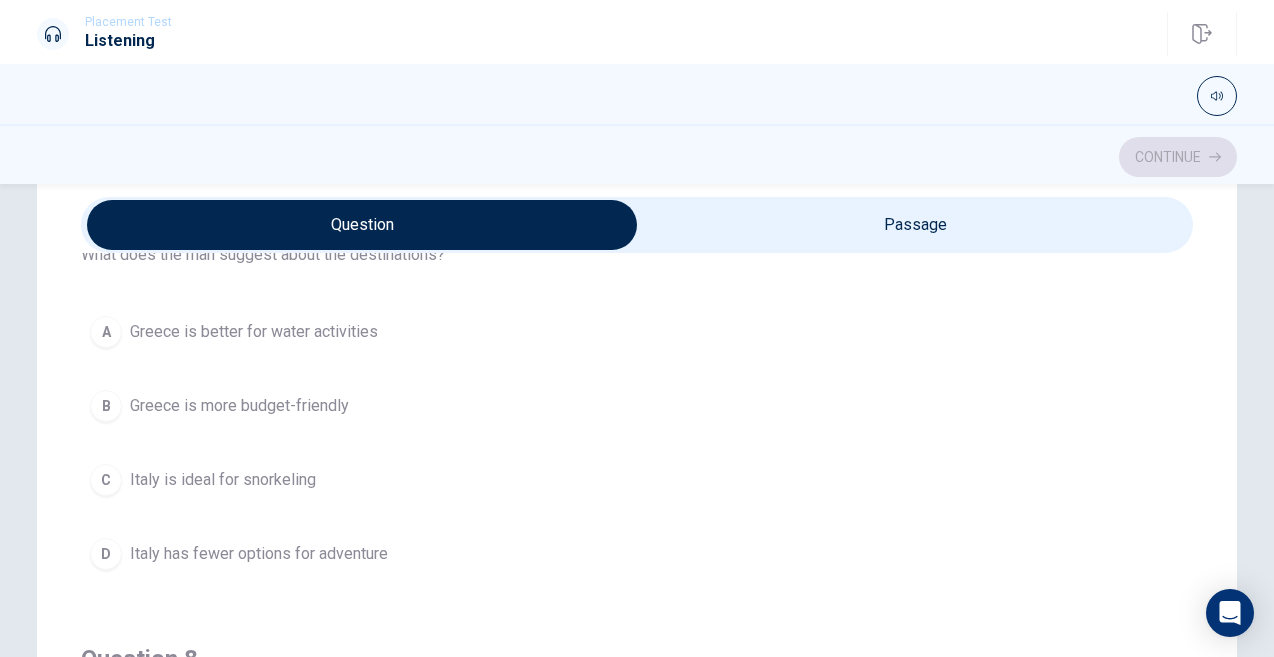 click on "Greece is better for water activities" at bounding box center (254, 332) 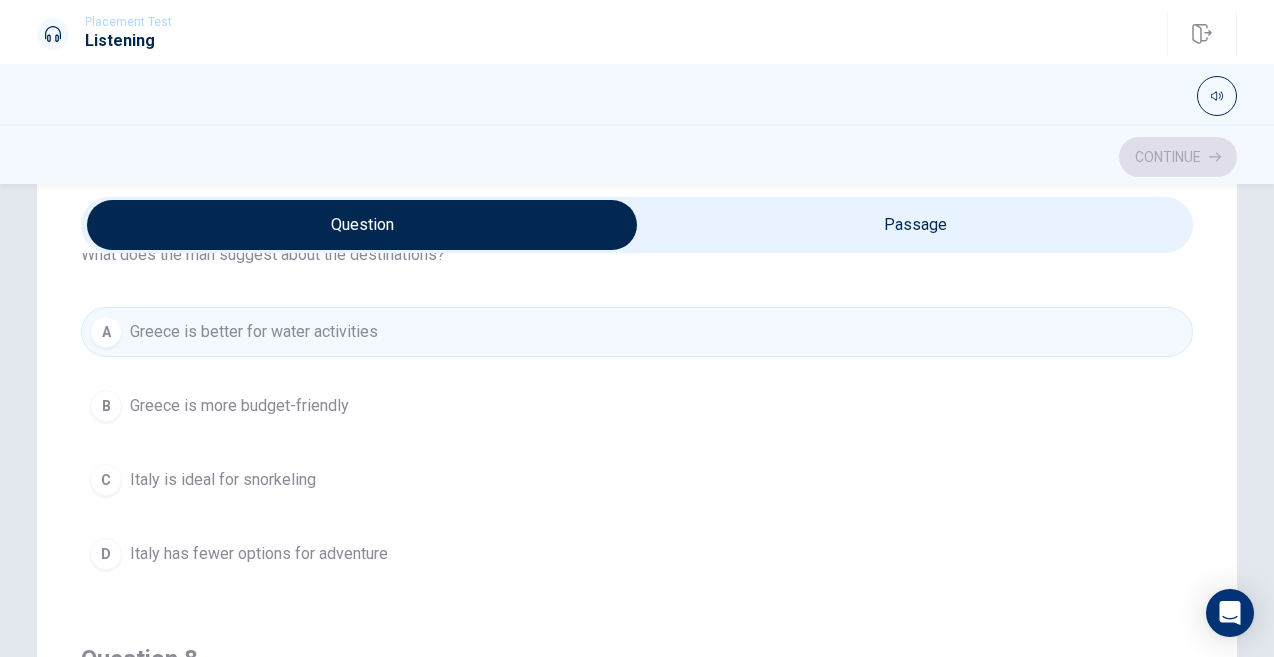 scroll, scrollTop: 480, scrollLeft: 0, axis: vertical 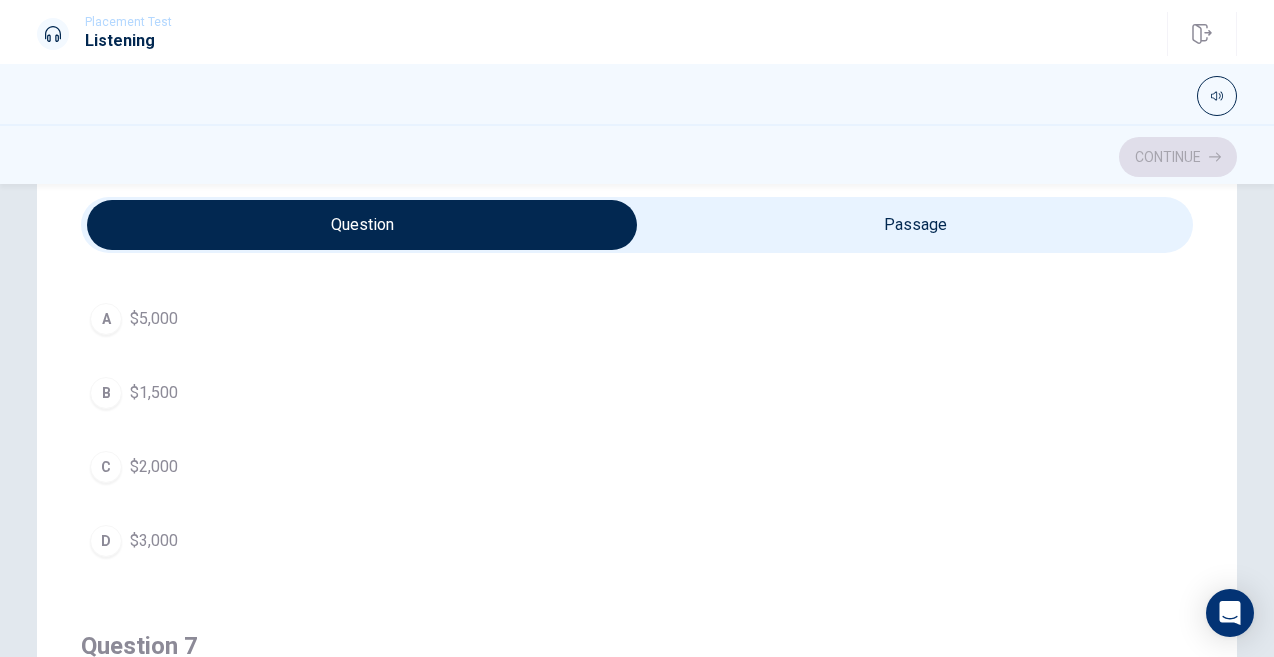 click on "$2,000" at bounding box center [154, 467] 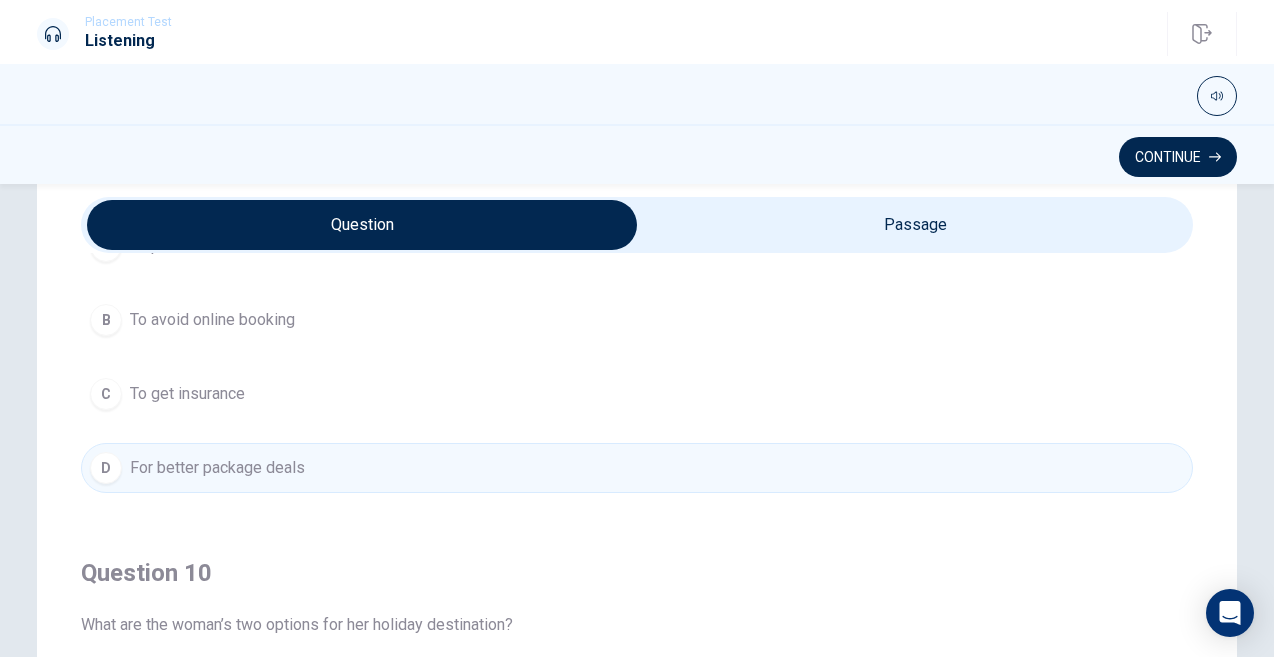 scroll, scrollTop: 1620, scrollLeft: 0, axis: vertical 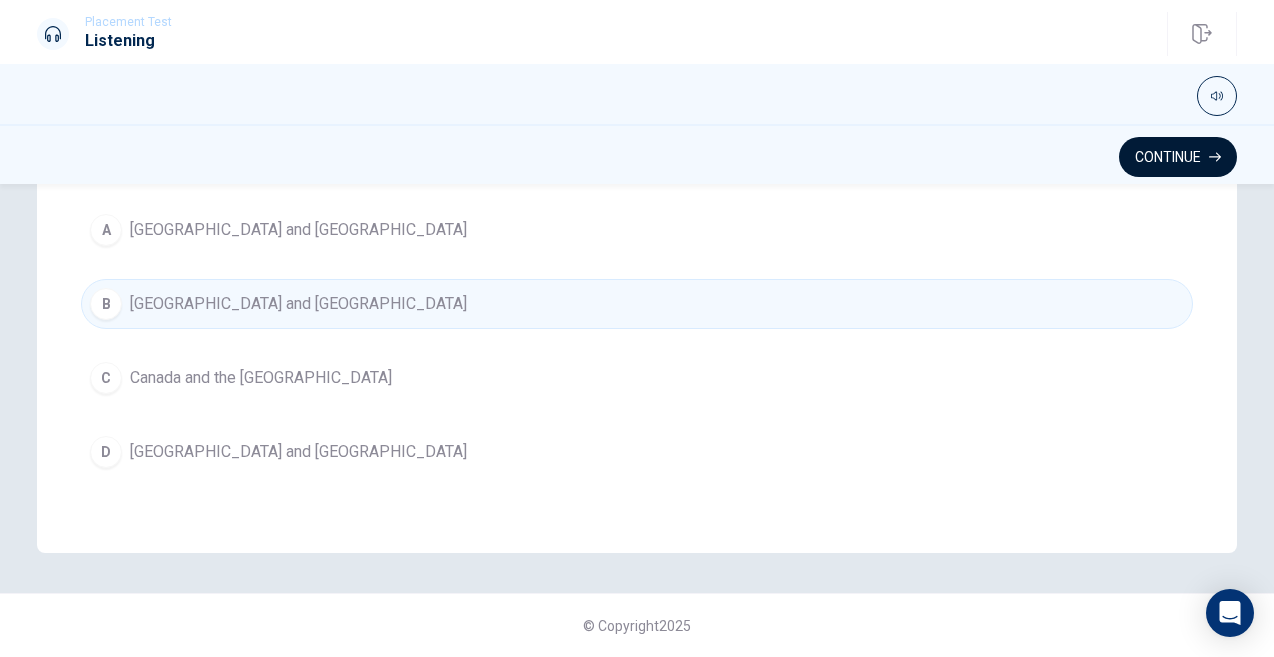 click on "Continue" at bounding box center (1178, 157) 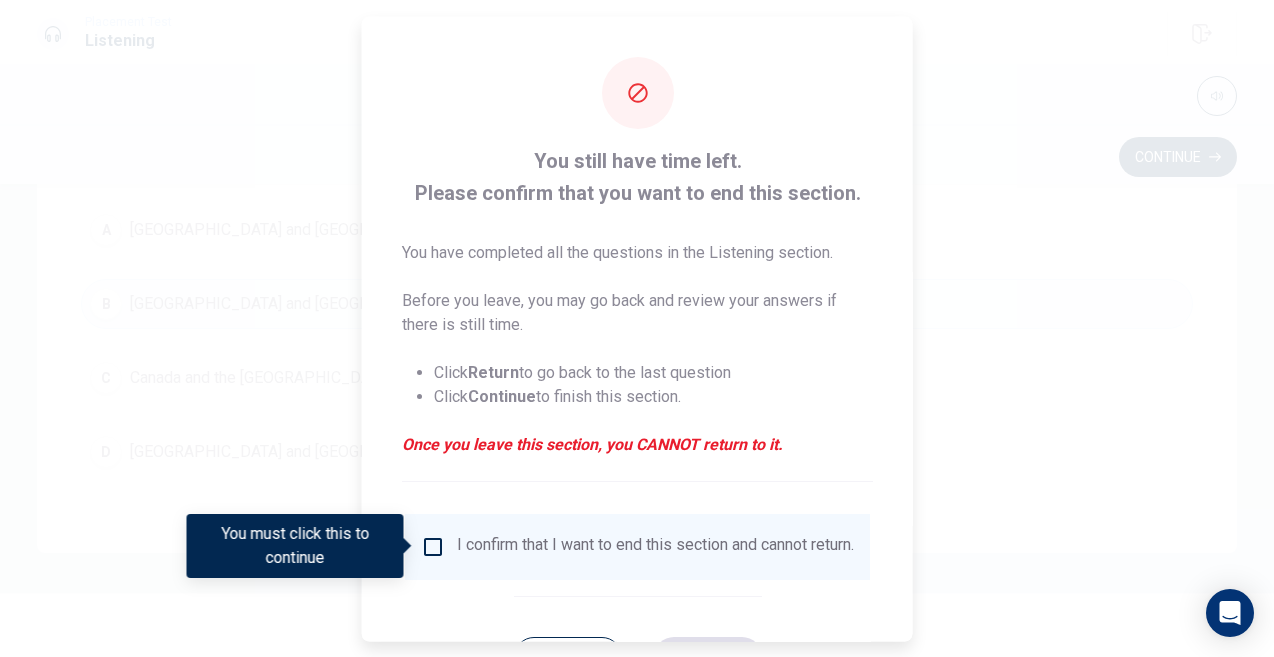 click at bounding box center [433, 546] 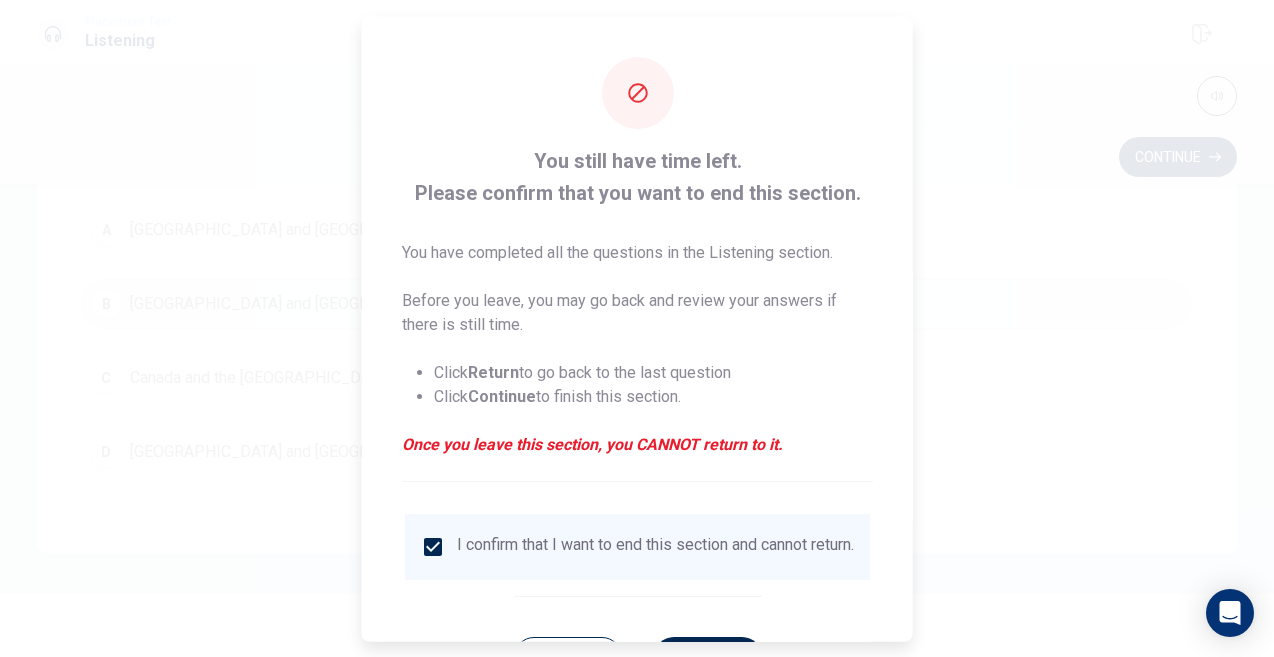 scroll, scrollTop: 89, scrollLeft: 0, axis: vertical 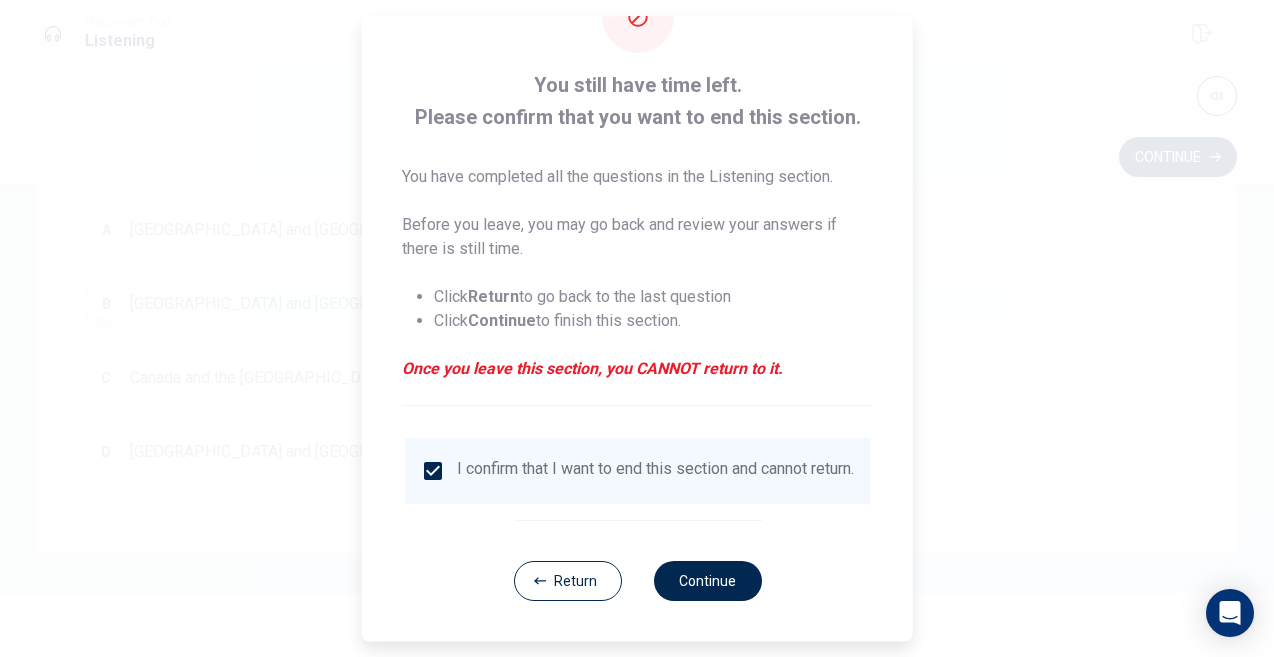 click on "You still have time left.   Please confirm that you want to end this section. You have completed all the questions in the Listening section. Before you leave, you may go back and review your answers if there is still time. Click  Return  to go back to the last question Click  Continue  to finish this section. Once you leave this section, you CANNOT return to it. I confirm that I want to end this section and cannot return. Return Continue" at bounding box center (637, 291) 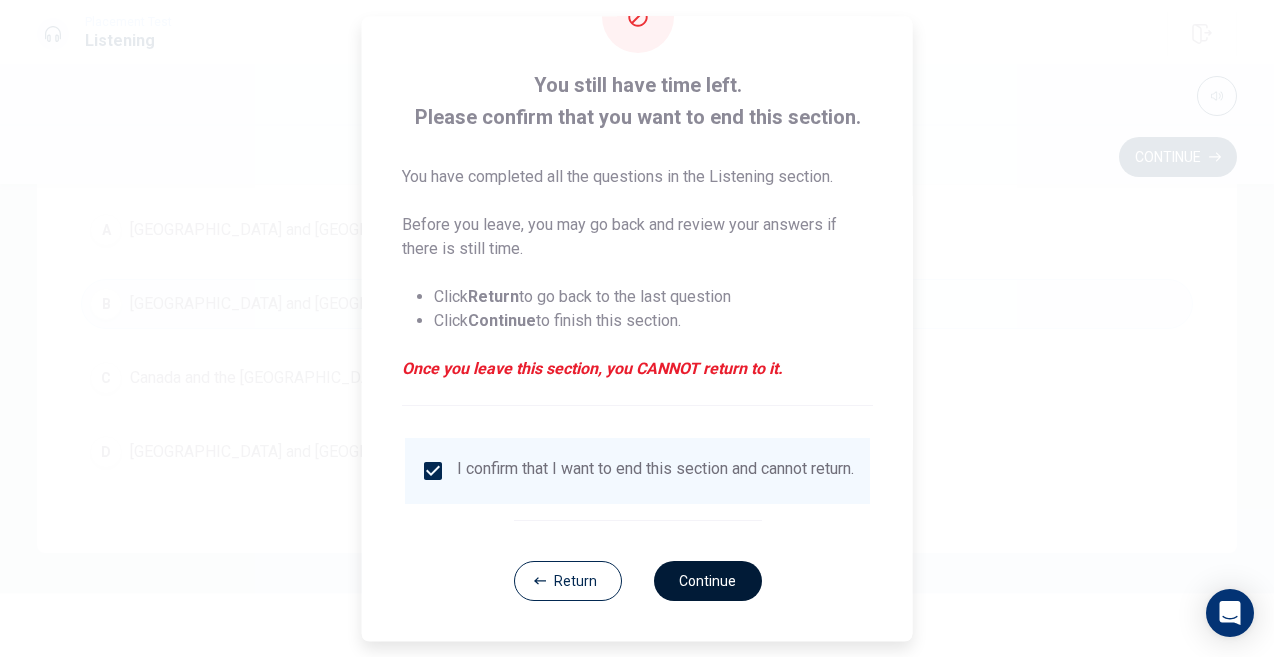 click on "Continue" at bounding box center [707, 581] 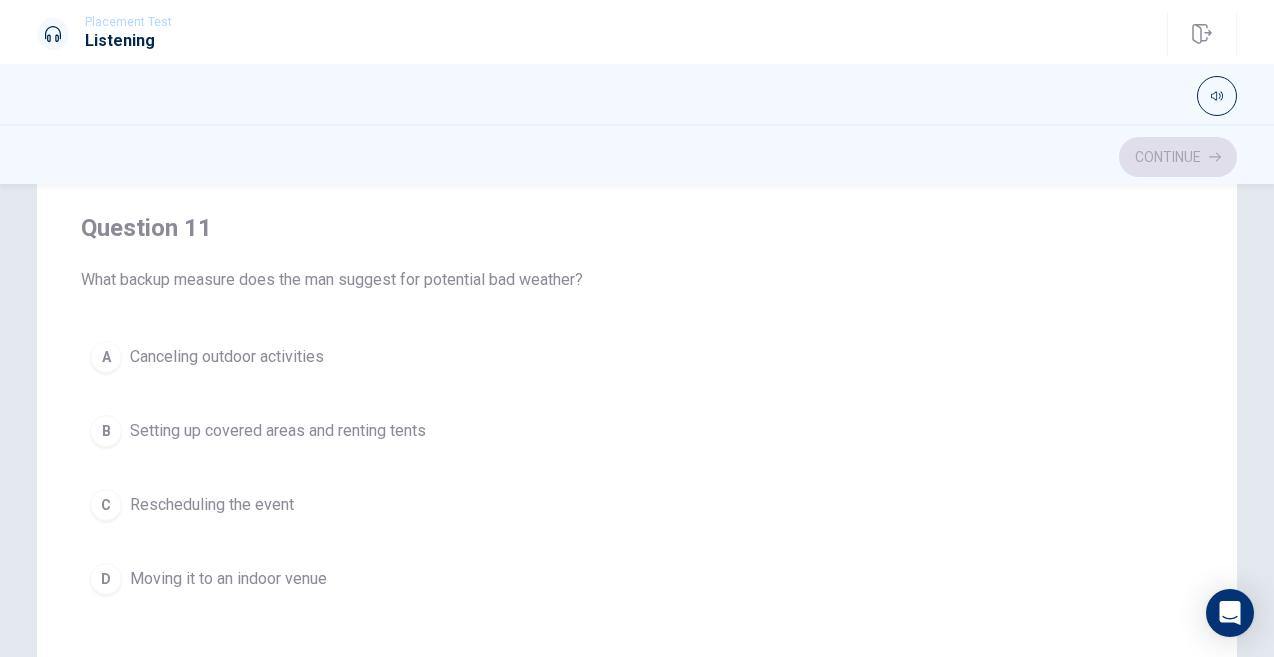 scroll, scrollTop: 146, scrollLeft: 0, axis: vertical 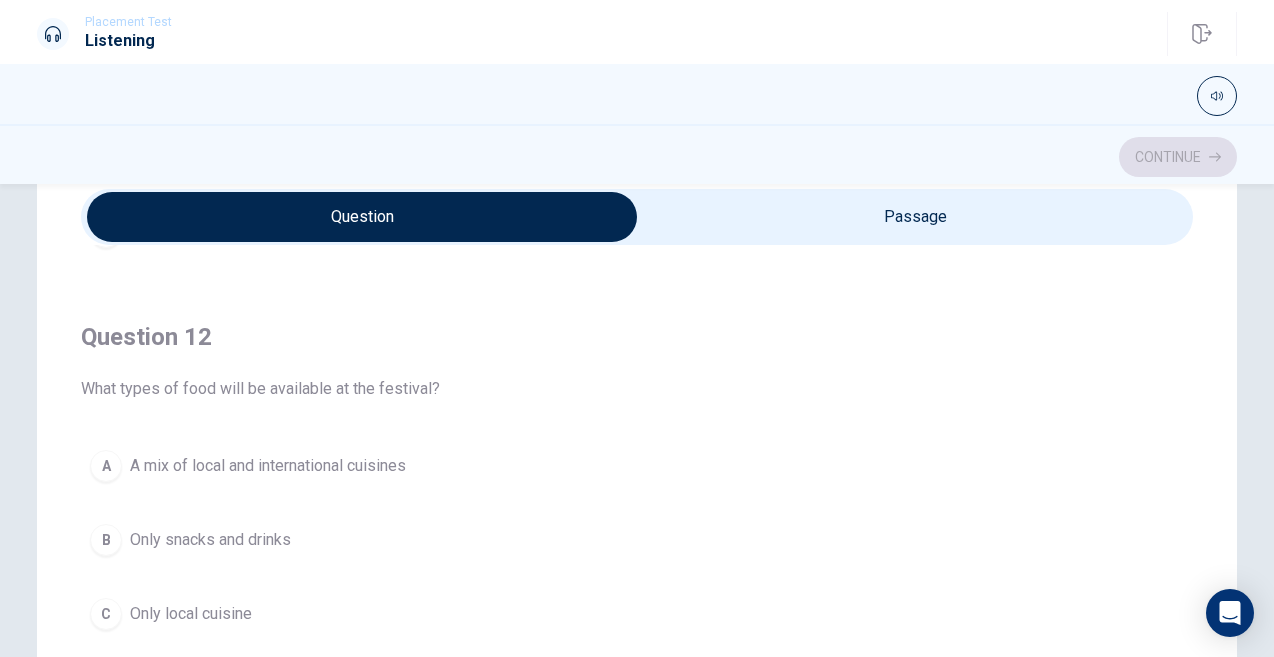 click on "A mix of local and international cuisines" at bounding box center (268, 466) 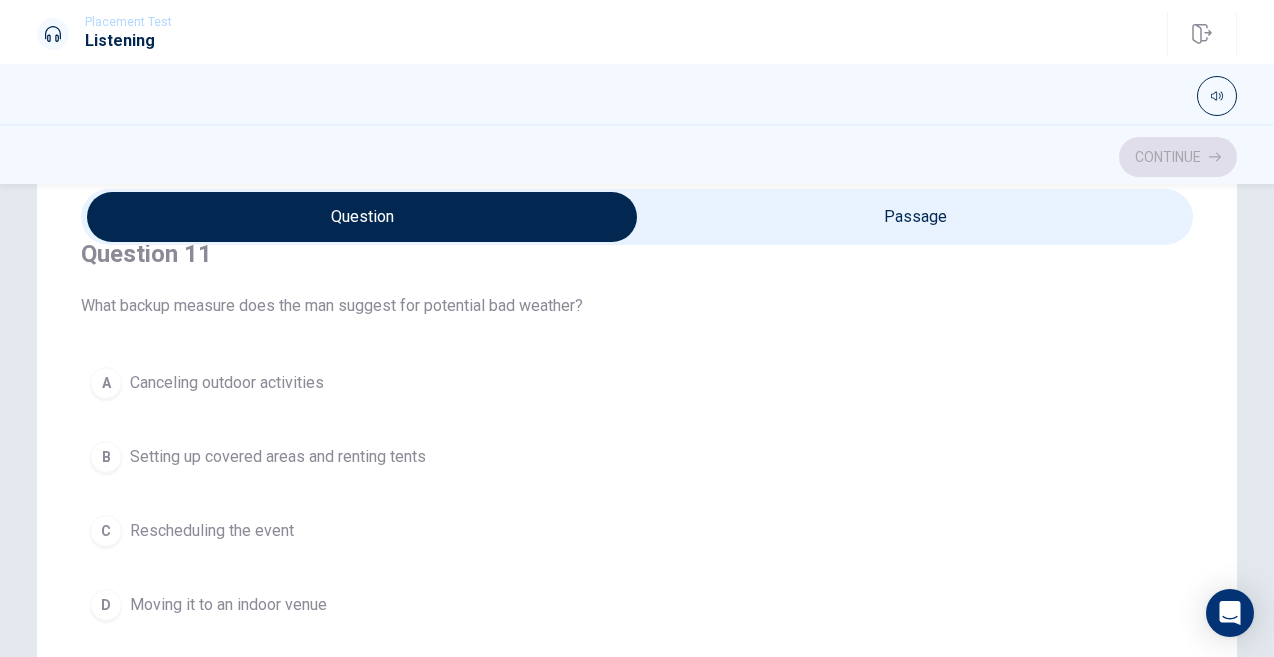 scroll, scrollTop: 98, scrollLeft: 0, axis: vertical 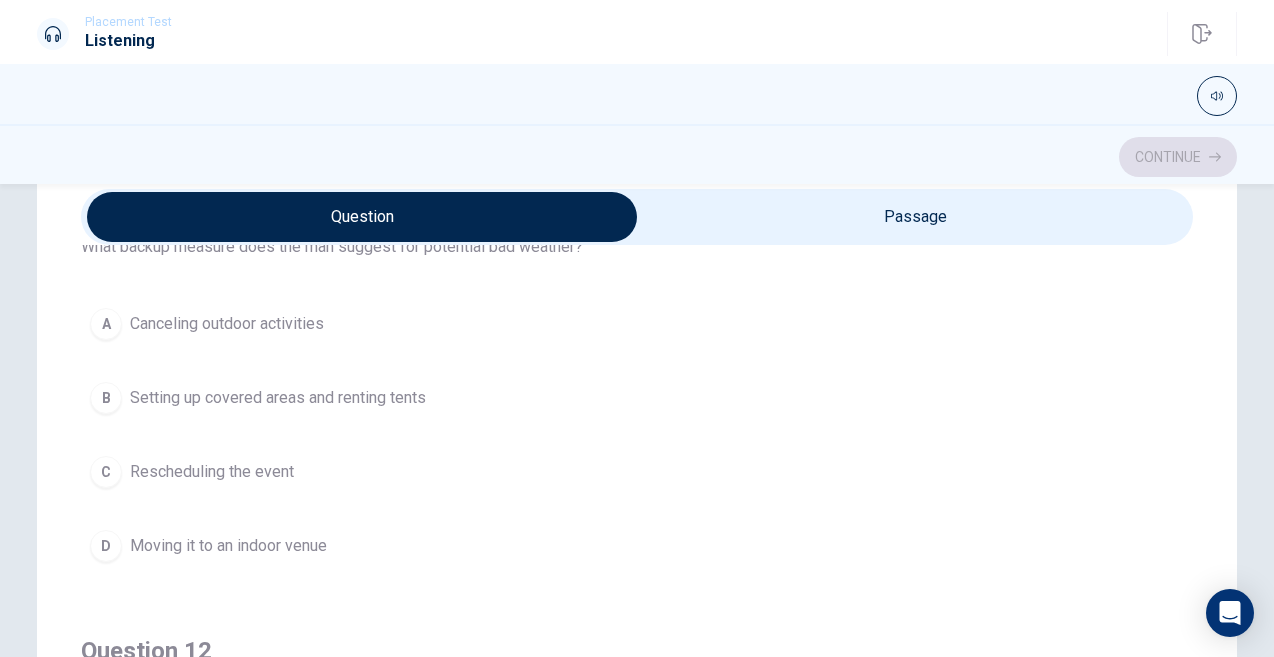 click on "Setting up covered areas and renting tents" at bounding box center [278, 398] 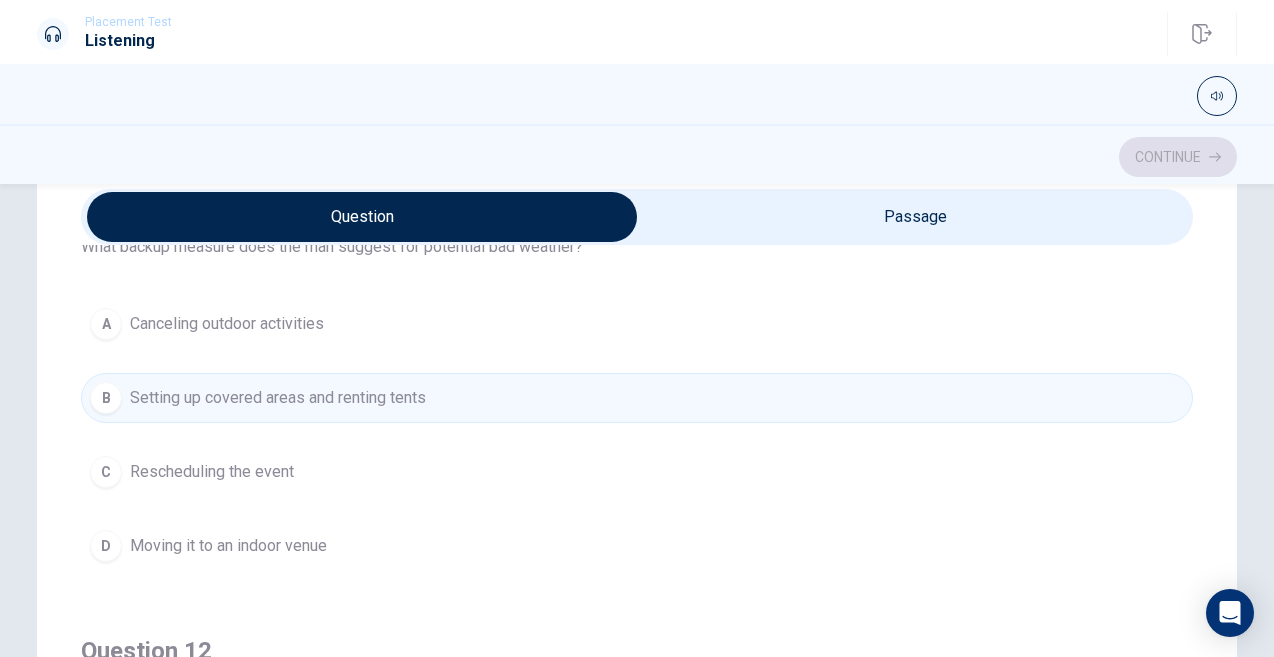 click on "Rescheduling the event" at bounding box center (212, 472) 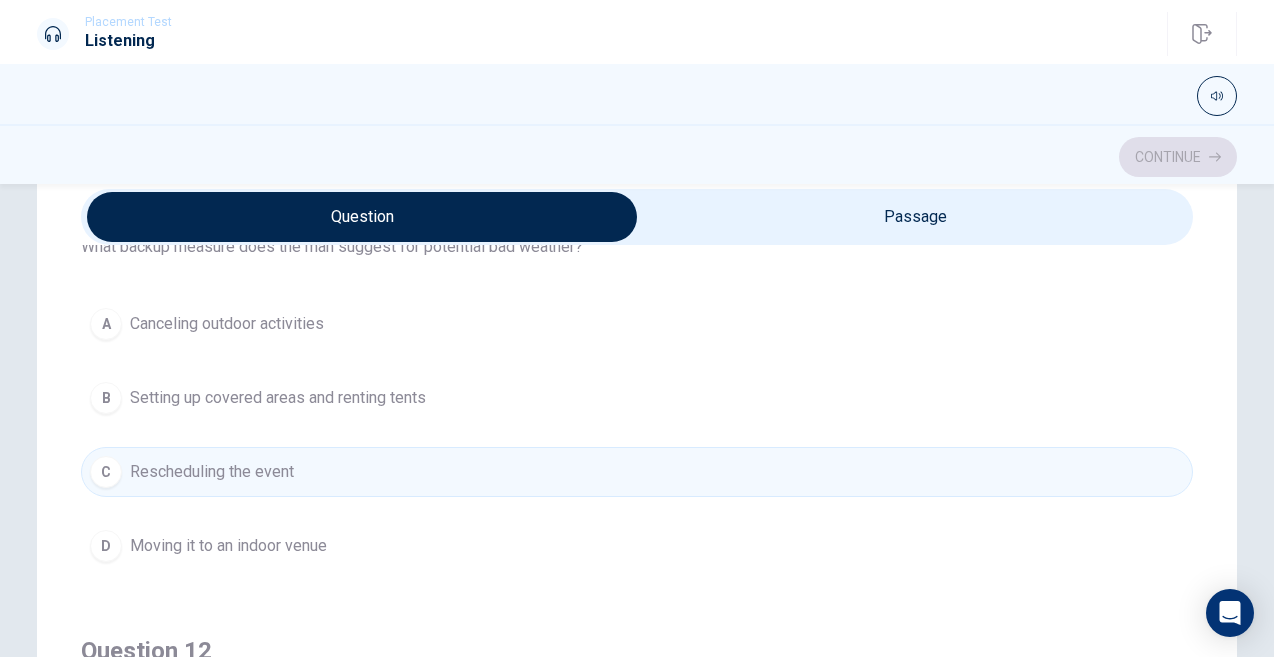 click on "Moving it to an indoor venue" at bounding box center (228, 546) 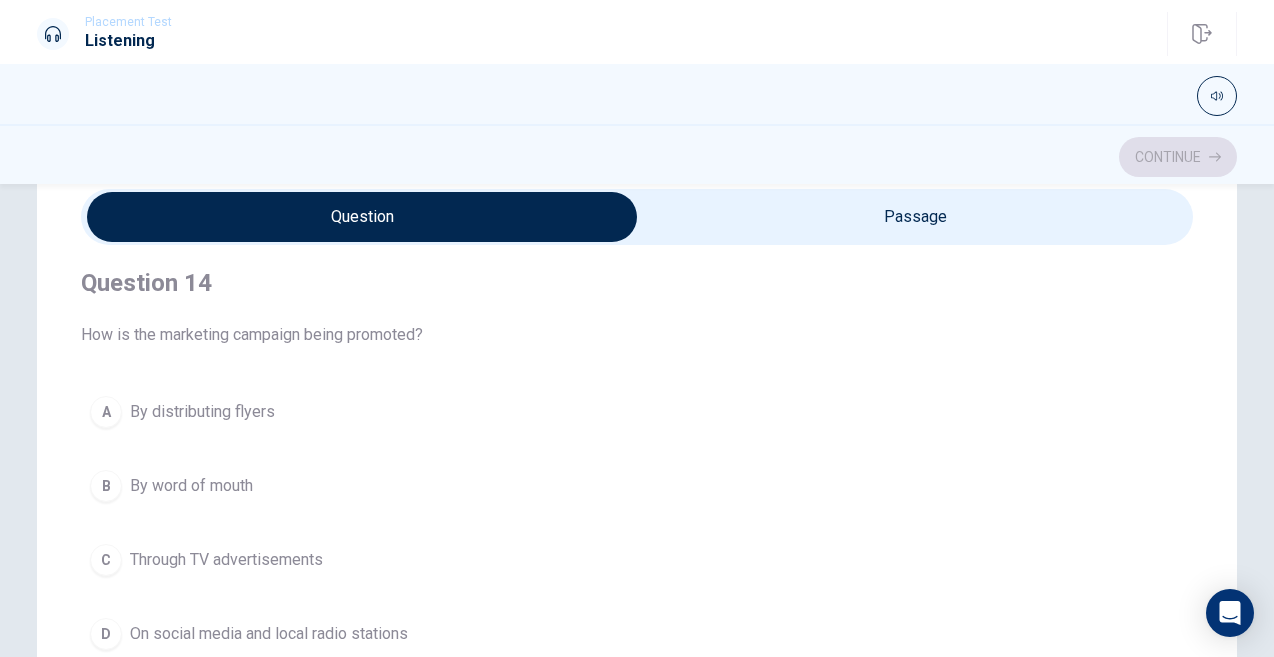 scroll, scrollTop: 1414, scrollLeft: 0, axis: vertical 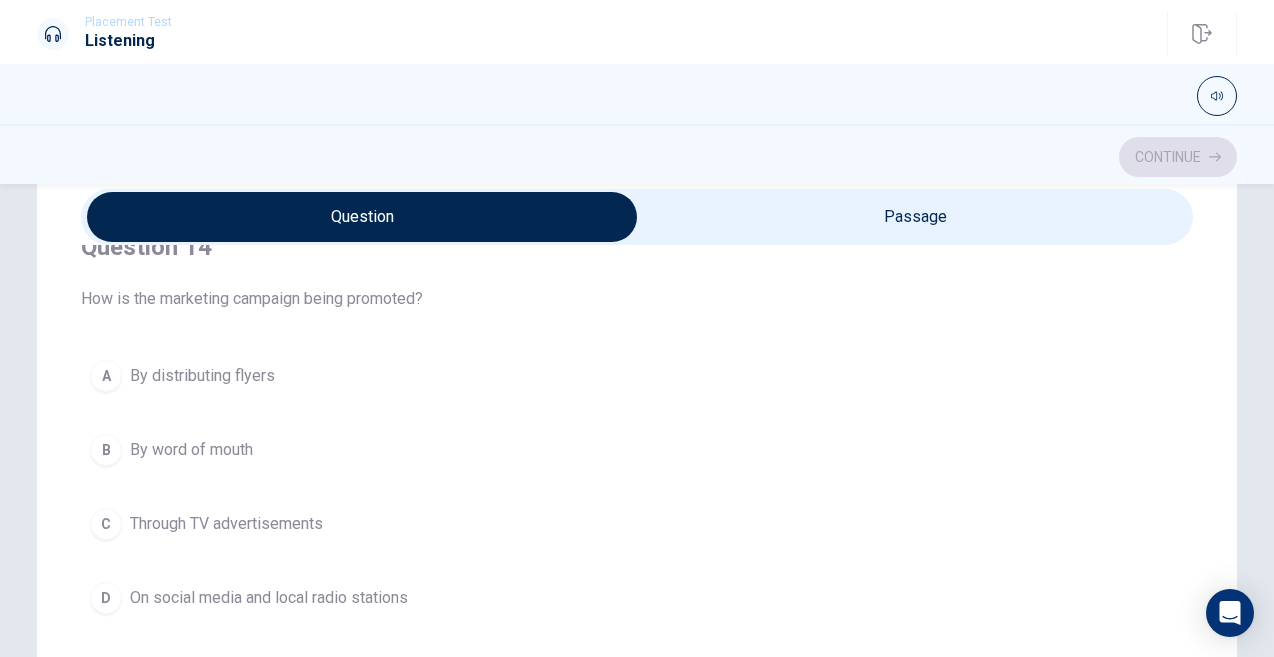 click on "On social media and local radio stations" at bounding box center (269, 598) 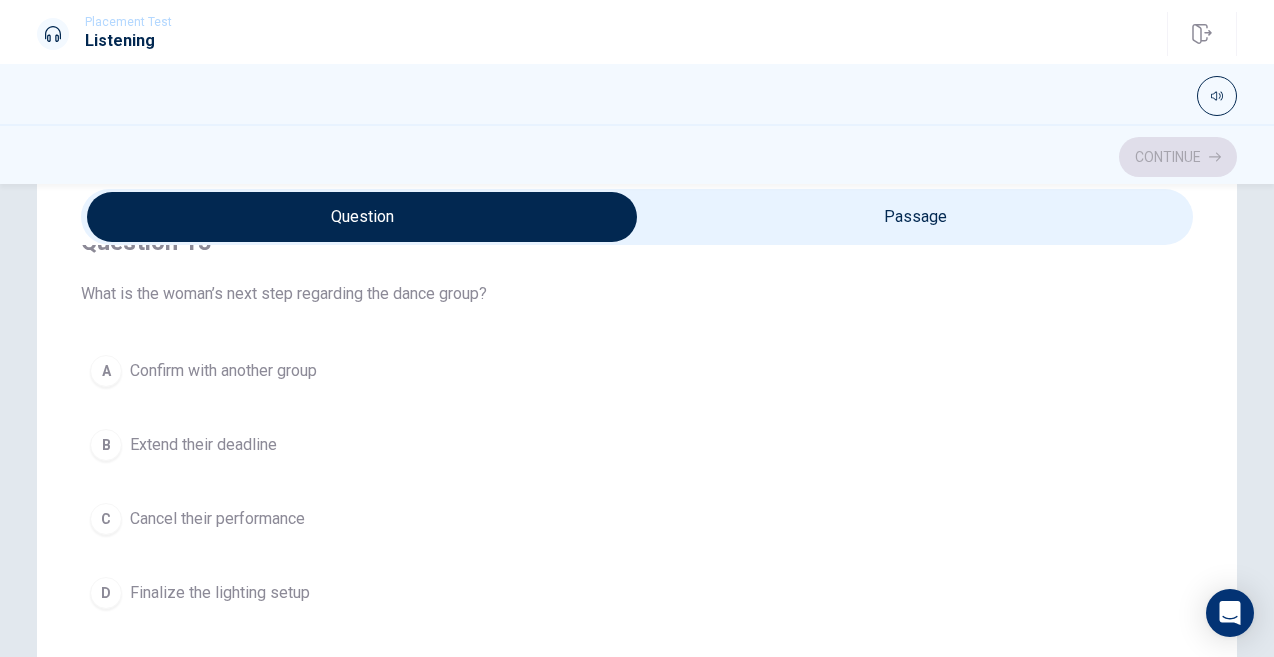 scroll, scrollTop: 975, scrollLeft: 0, axis: vertical 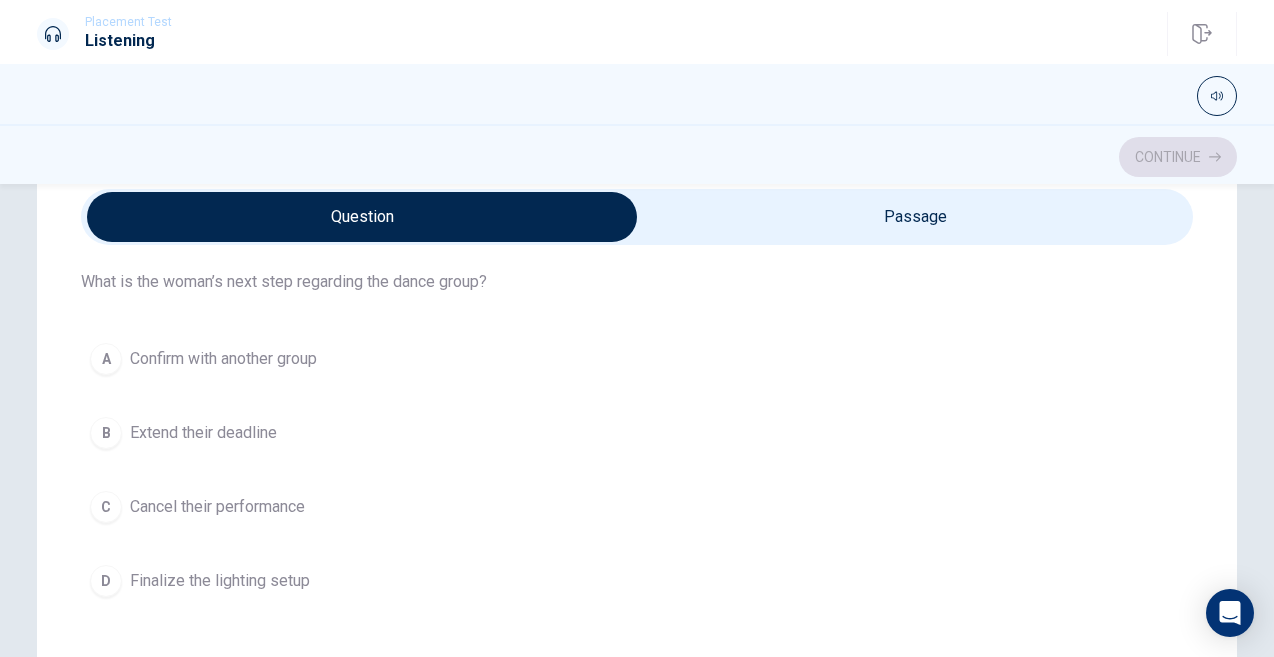 click on "Confirm with another group" at bounding box center [223, 359] 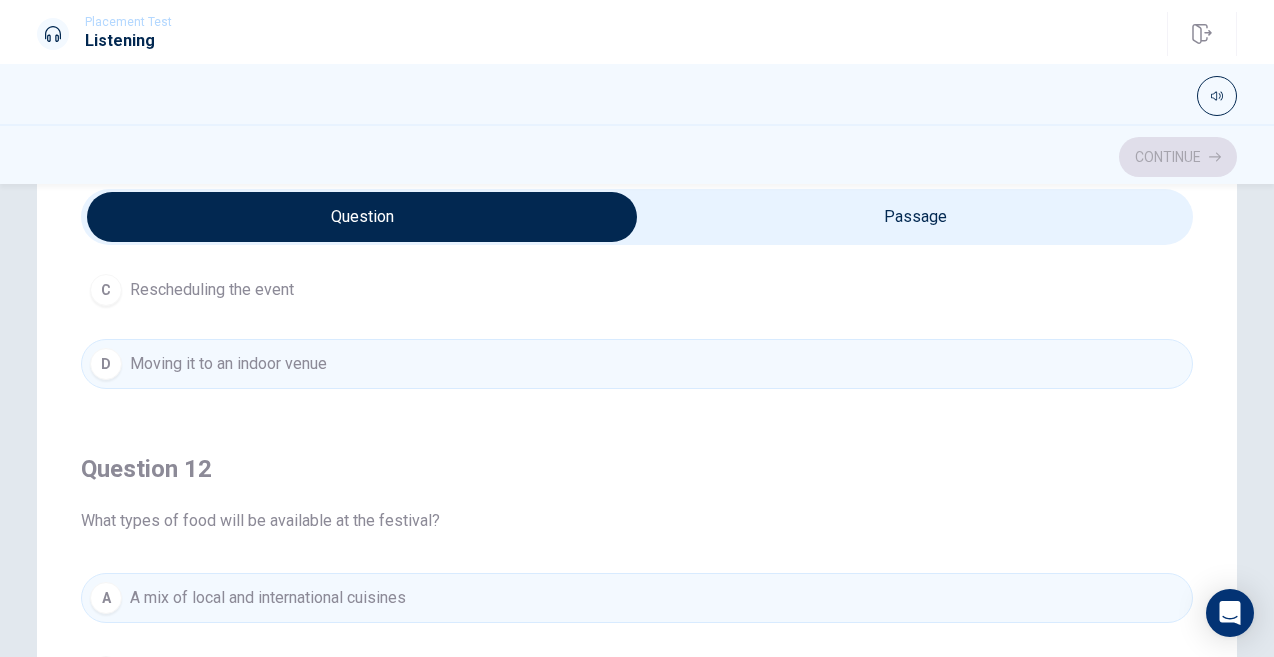 scroll, scrollTop: 0, scrollLeft: 0, axis: both 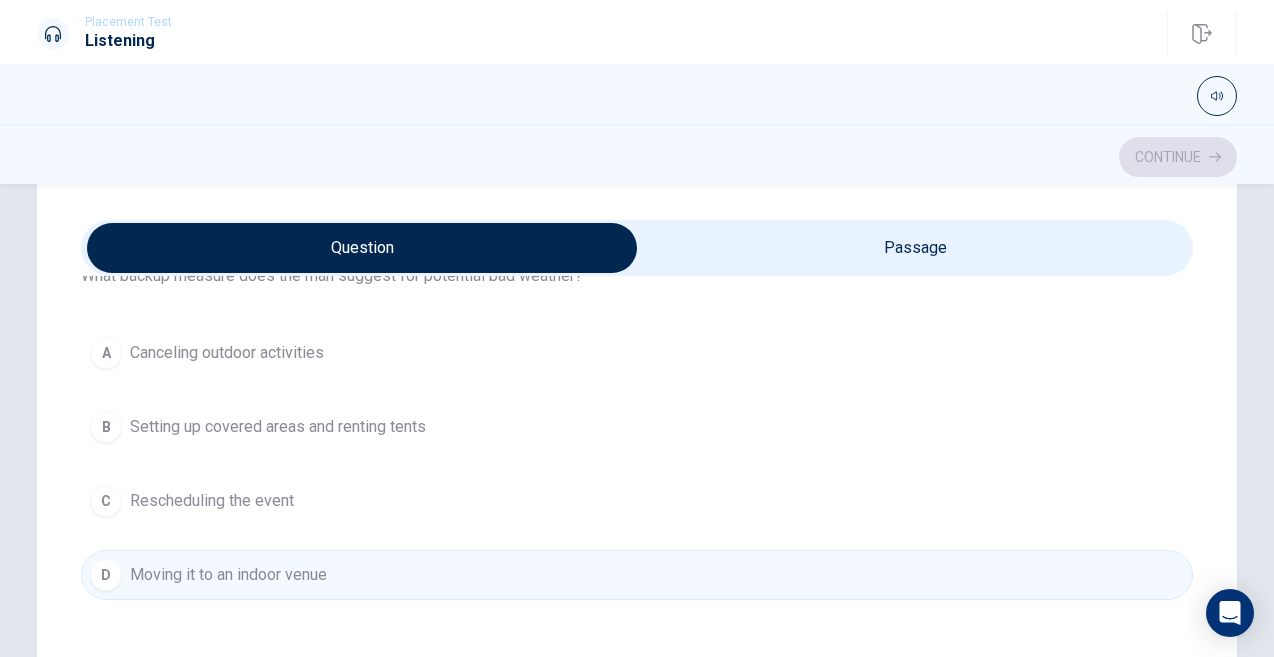 click on "Setting up covered areas and renting tents" at bounding box center [278, 427] 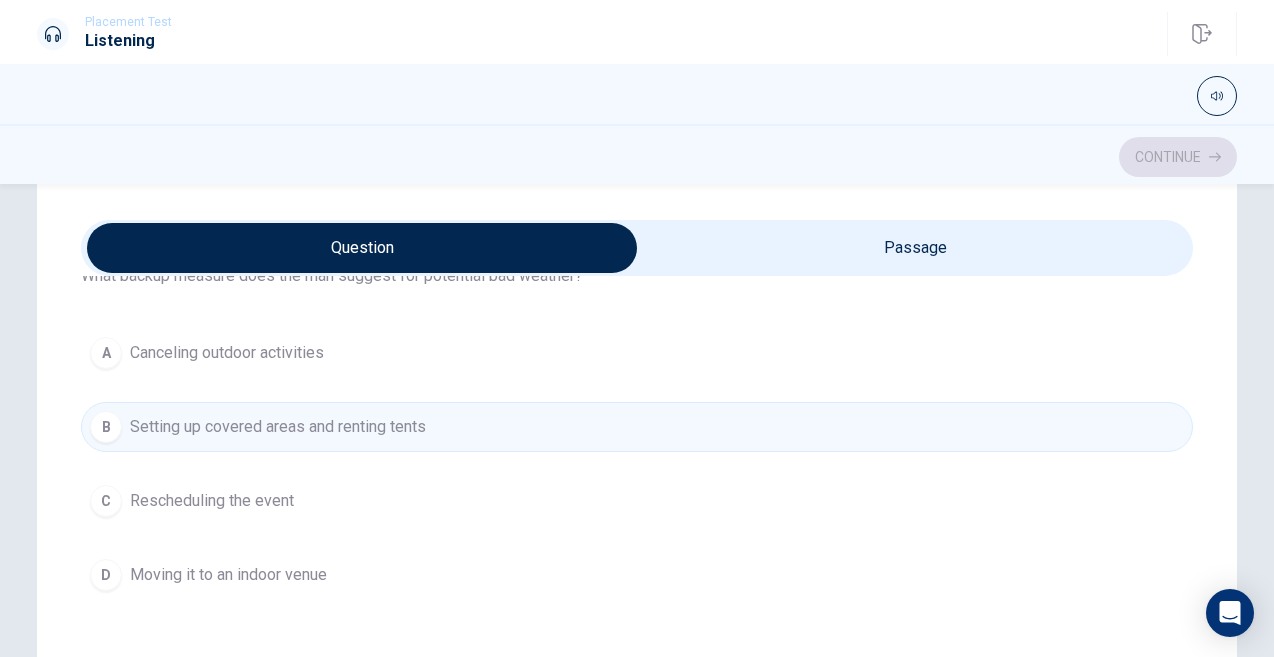 scroll, scrollTop: 0, scrollLeft: 0, axis: both 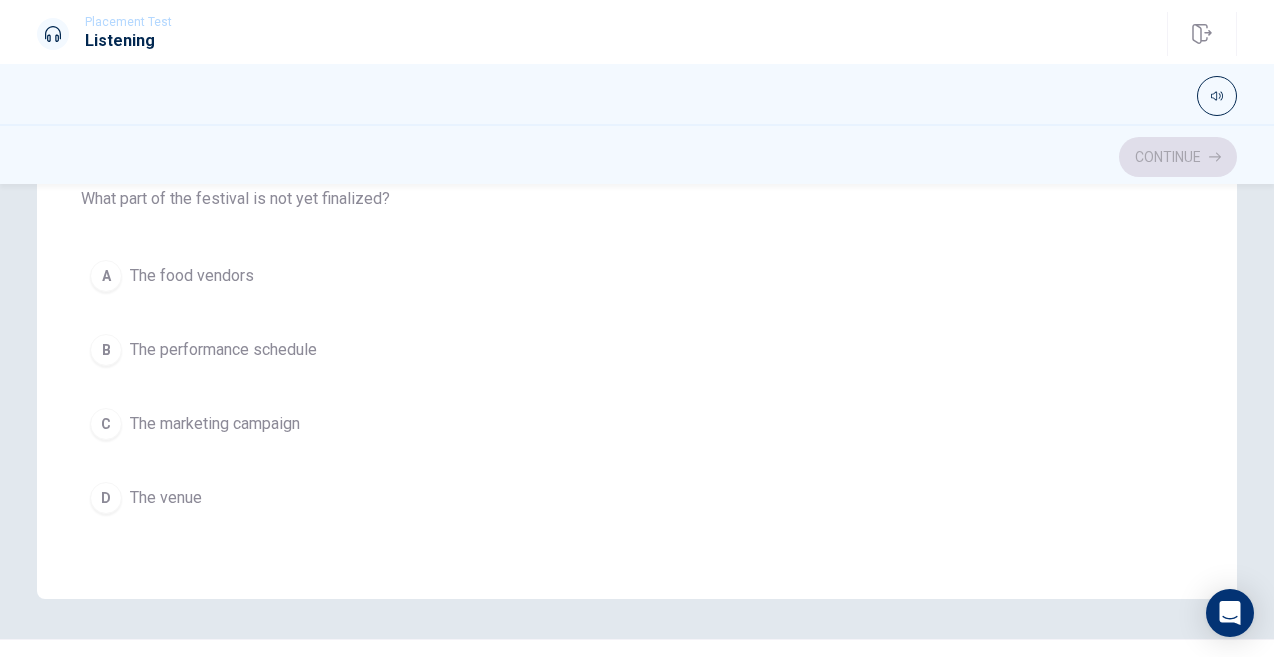 click on "The performance schedule" at bounding box center [223, 350] 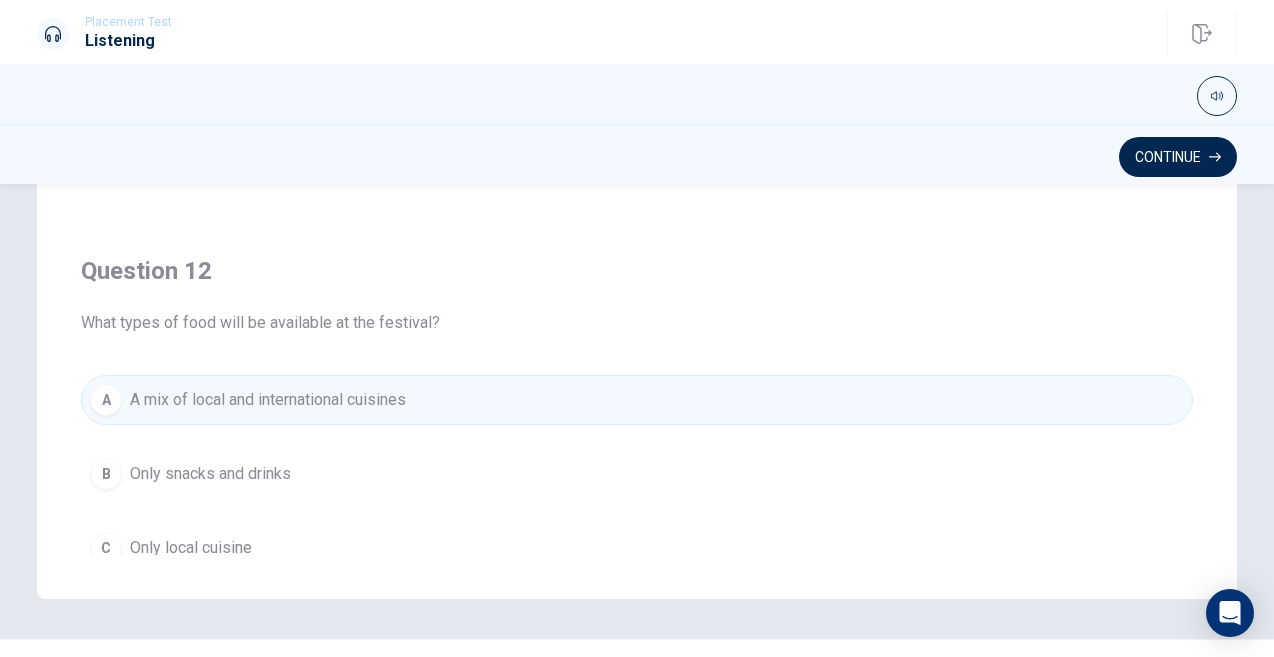 scroll, scrollTop: 0, scrollLeft: 0, axis: both 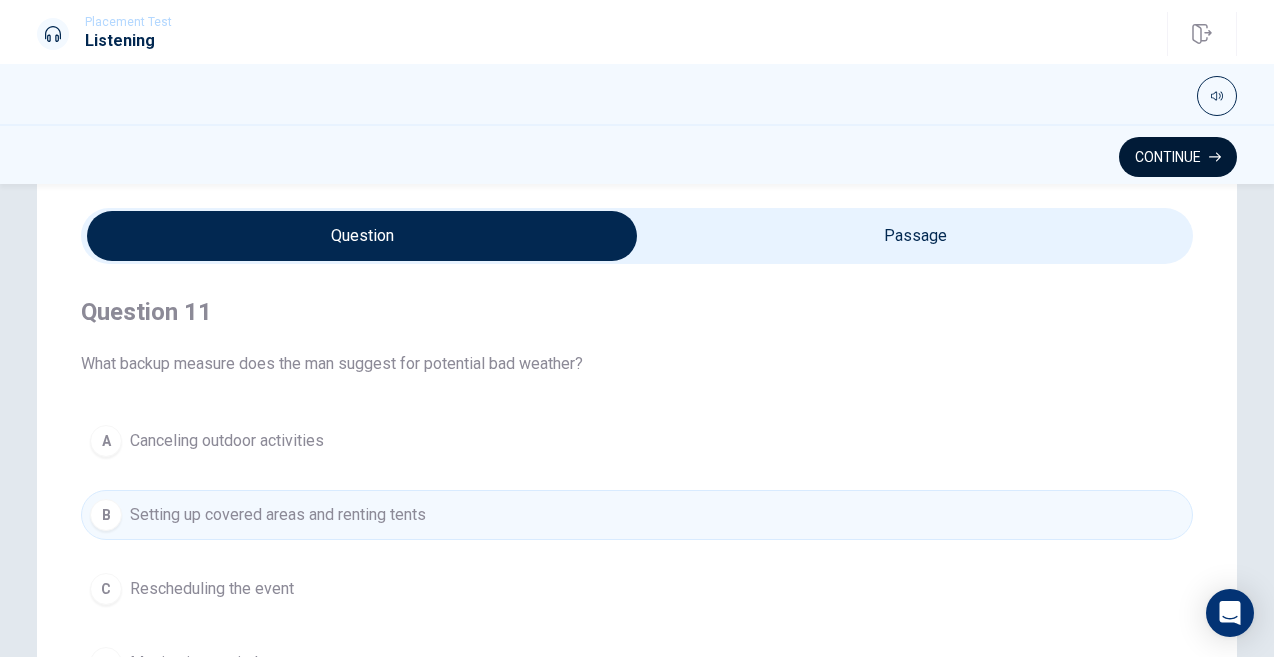 click on "Continue" at bounding box center (1178, 157) 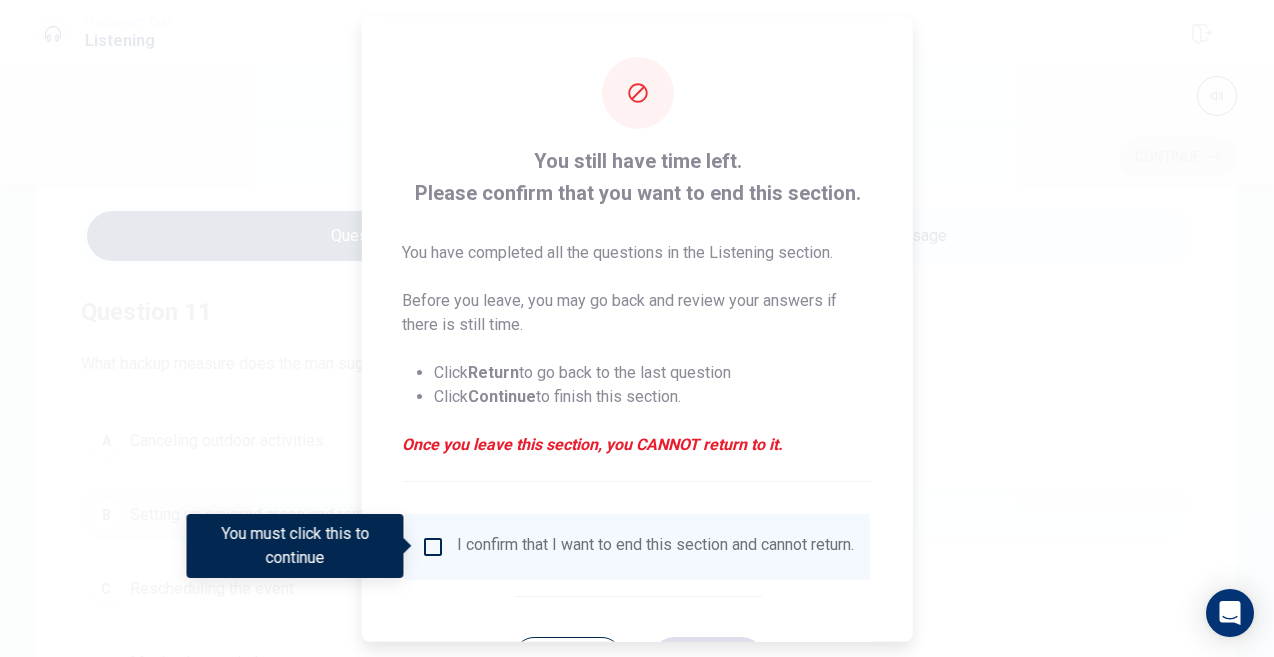 click on "I confirm that I want to end this section and cannot return." at bounding box center (637, 546) 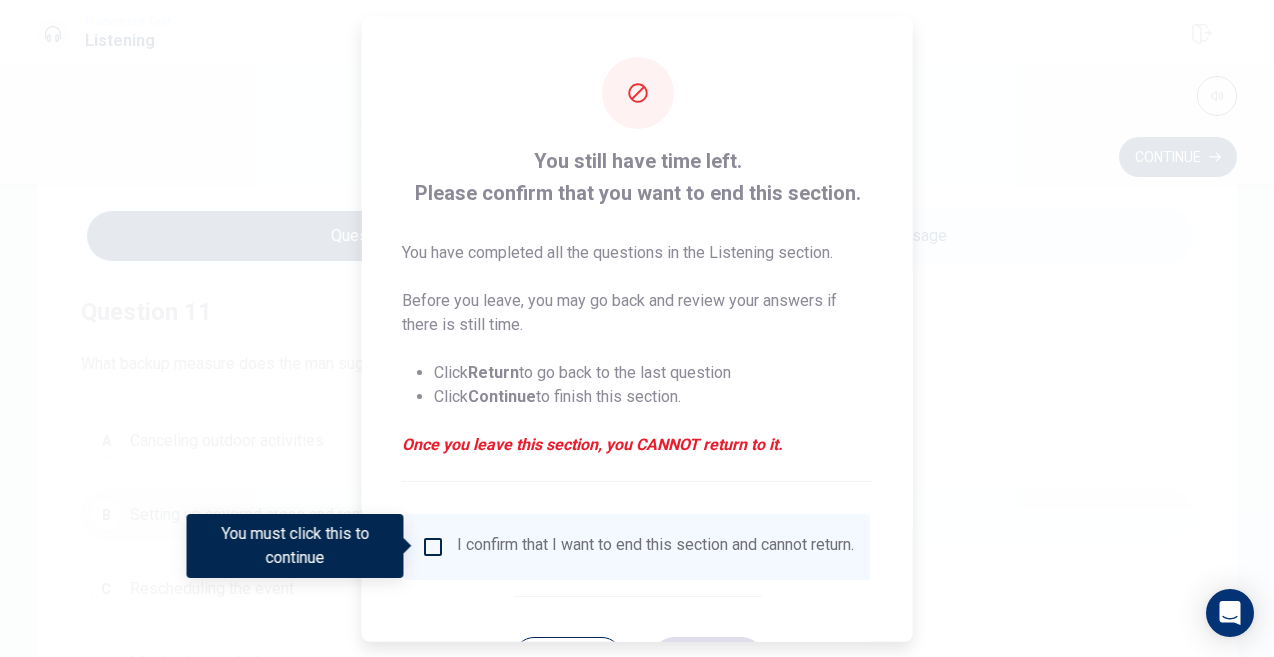 click on "You must click this to continue" at bounding box center [302, 546] 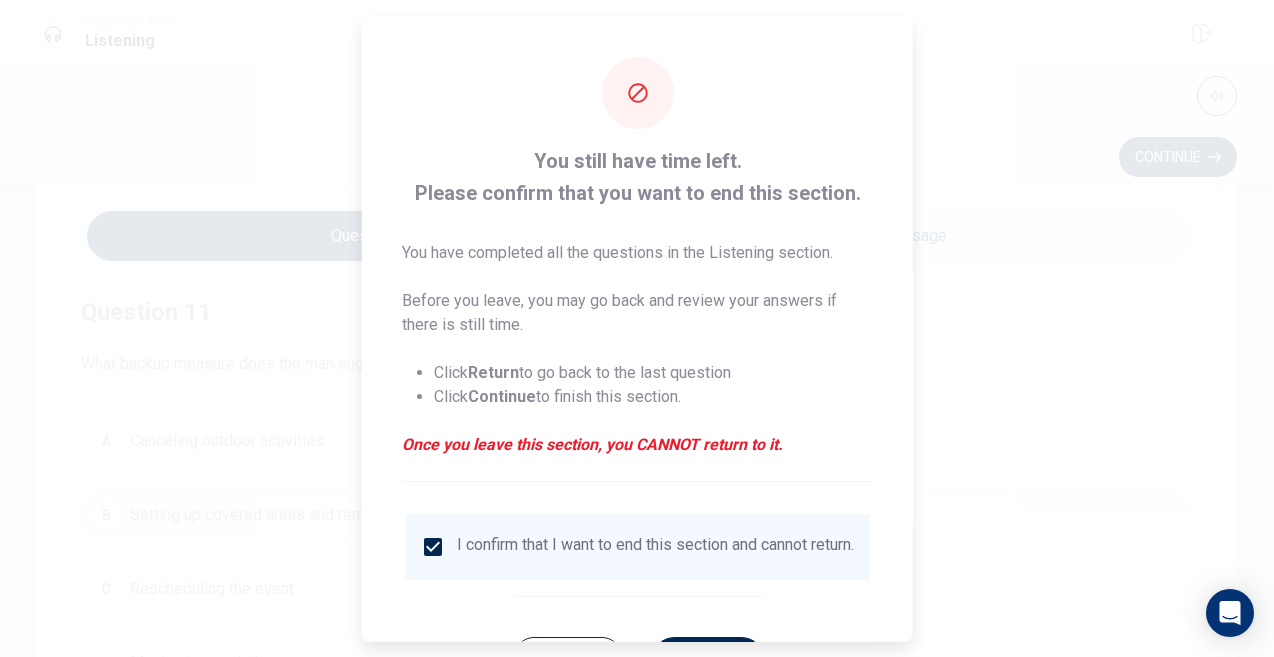 scroll, scrollTop: 89, scrollLeft: 0, axis: vertical 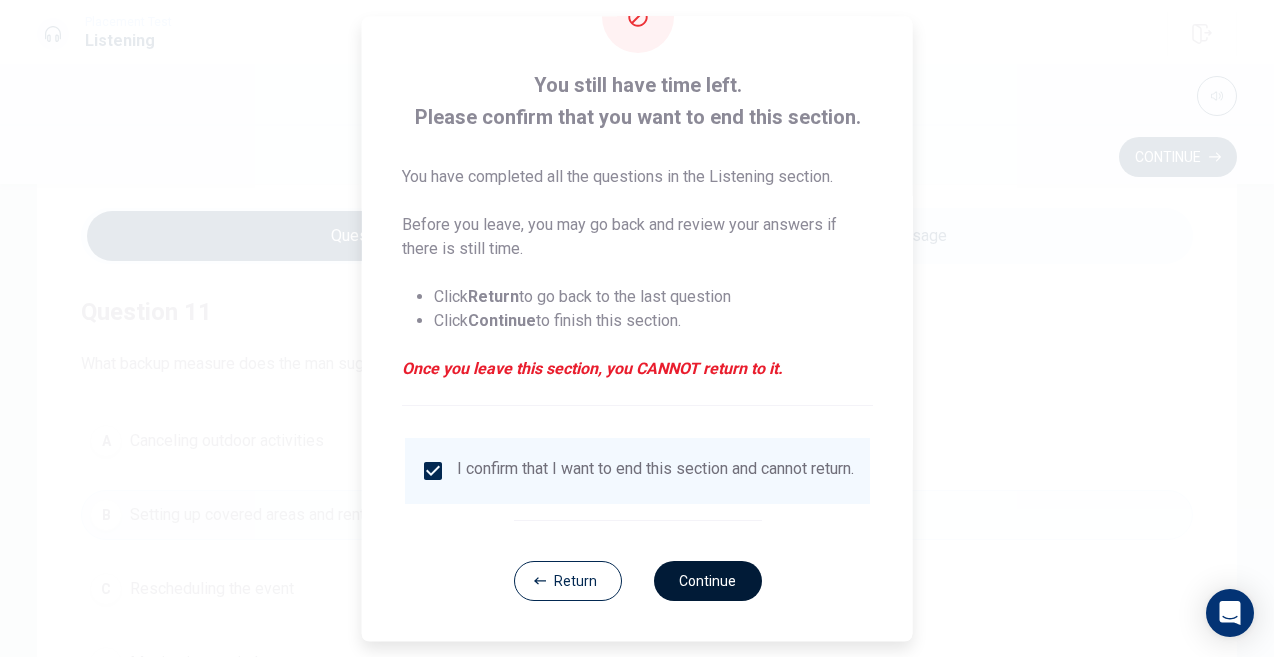 click on "Continue" at bounding box center (707, 581) 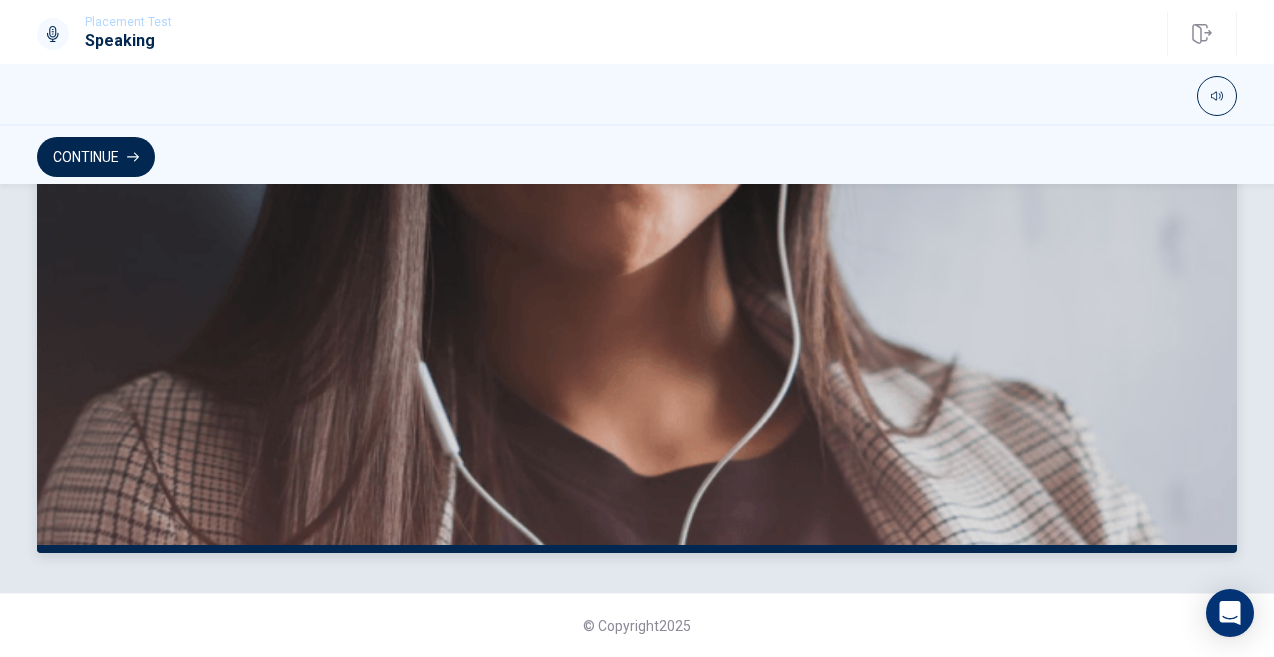 scroll, scrollTop: 0, scrollLeft: 0, axis: both 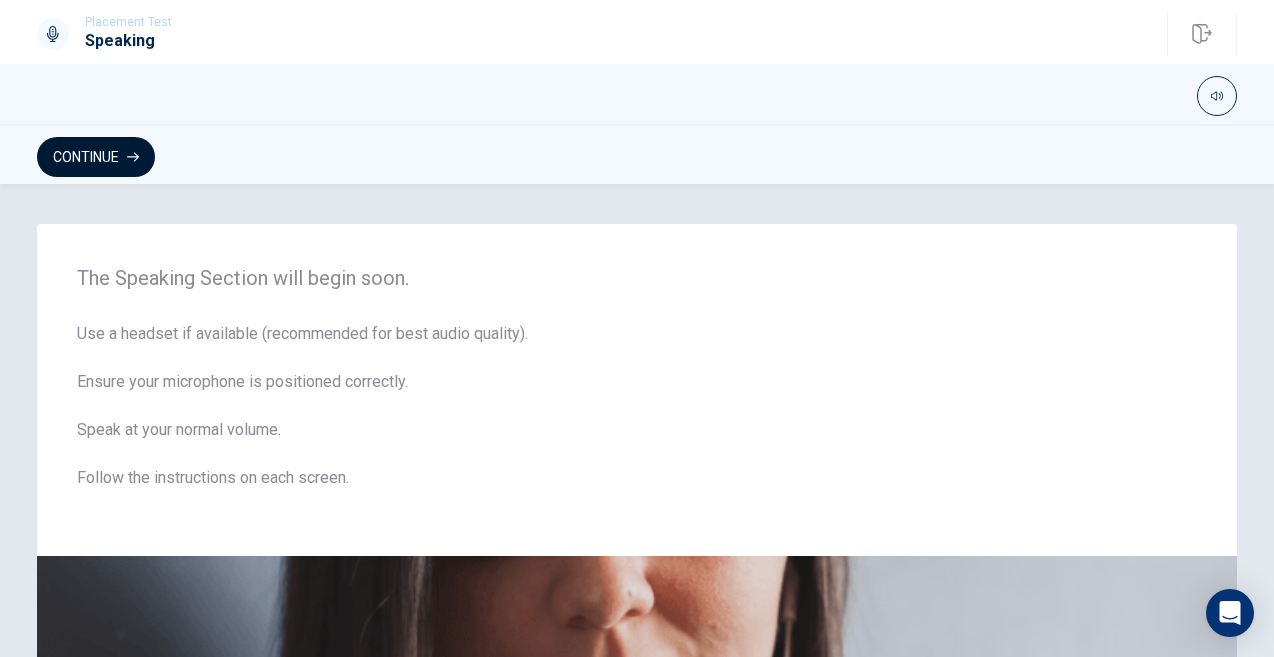 click on "Continue" at bounding box center [96, 157] 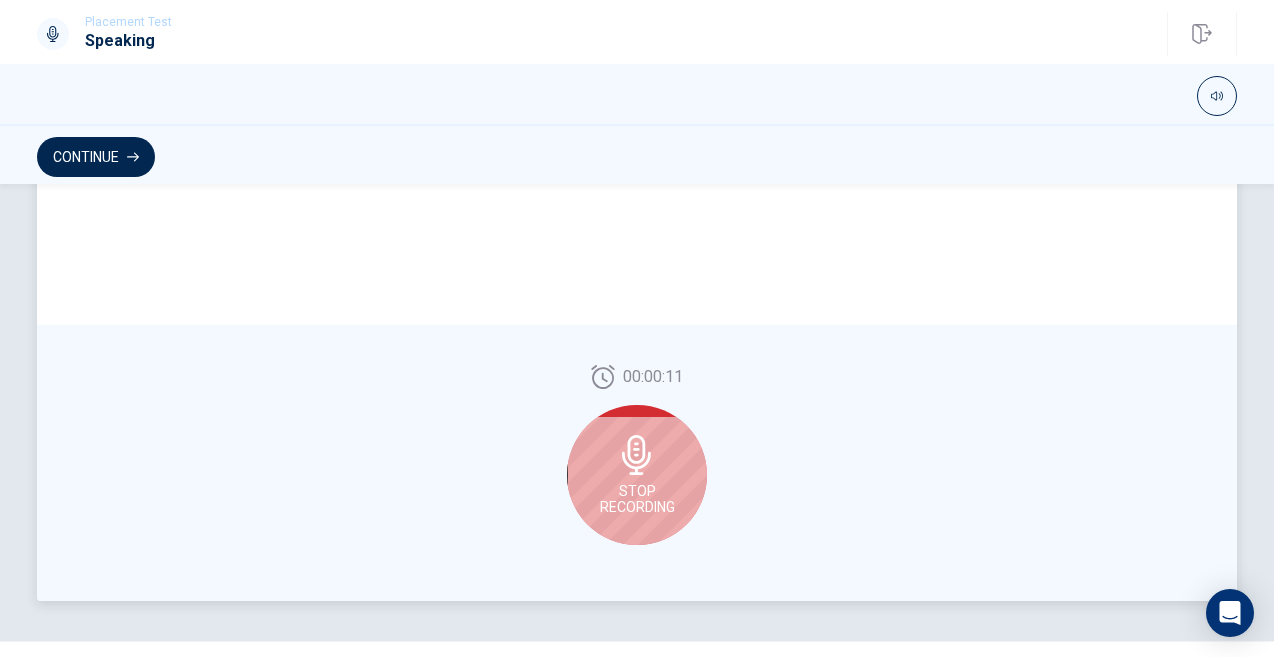 scroll, scrollTop: 508, scrollLeft: 0, axis: vertical 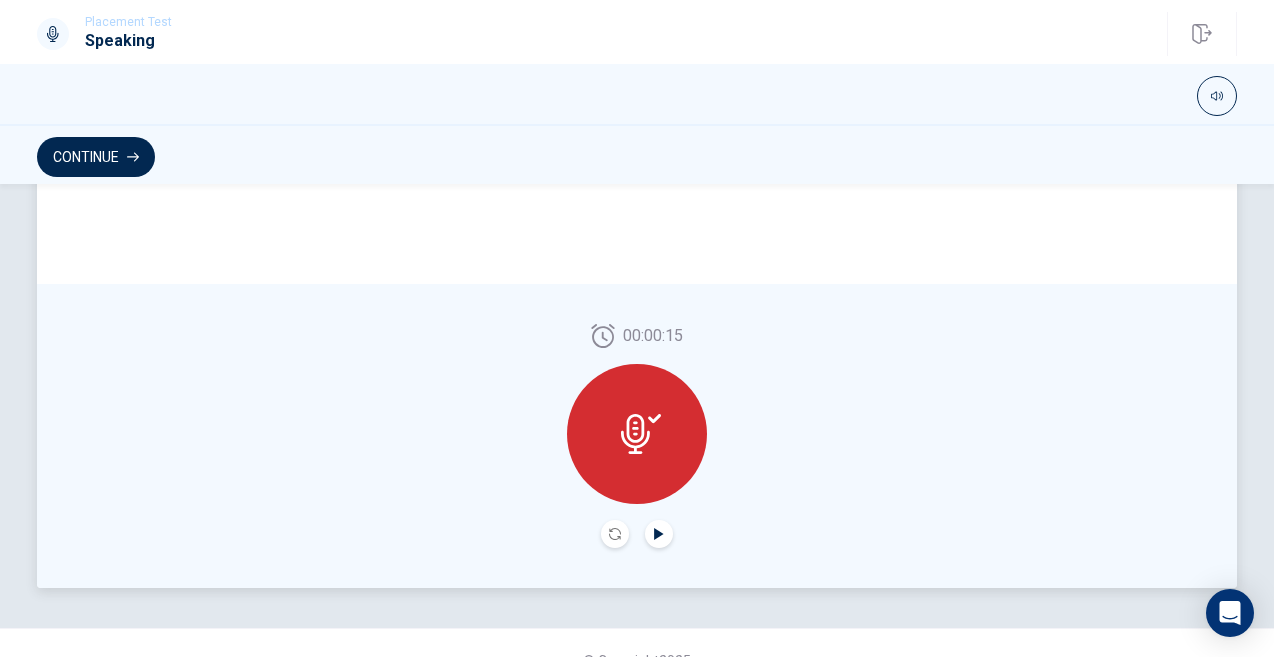 click 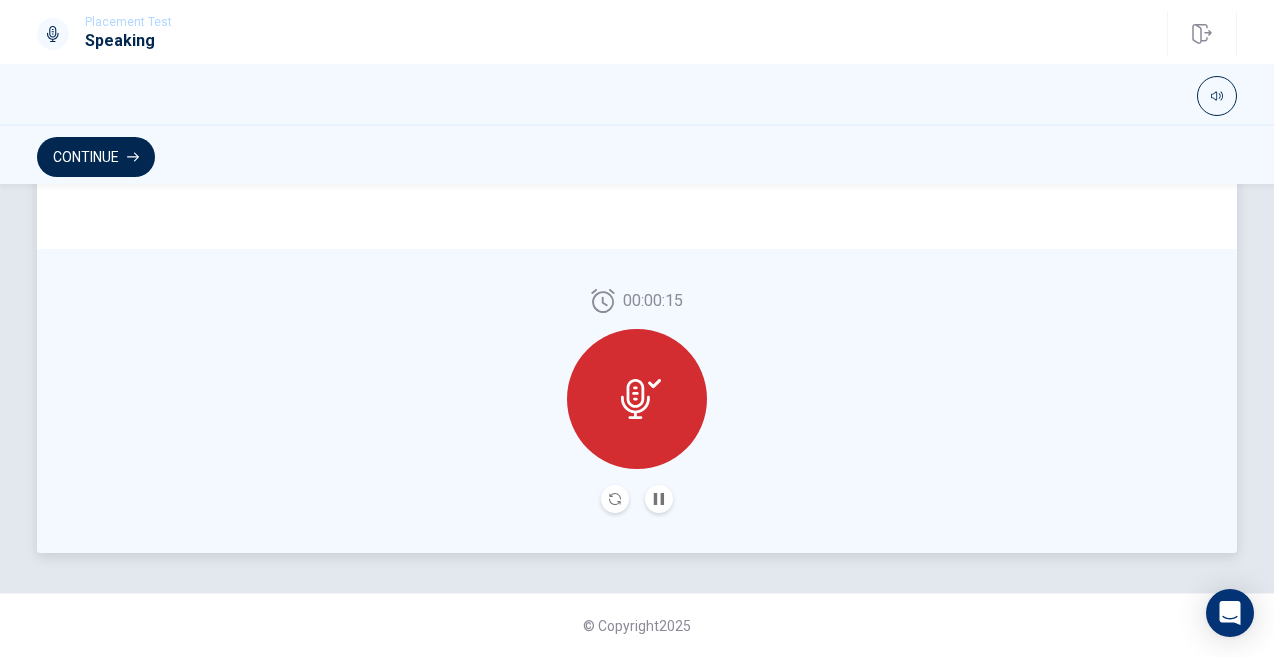 scroll, scrollTop: 0, scrollLeft: 0, axis: both 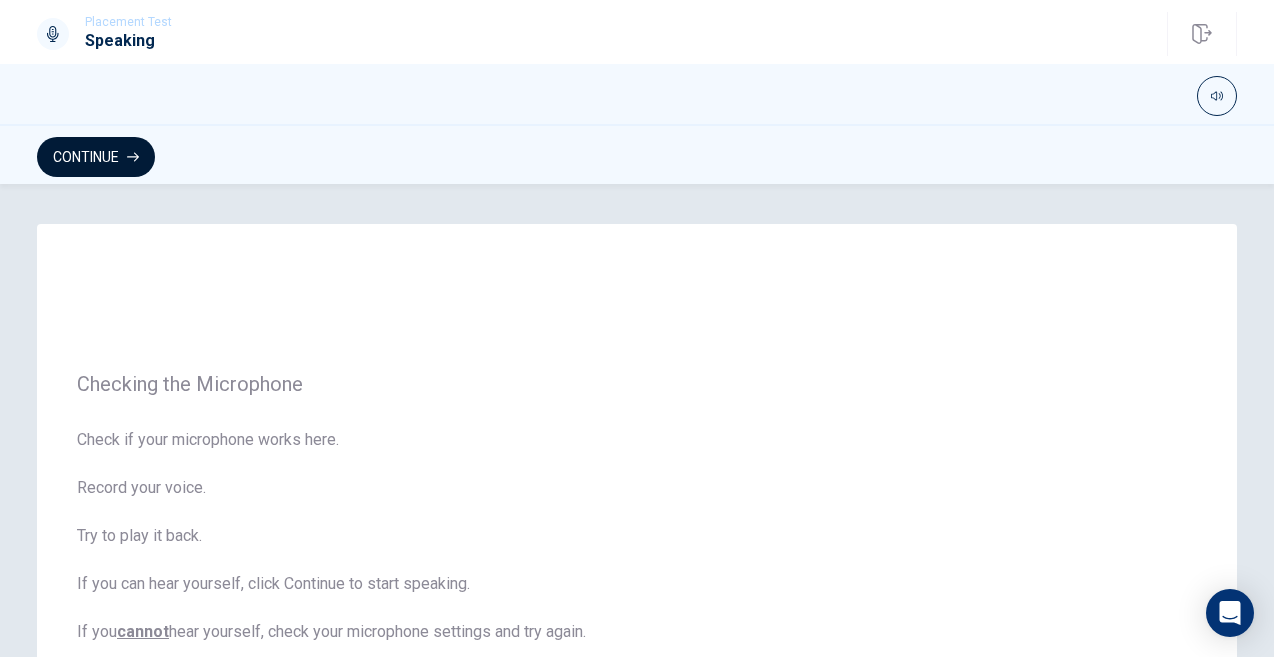 click on "Continue" at bounding box center (96, 157) 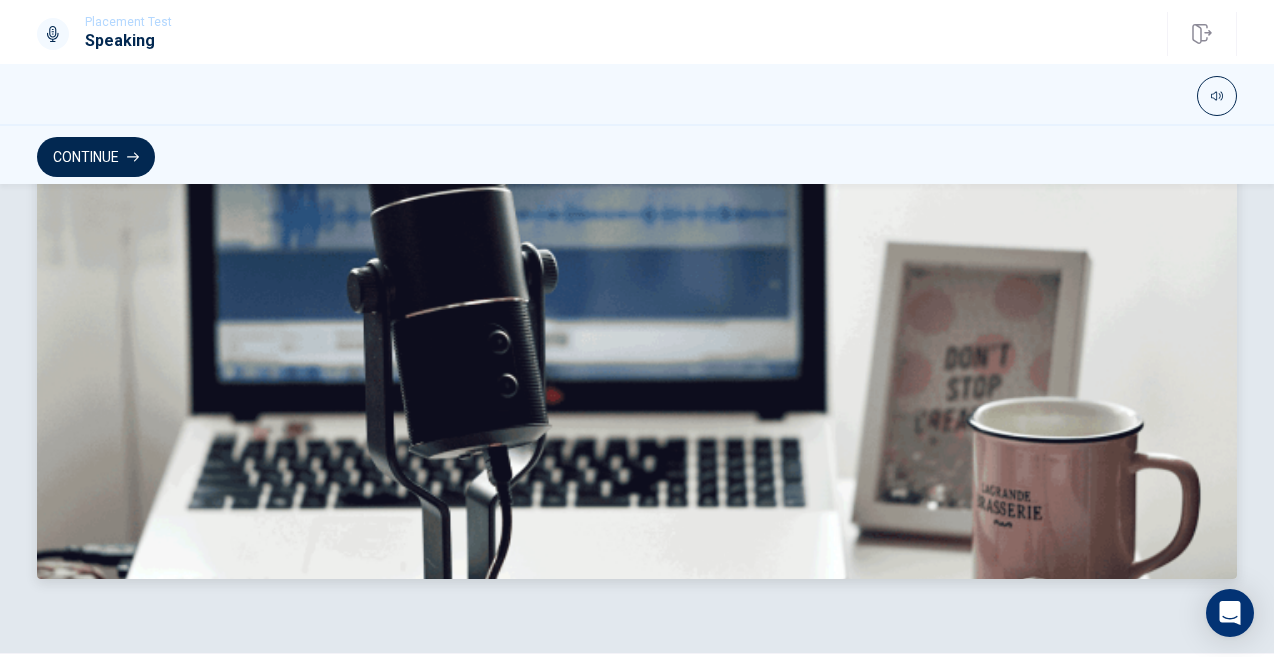 scroll, scrollTop: 602, scrollLeft: 0, axis: vertical 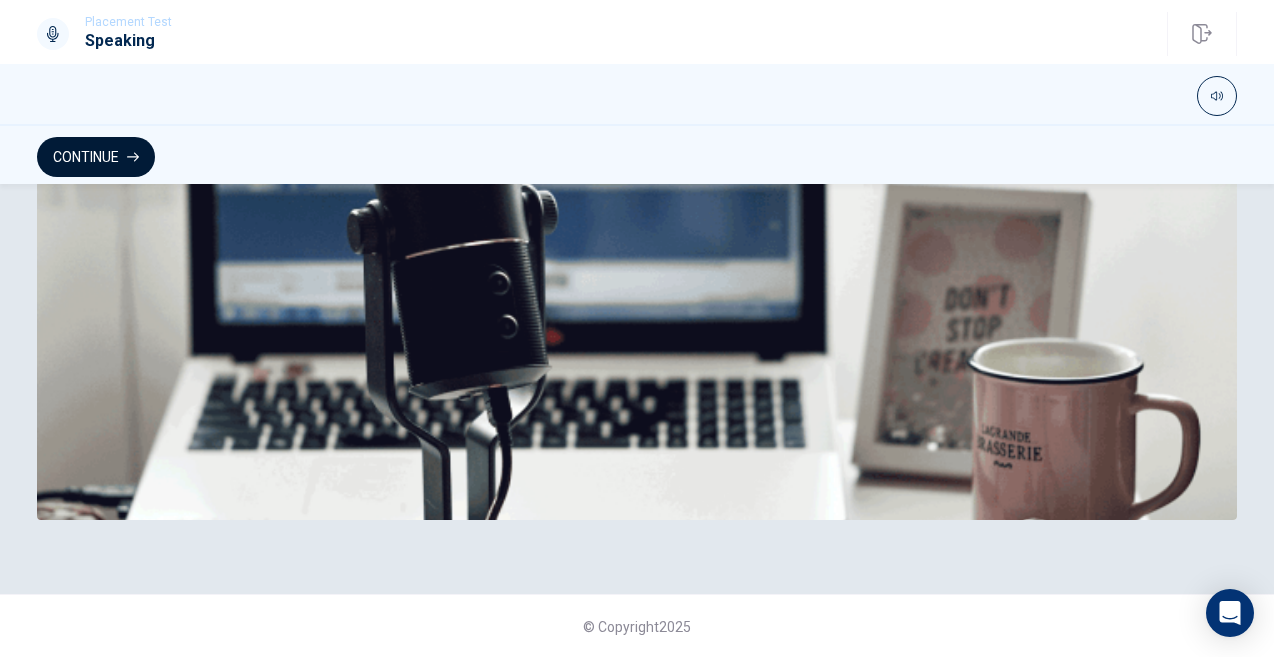 click on "Continue" at bounding box center (96, 157) 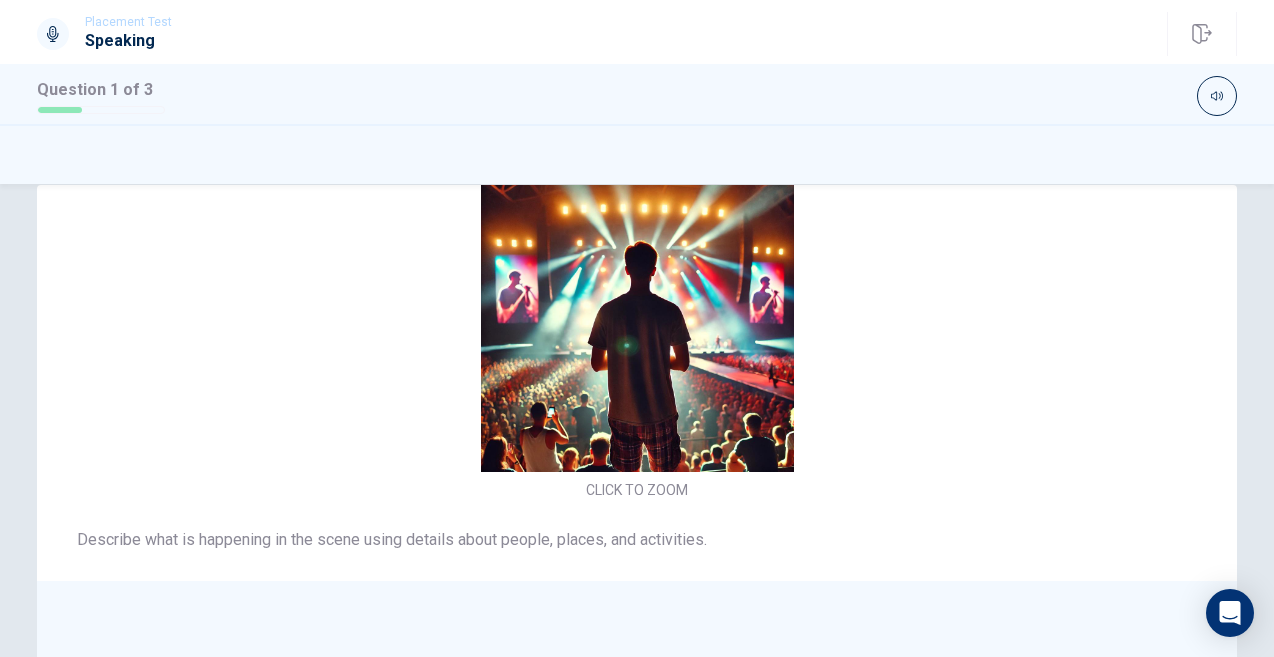 scroll, scrollTop: 0, scrollLeft: 0, axis: both 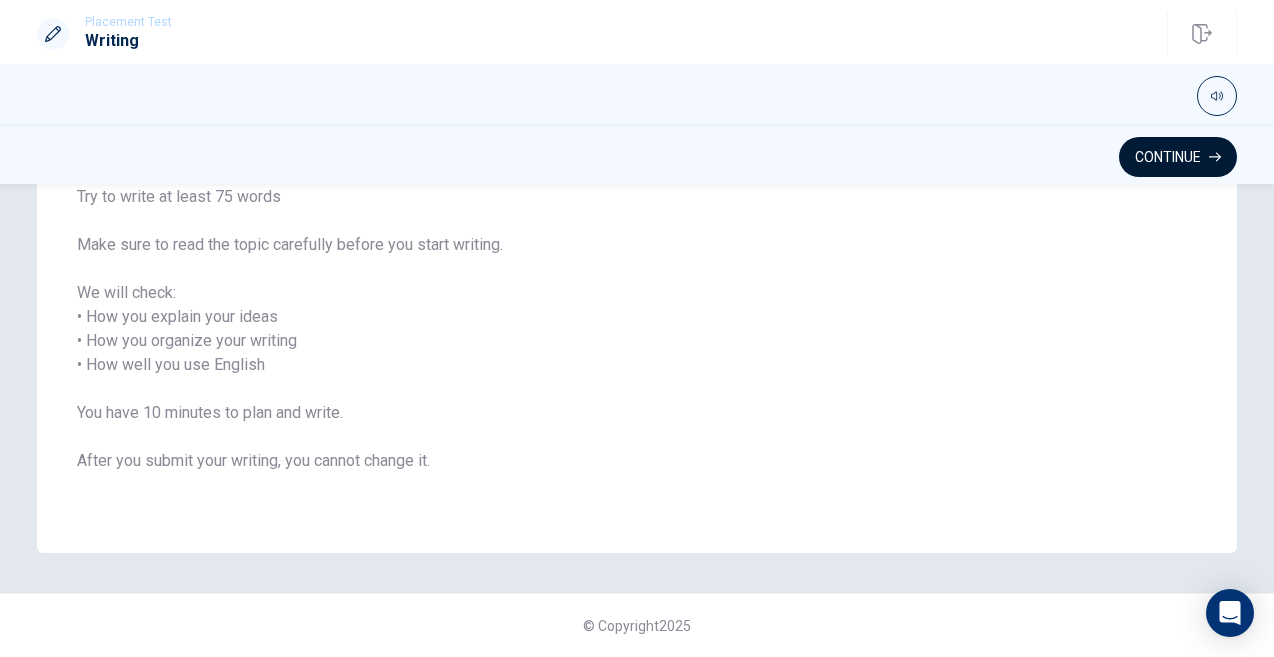 click on "Continue" at bounding box center (1178, 157) 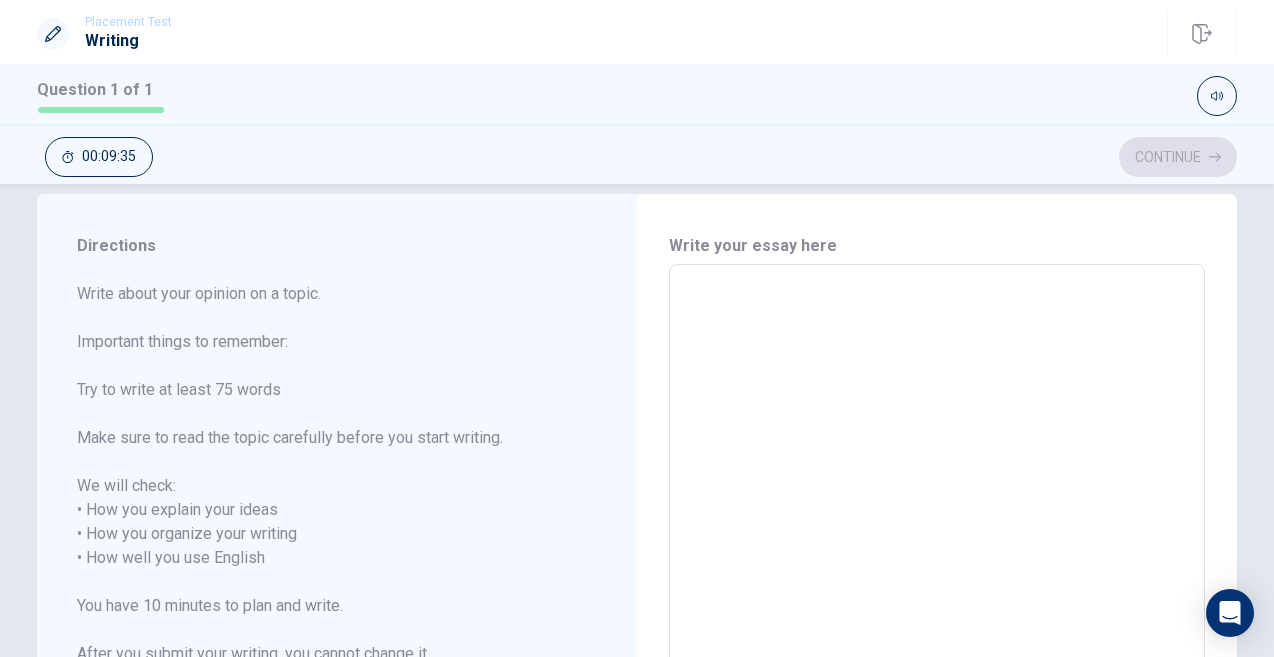 scroll, scrollTop: 0, scrollLeft: 0, axis: both 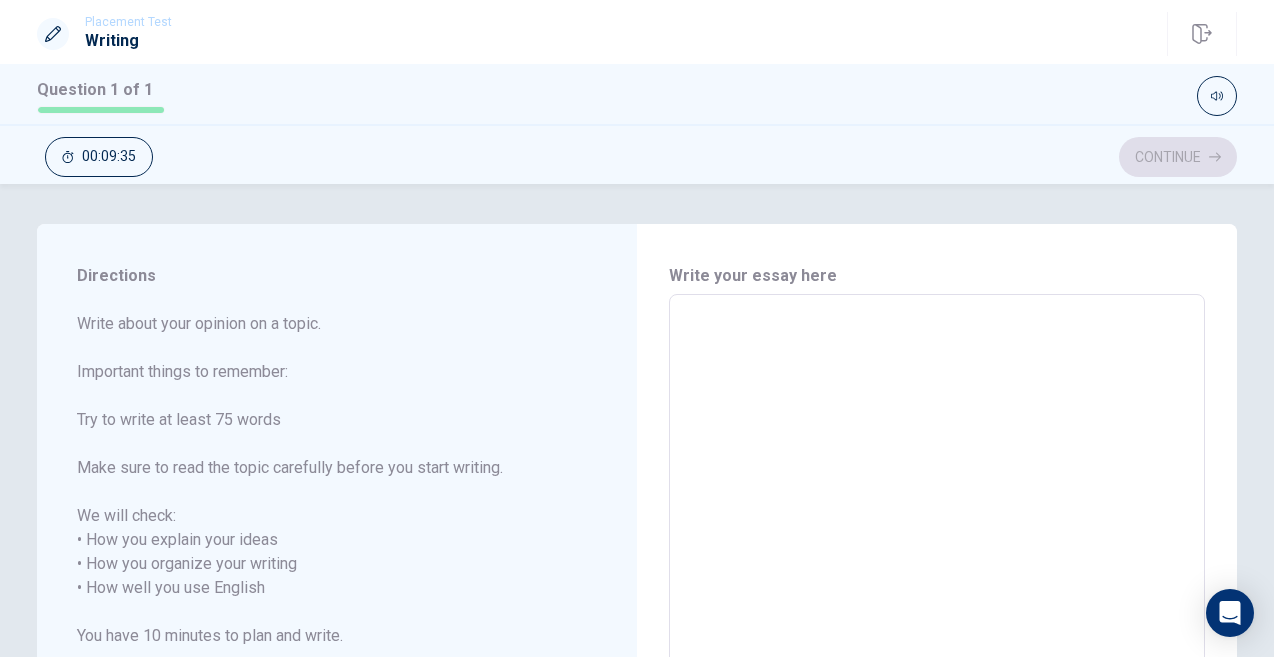 click at bounding box center (937, 588) 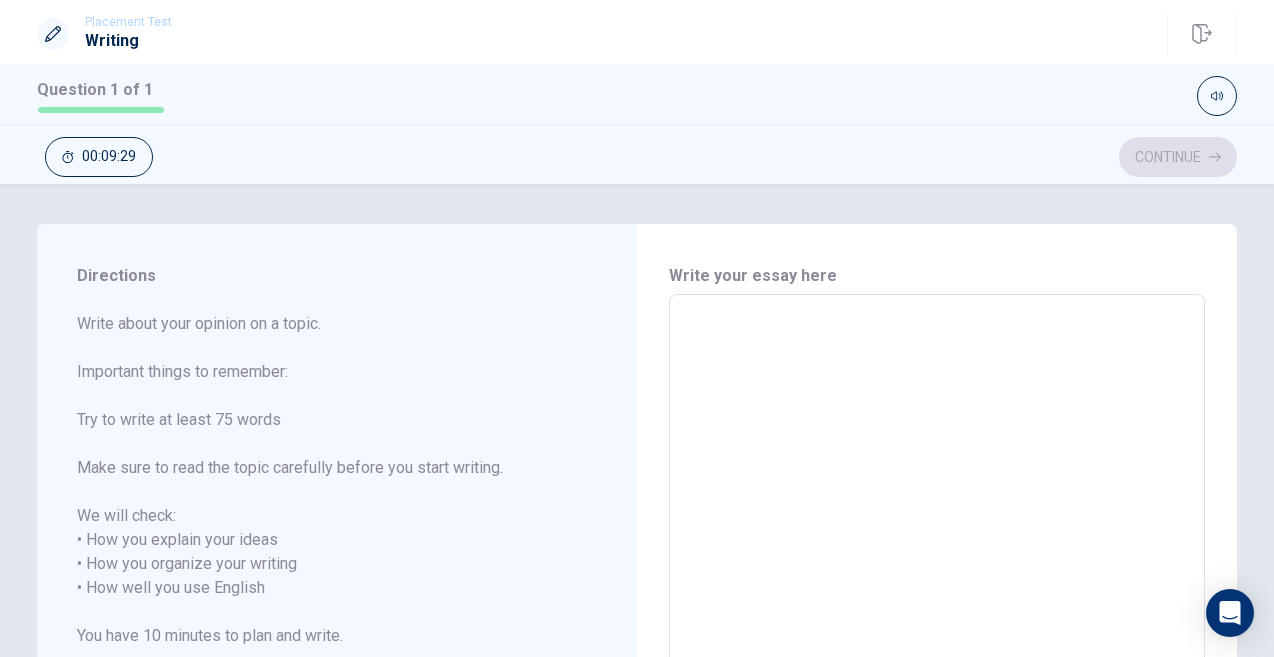 type on "t" 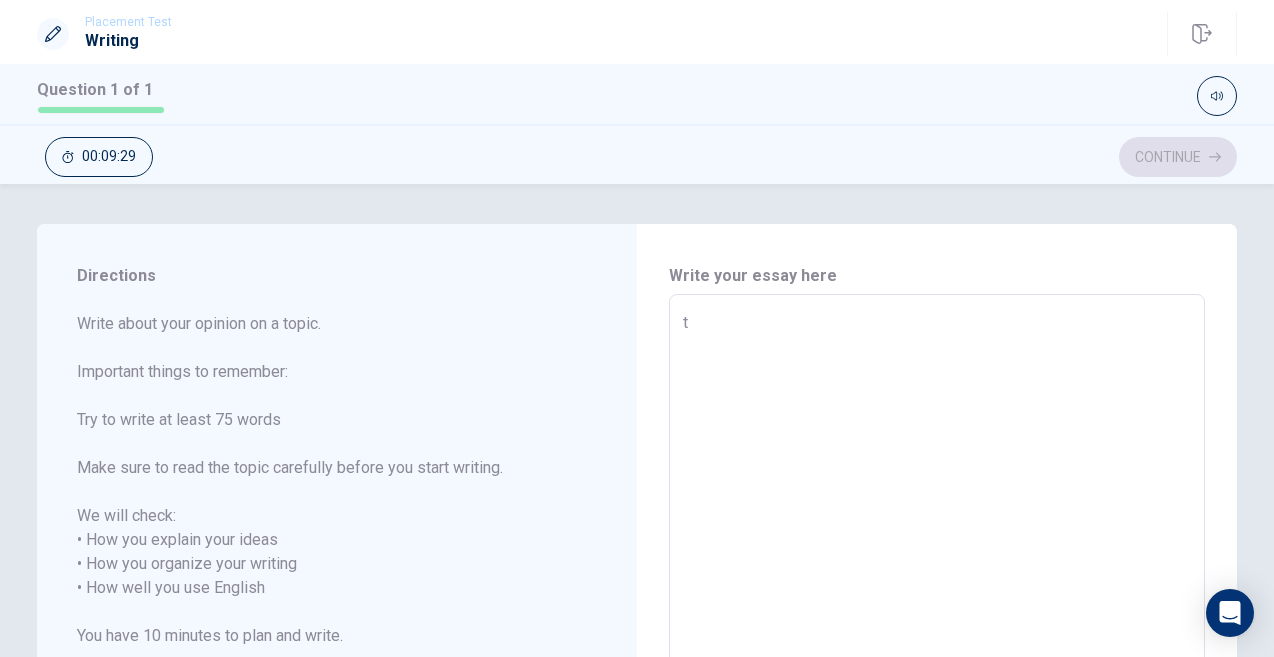 type on "x" 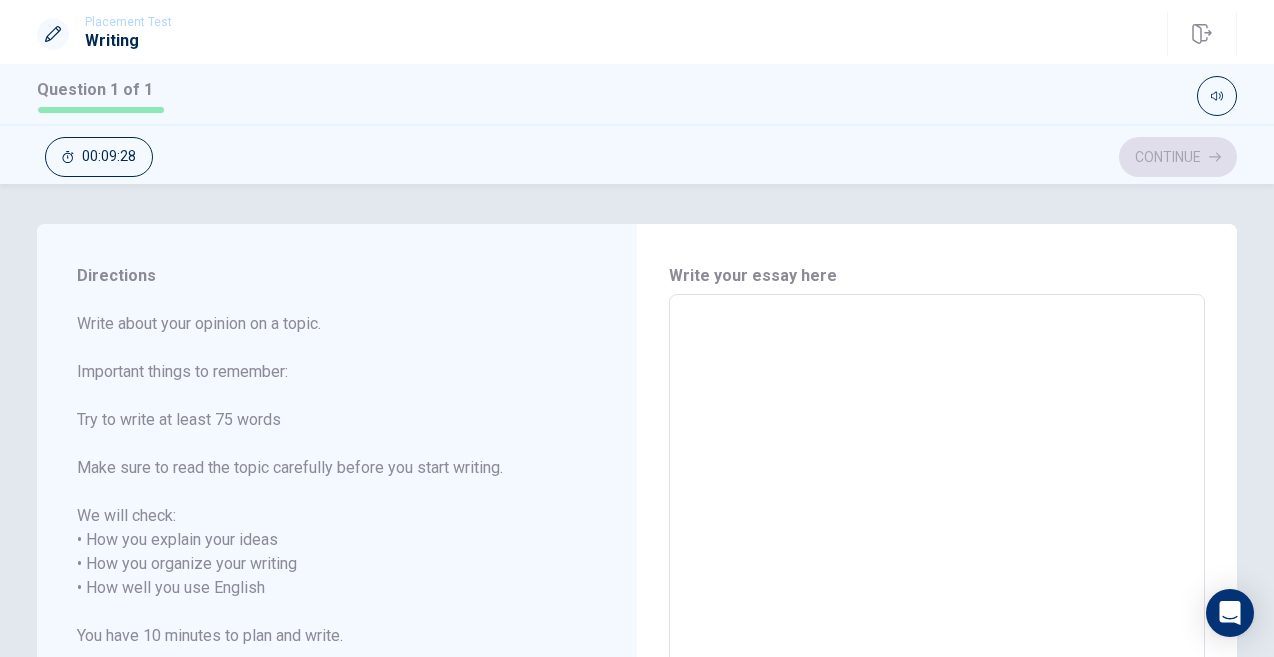 type on "T" 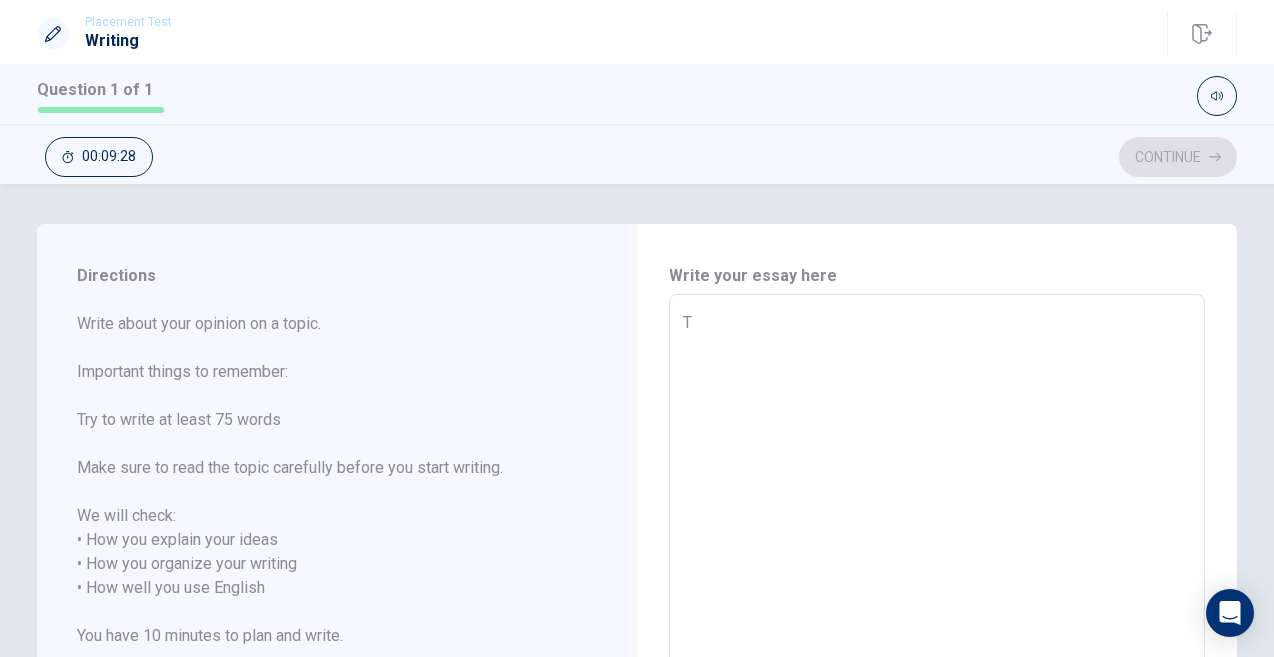 type on "x" 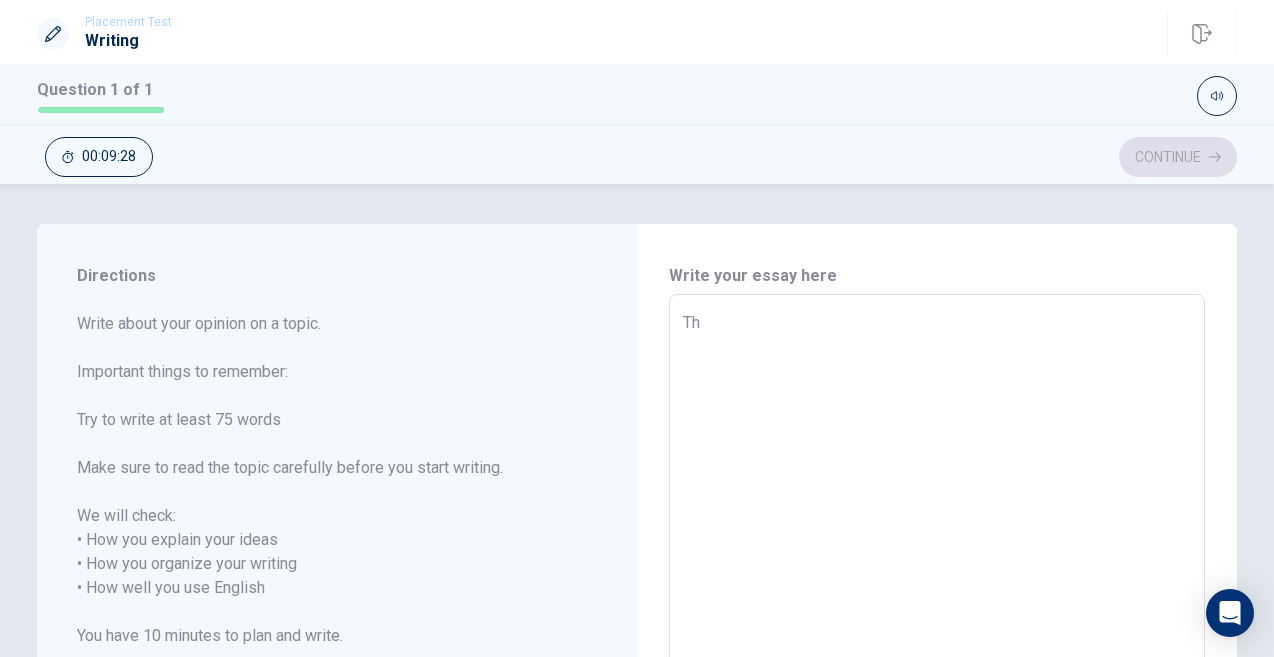 type on "x" 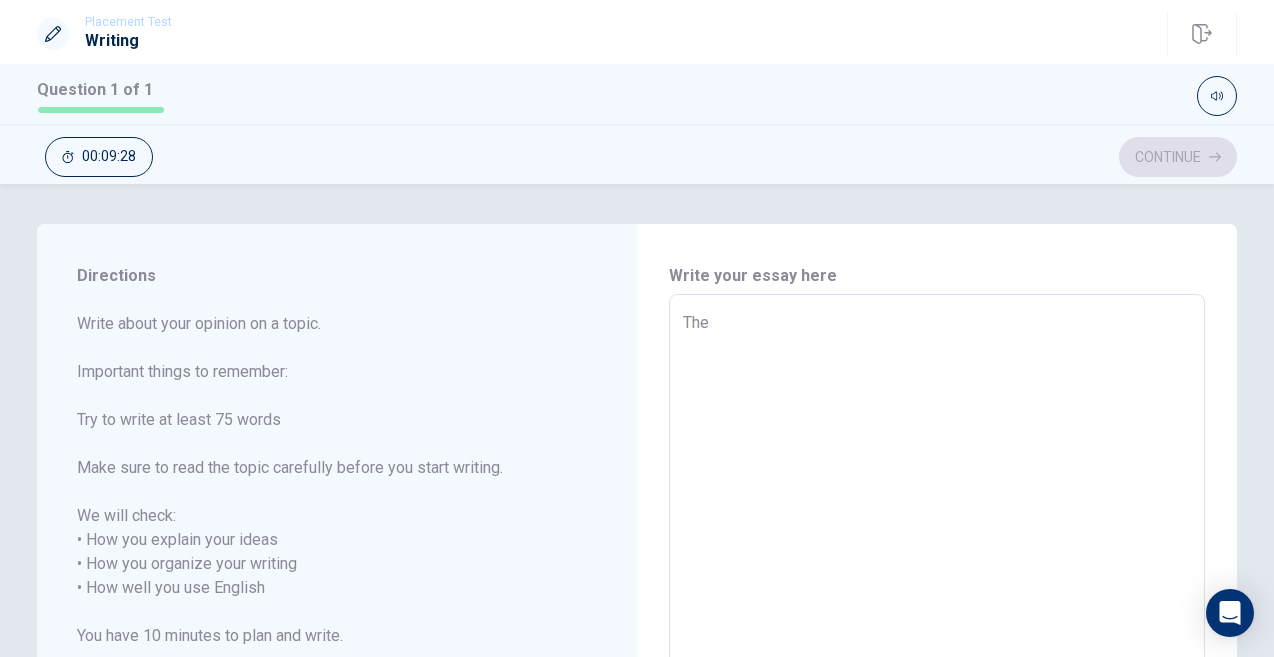 type on "x" 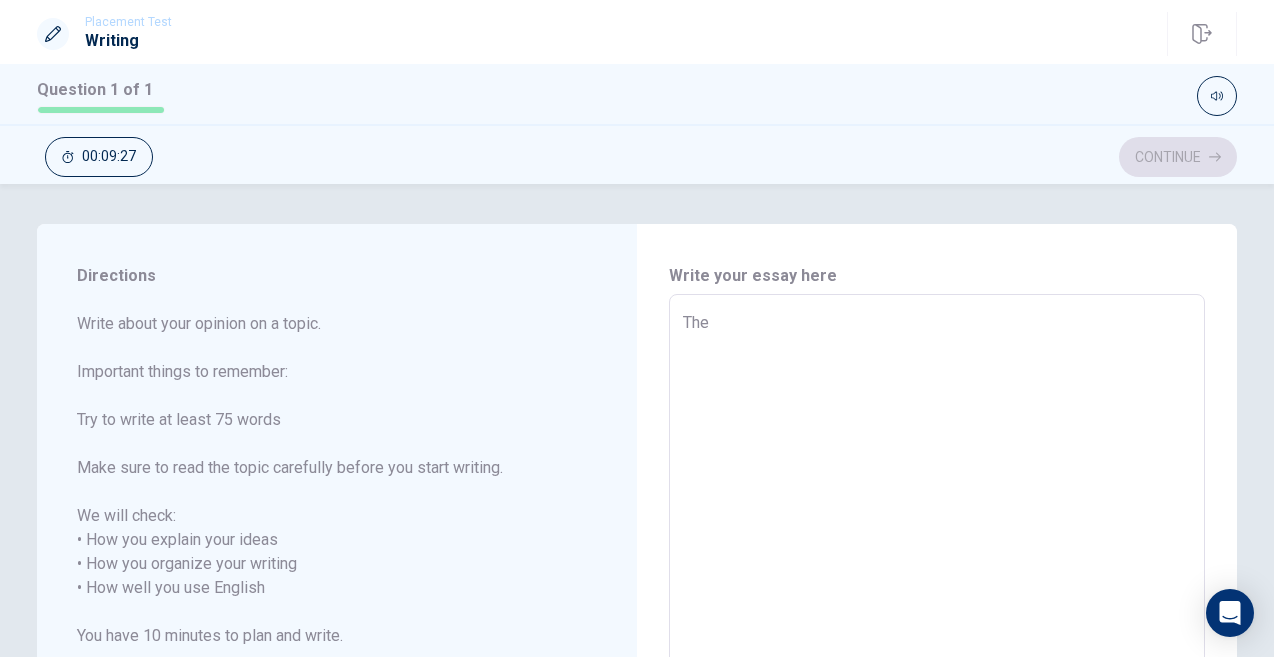 type on "The" 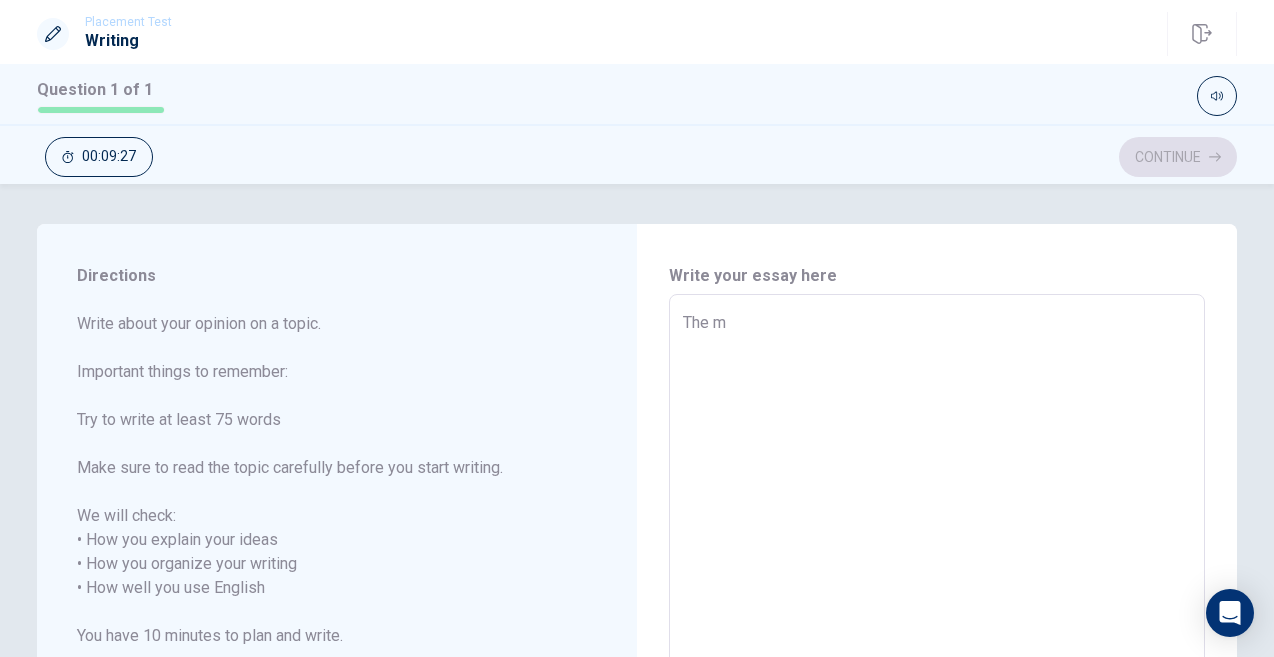 type on "x" 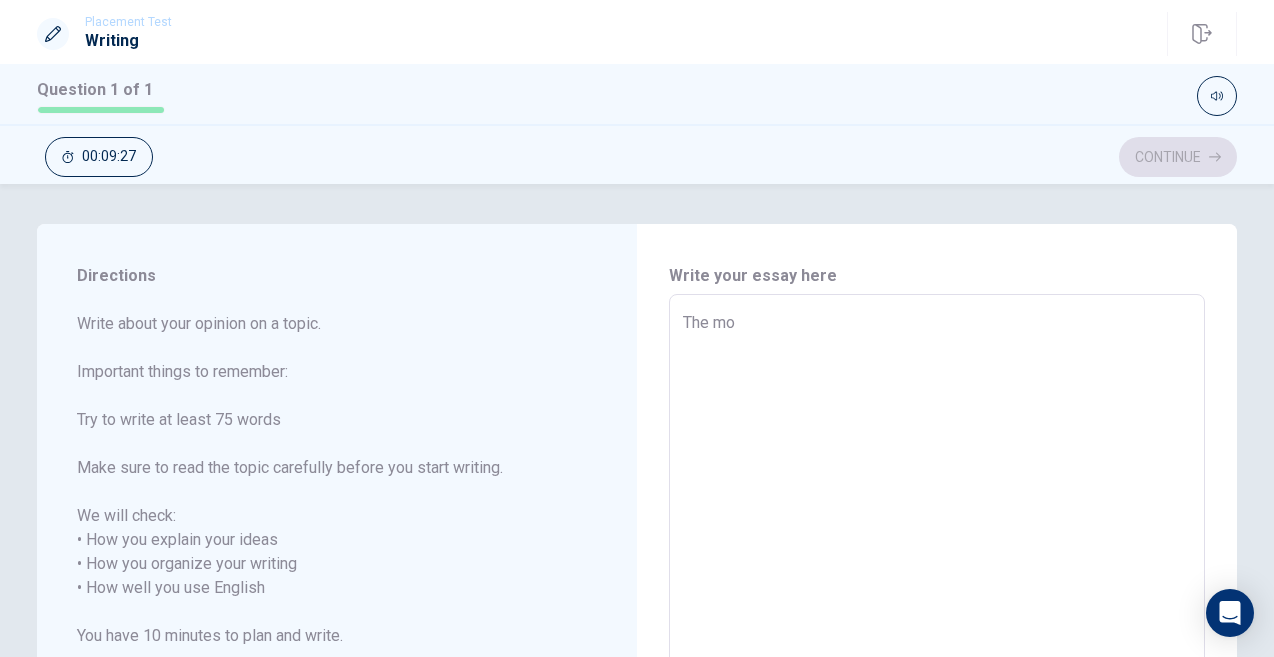 type on "x" 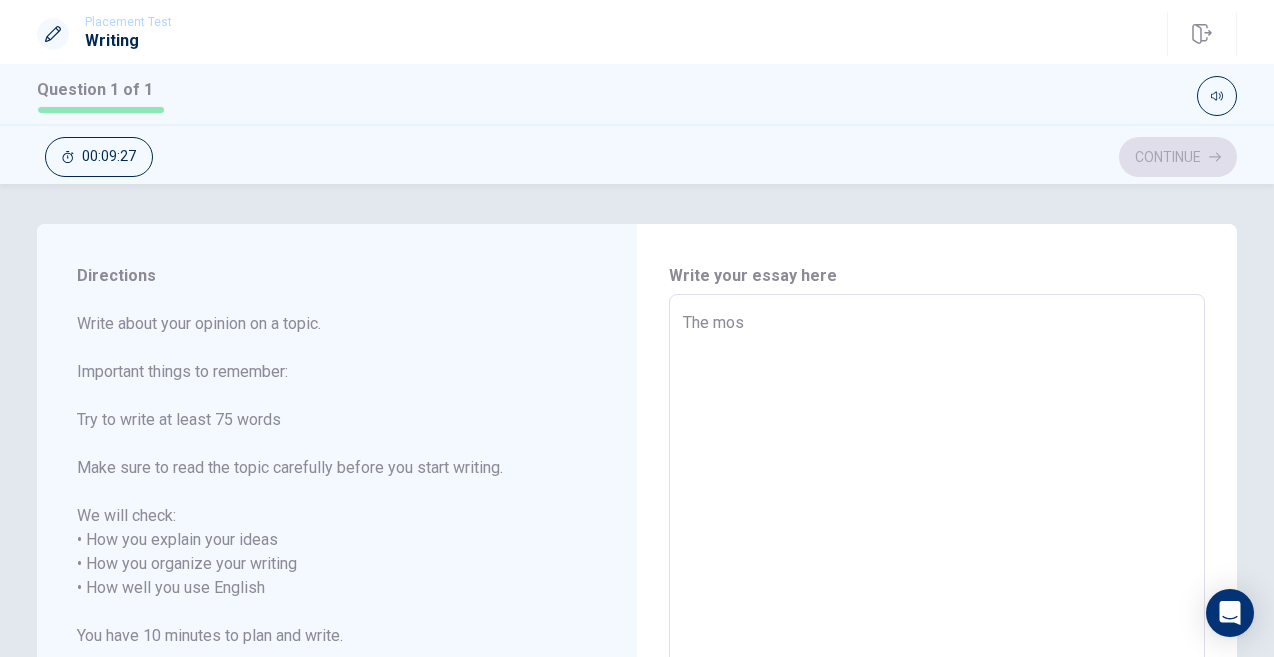 type on "x" 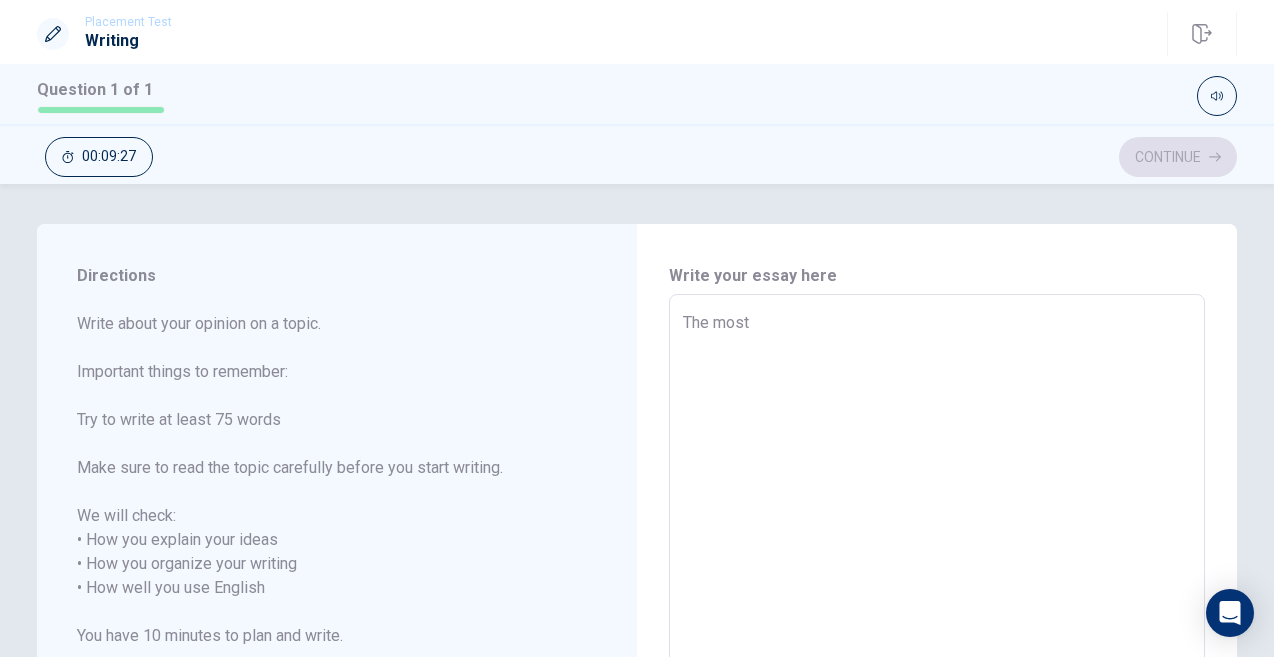 type on "x" 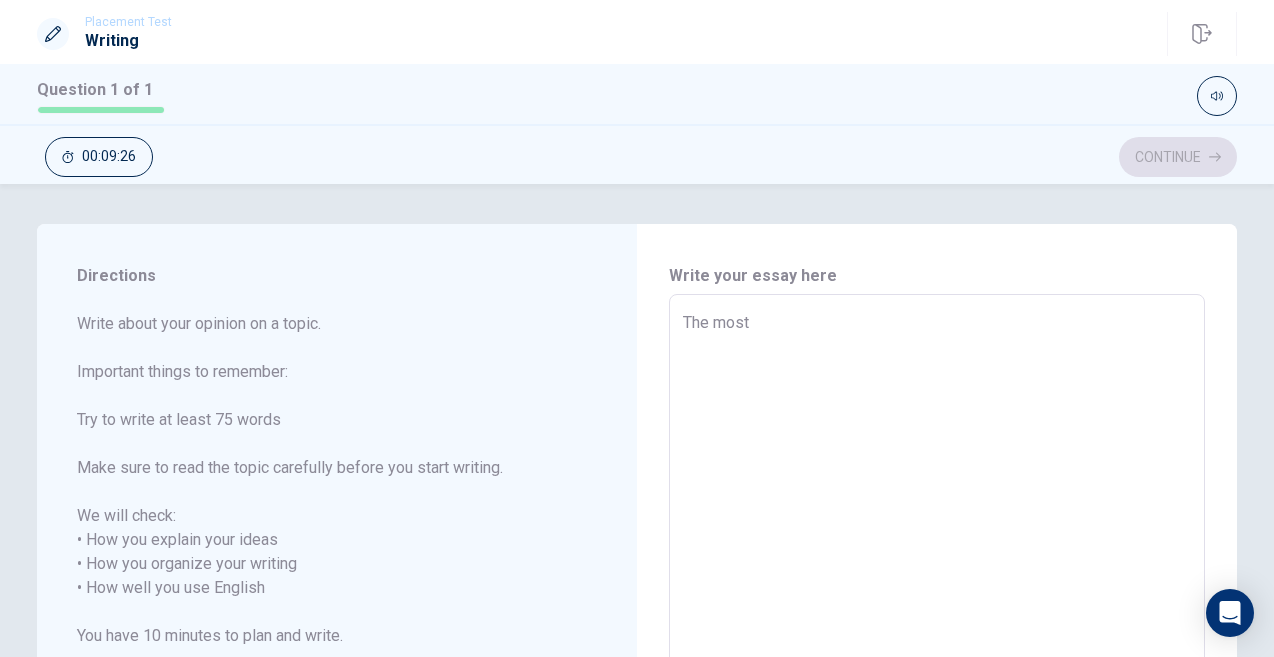 type on "The most u" 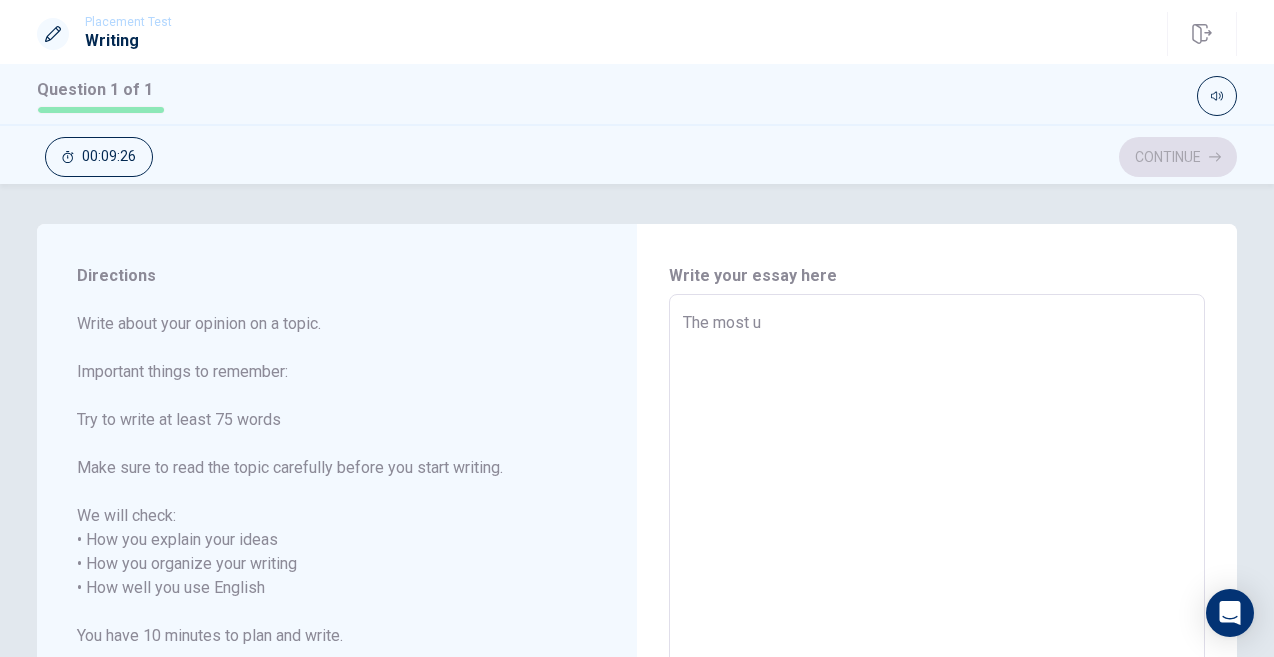 type on "x" 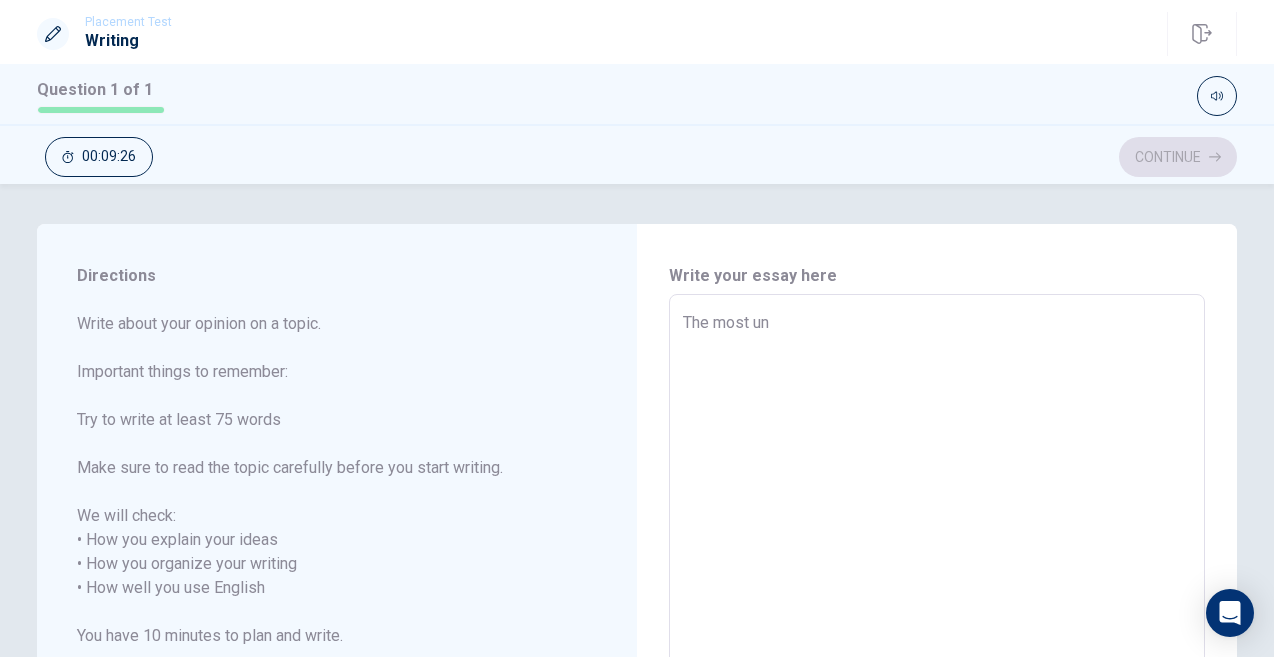 type on "x" 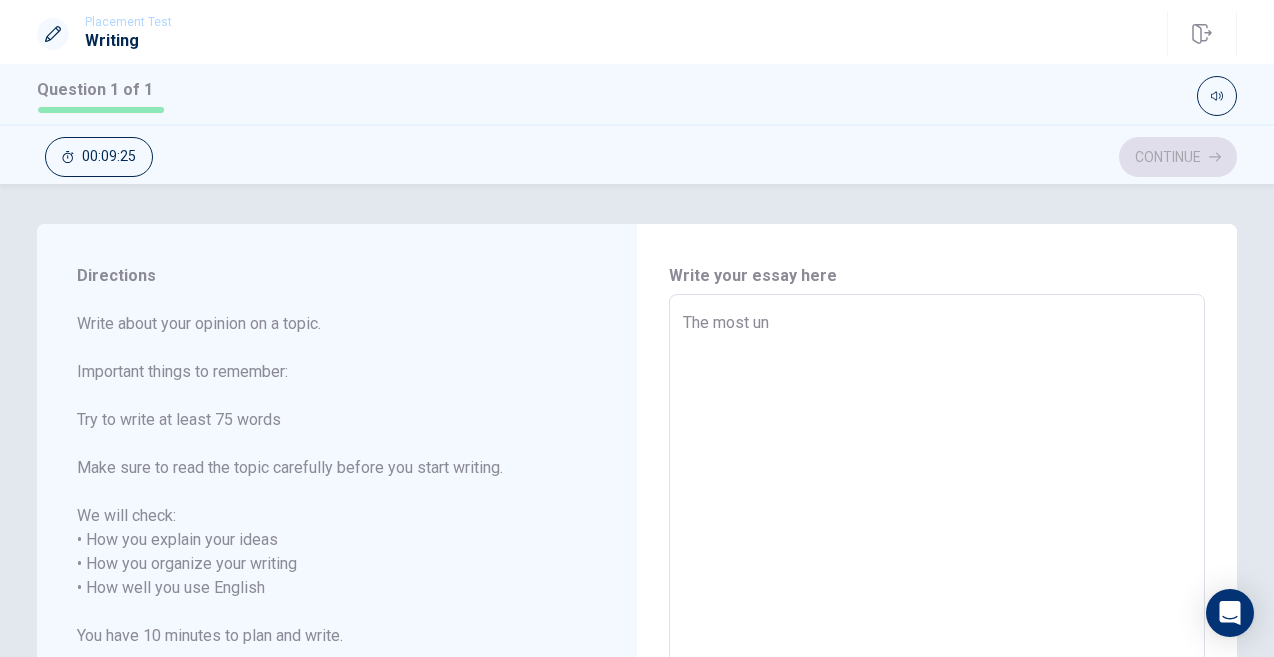 type on "The most unf" 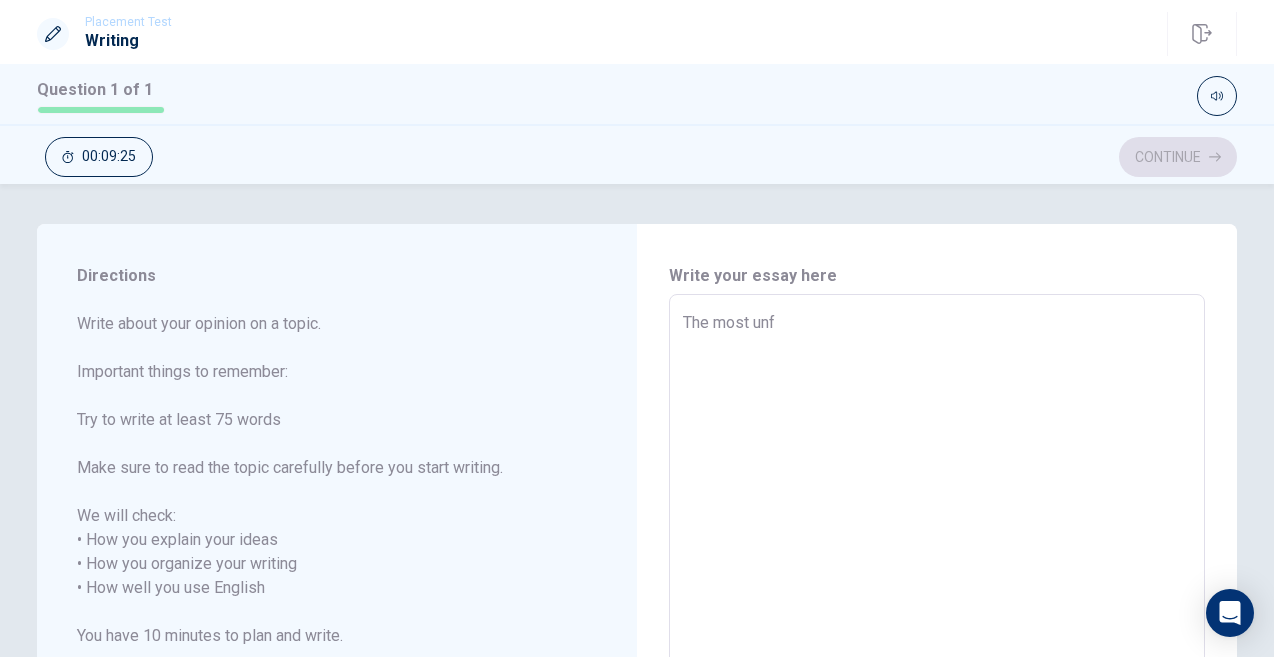 type on "x" 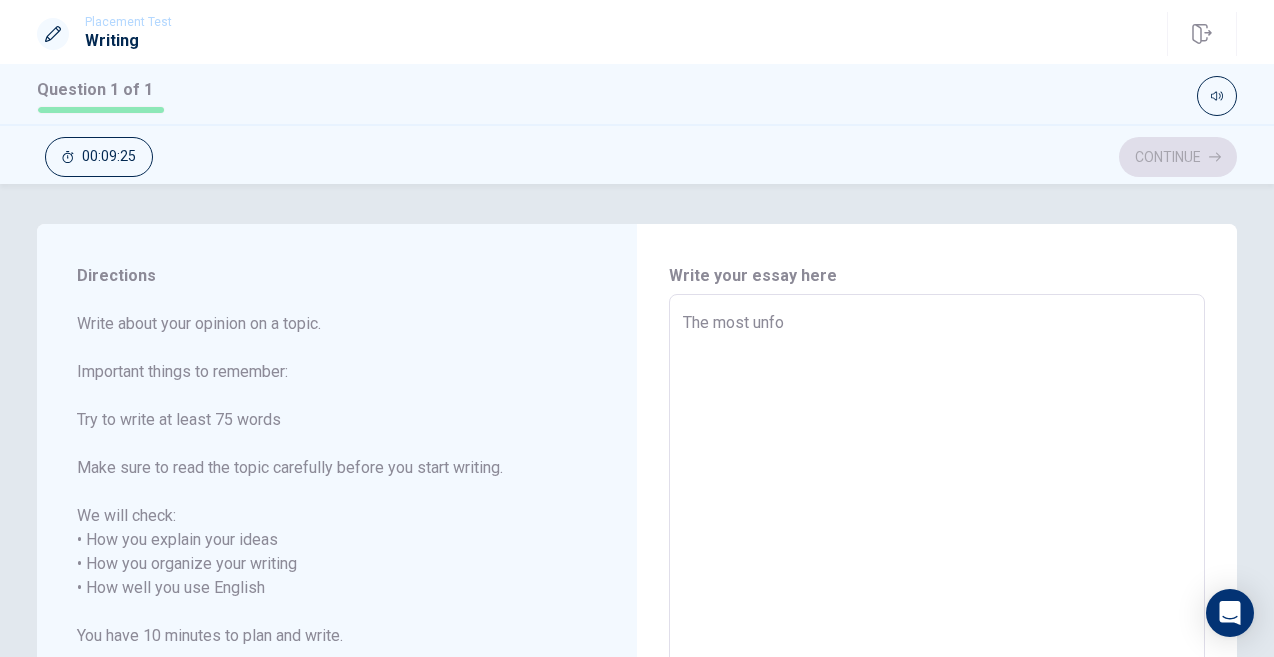 type on "x" 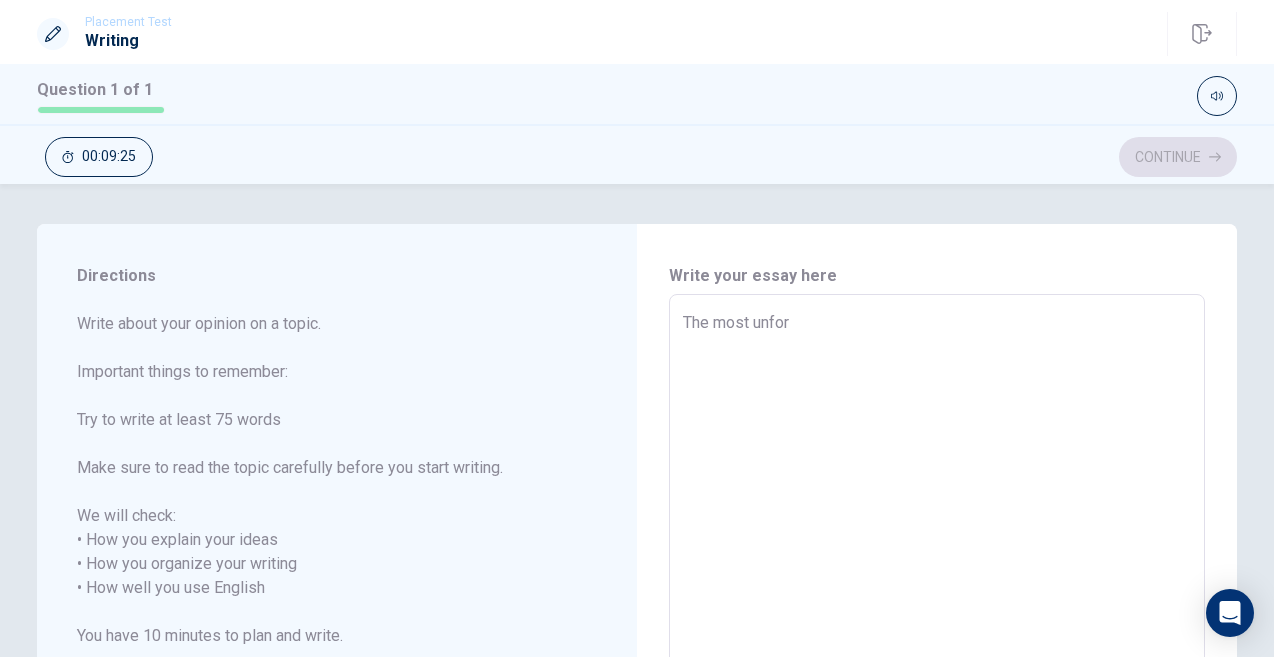 type on "x" 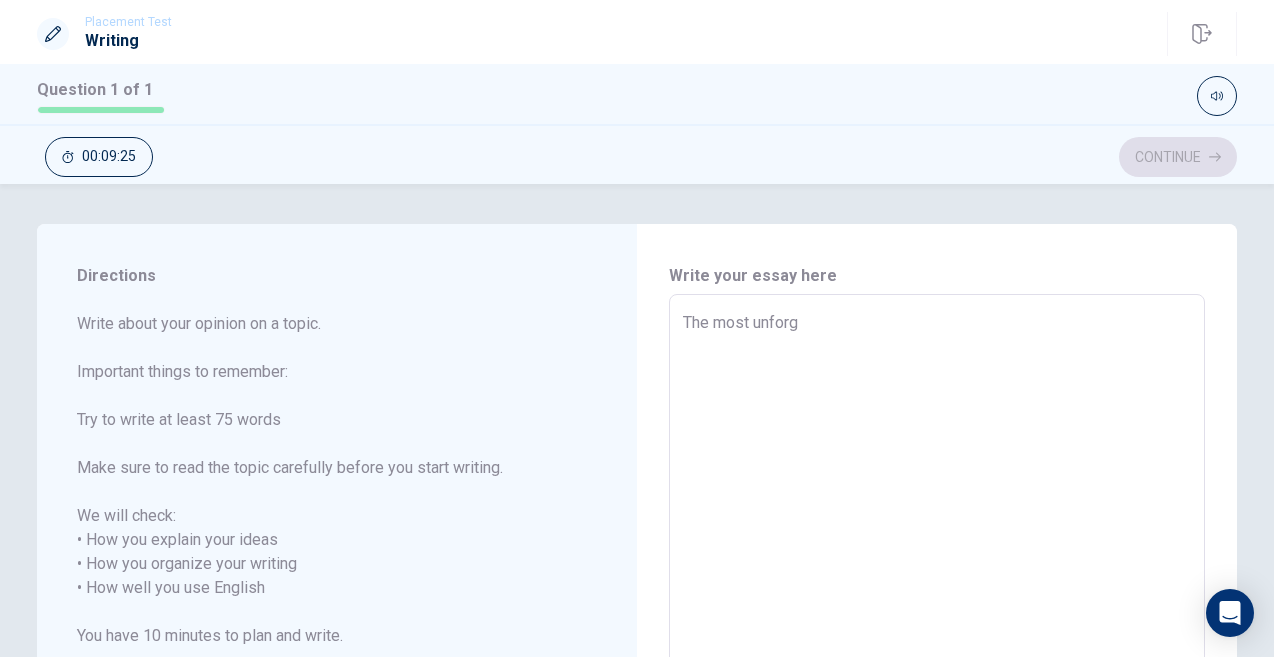 type on "x" 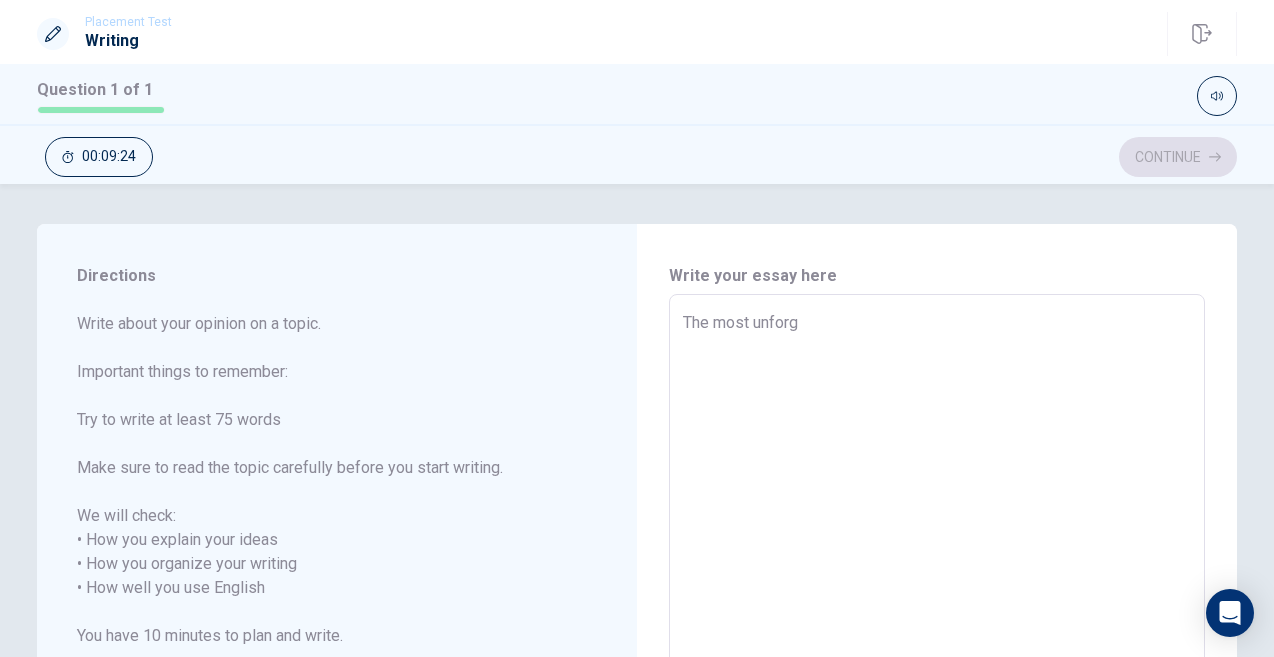 type on "The most unforge" 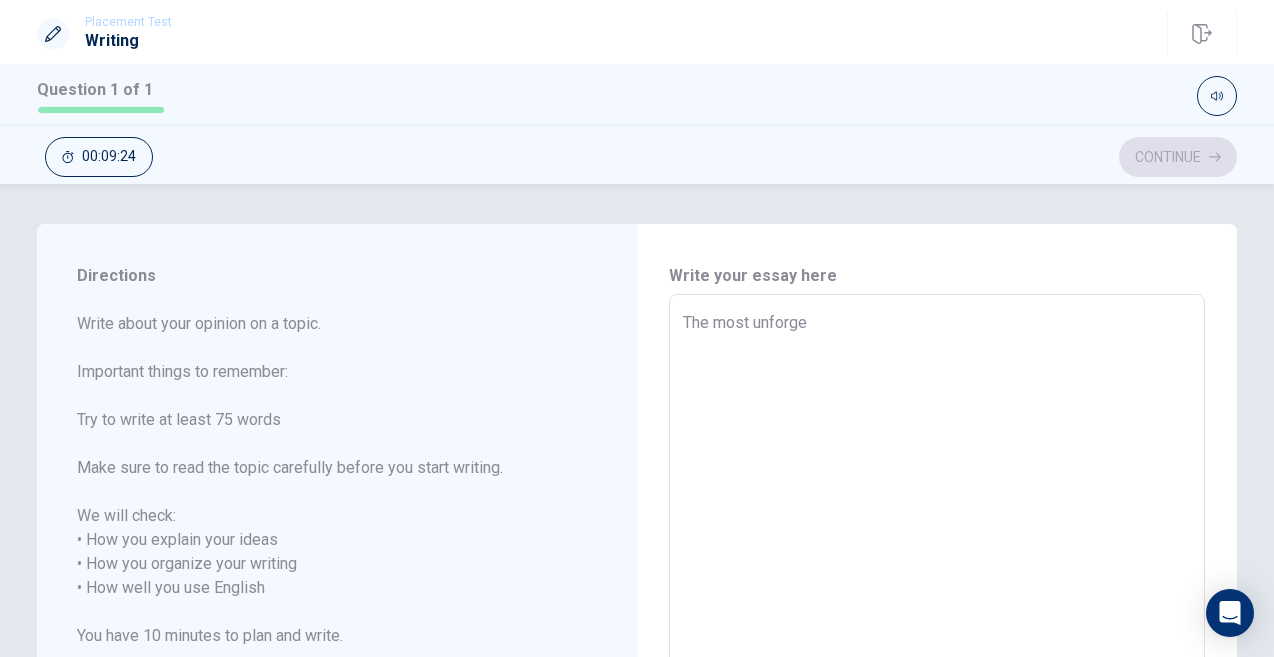 type on "x" 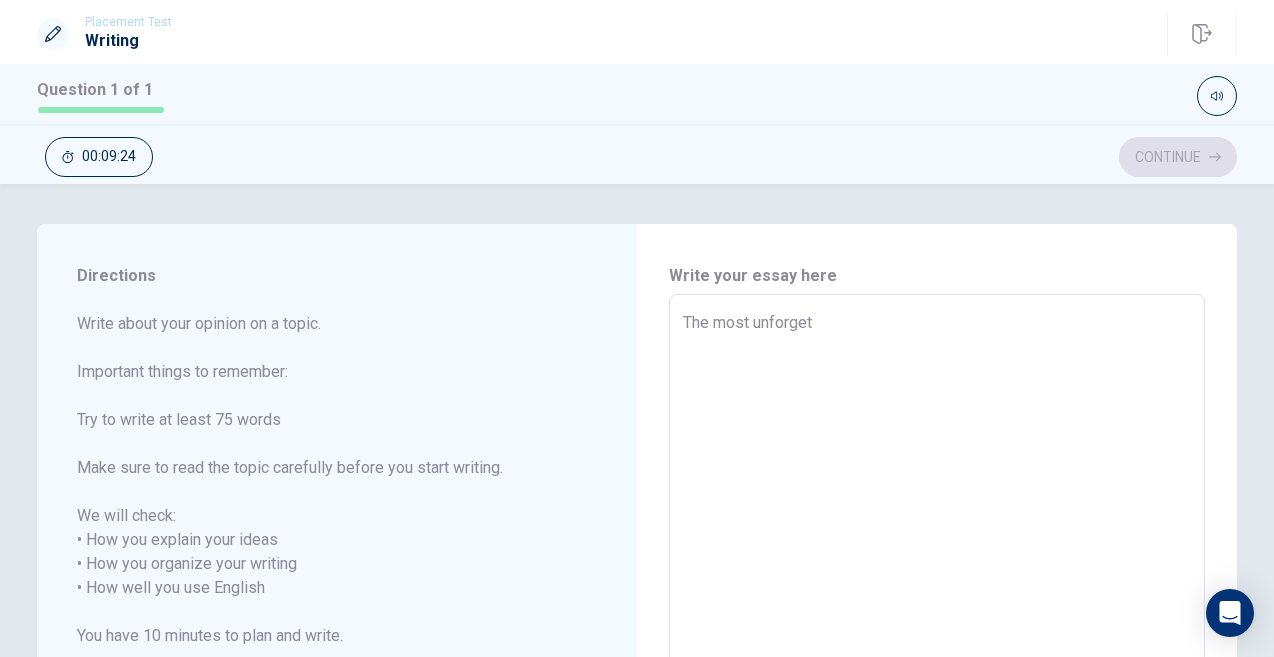 type on "x" 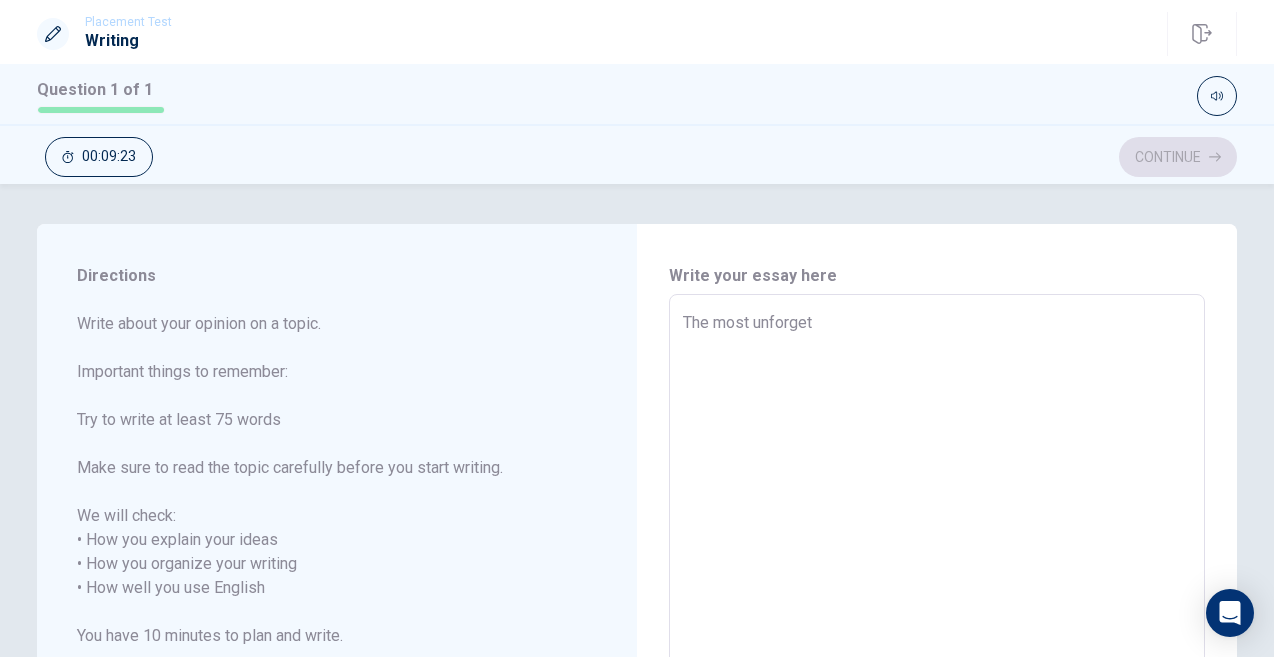 type on "The most unforgeta" 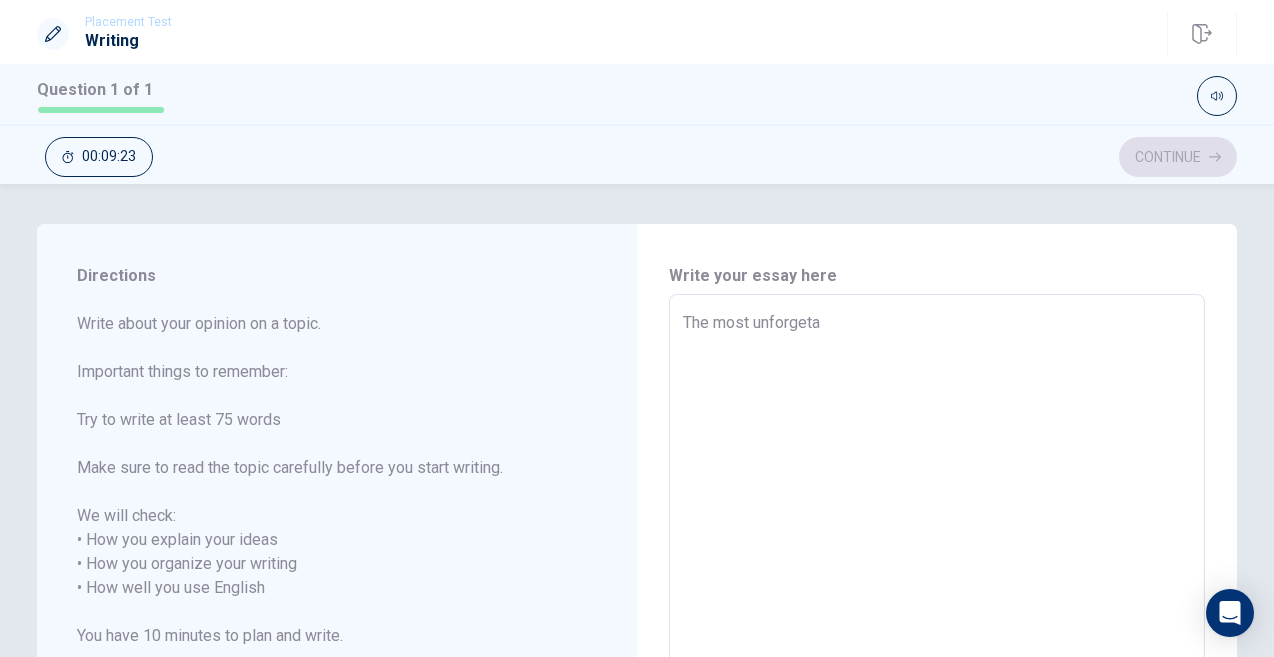 type on "x" 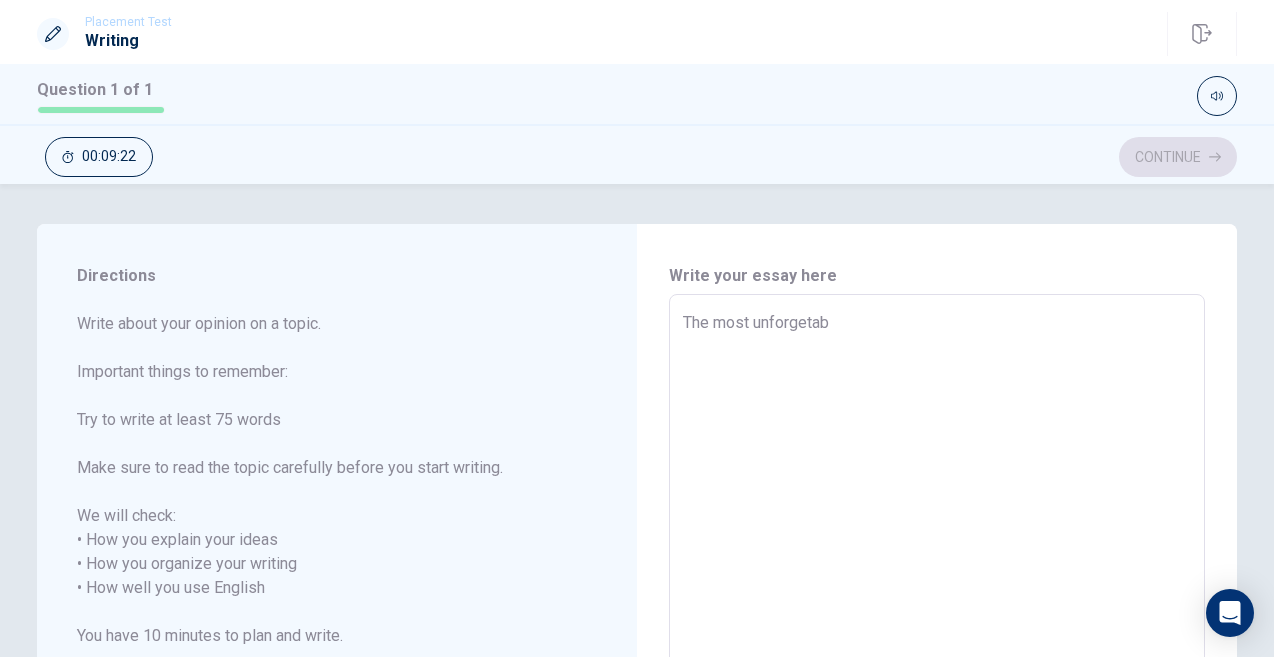 type on "x" 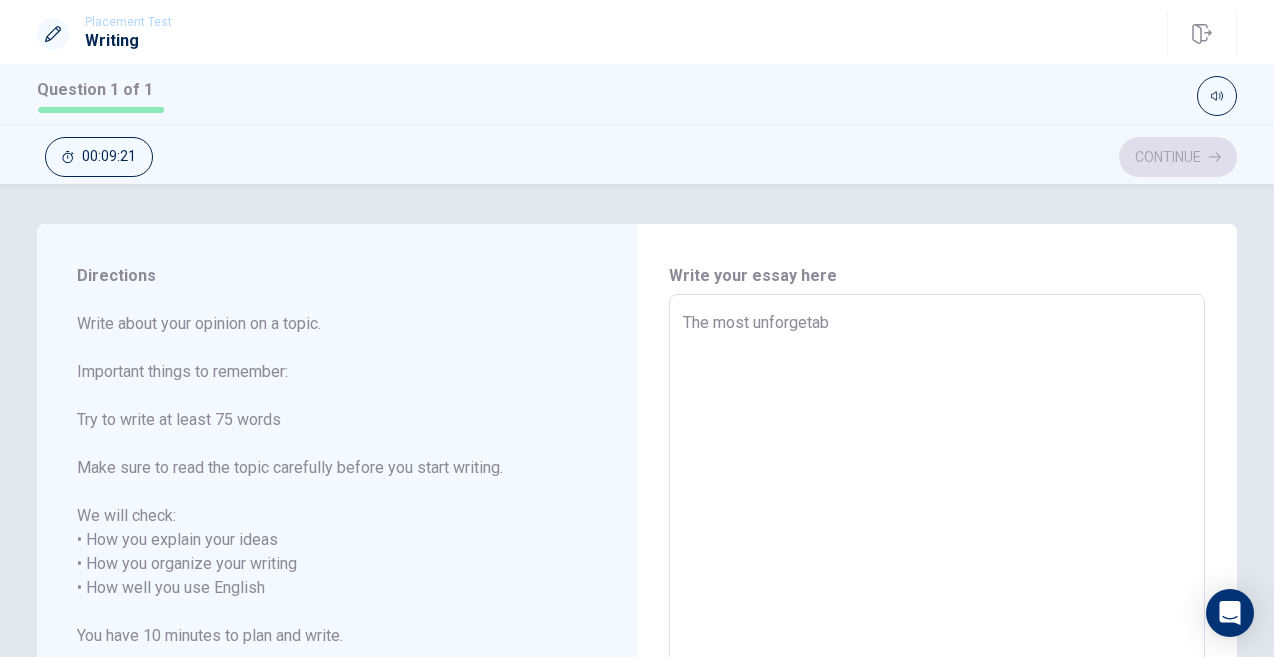 type on "The most unforgetabl" 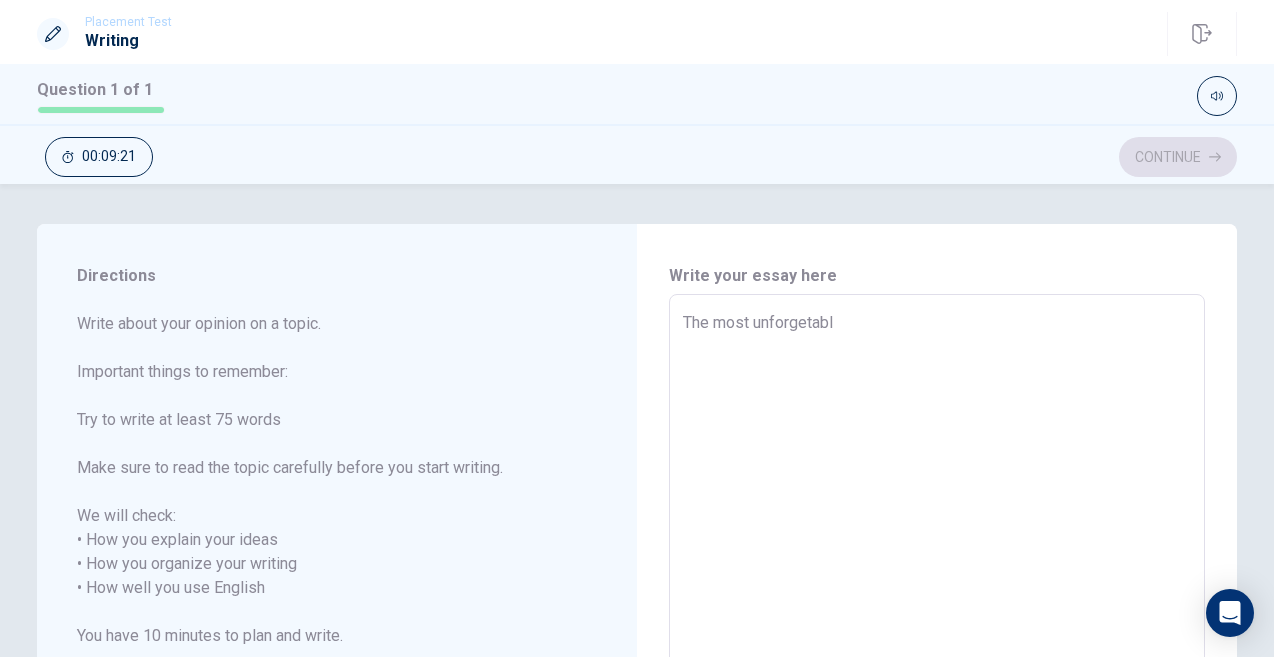 type on "x" 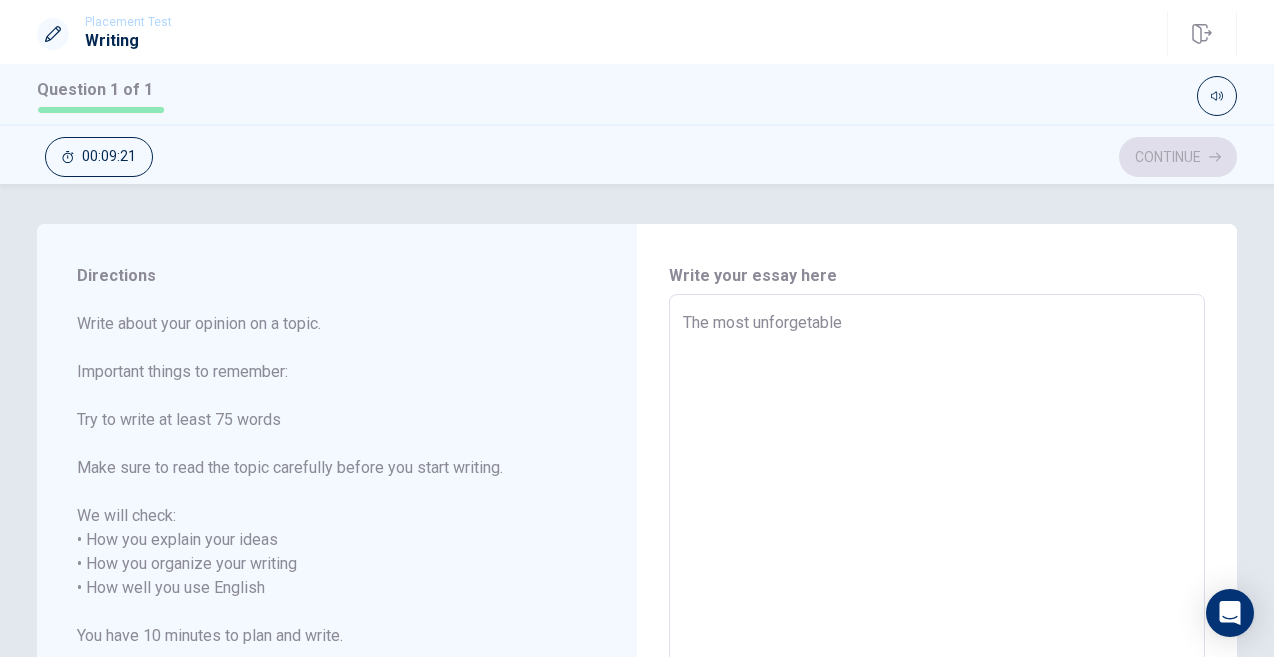 type on "x" 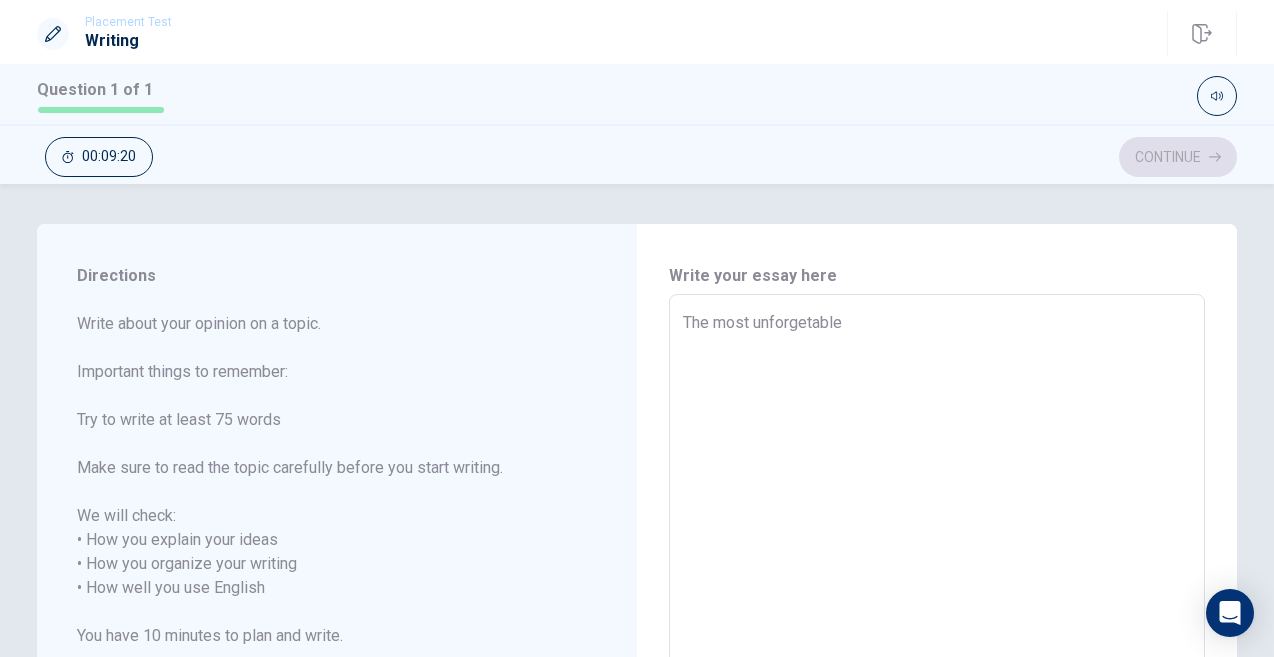type on "x" 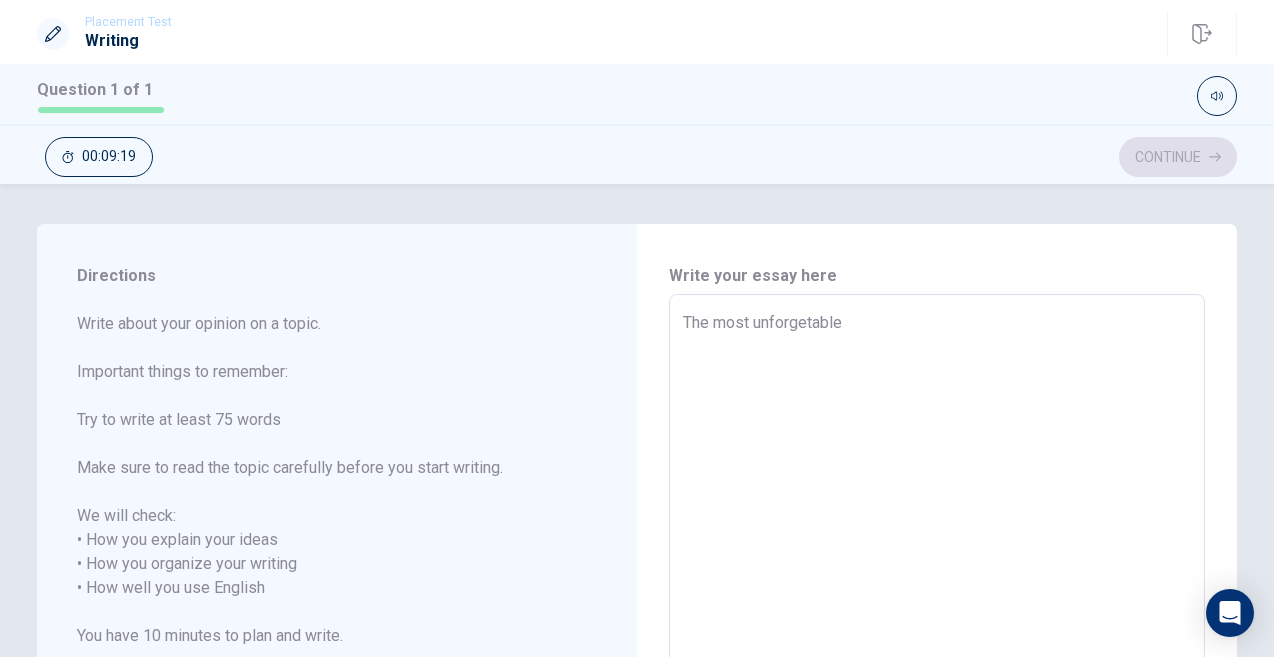 type on "The most unforgetable e" 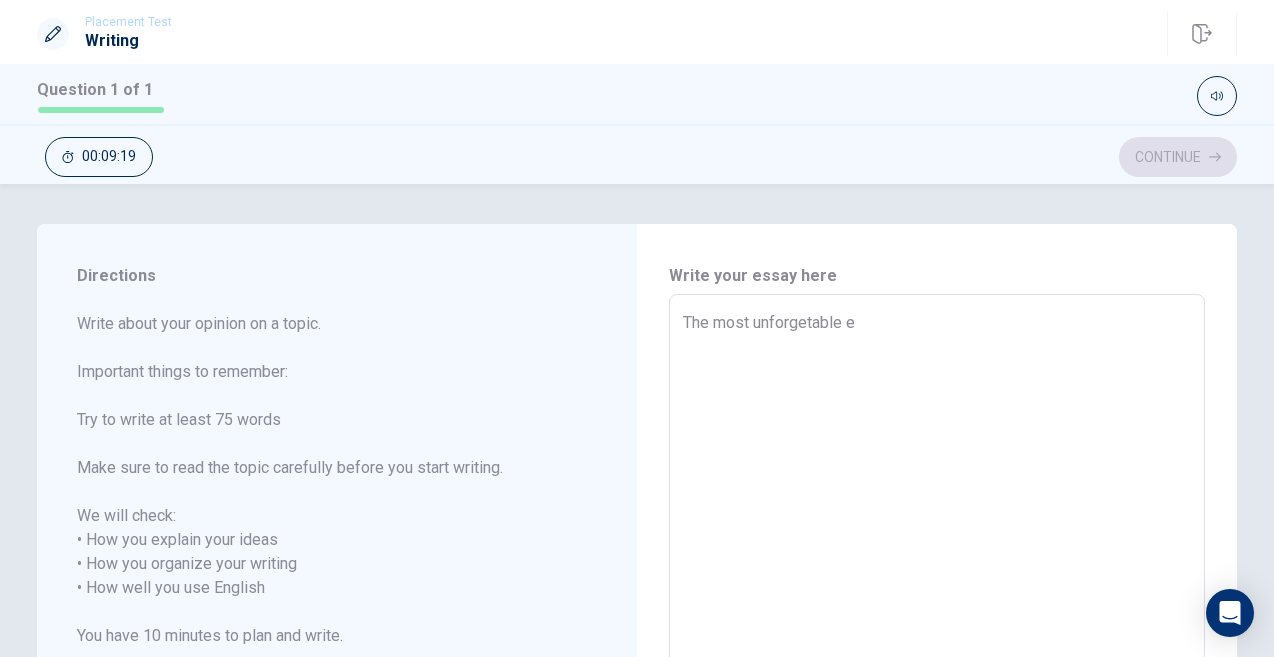 type on "x" 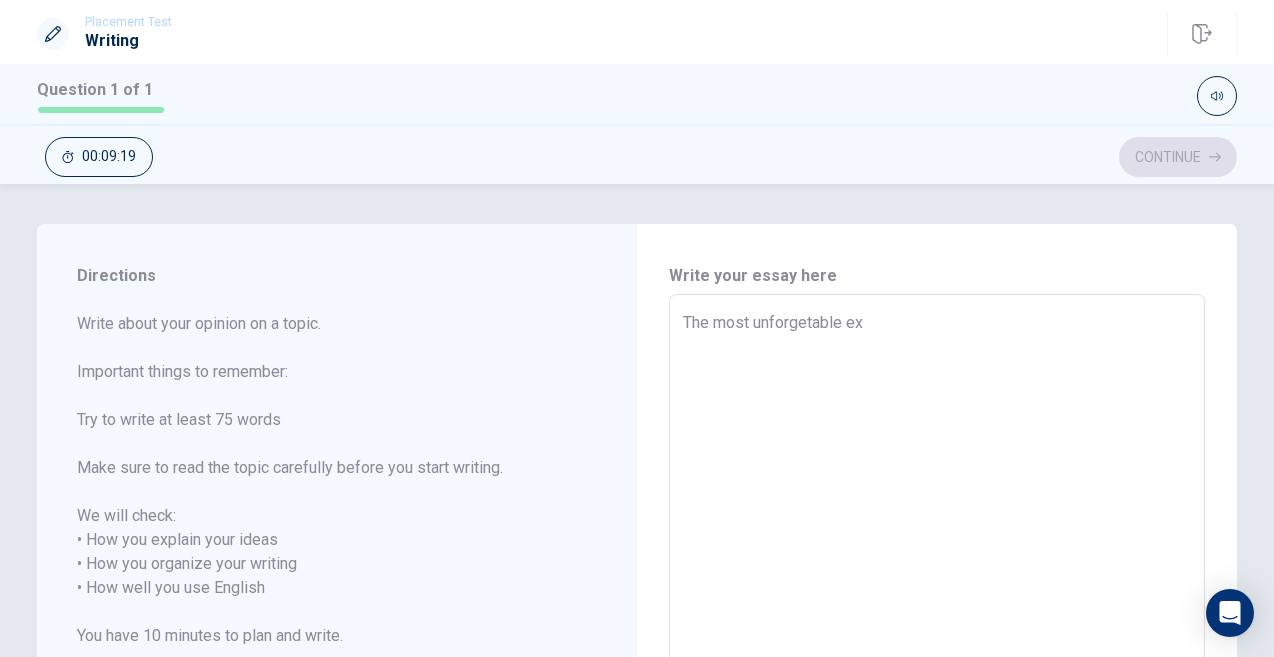 type on "x" 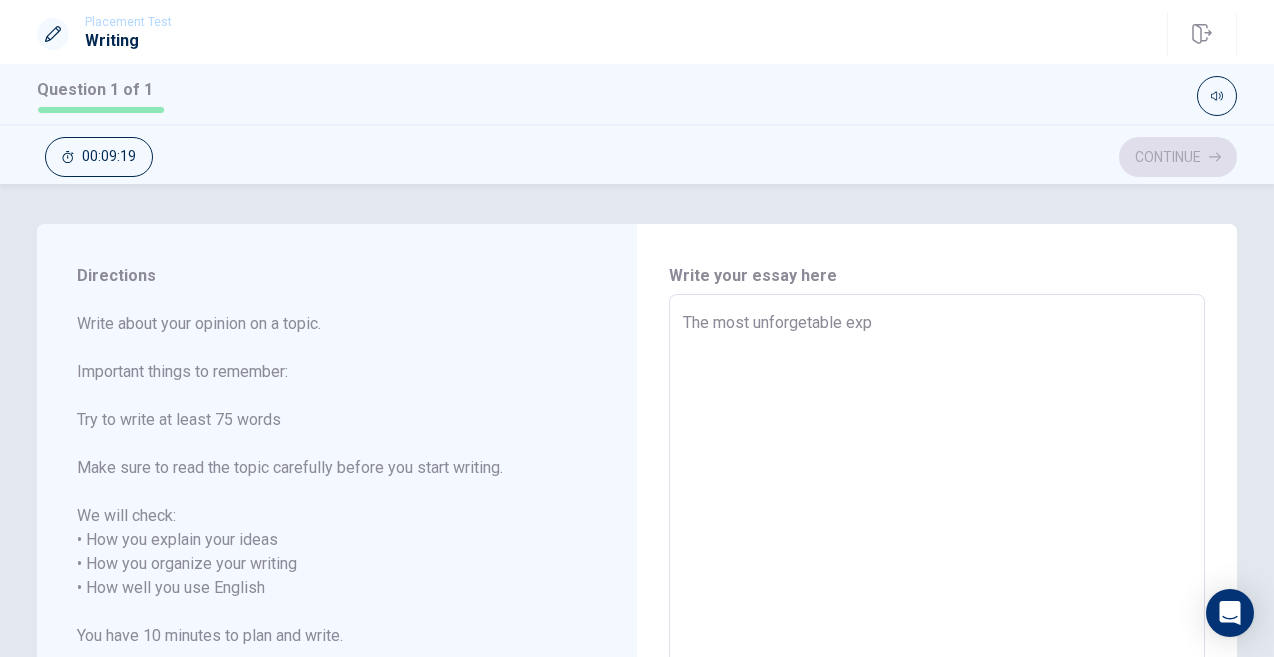 type on "x" 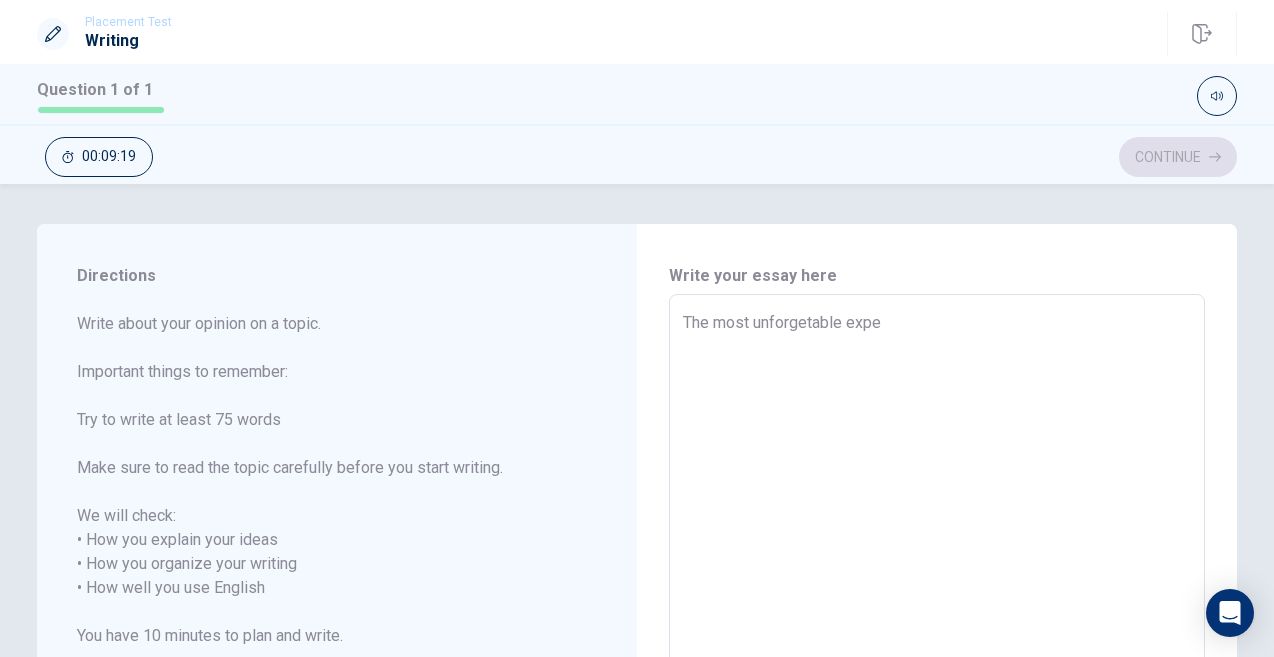 type on "x" 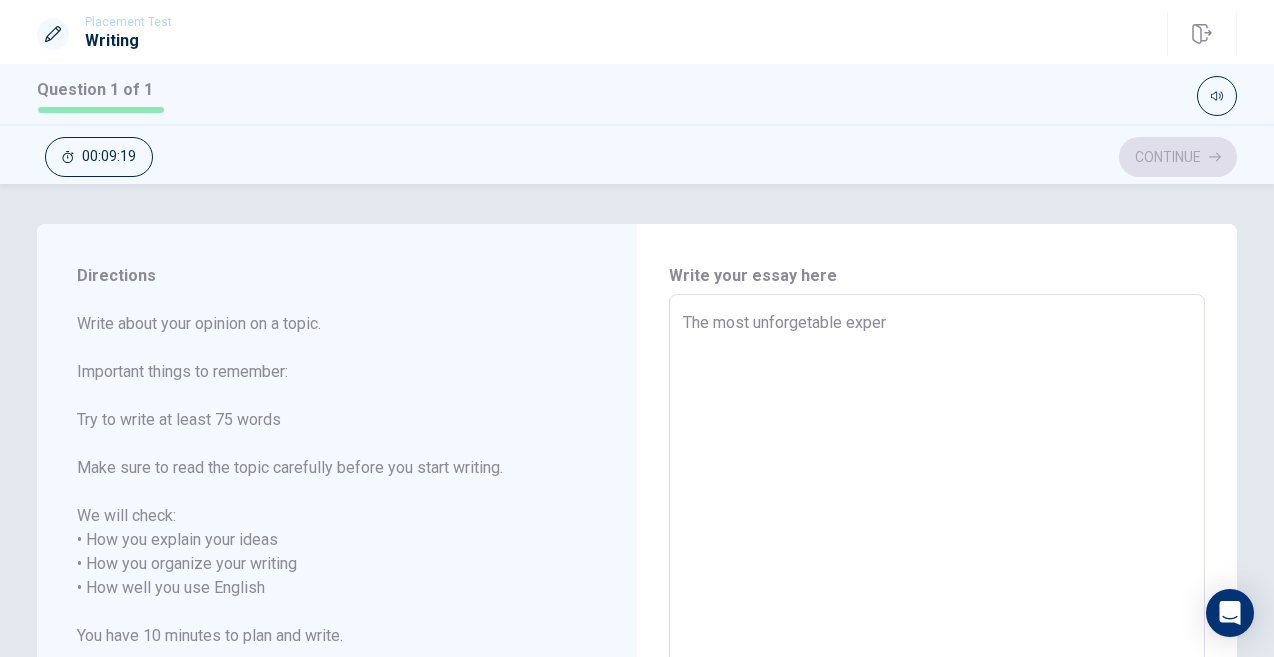 type on "x" 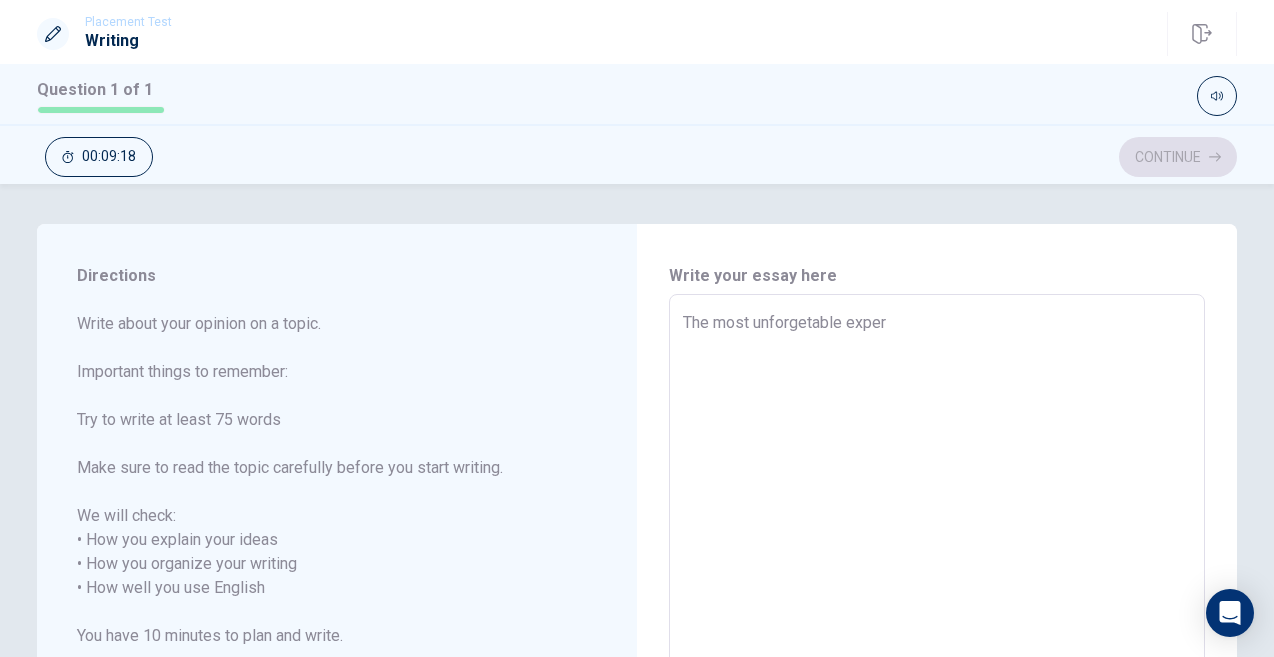 type on "The most unforgetable expere" 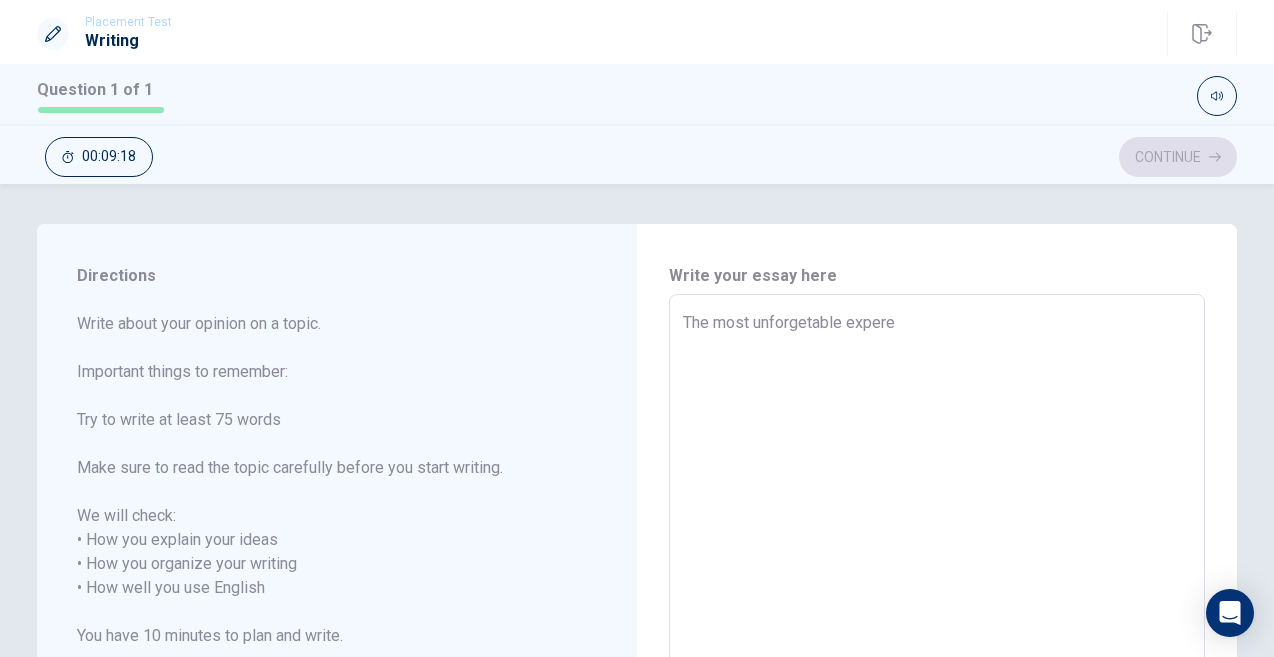 type on "x" 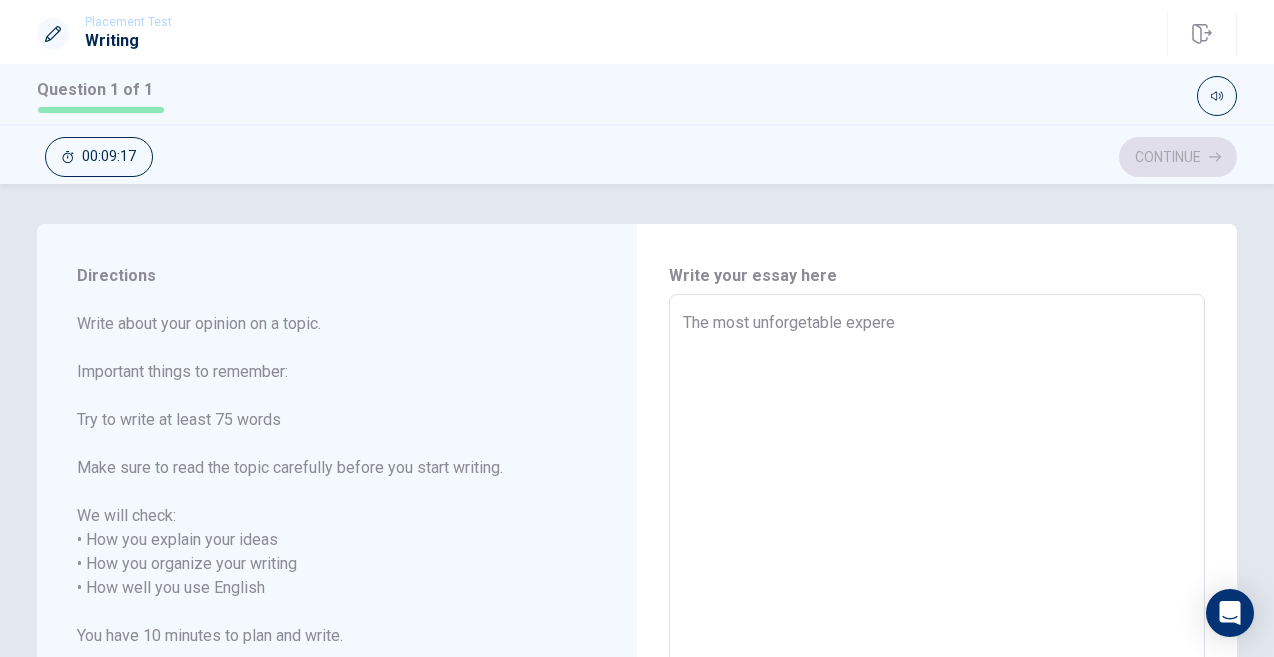 type on "The most unforgetable exper" 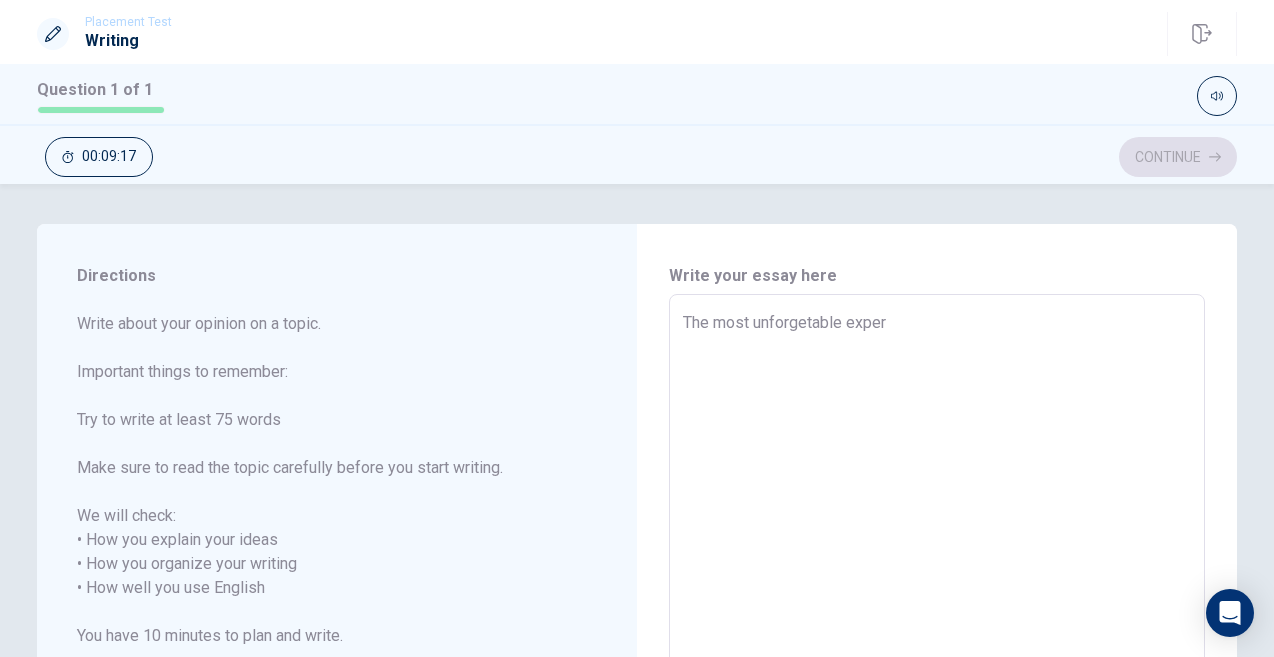 type on "x" 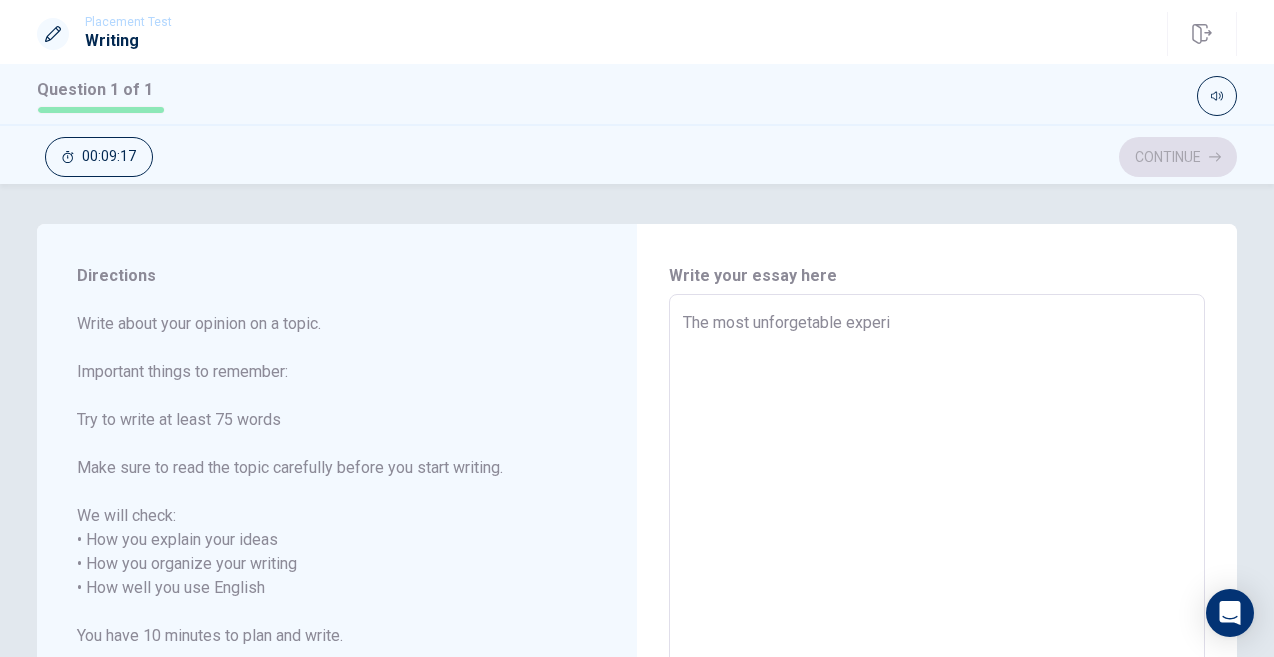 type on "x" 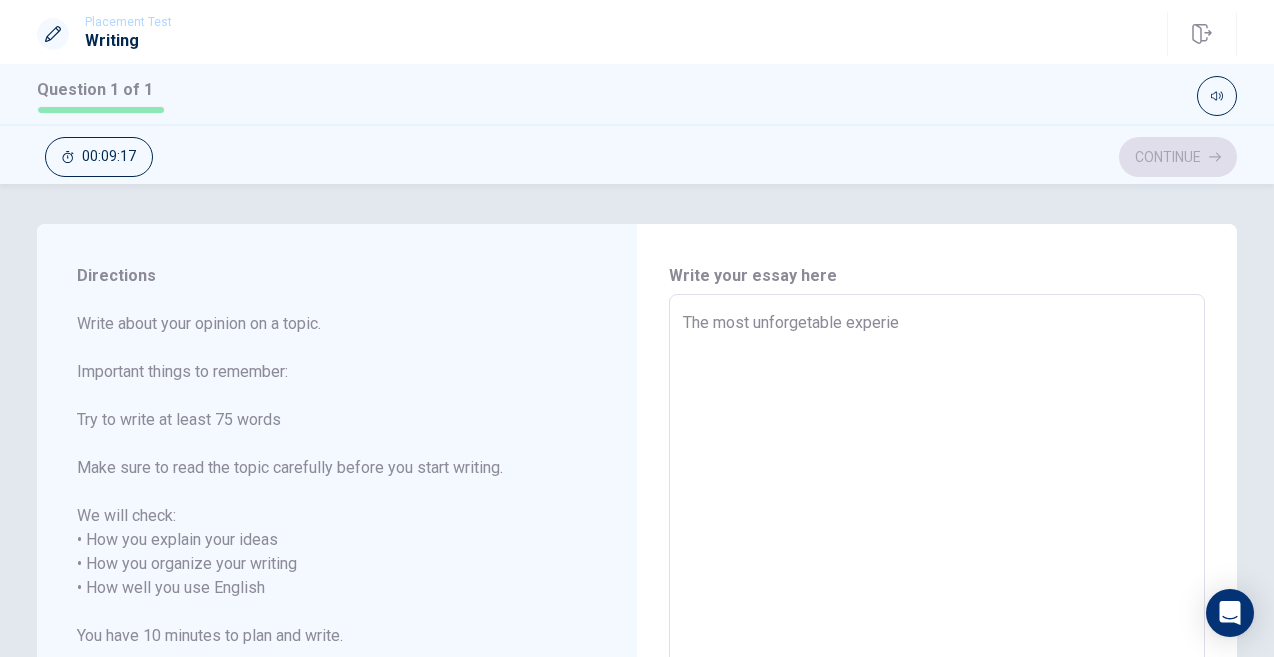 type on "x" 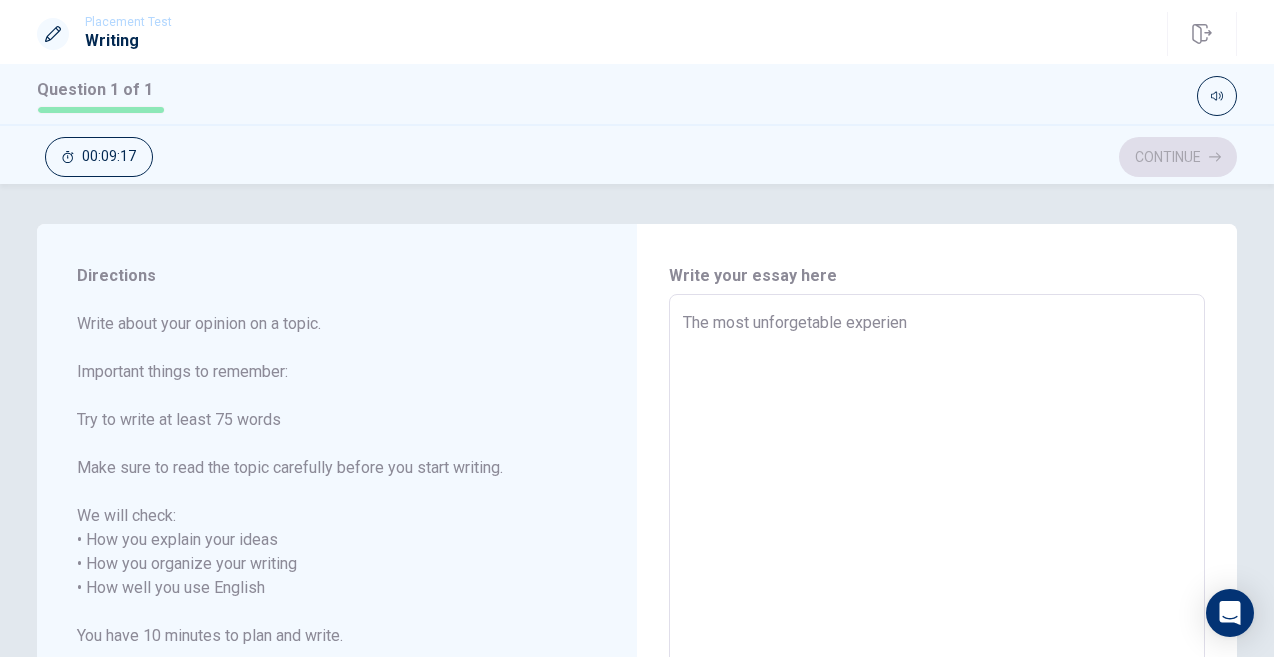 type on "x" 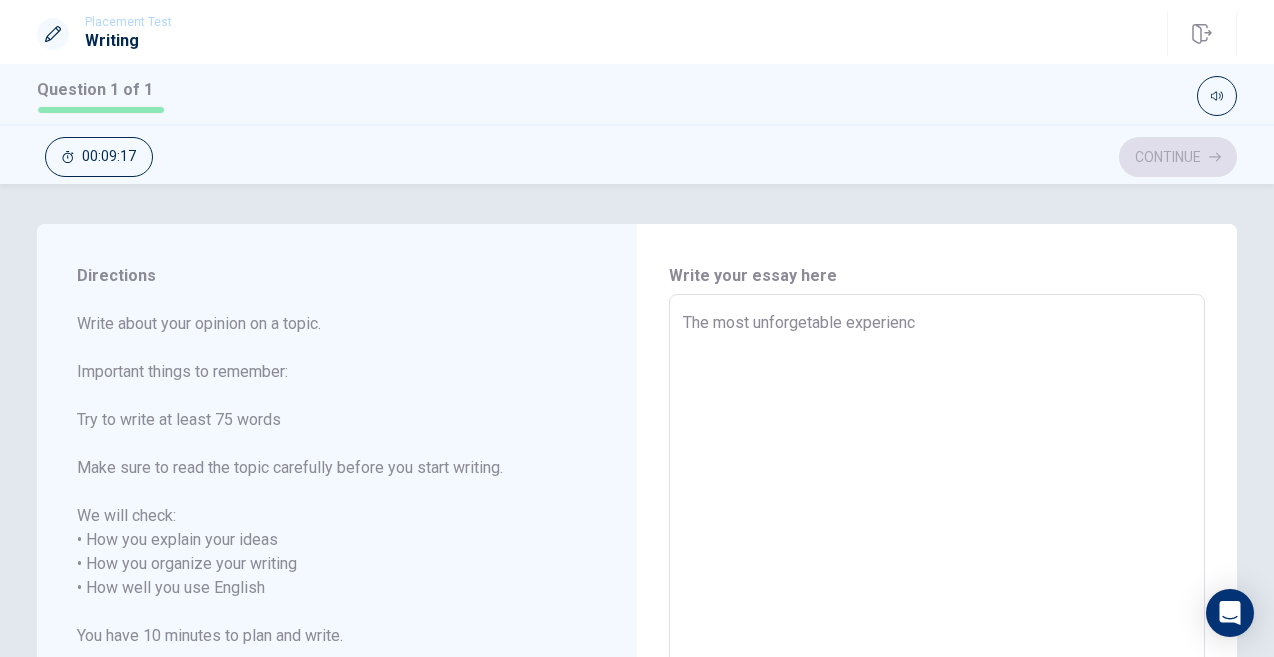 type on "x" 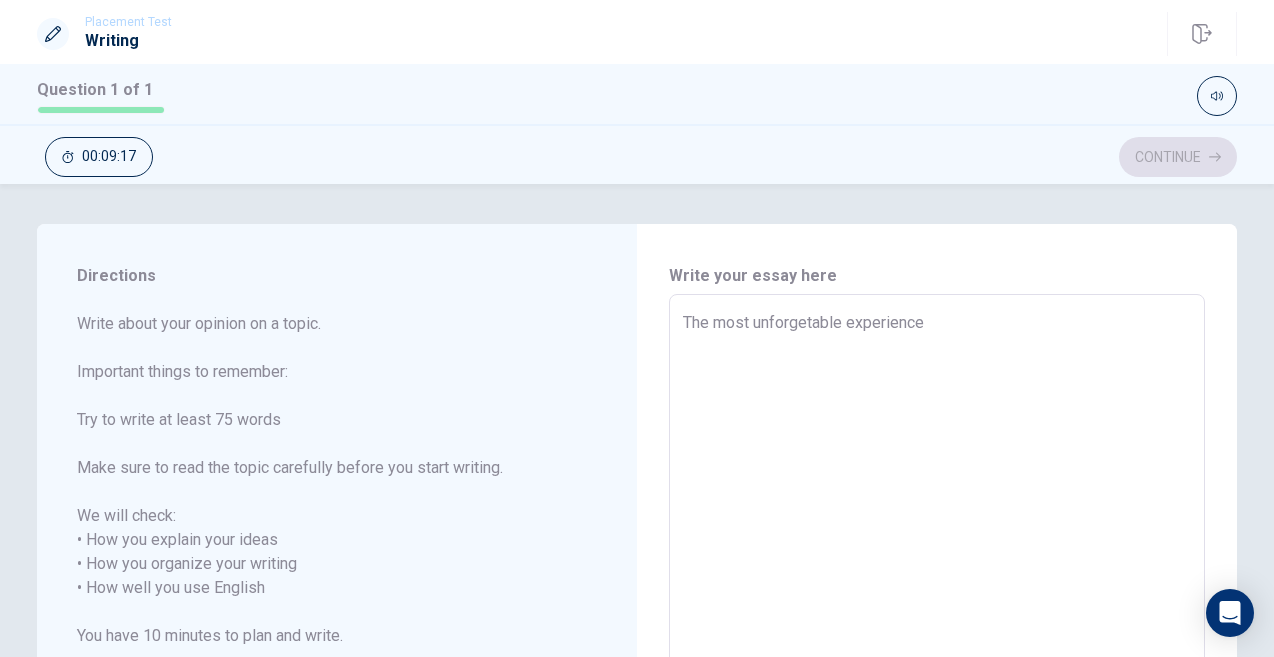 type on "x" 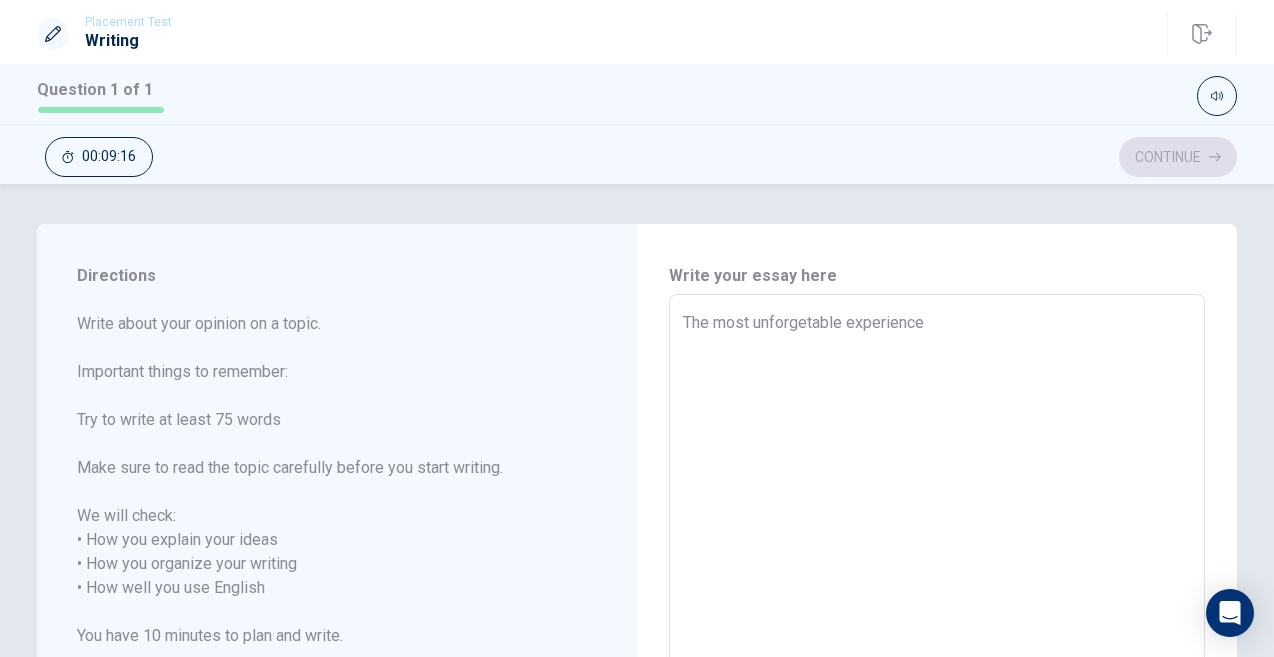 type on "The most unforgetable experience" 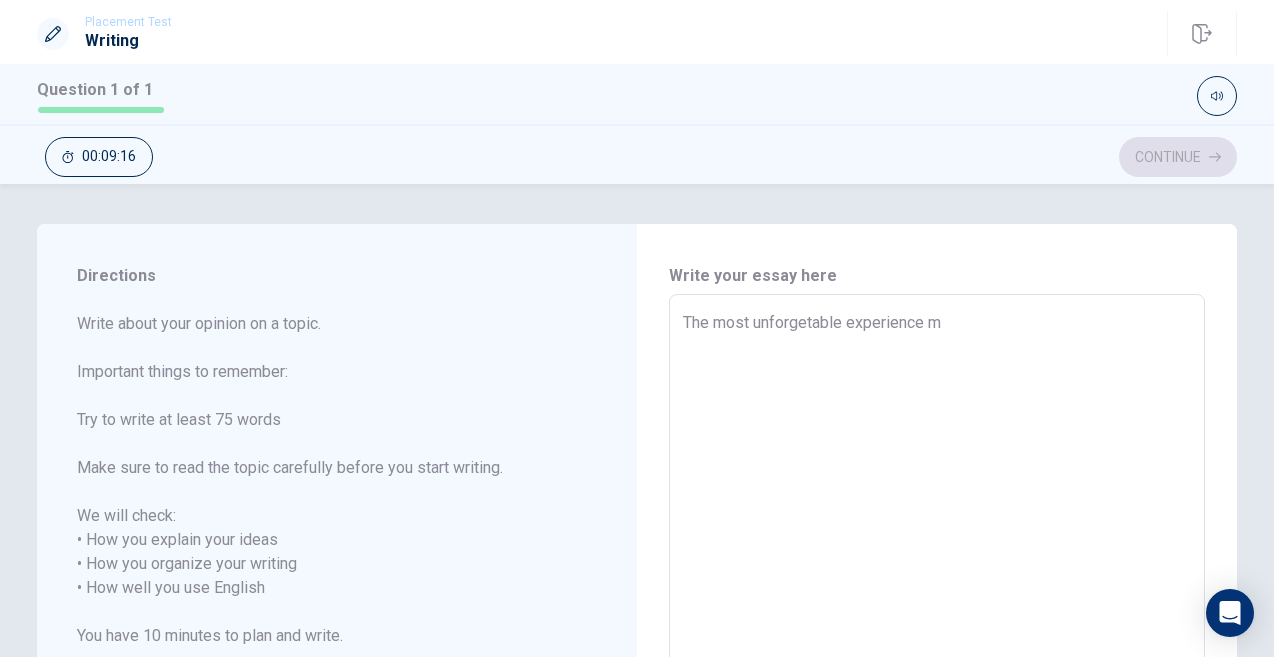 type on "x" 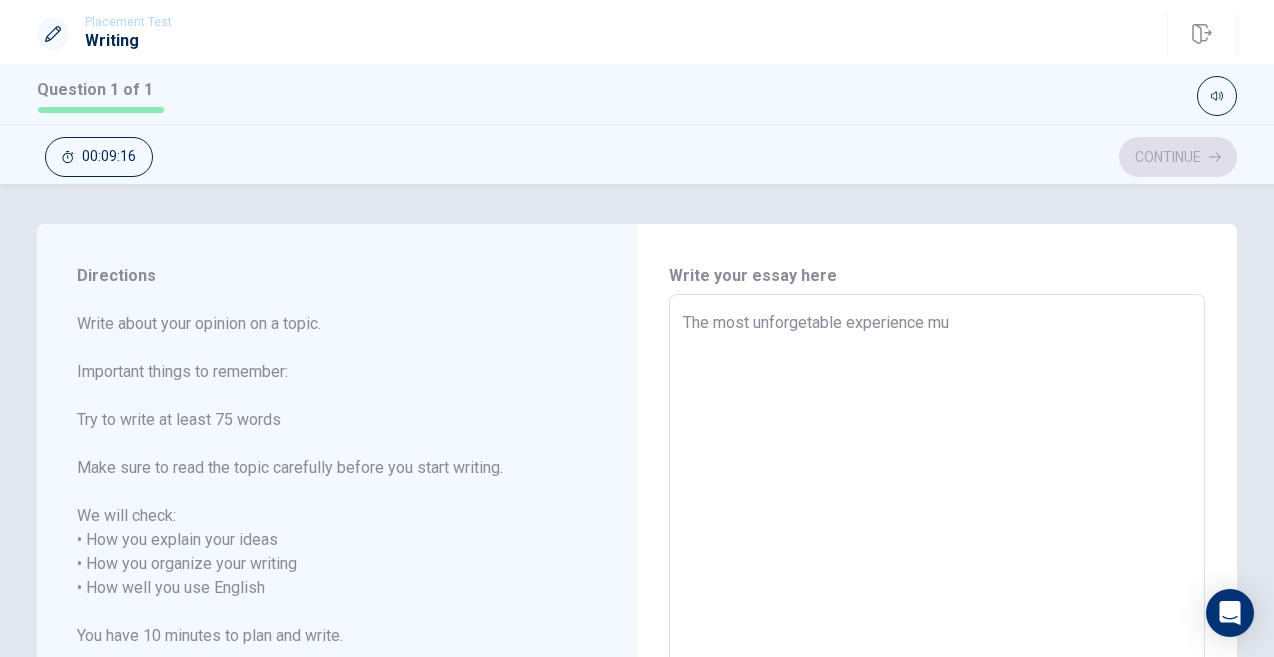type on "x" 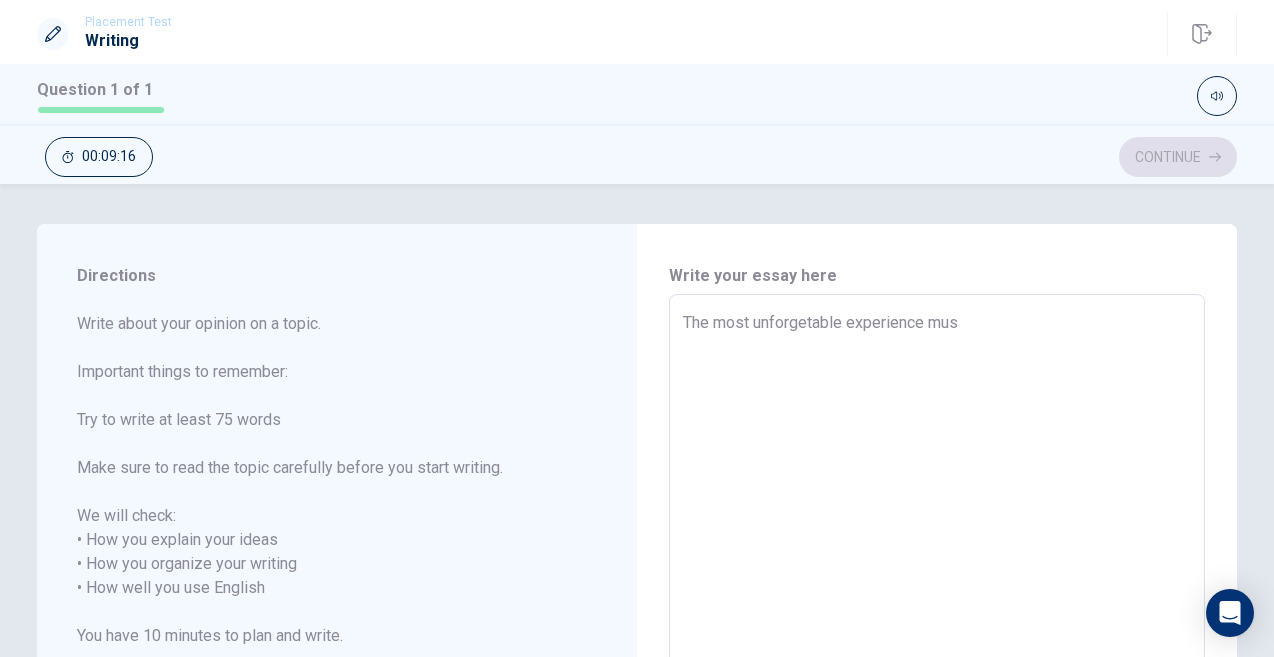 type on "x" 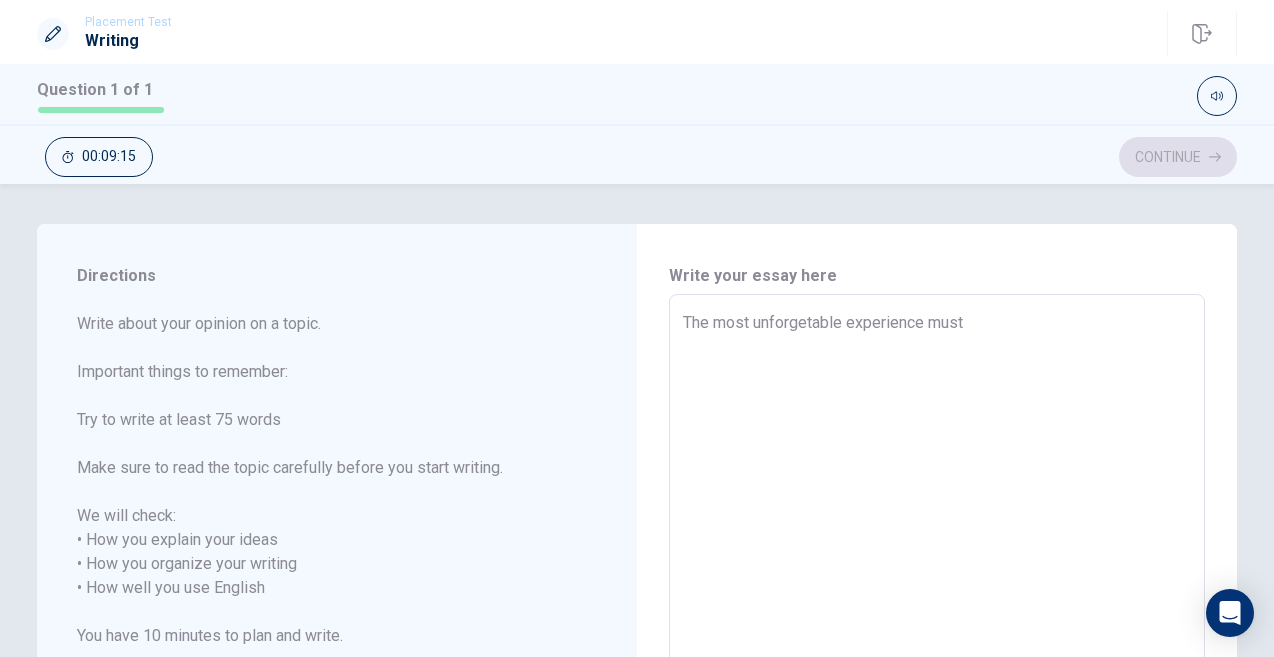 type on "The most unforgetable experience must" 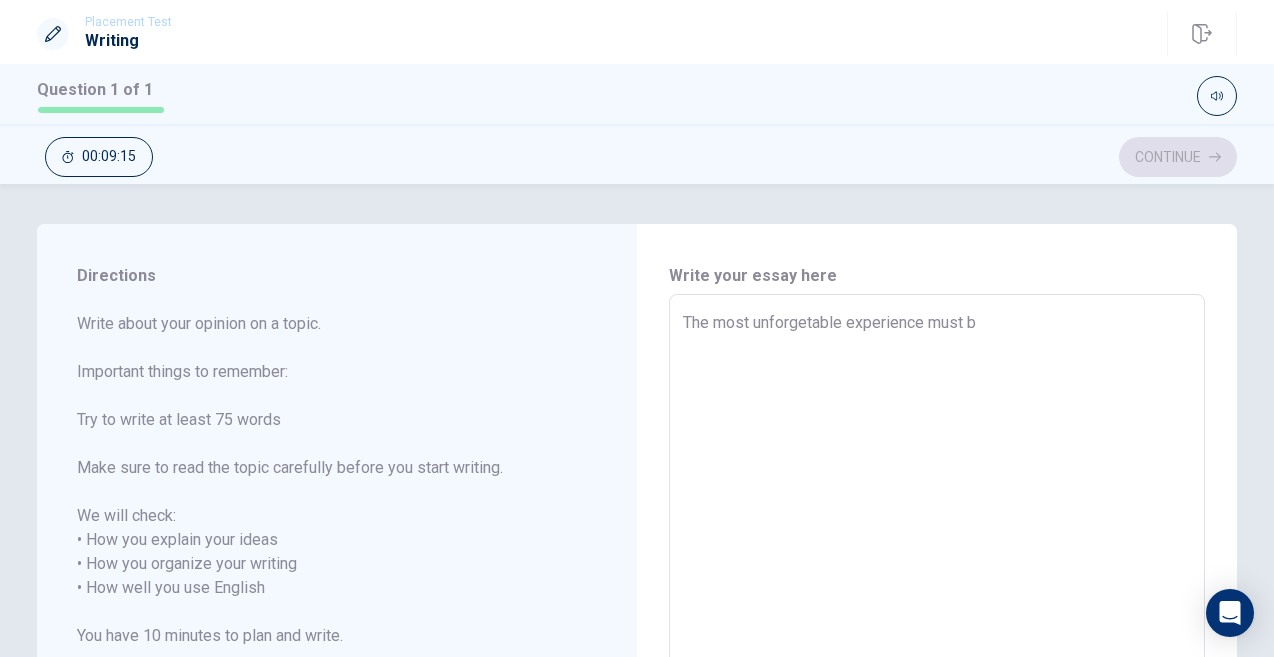 type on "x" 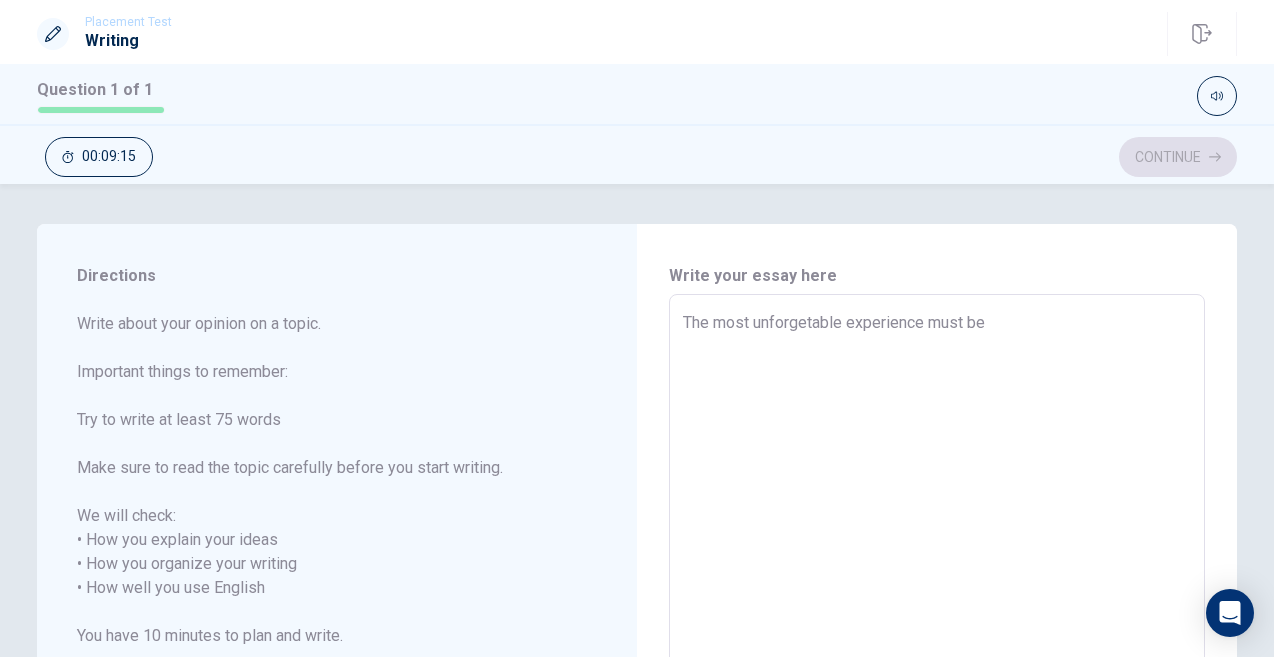 type on "x" 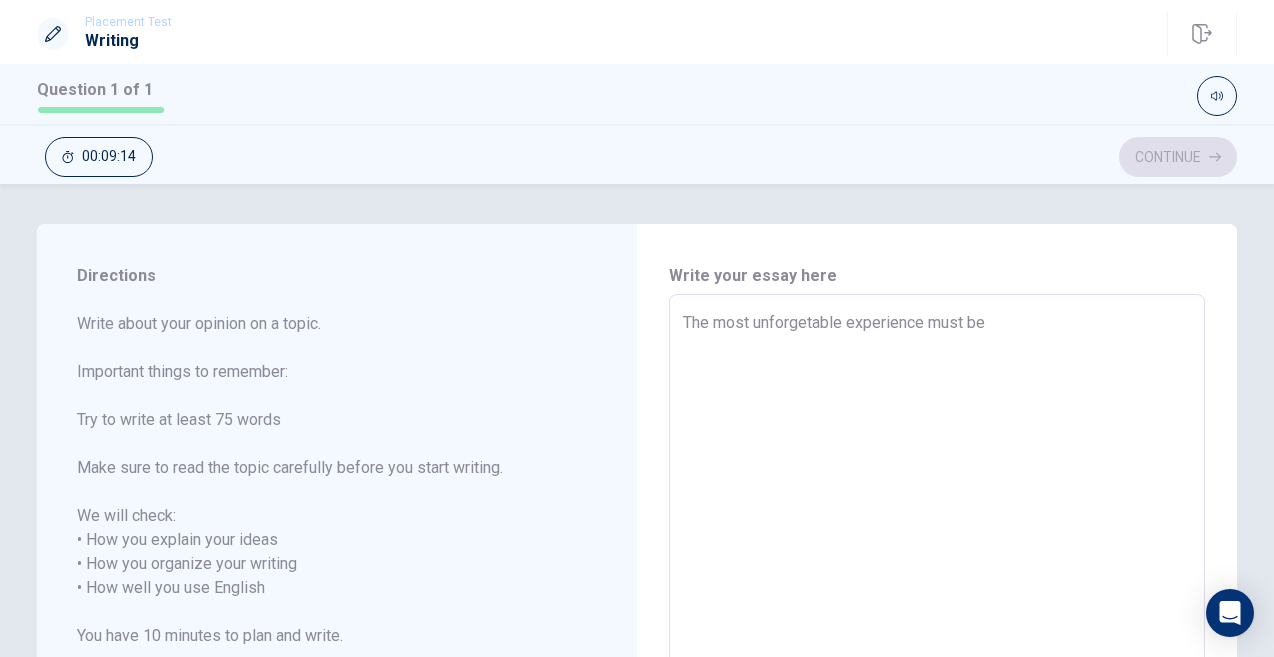 type on "The most unforgetable experience must be t" 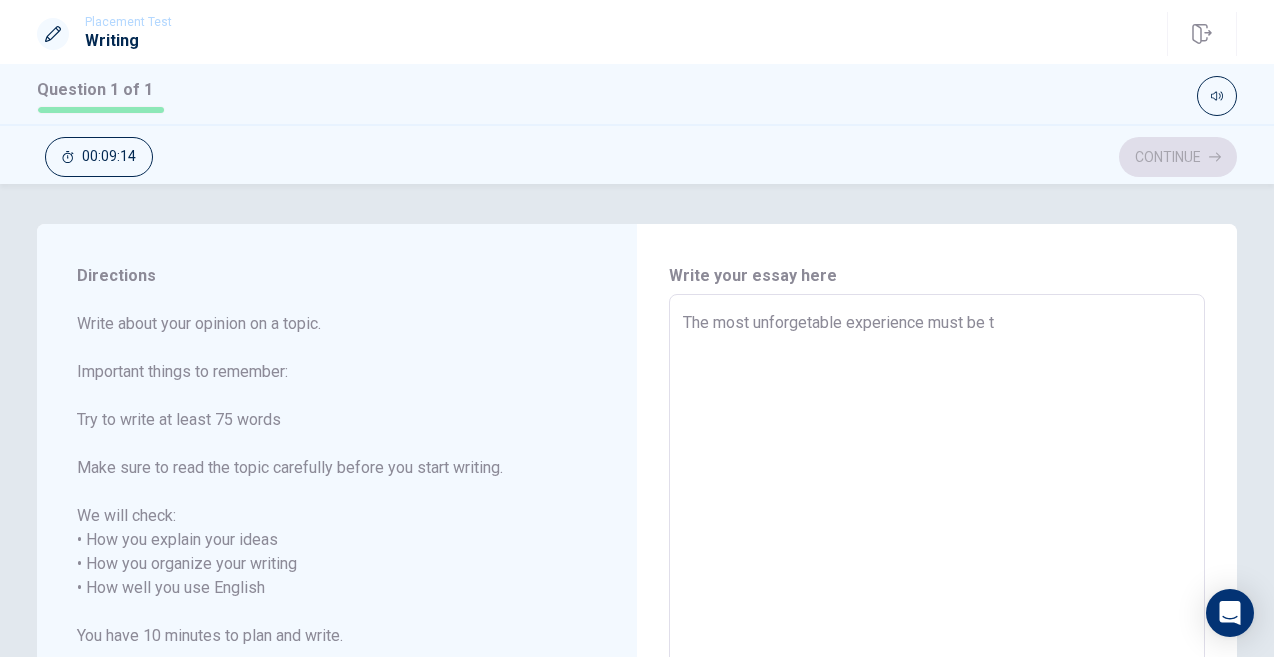 type on "x" 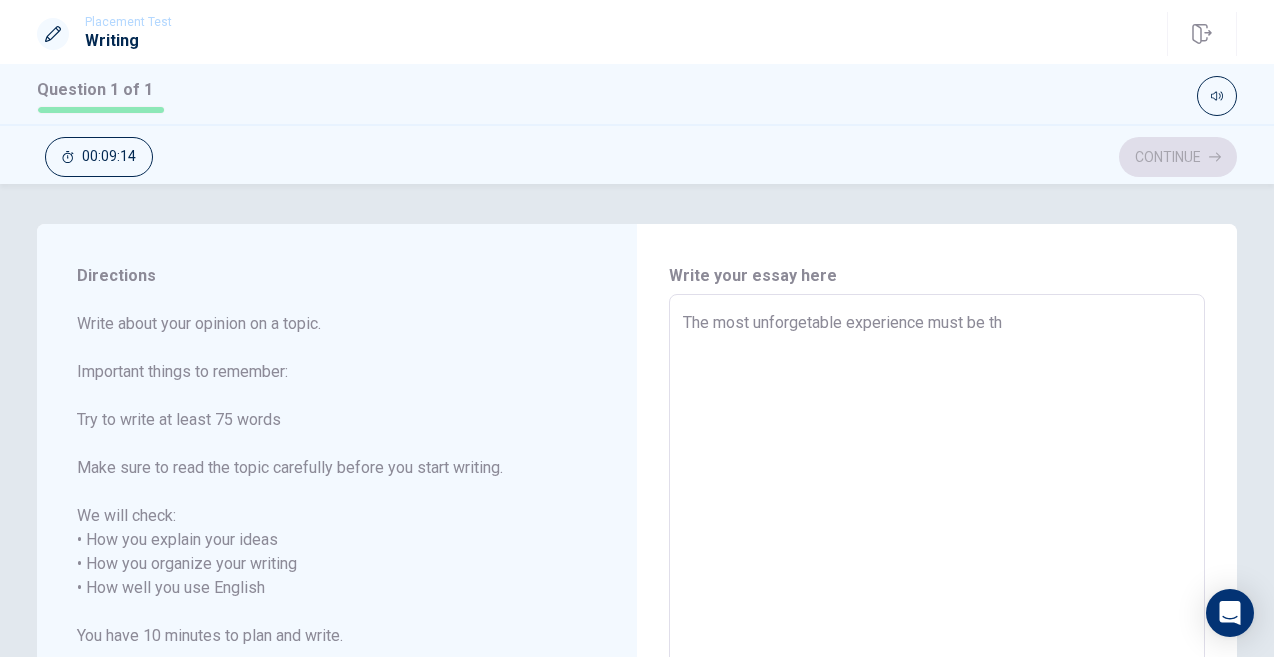 type on "x" 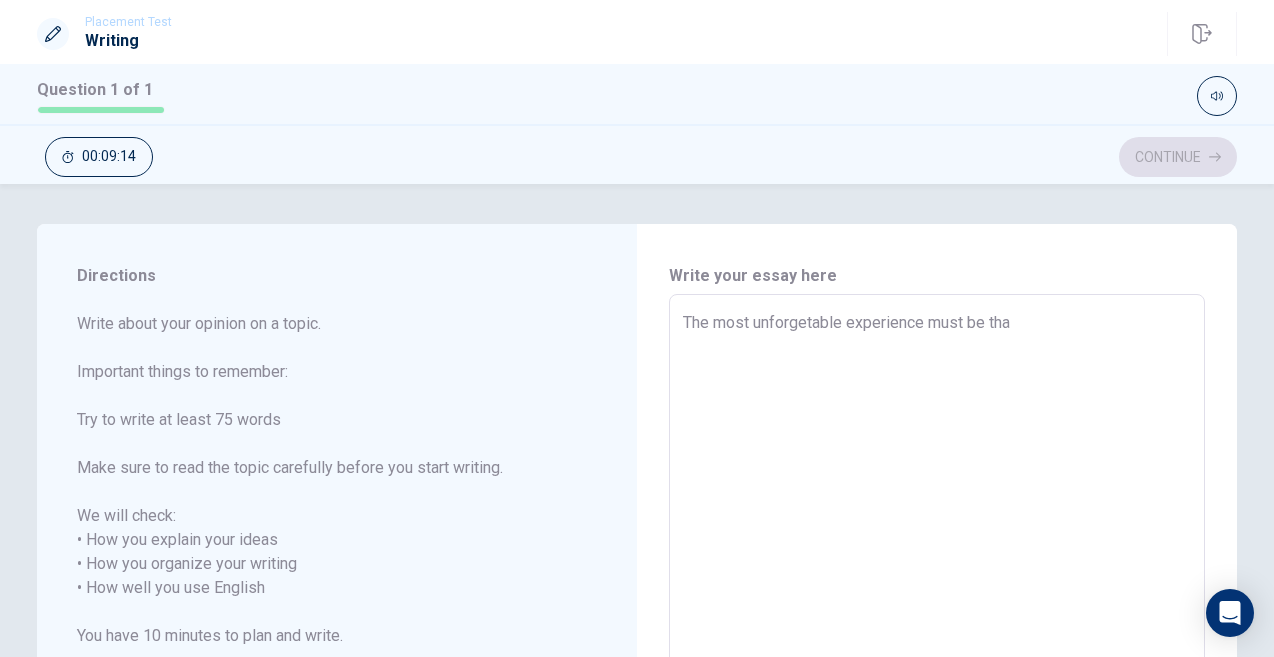 type on "x" 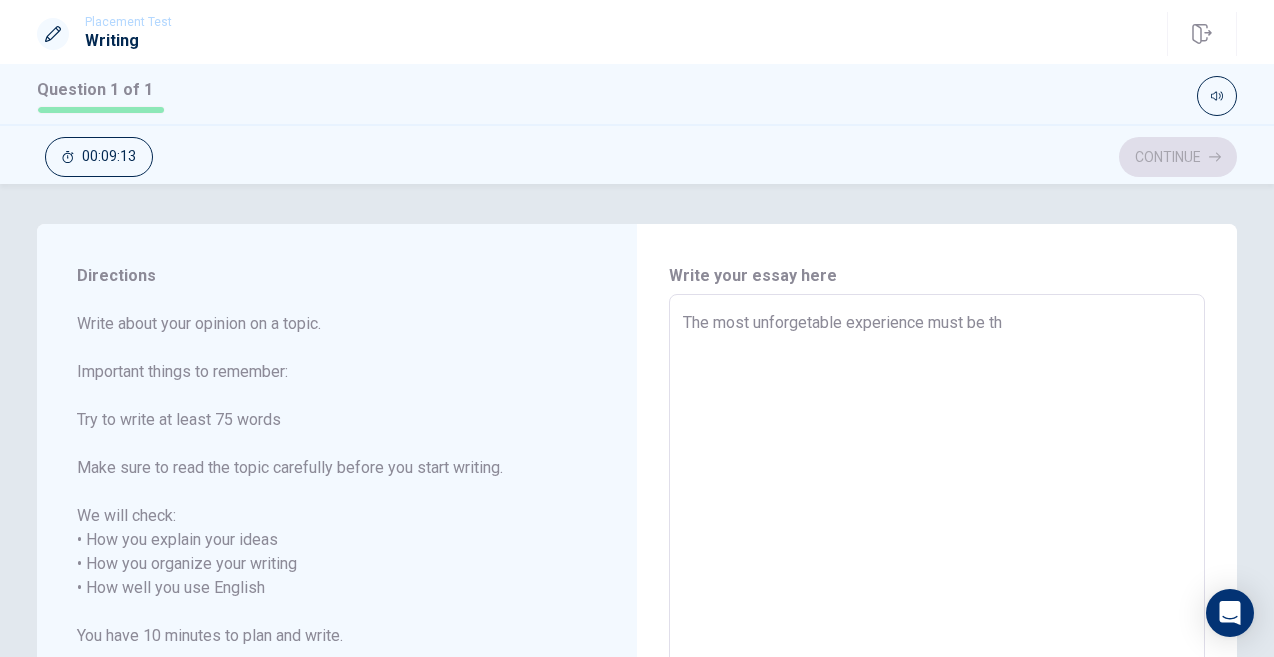 type on "x" 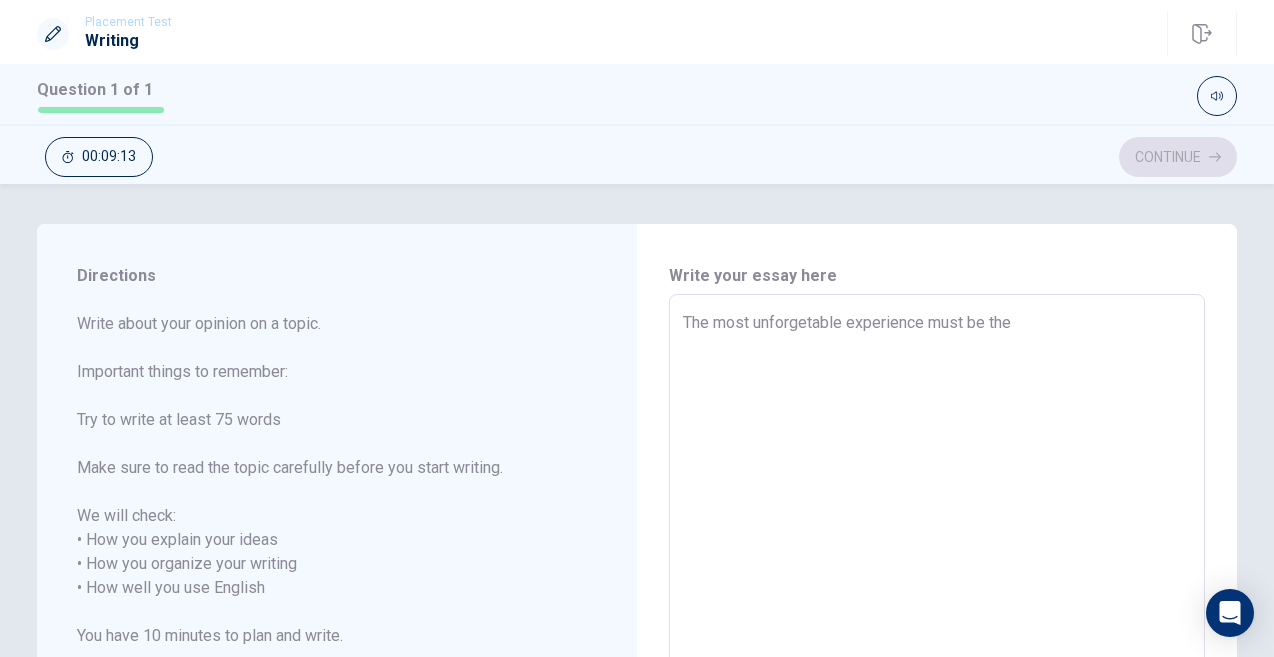type on "x" 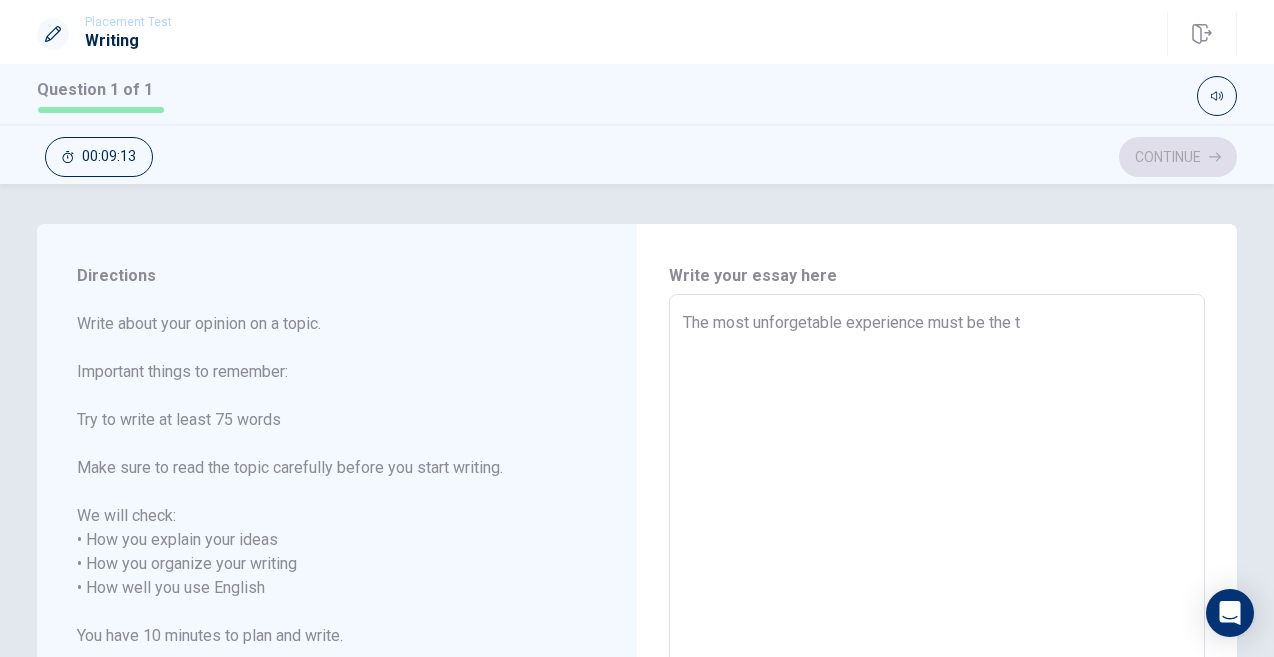 type on "x" 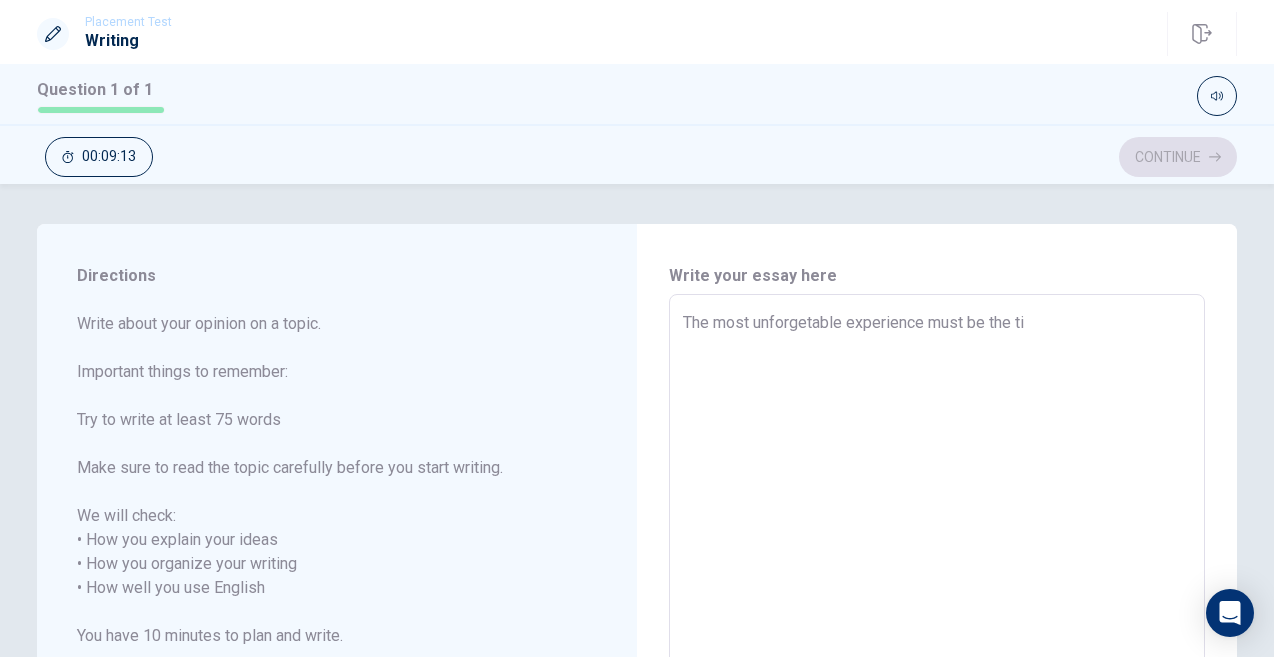 type on "x" 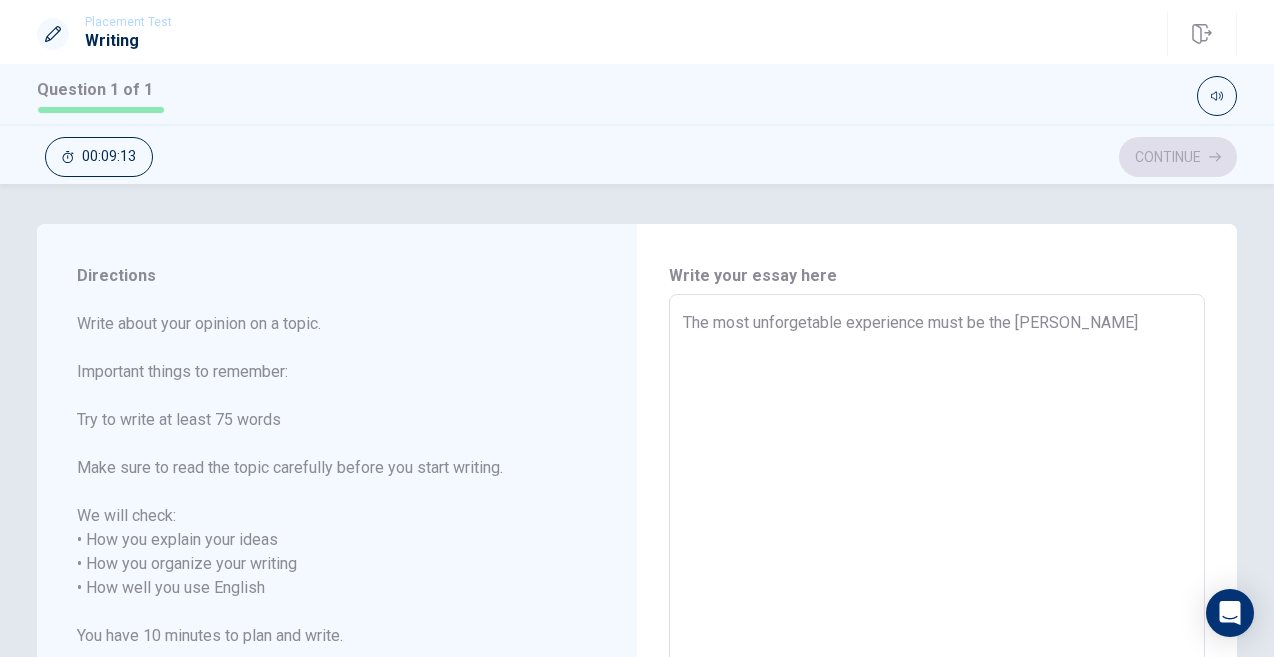 type on "x" 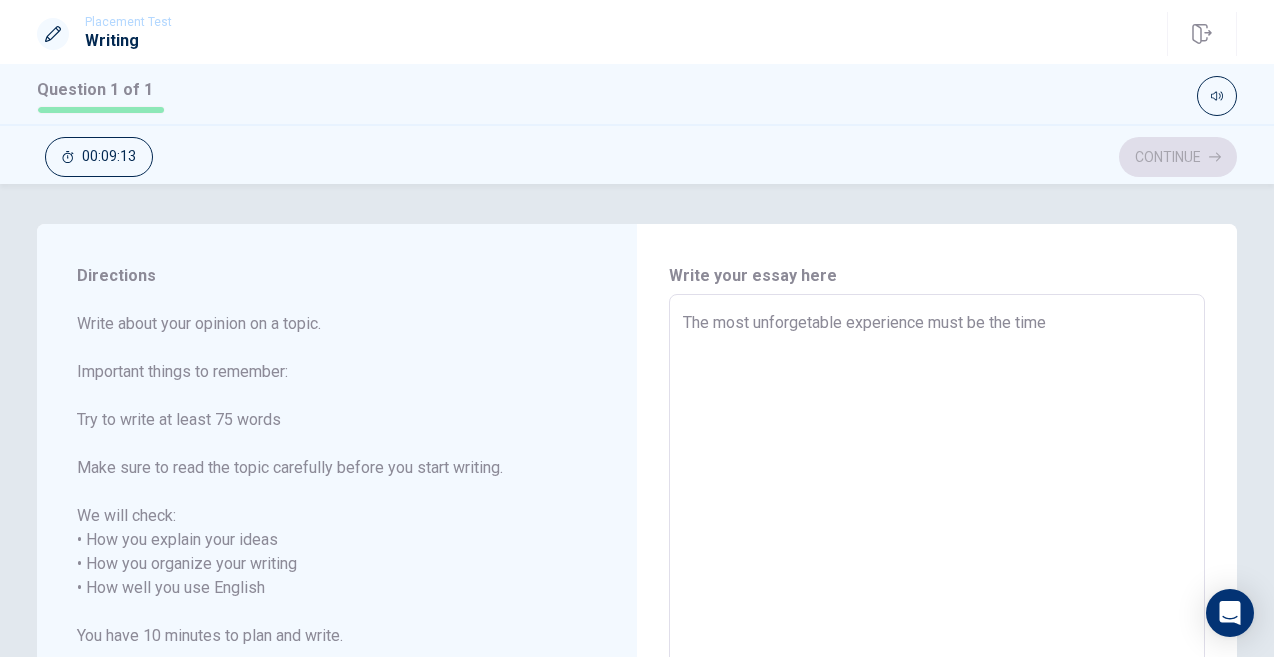 type on "x" 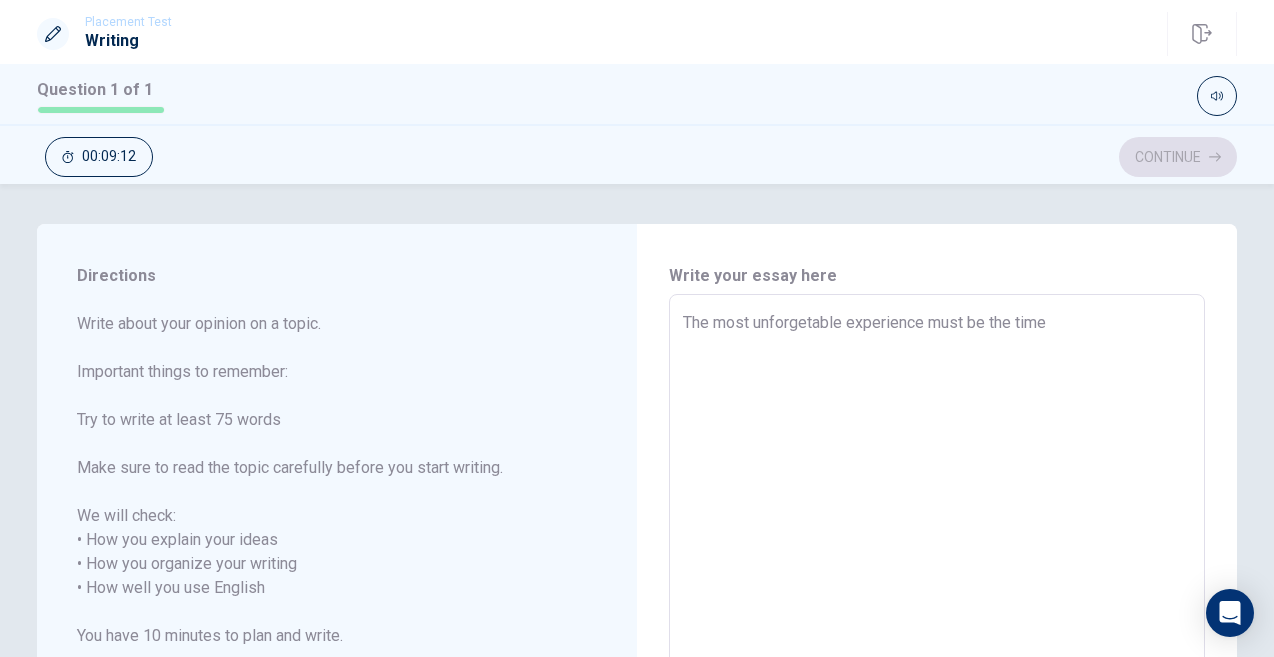 type on "The most unforgetable experience must be the time I" 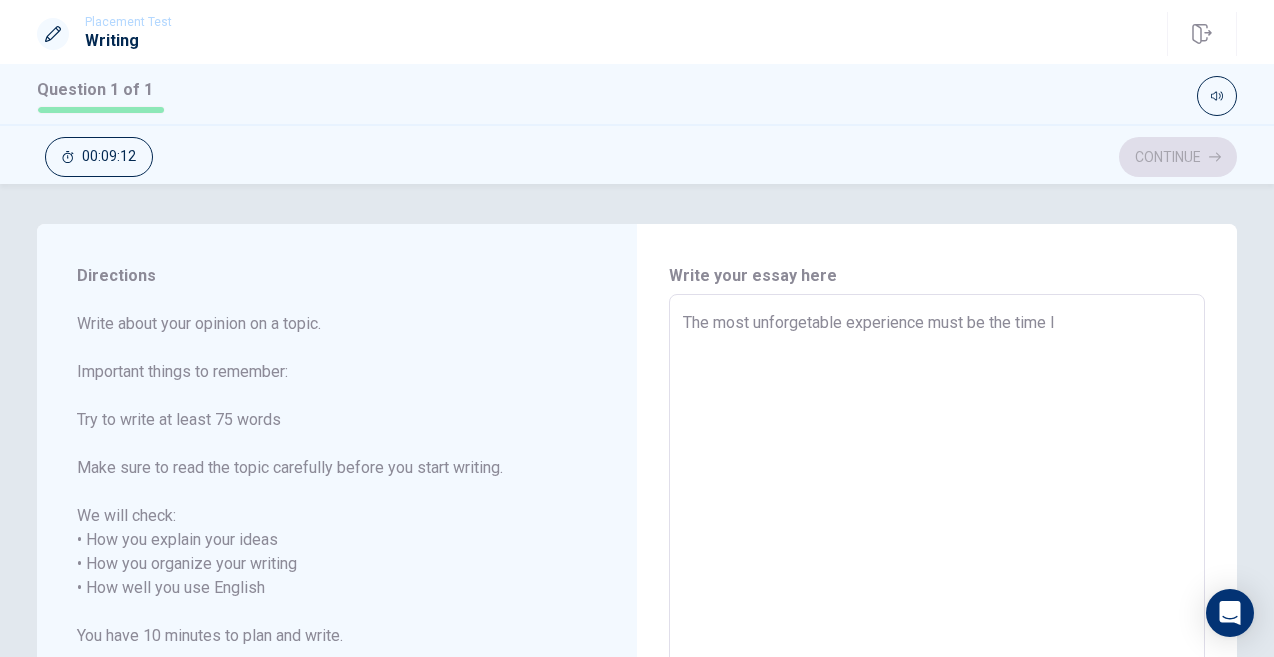 type on "x" 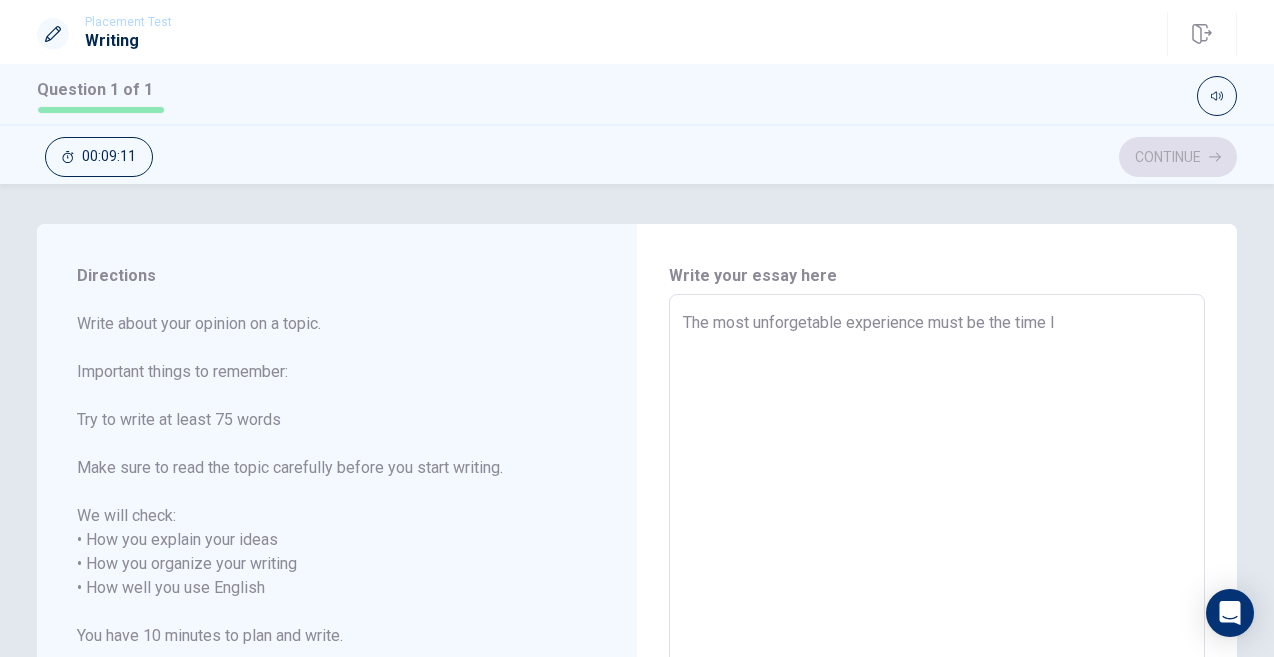 type on "The most unforgetable experience must be the time I w" 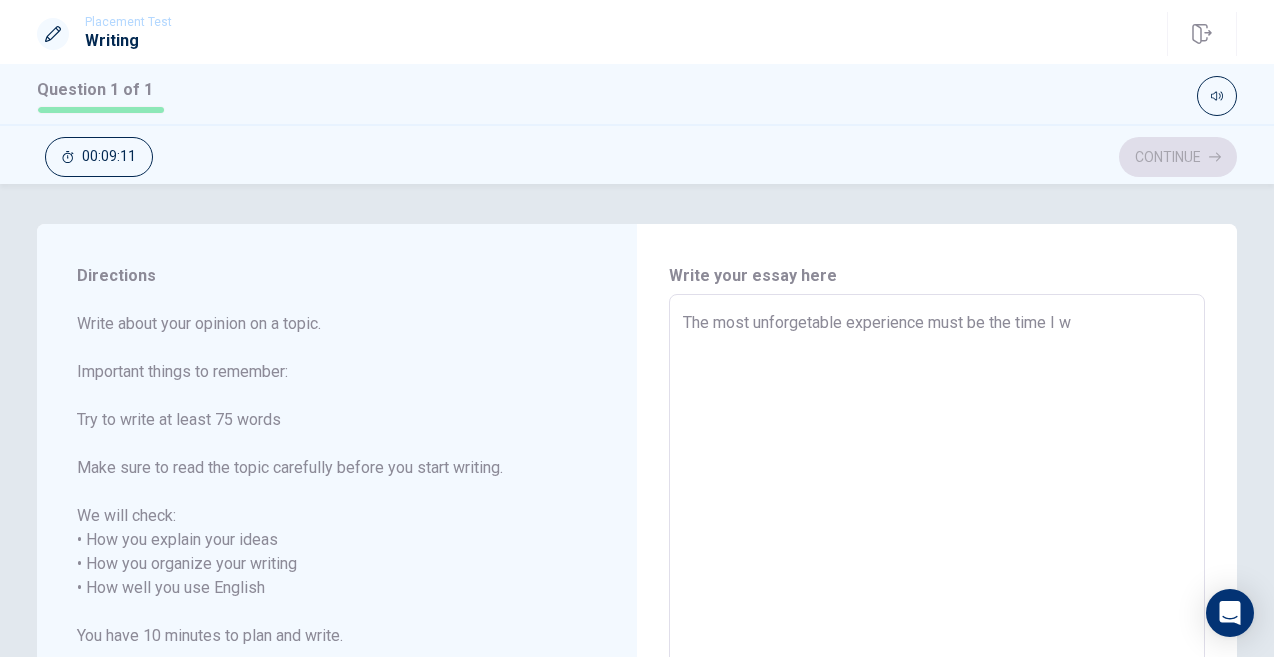 type on "x" 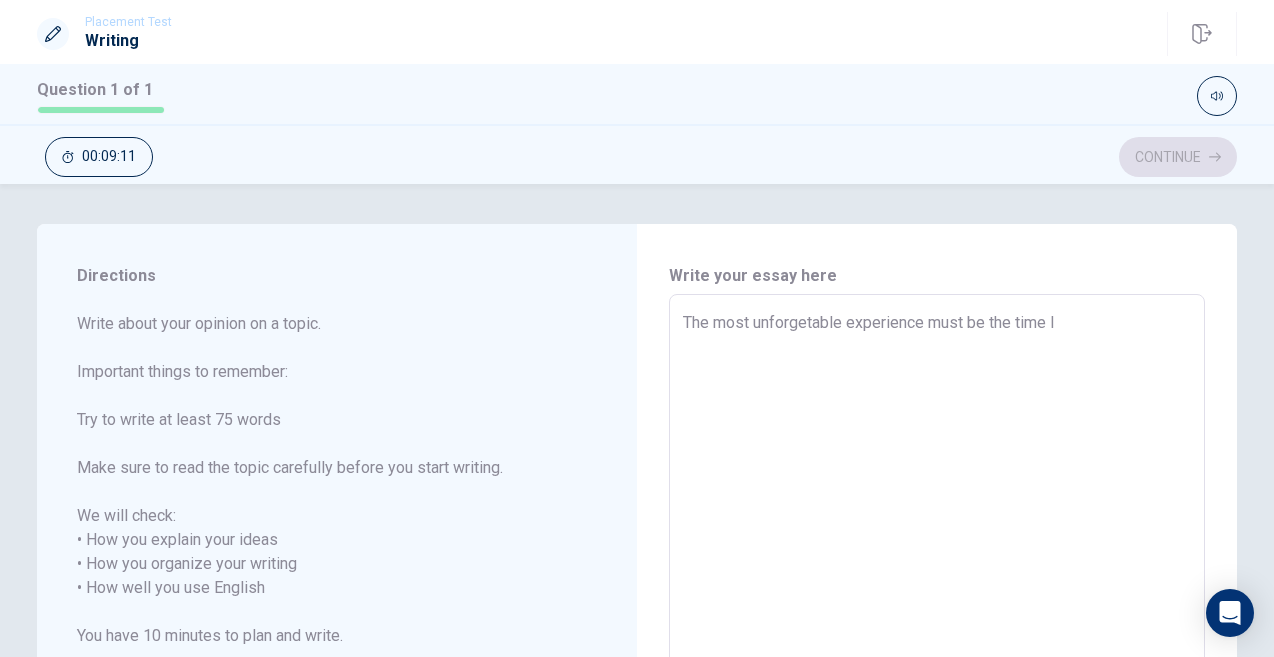type on "x" 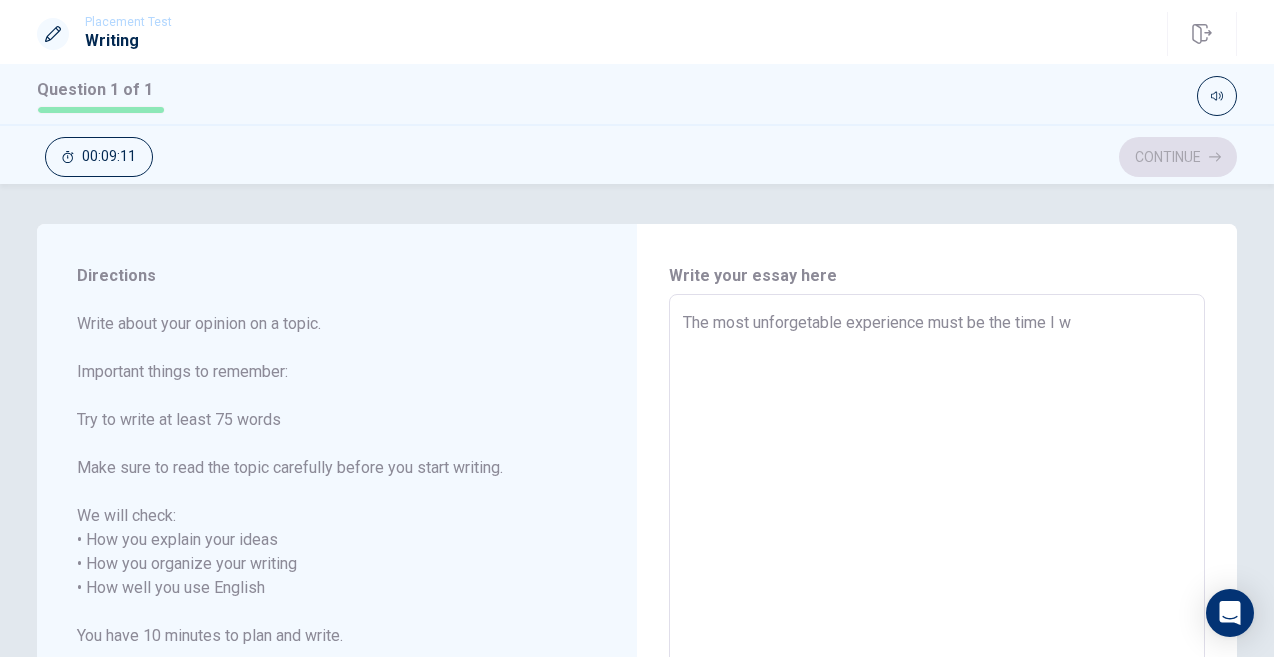 type on "x" 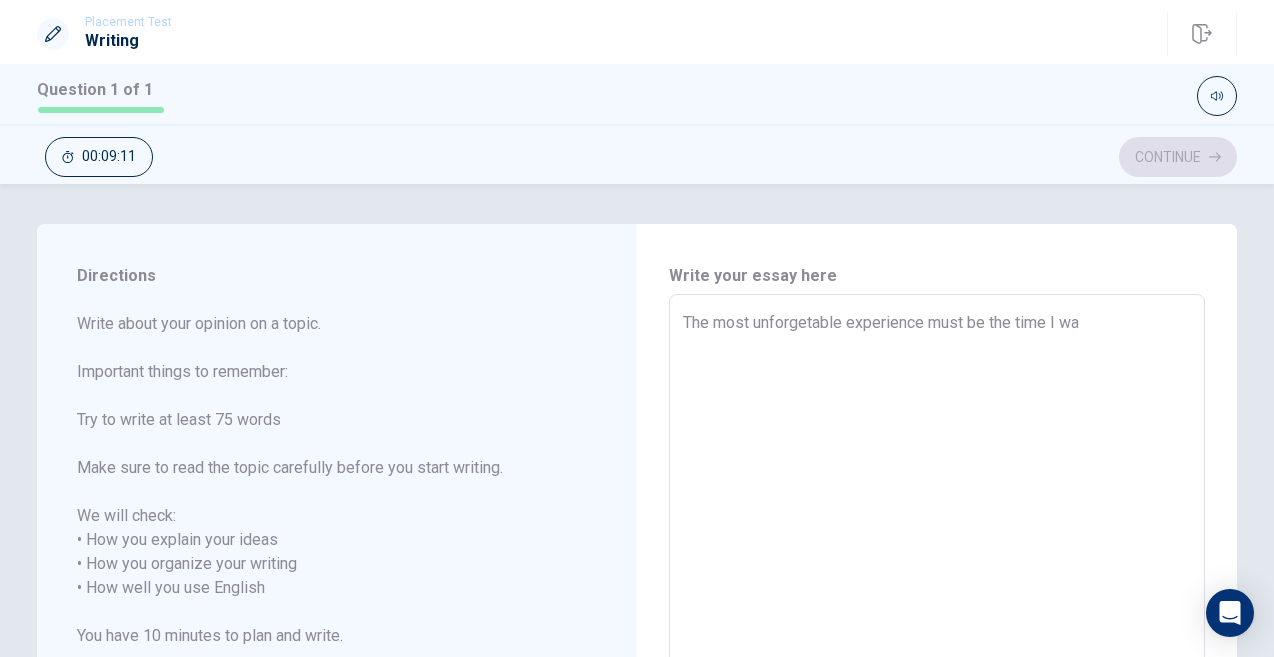 type on "x" 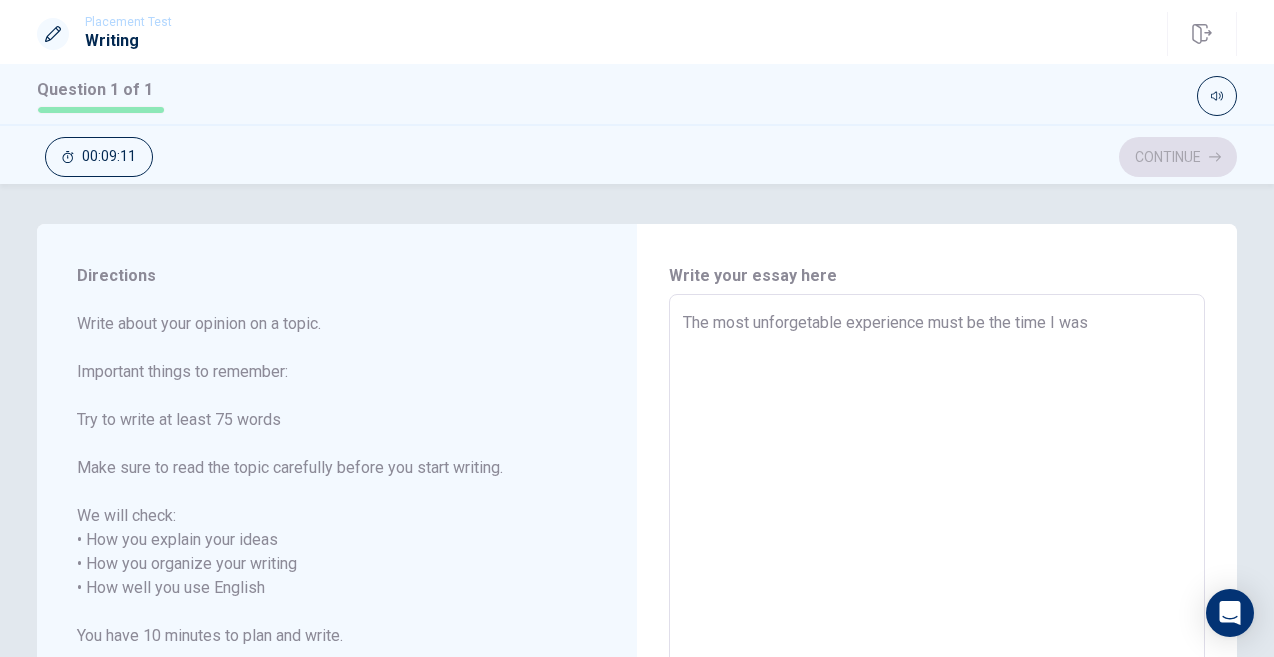 type on "x" 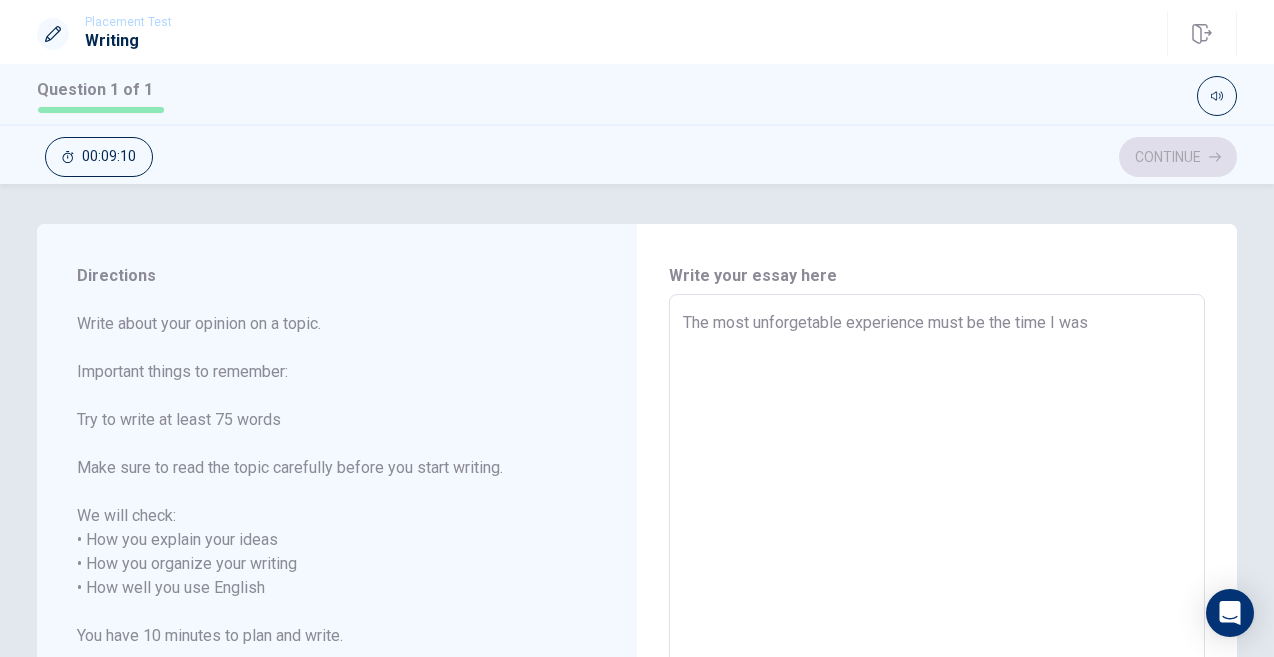 type on "The most unforgetable experience must be the time I was" 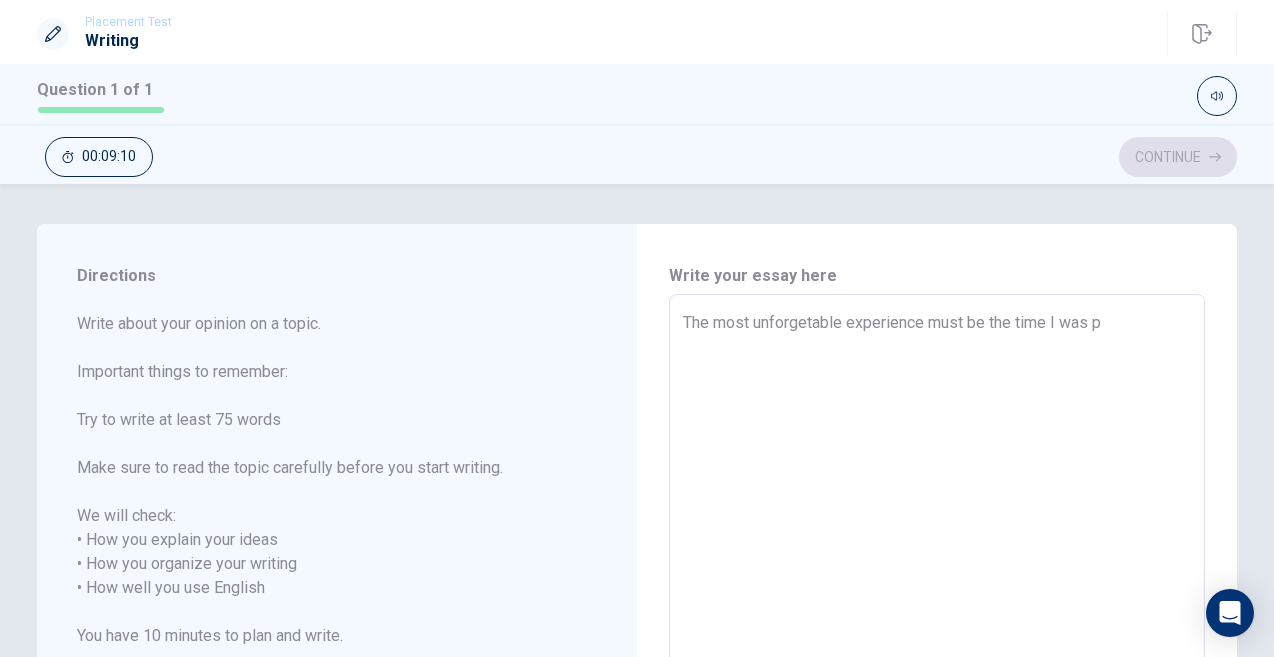 type on "x" 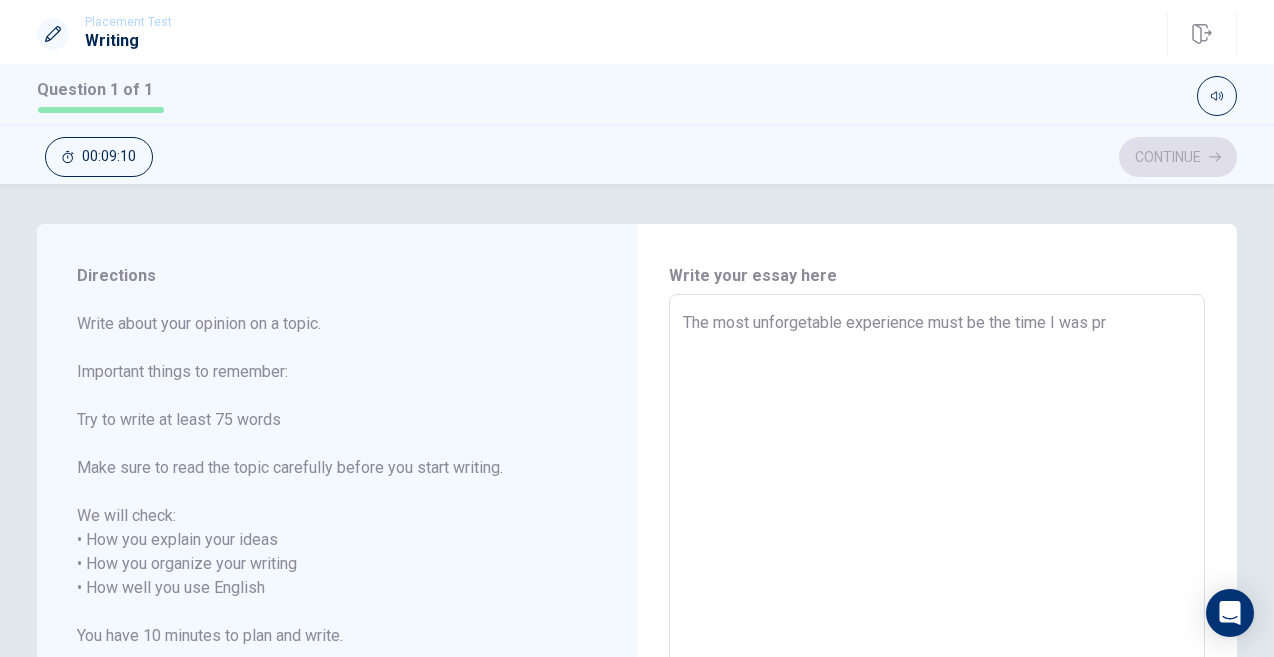 type on "x" 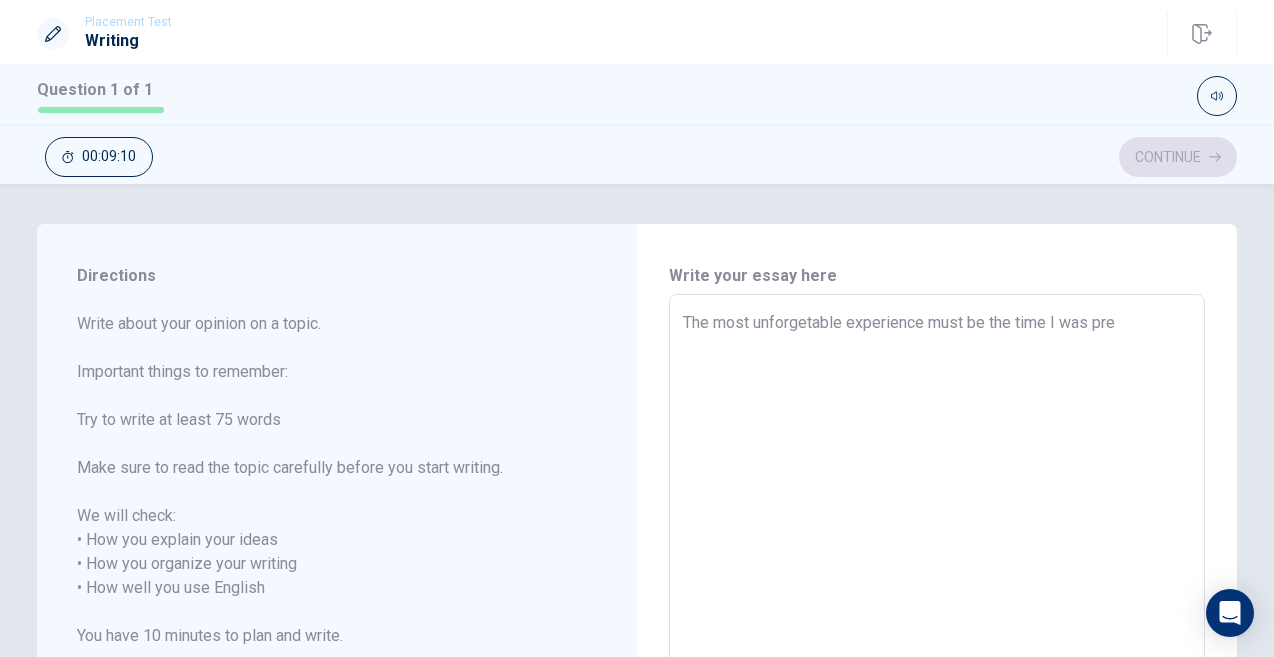 type on "x" 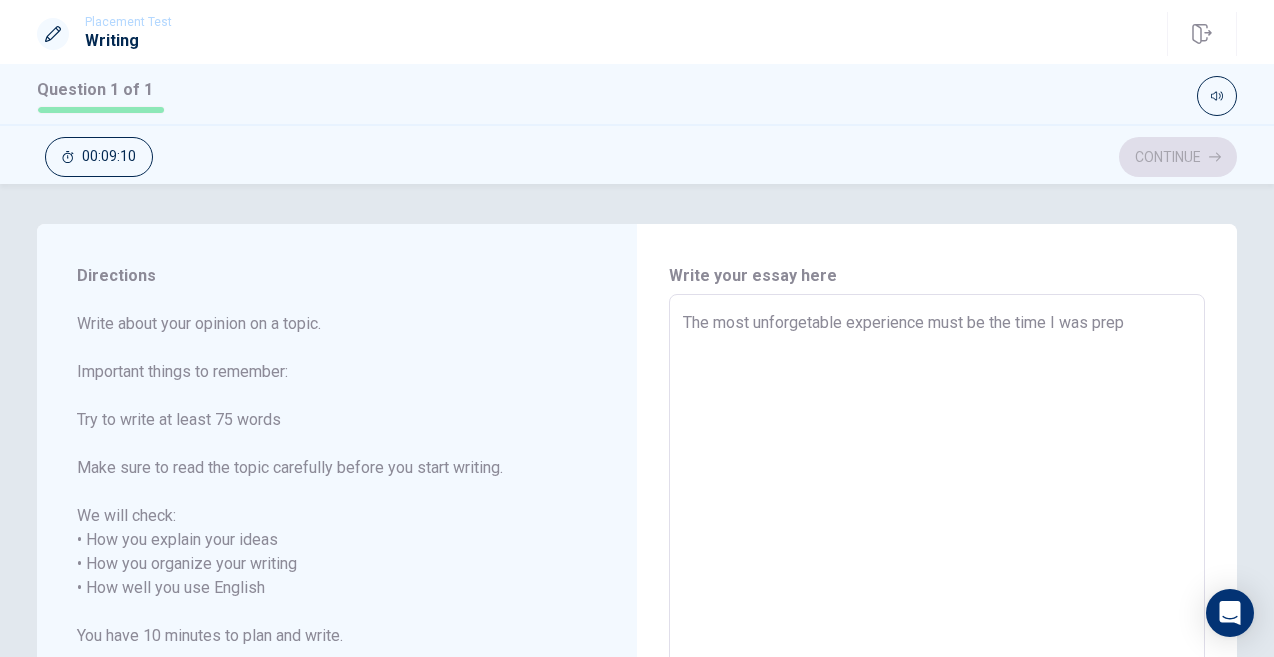 type on "x" 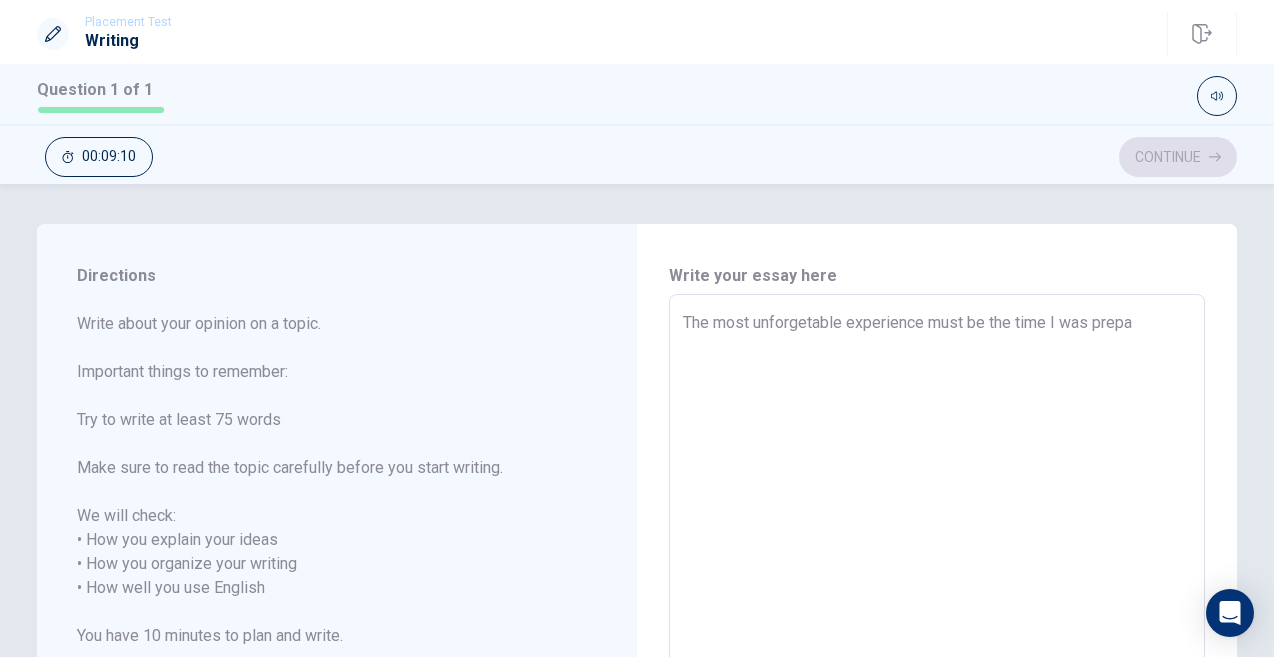 type on "x" 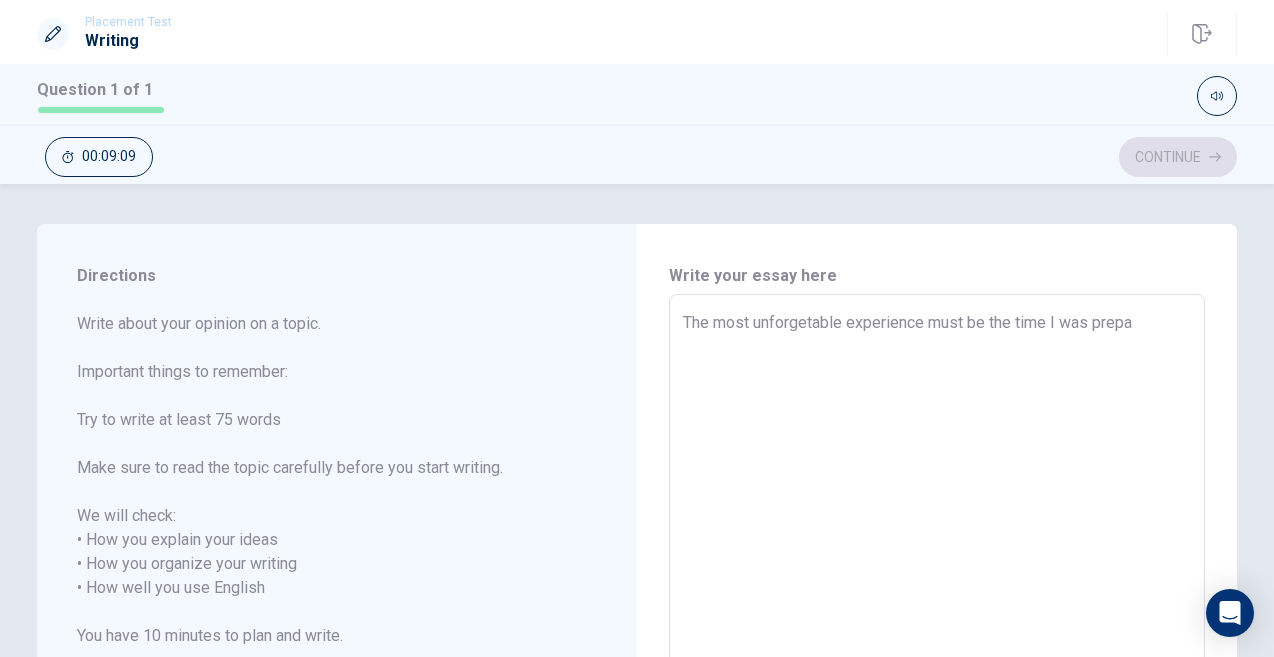 type on "The most unforgetable experience must be the time I was prepar" 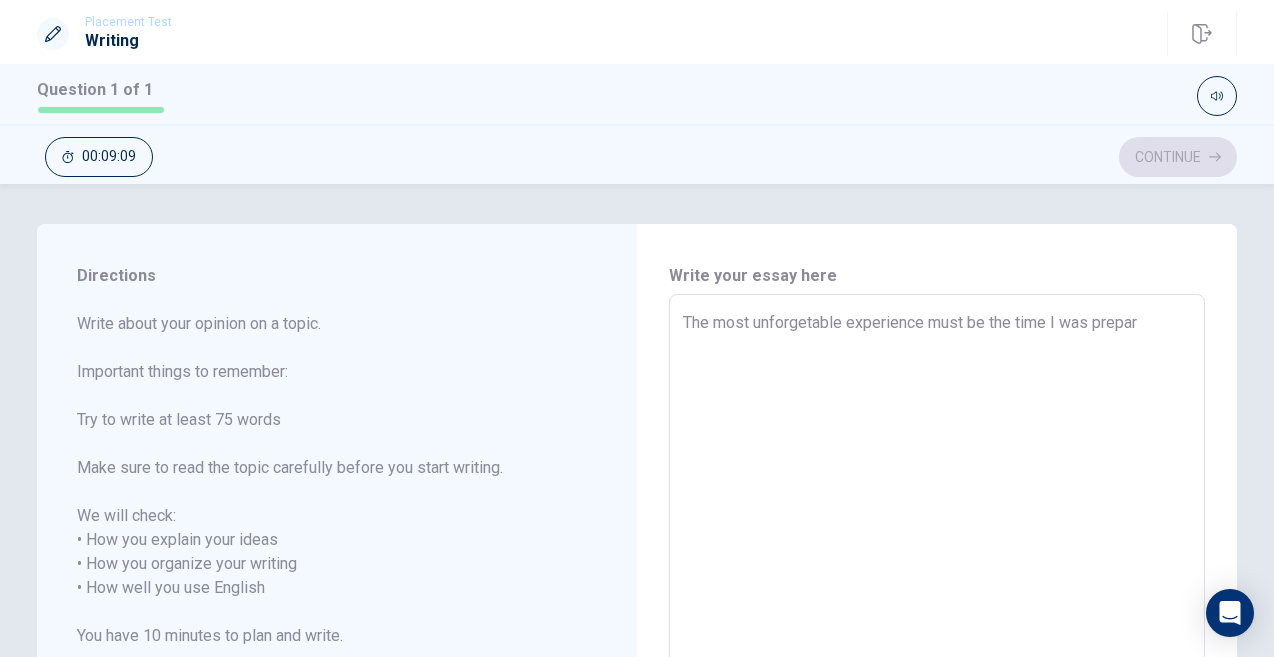 type on "x" 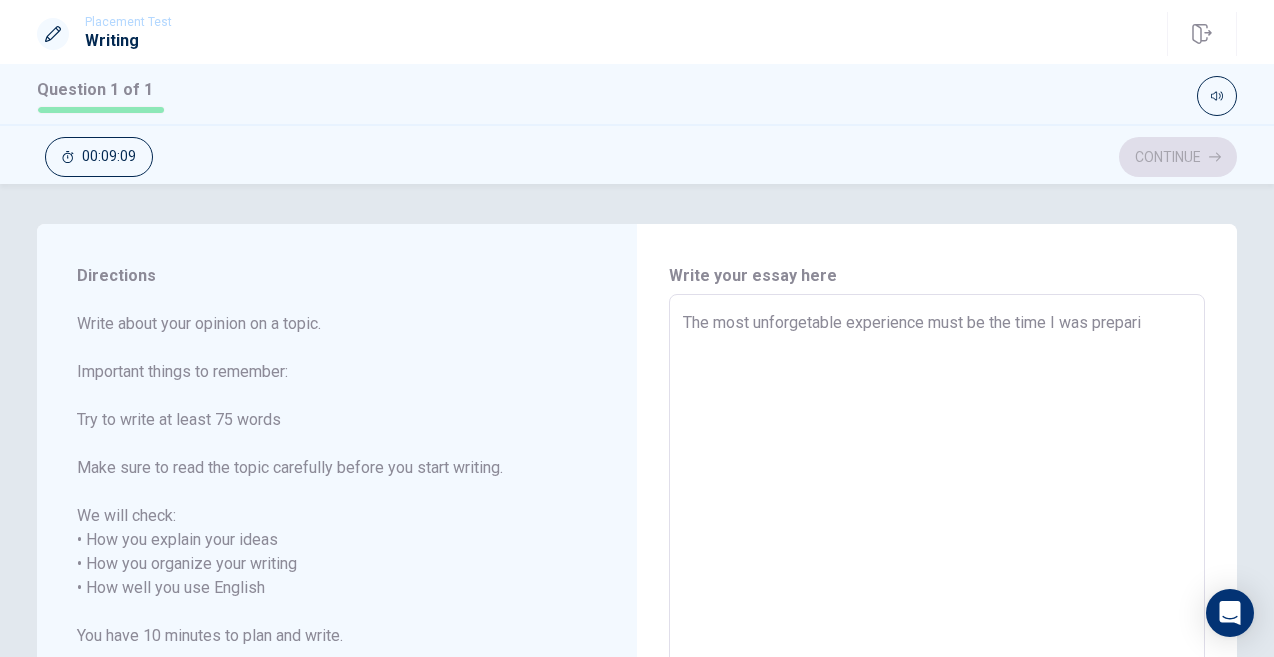 type on "x" 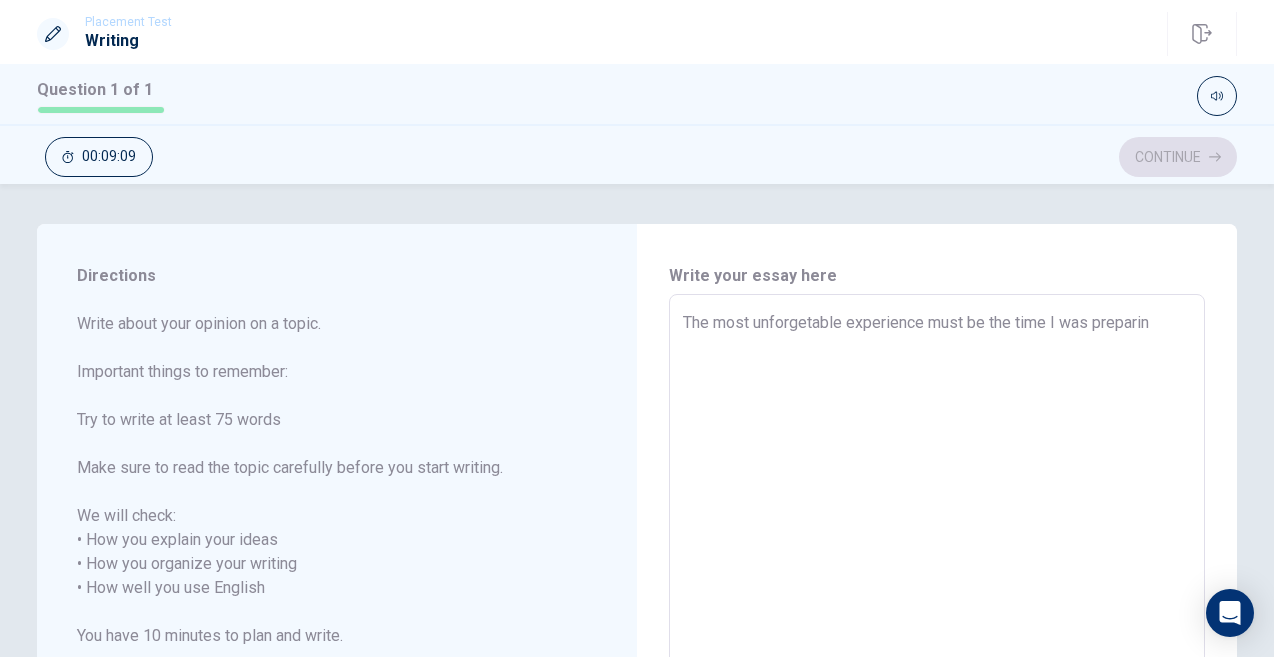 type on "x" 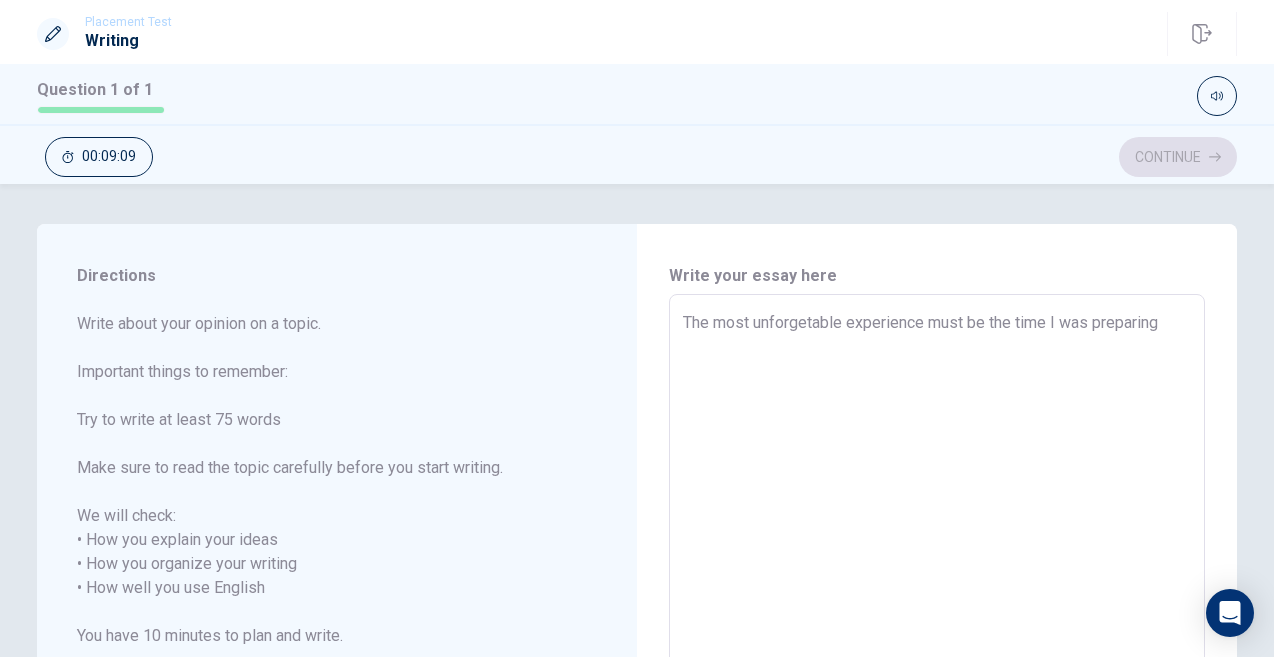 type on "x" 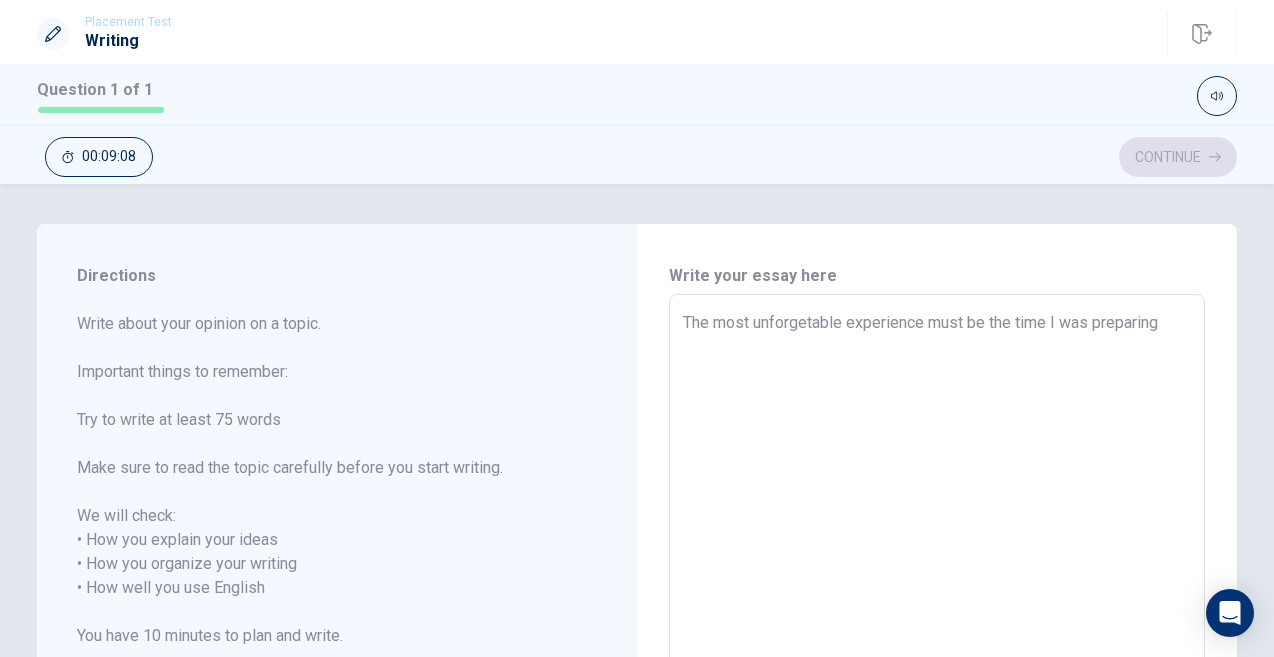 type on "The most unforgetable experience must be the time I was preparing f" 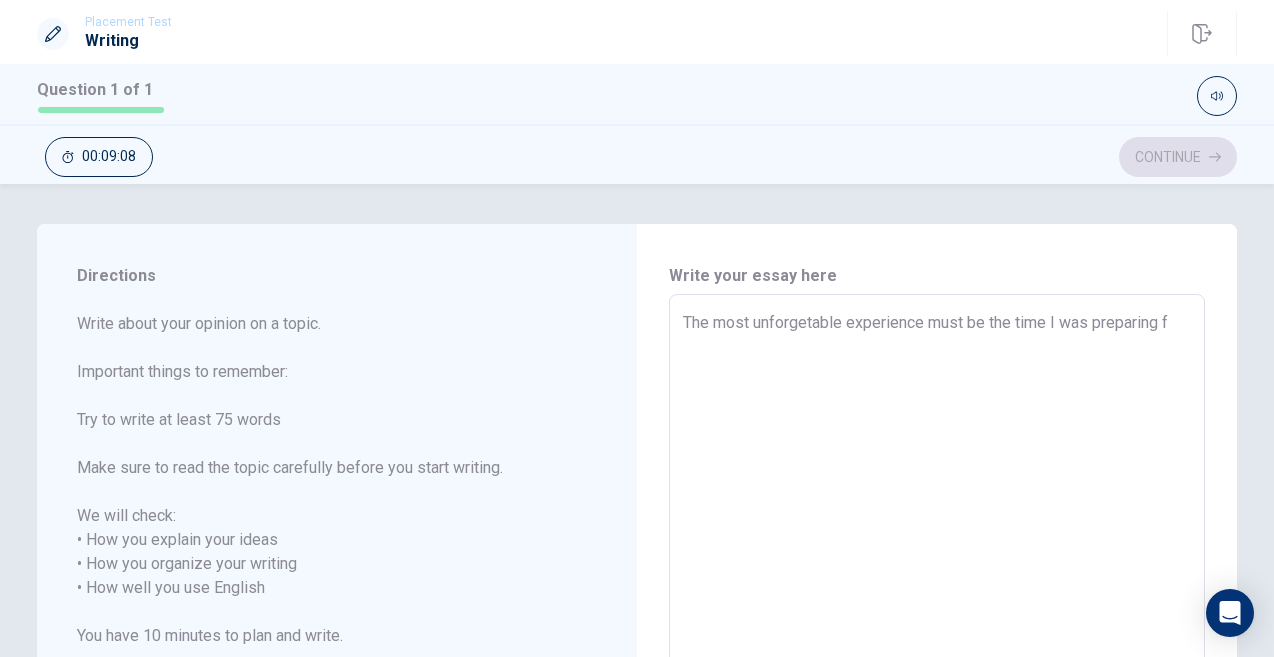 type on "x" 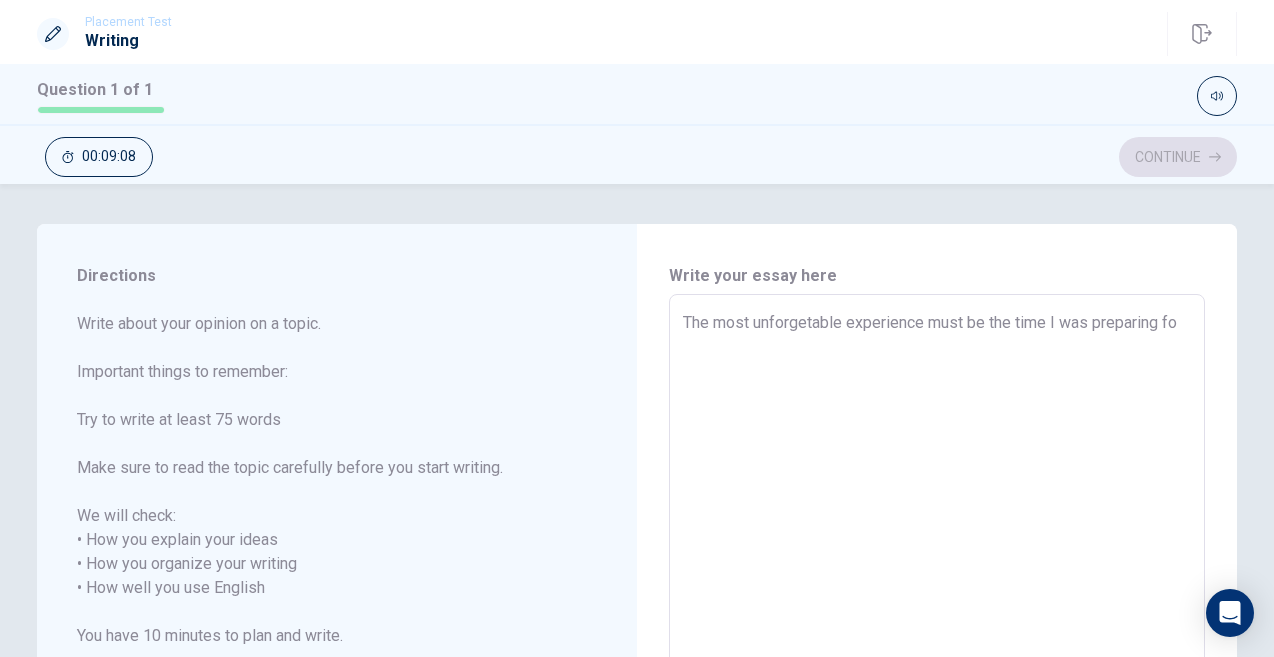 type on "x" 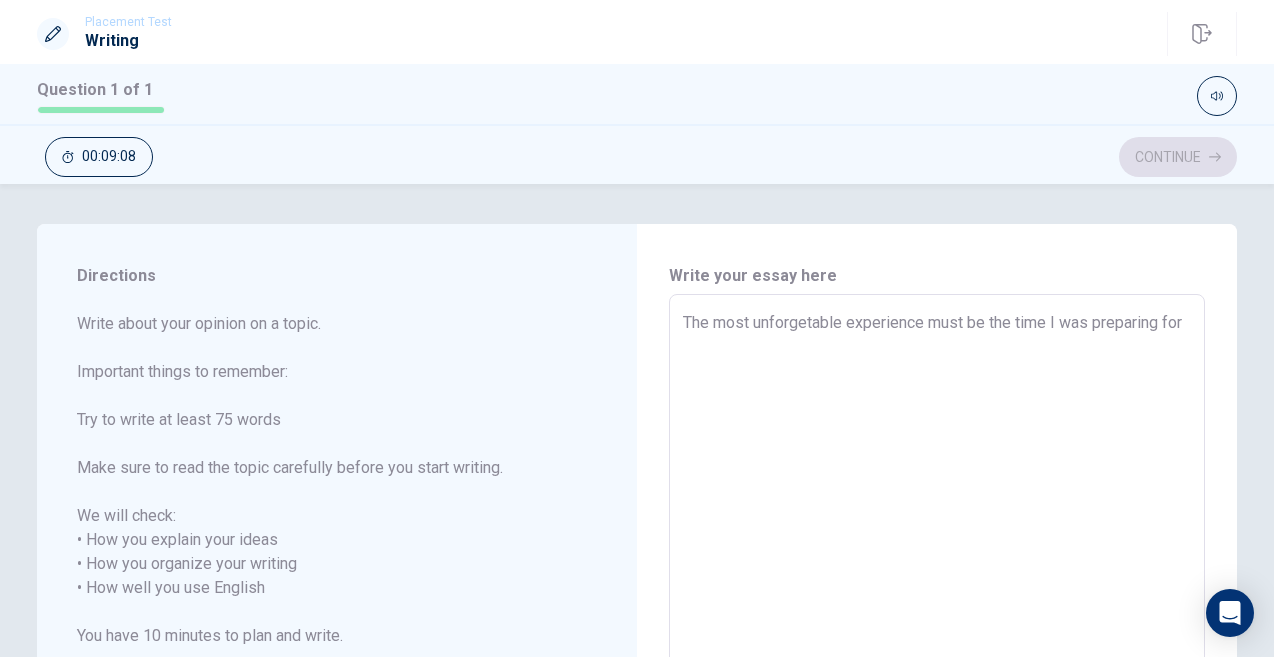 type on "x" 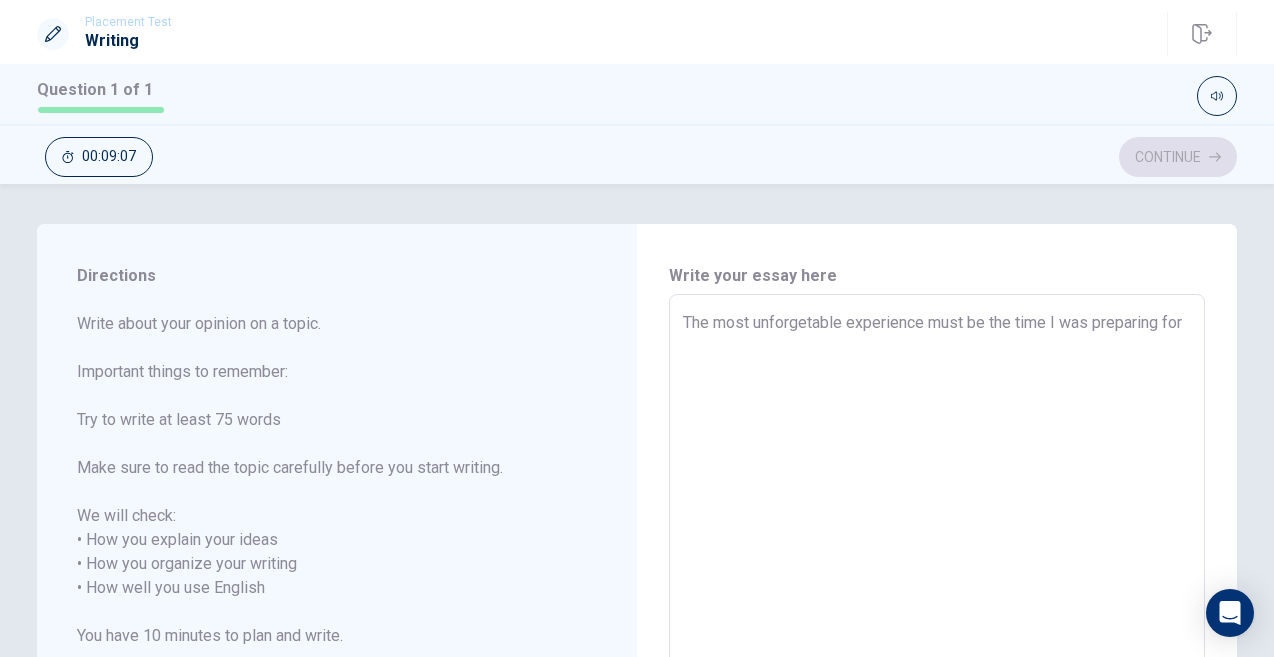 type on "x" 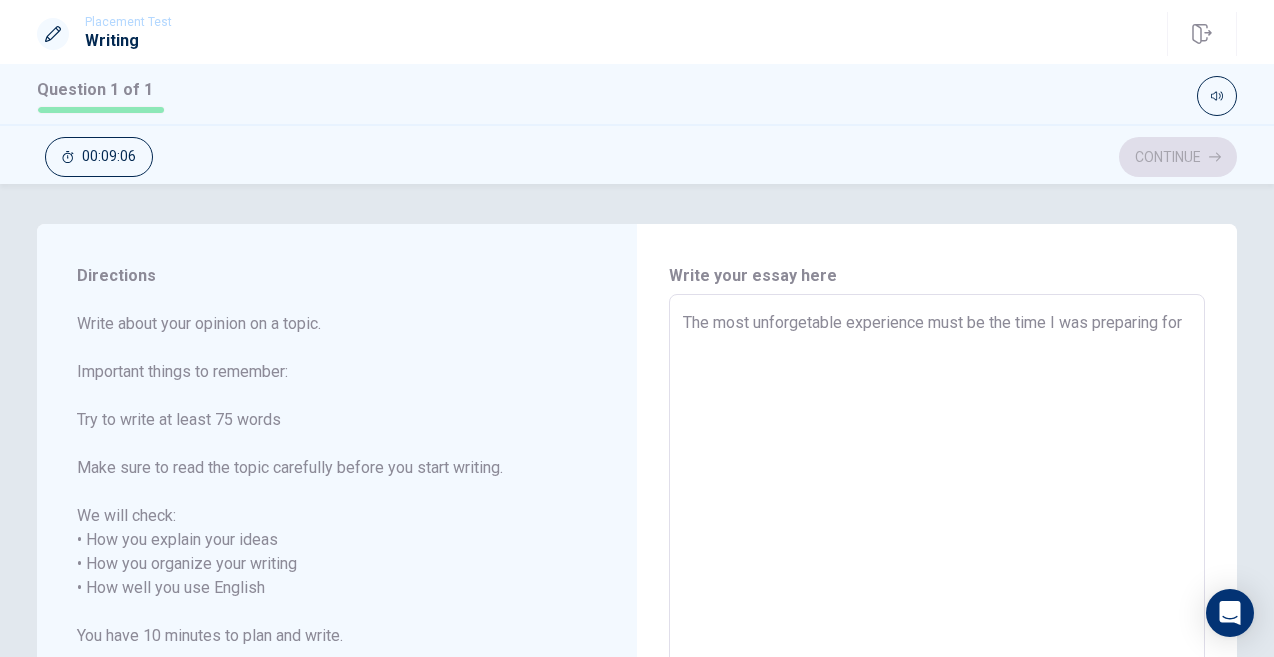 type on "The most unforgetable experience must be the time I was preparing for g" 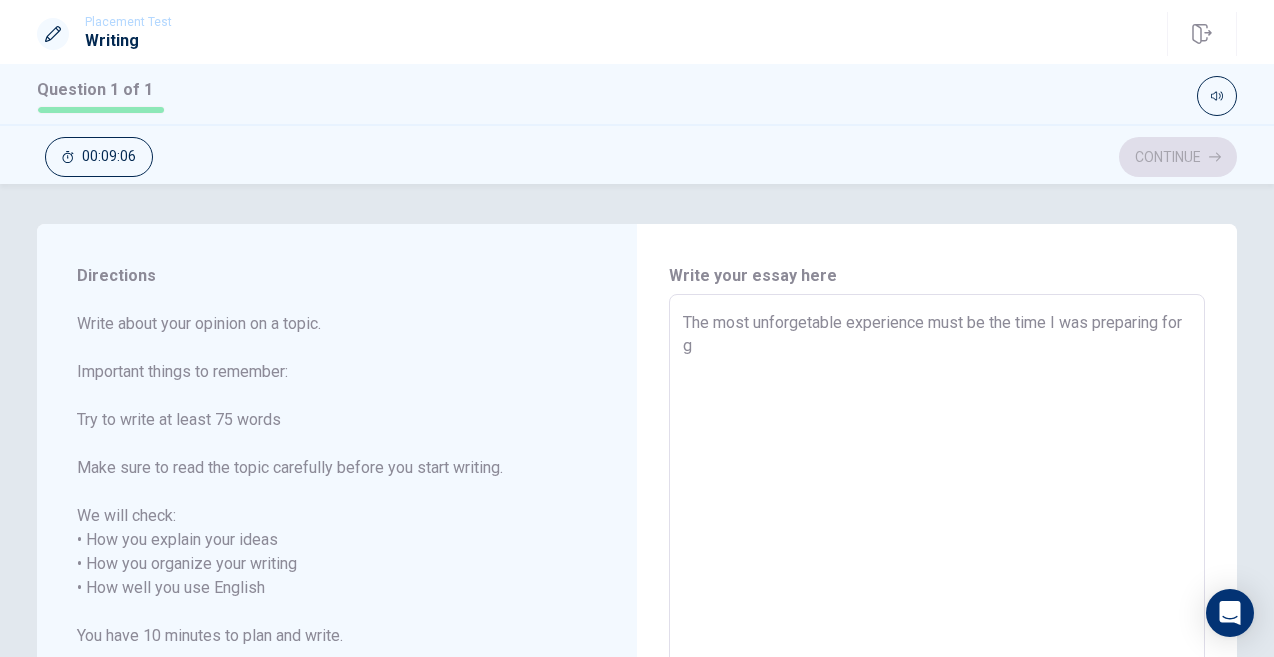 type on "x" 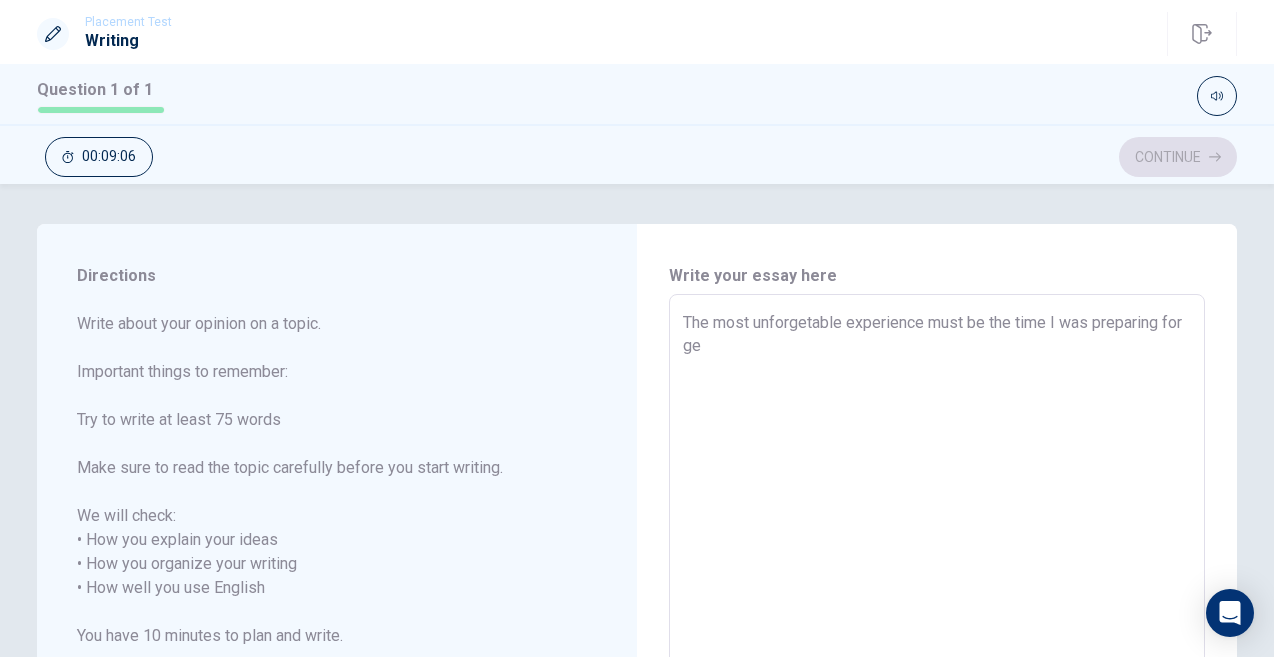 type on "x" 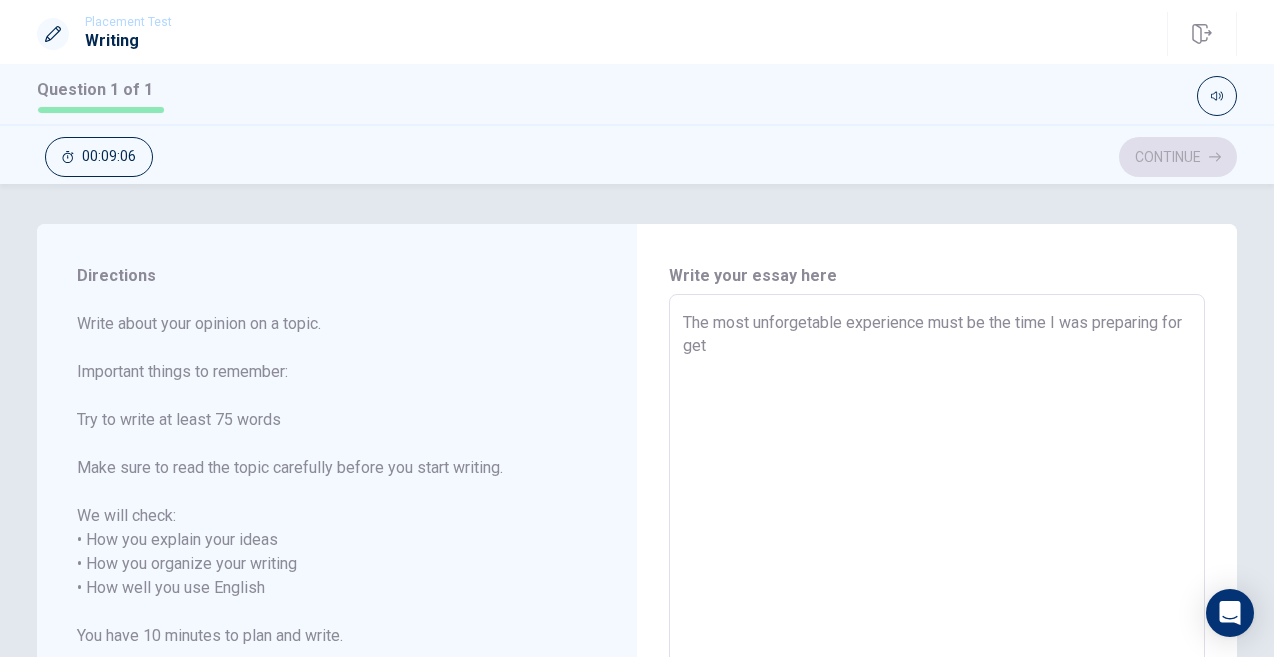 type on "x" 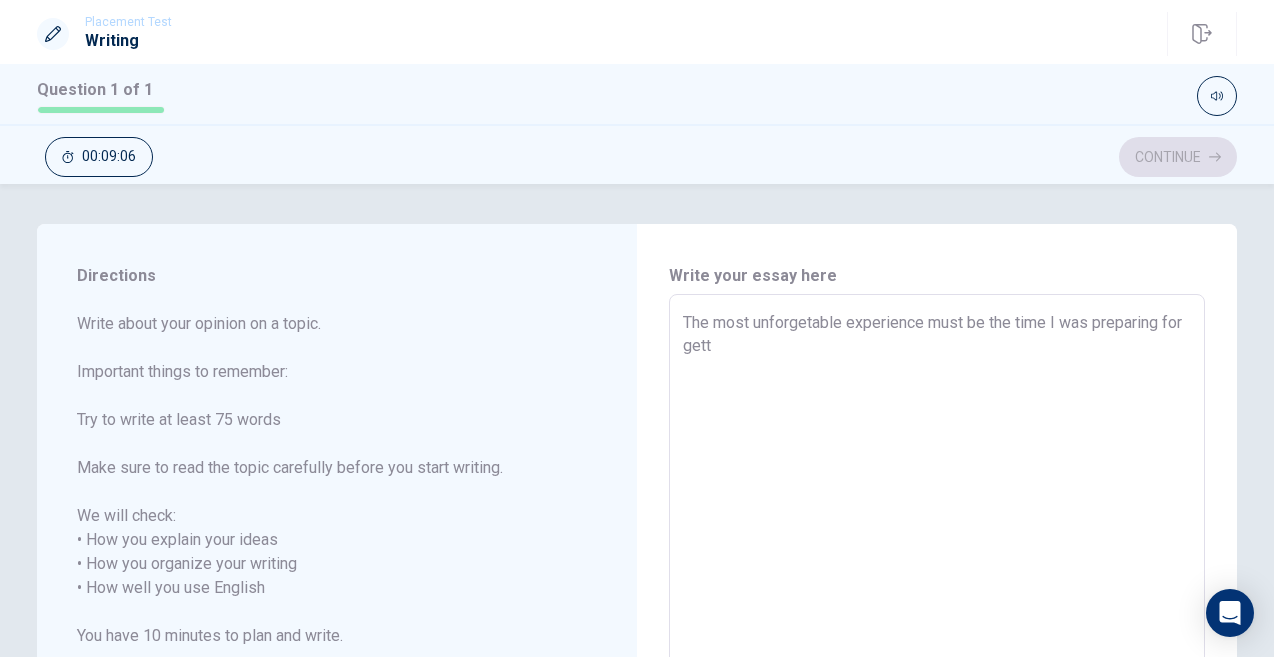 type on "x" 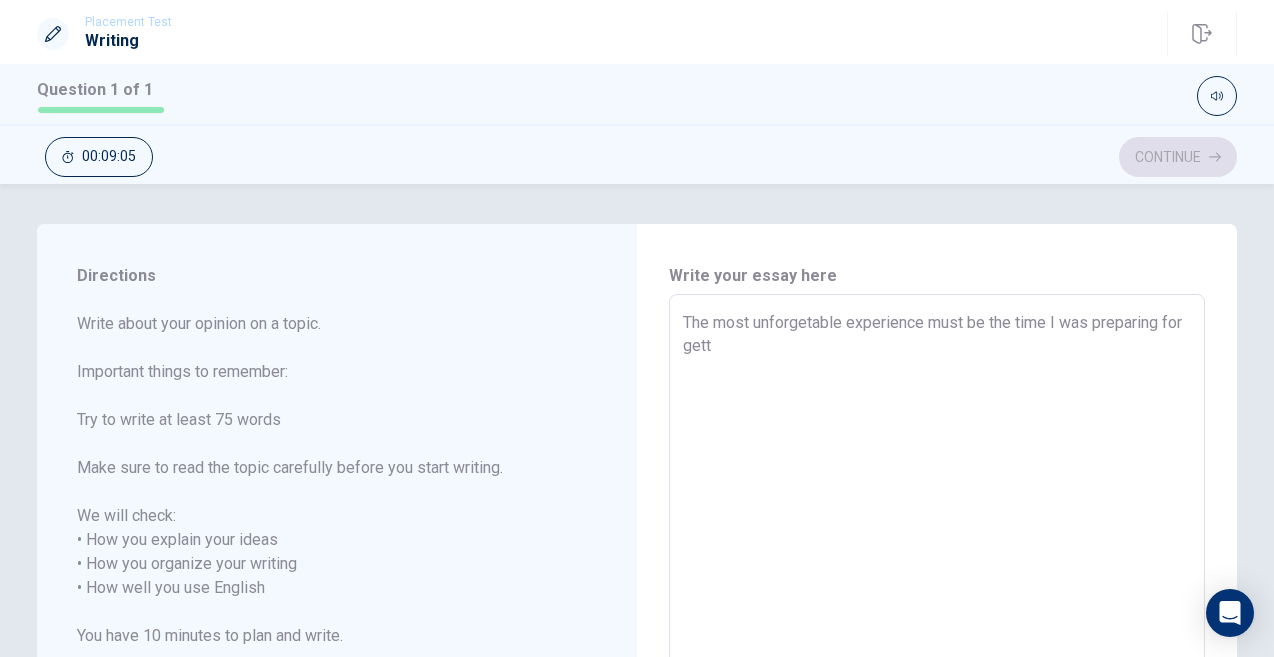 type on "The most unforgetable experience must be the time I was preparing for gettn" 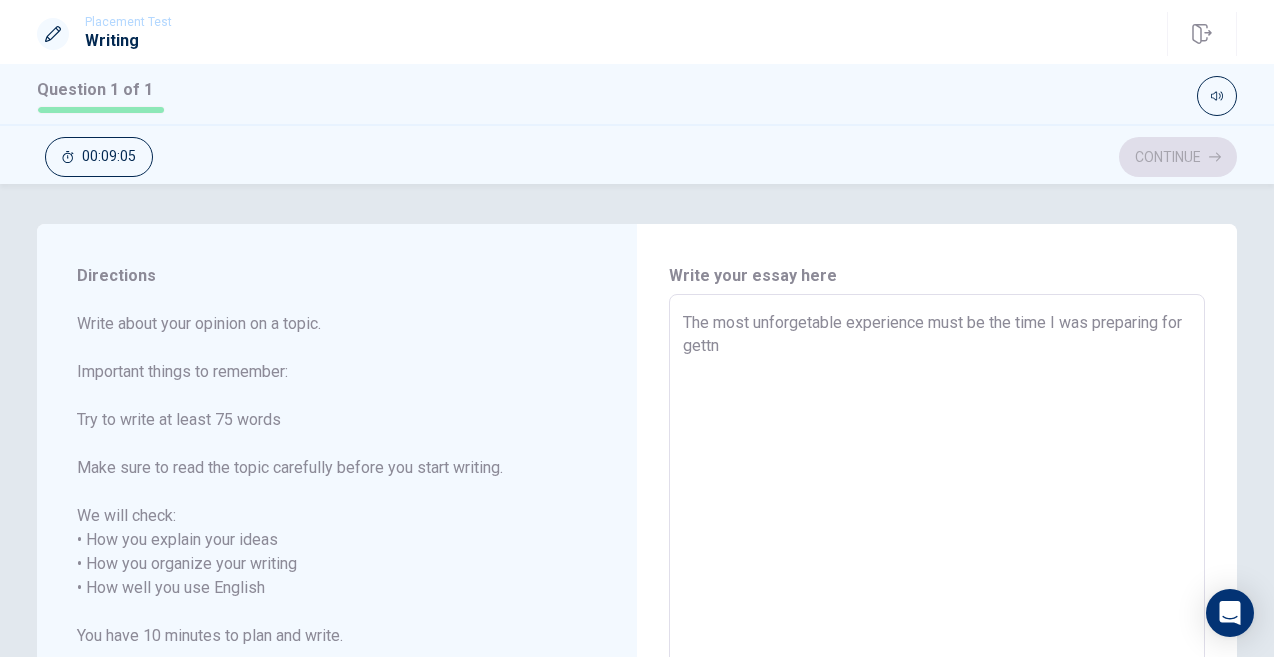 type on "x" 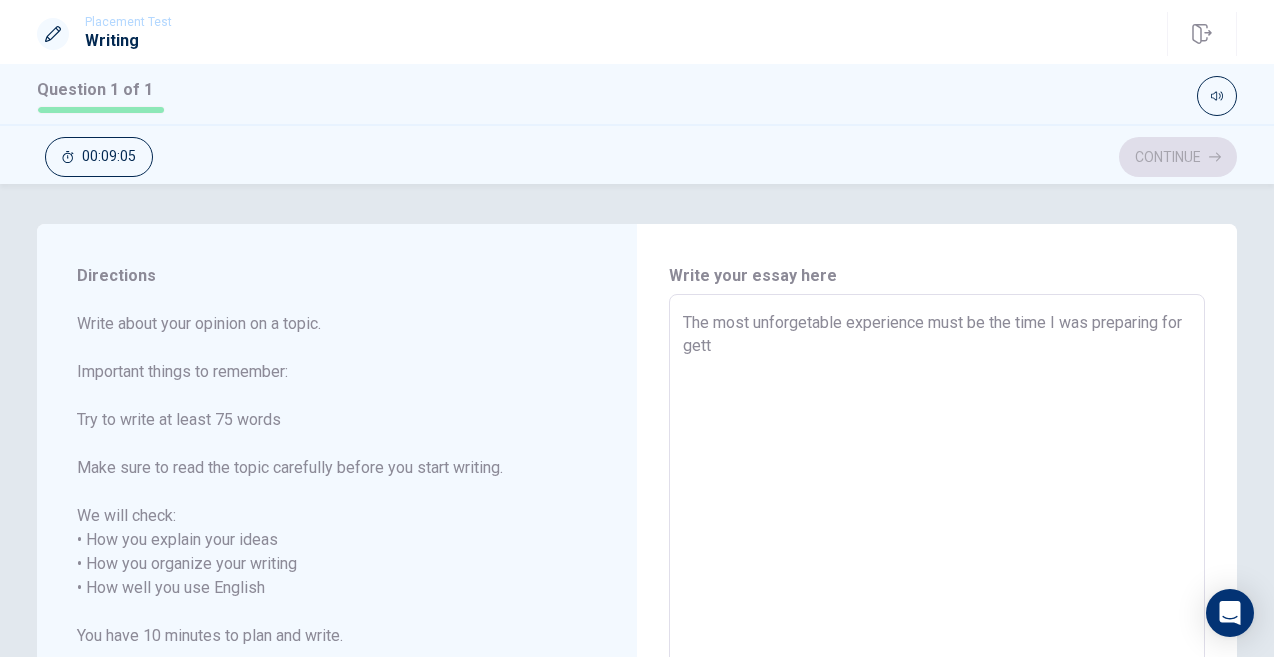 type on "x" 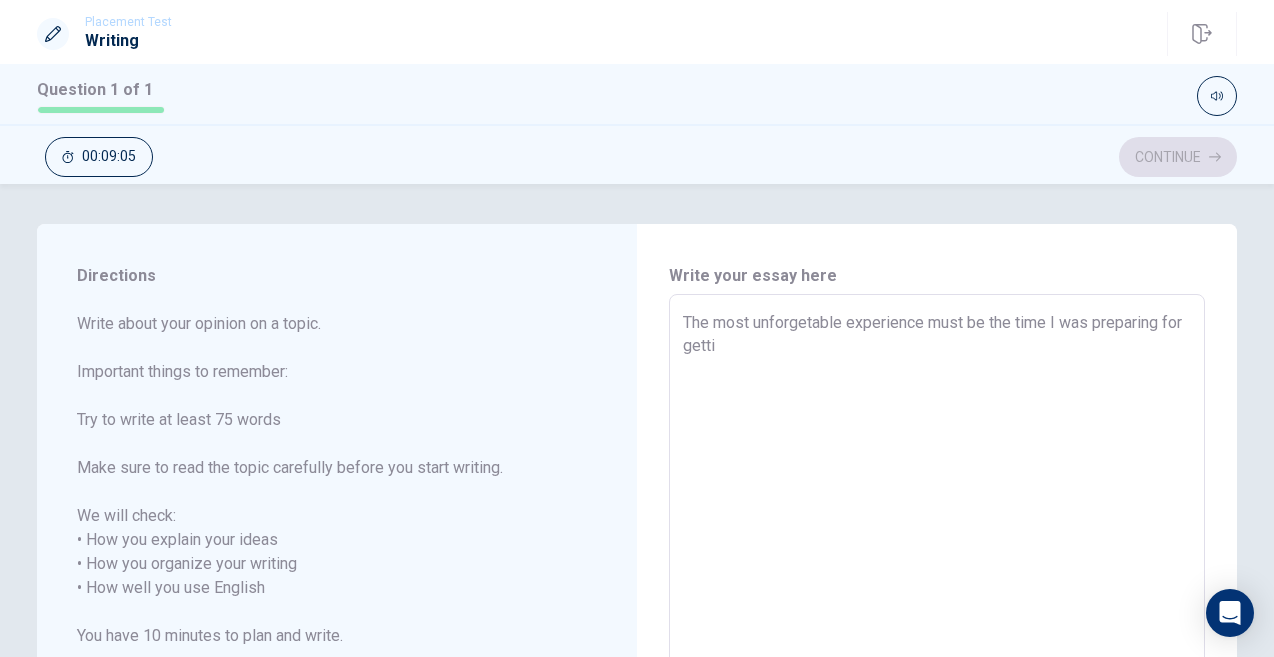 type on "x" 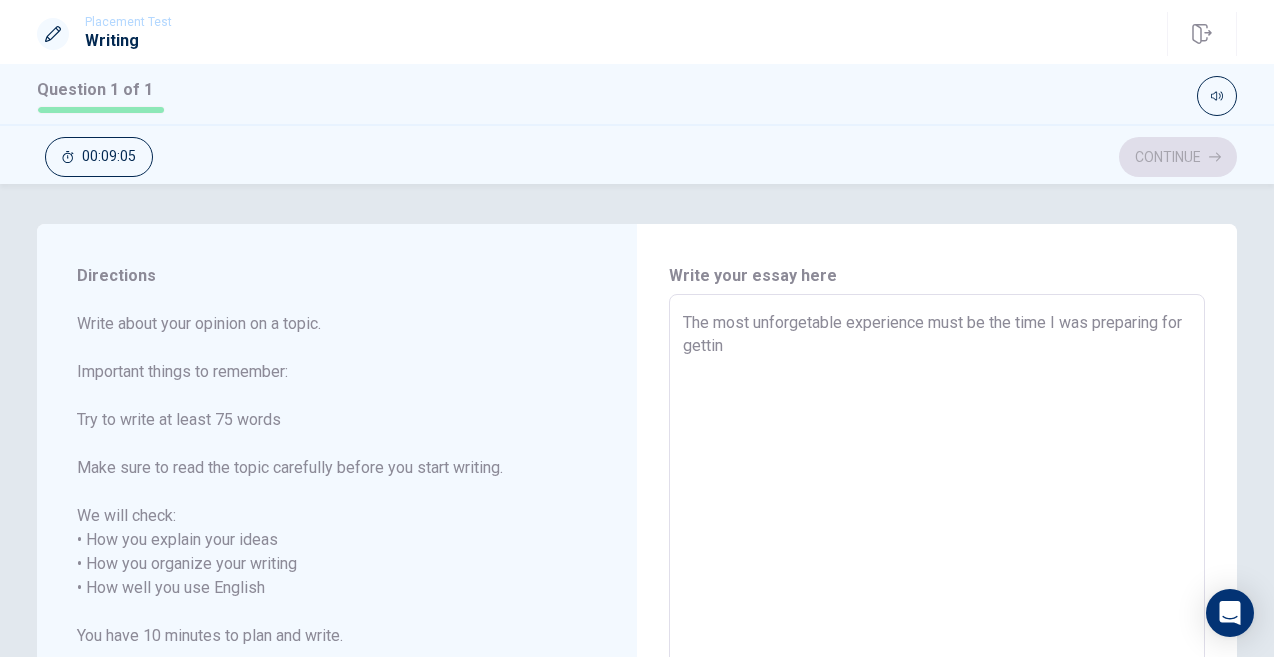 type on "x" 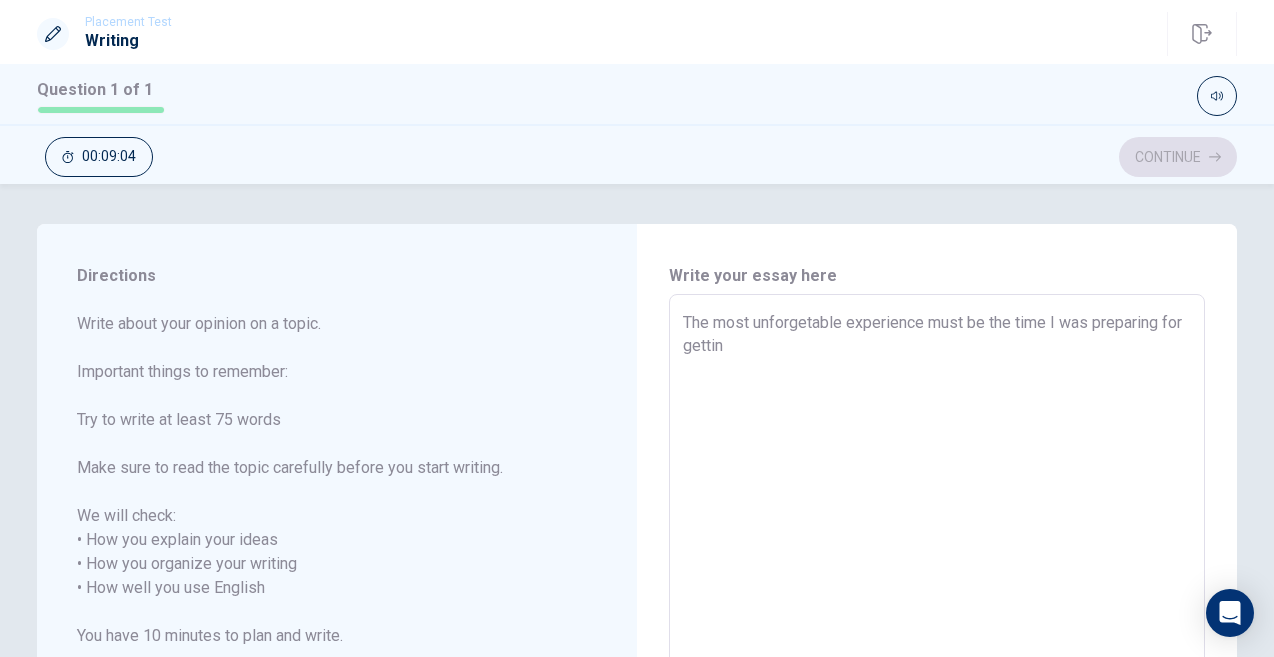 type on "The most unforgetable experience must be the time I was preparing for getting" 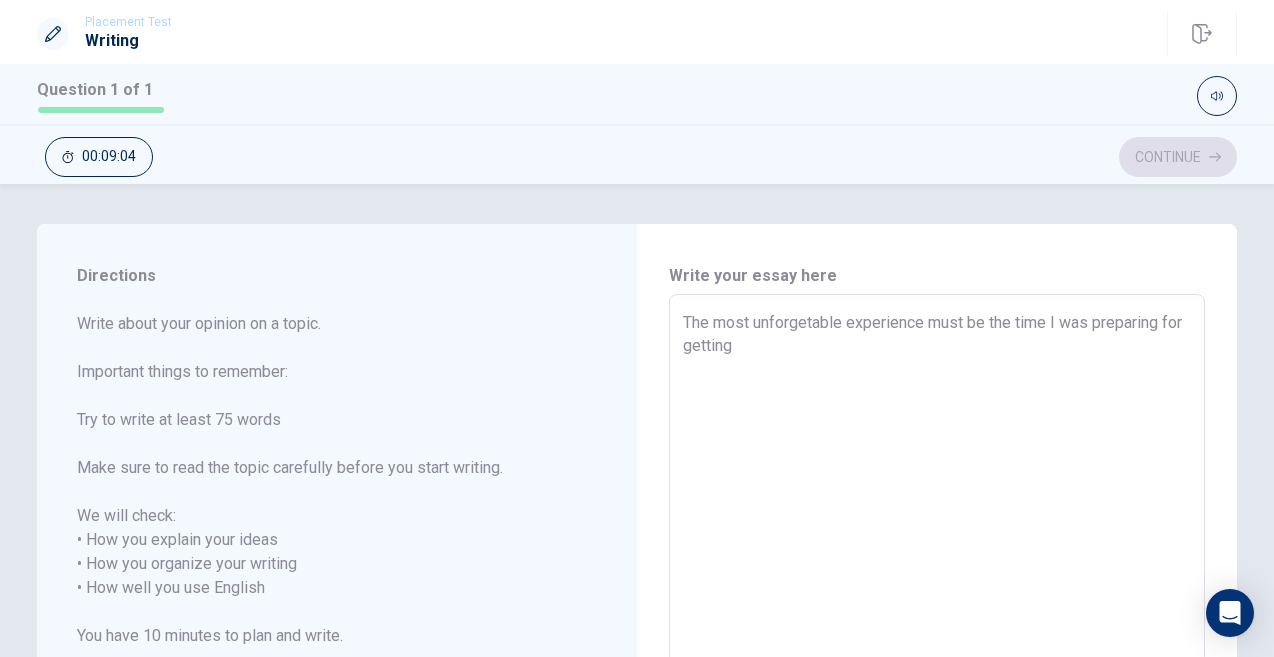 type on "x" 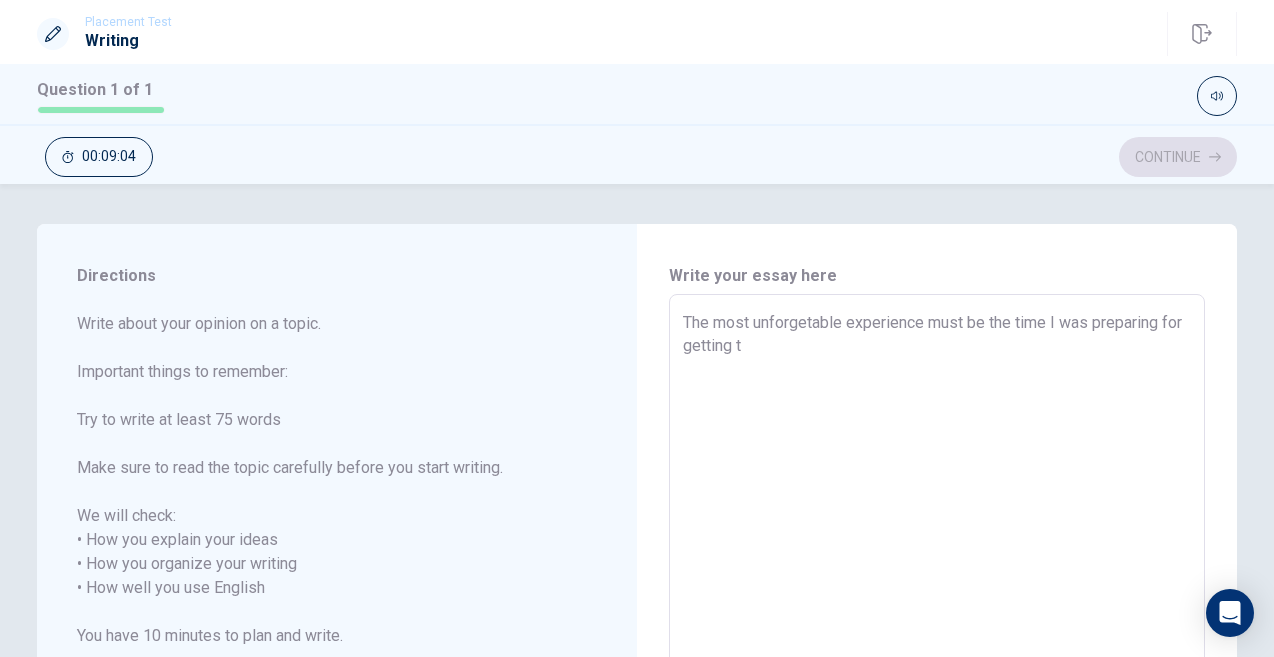 type on "x" 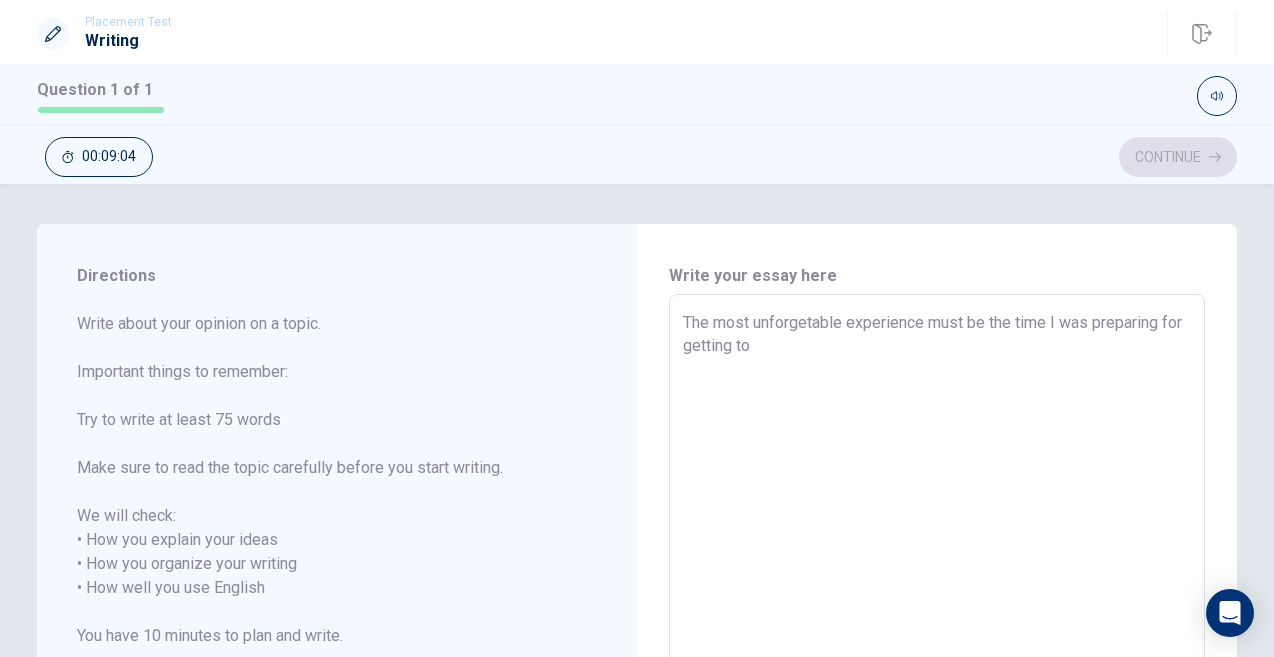 type on "x" 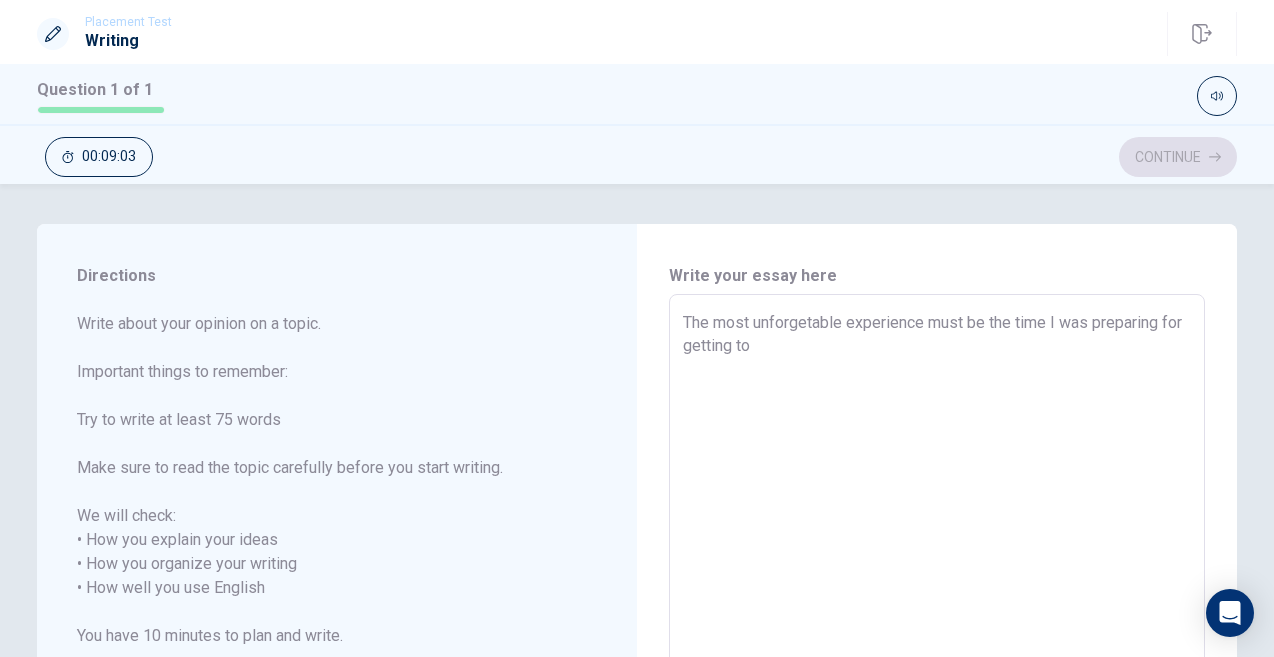 type on "The most unforgetable experience must be the time I was preparing for getting to a" 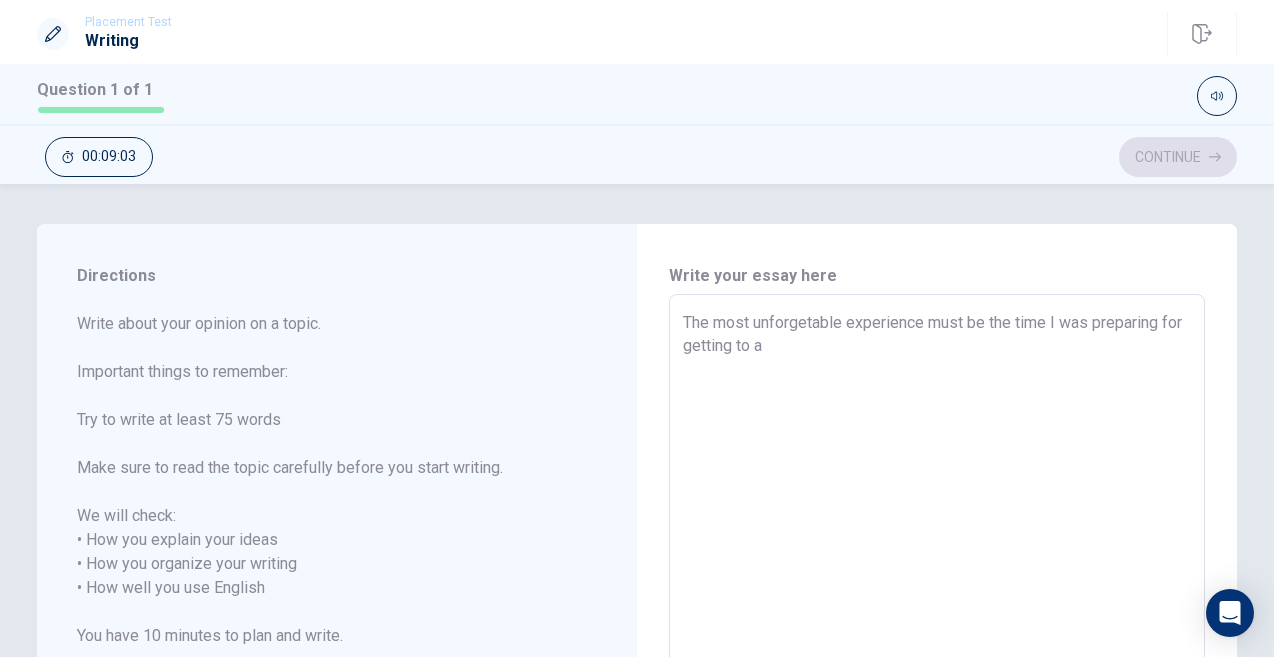 type on "x" 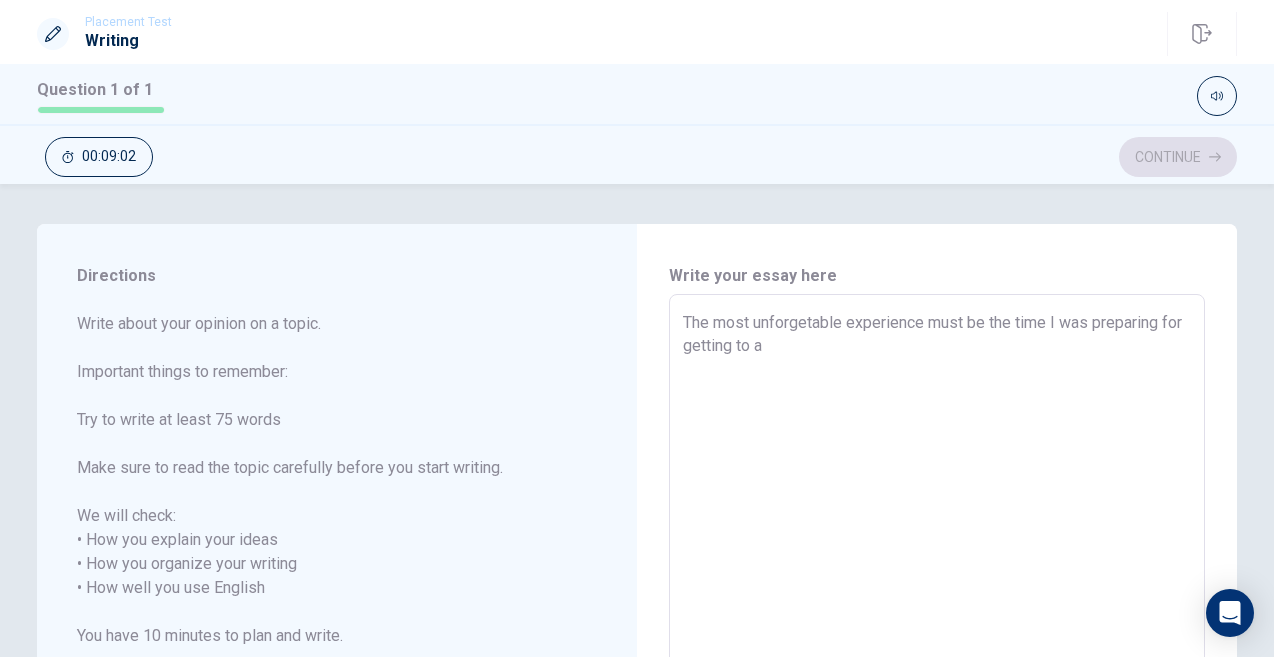 type on "The most unforgetable experience must be the time I was preparing for getting to a U" 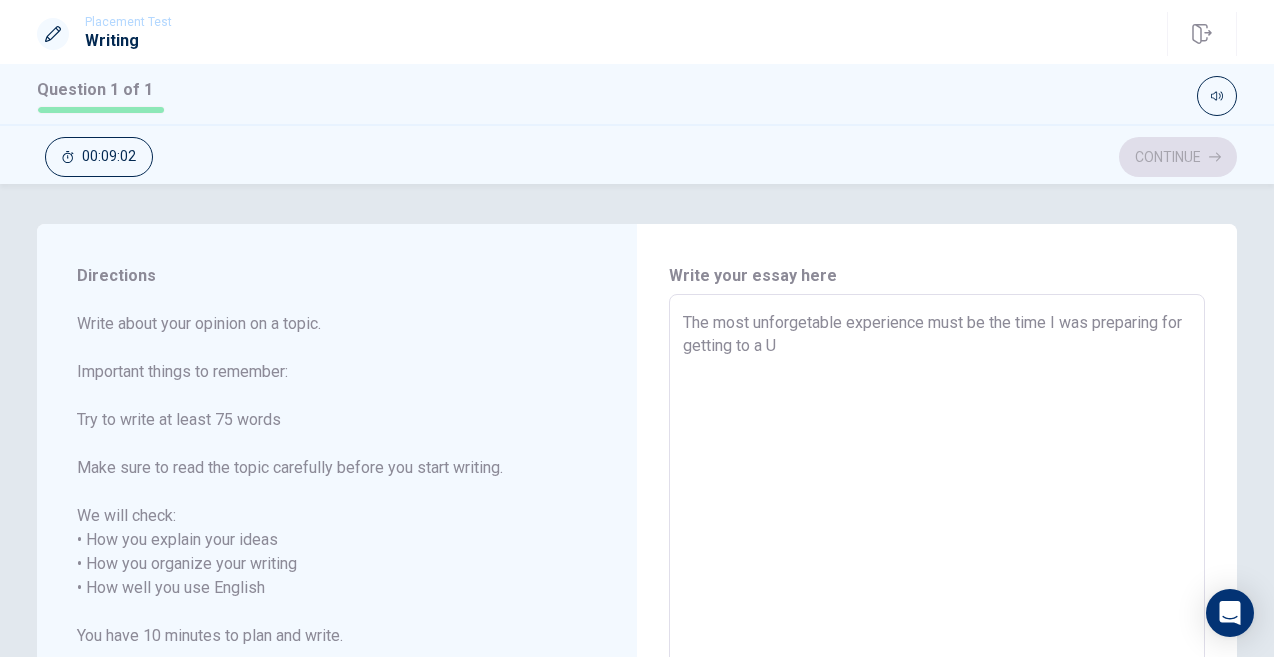 type on "x" 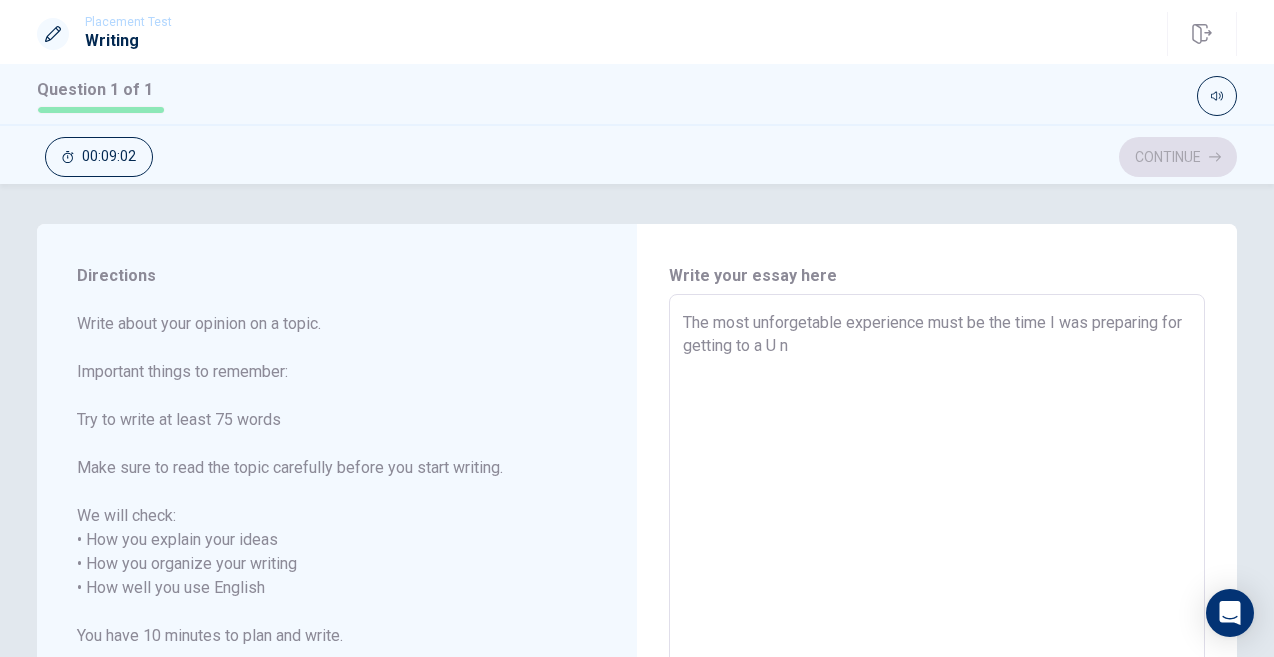 type on "x" 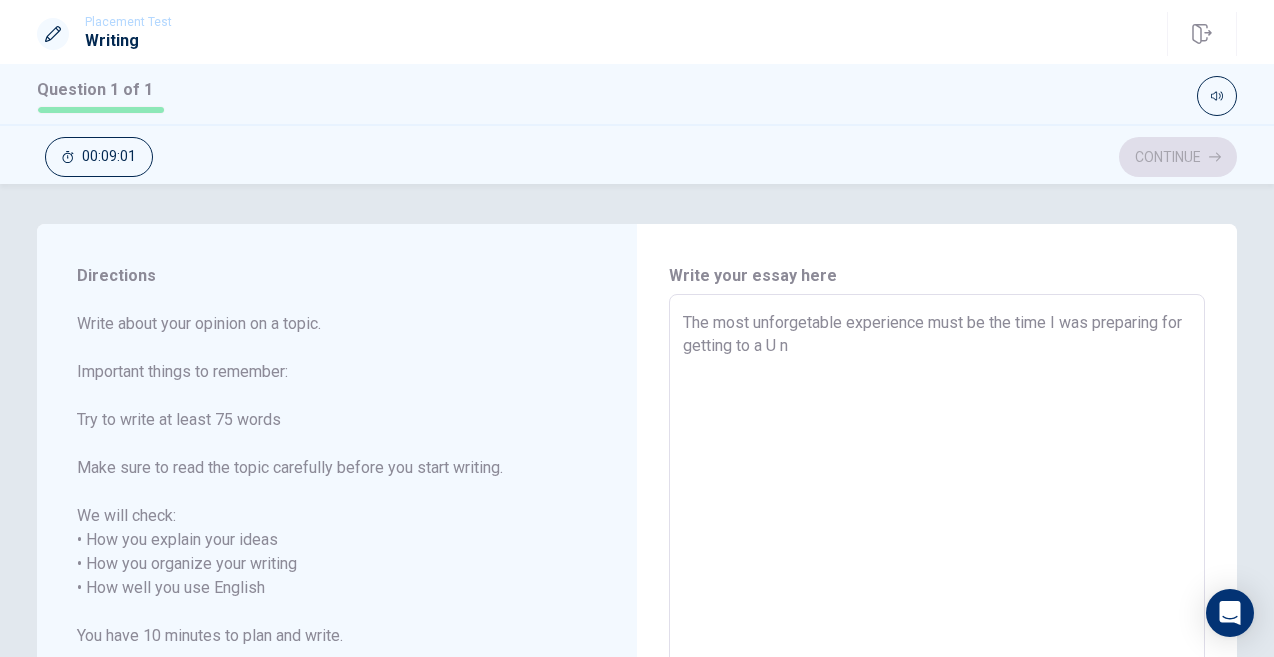 type 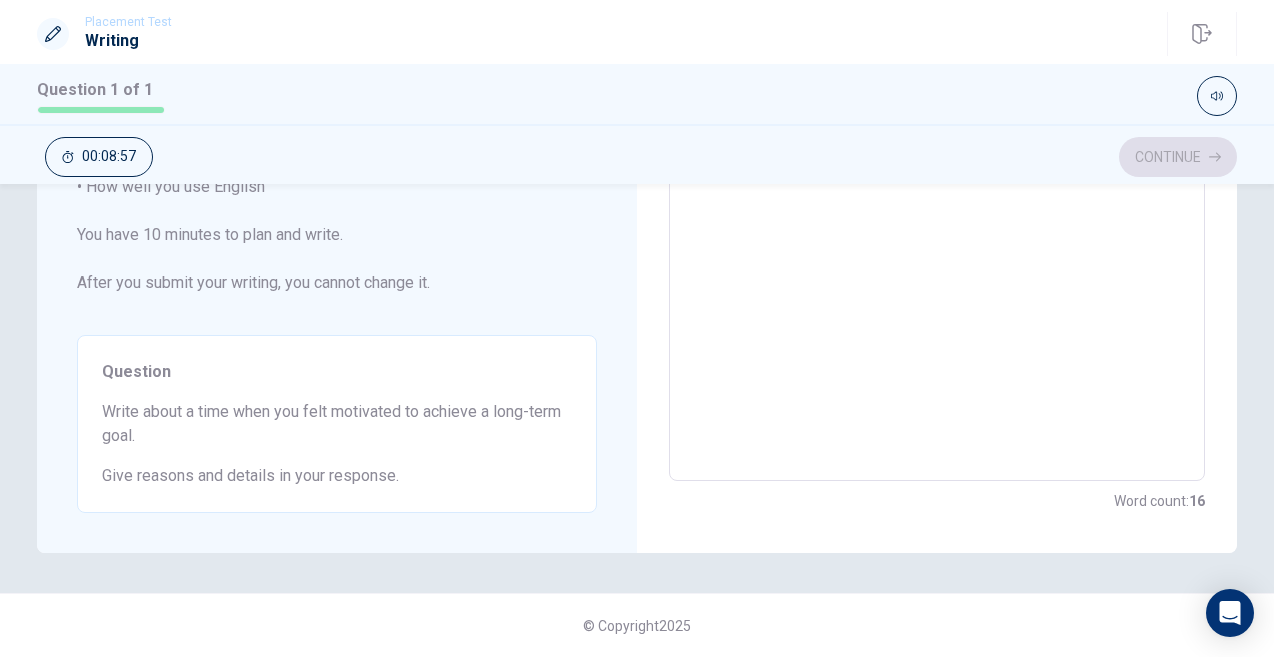scroll, scrollTop: 0, scrollLeft: 0, axis: both 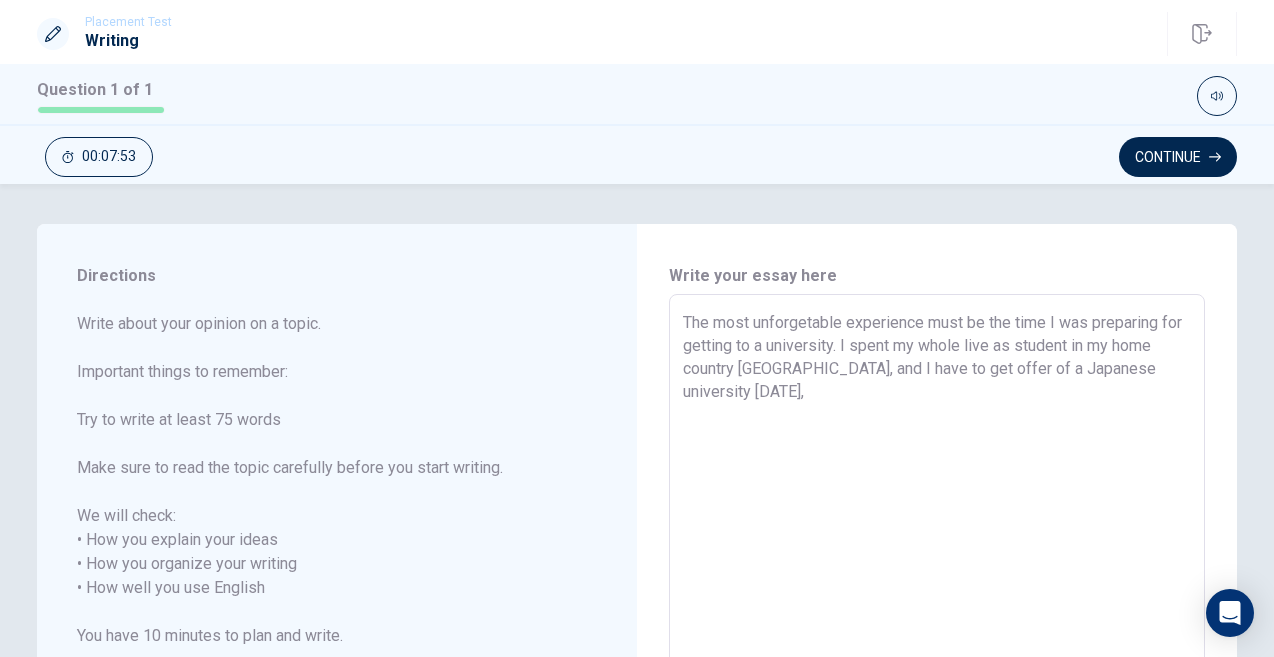 drag, startPoint x: 902, startPoint y: 368, endPoint x: 820, endPoint y: 368, distance: 82 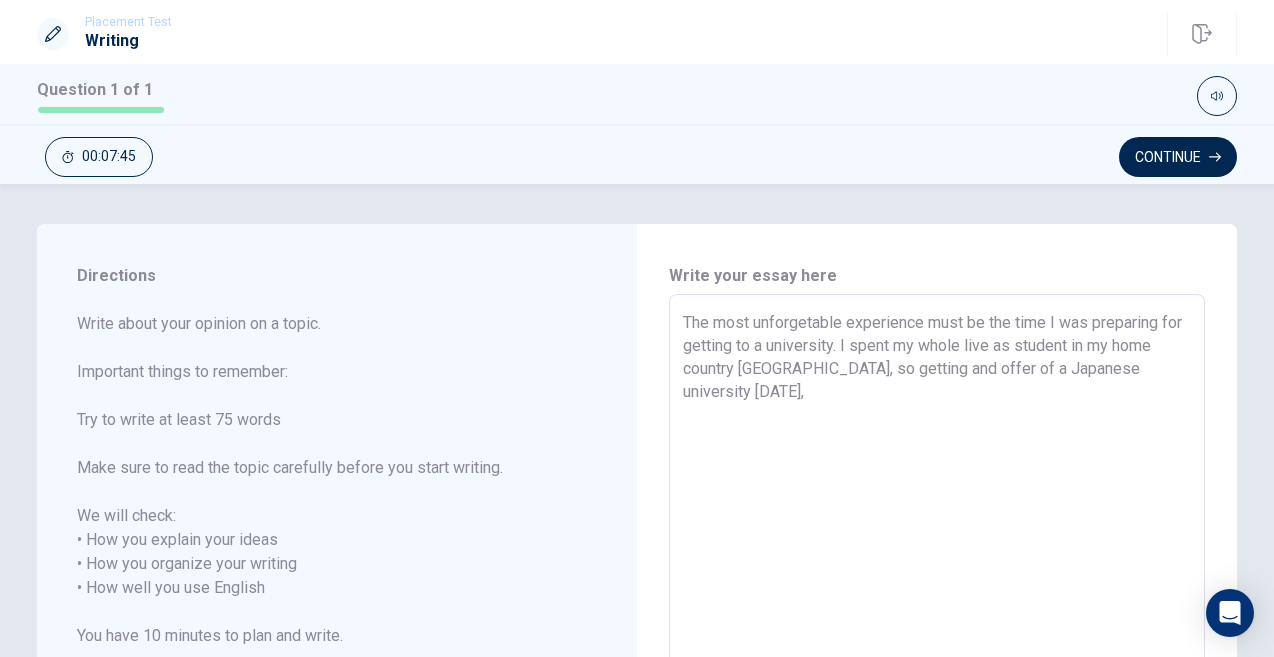 click on "The most unforgetable experience must be the time I was preparing for getting to a university. I spent my whole live as student in my home country [GEOGRAPHIC_DATA], so getting and offer of a Japanese university [DATE]," at bounding box center (937, 588) 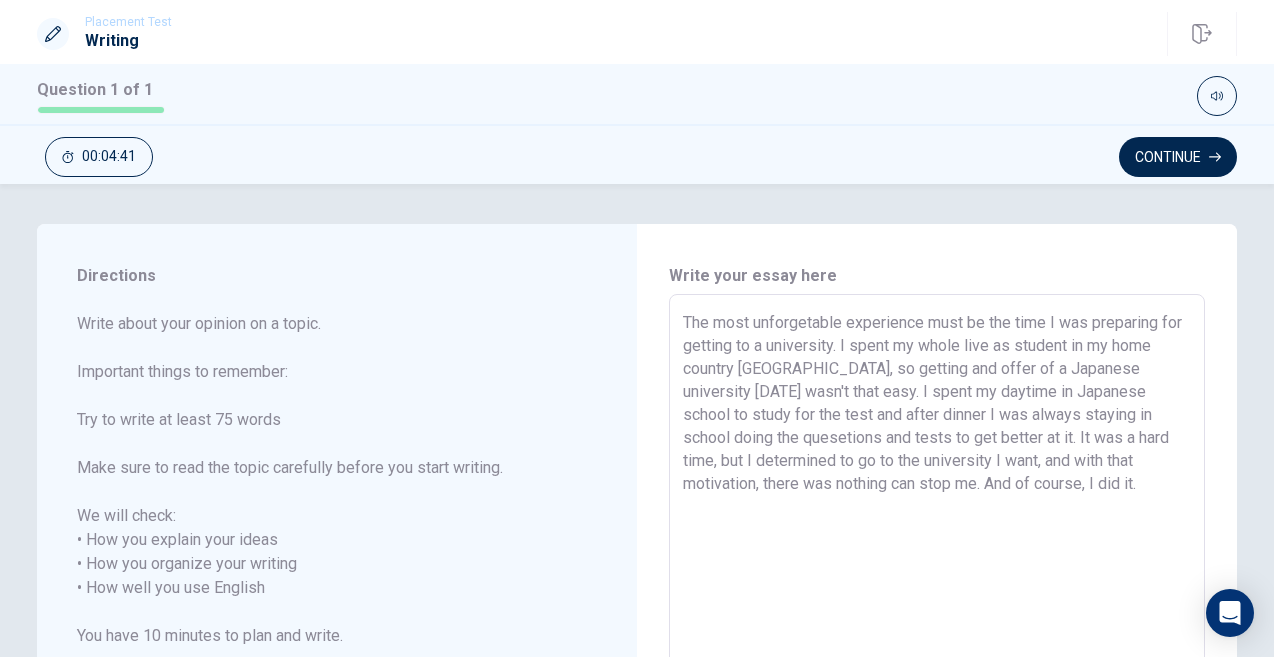 scroll, scrollTop: 401, scrollLeft: 0, axis: vertical 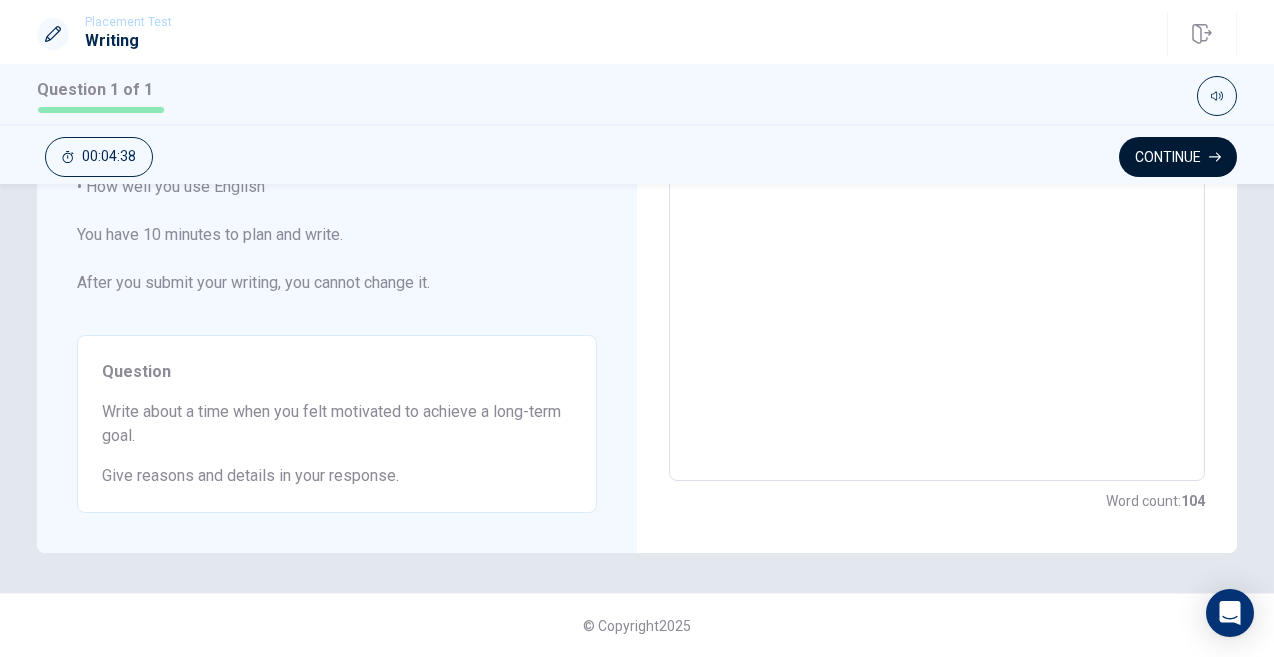 click on "Continue" at bounding box center [1178, 157] 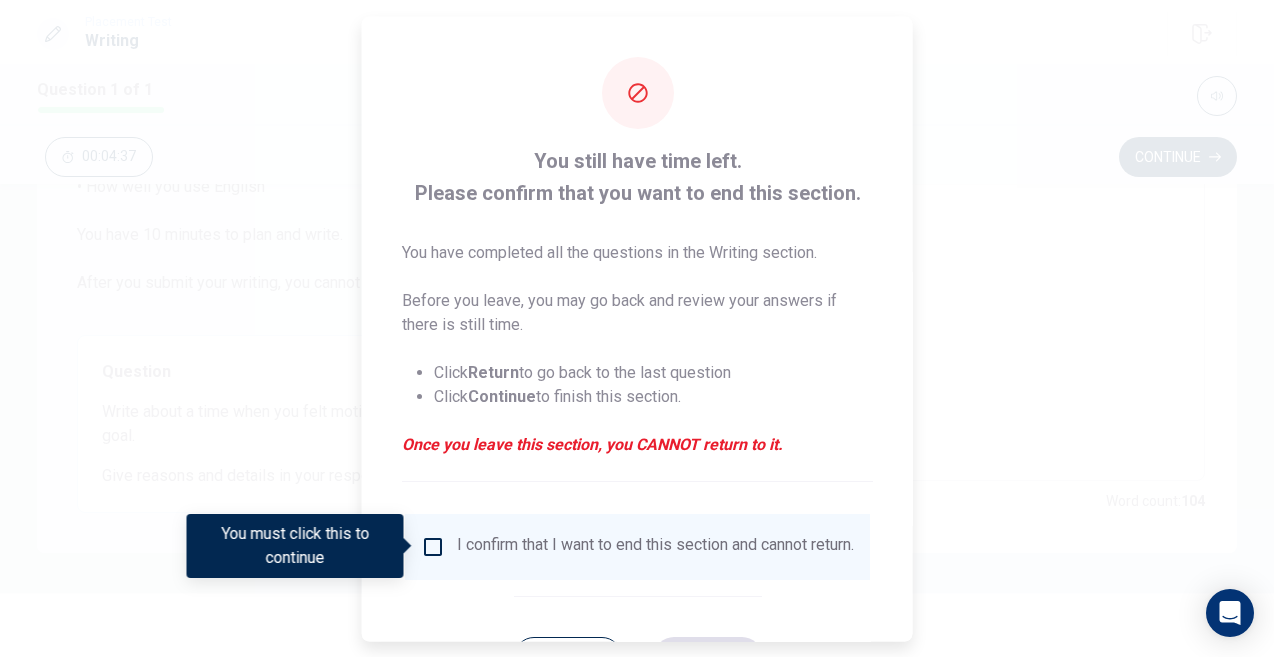 click on "I confirm that I want to end this section and cannot return." at bounding box center (655, 546) 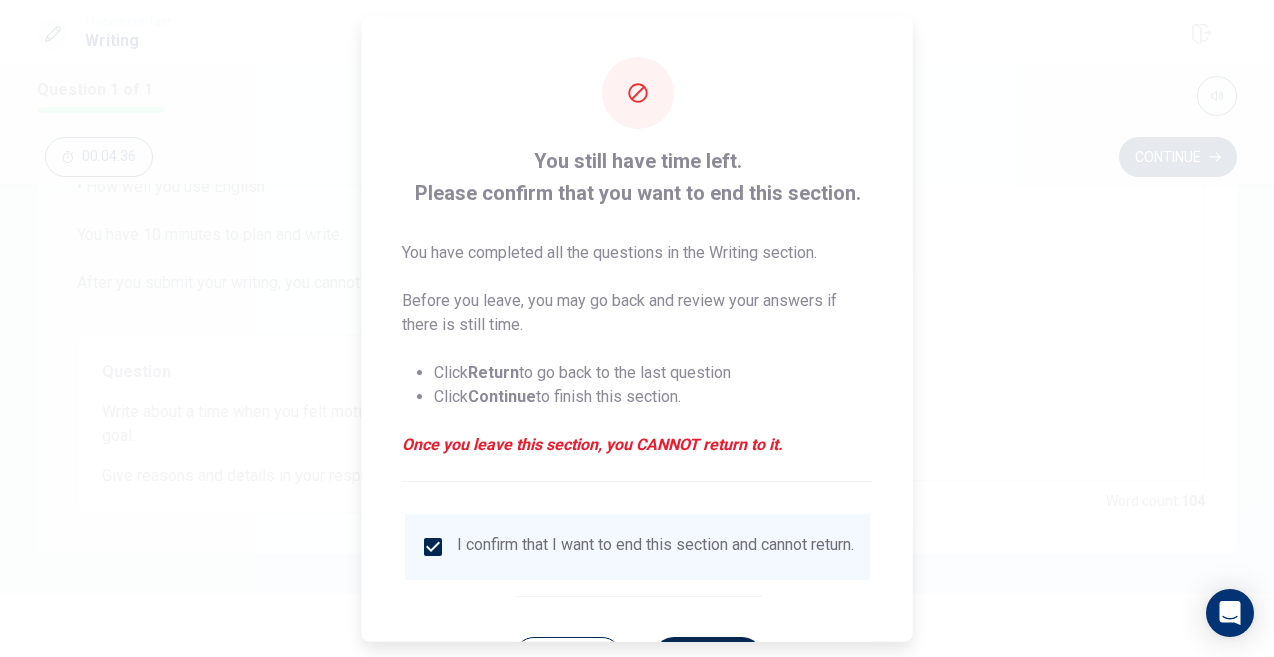 scroll, scrollTop: 89, scrollLeft: 0, axis: vertical 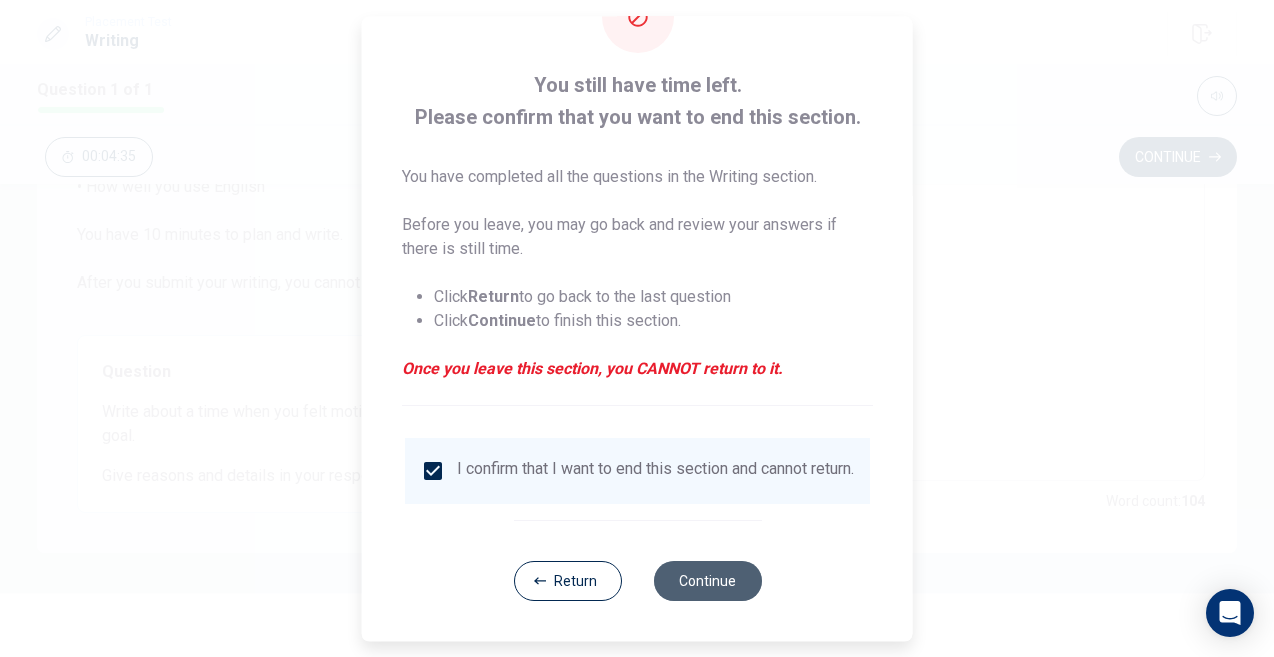 click on "Continue" at bounding box center [707, 581] 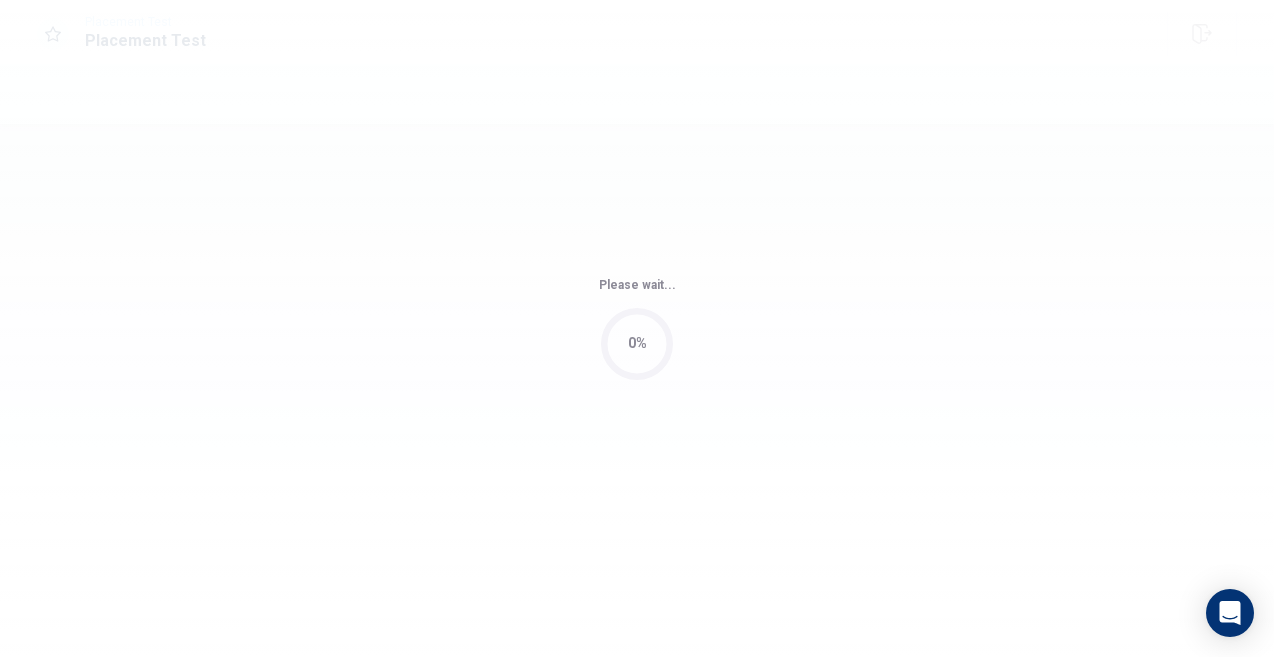 scroll, scrollTop: 0, scrollLeft: 0, axis: both 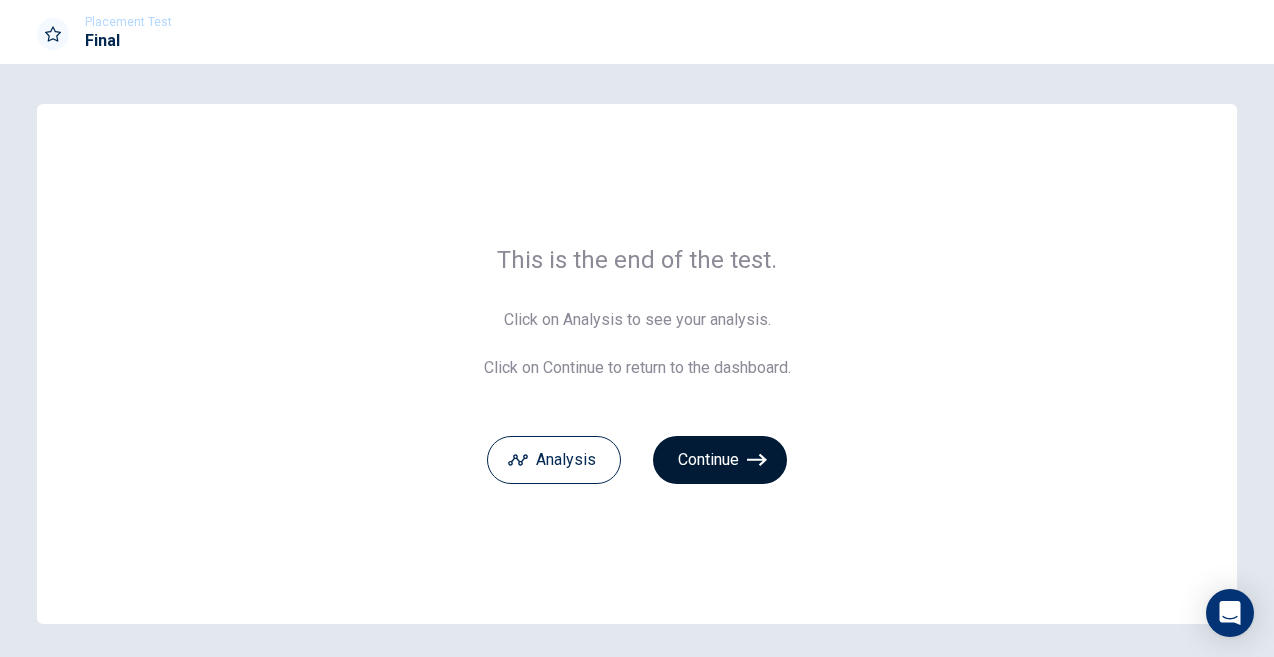 click on "Continue" at bounding box center (720, 460) 